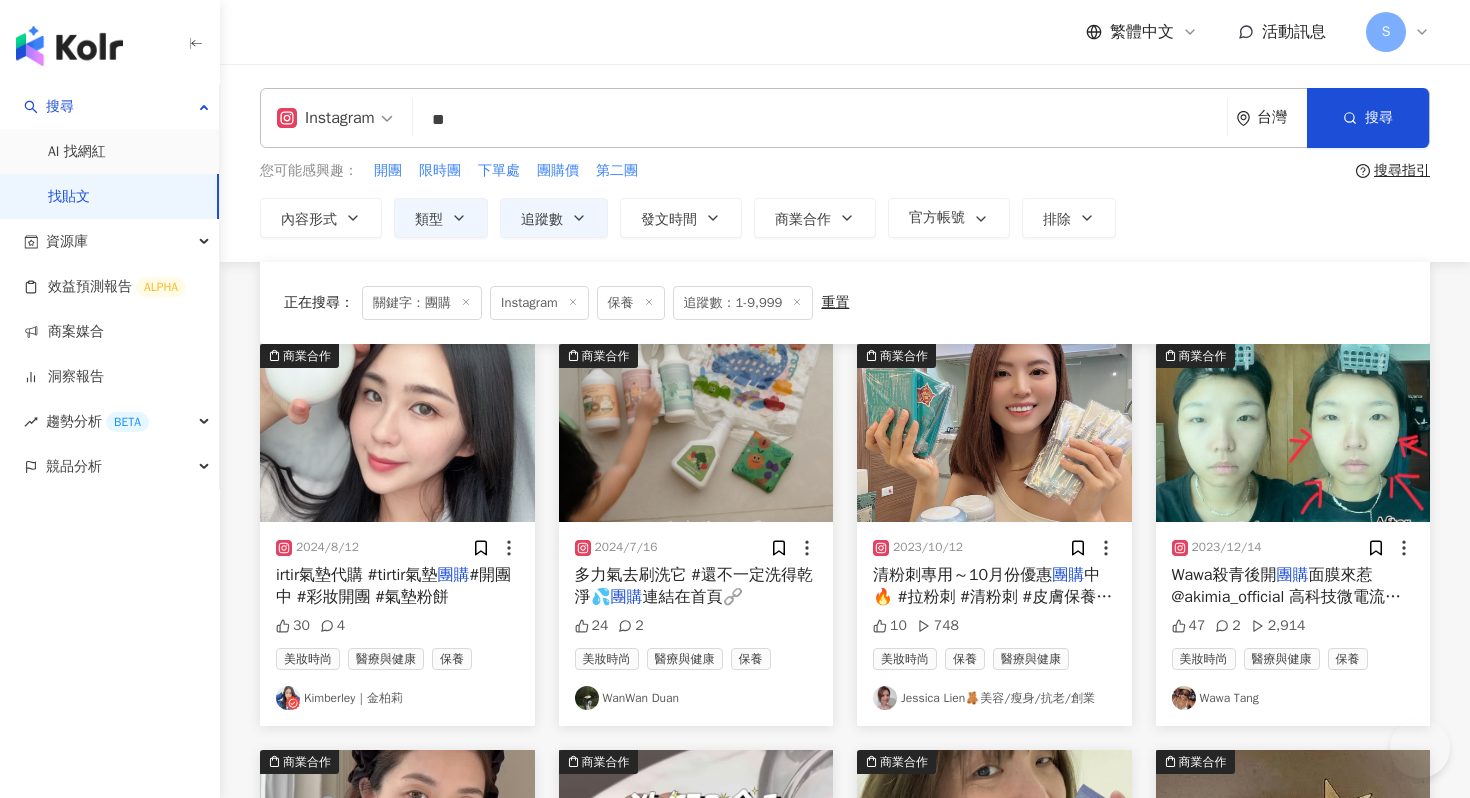 scroll, scrollTop: 1125, scrollLeft: 0, axis: vertical 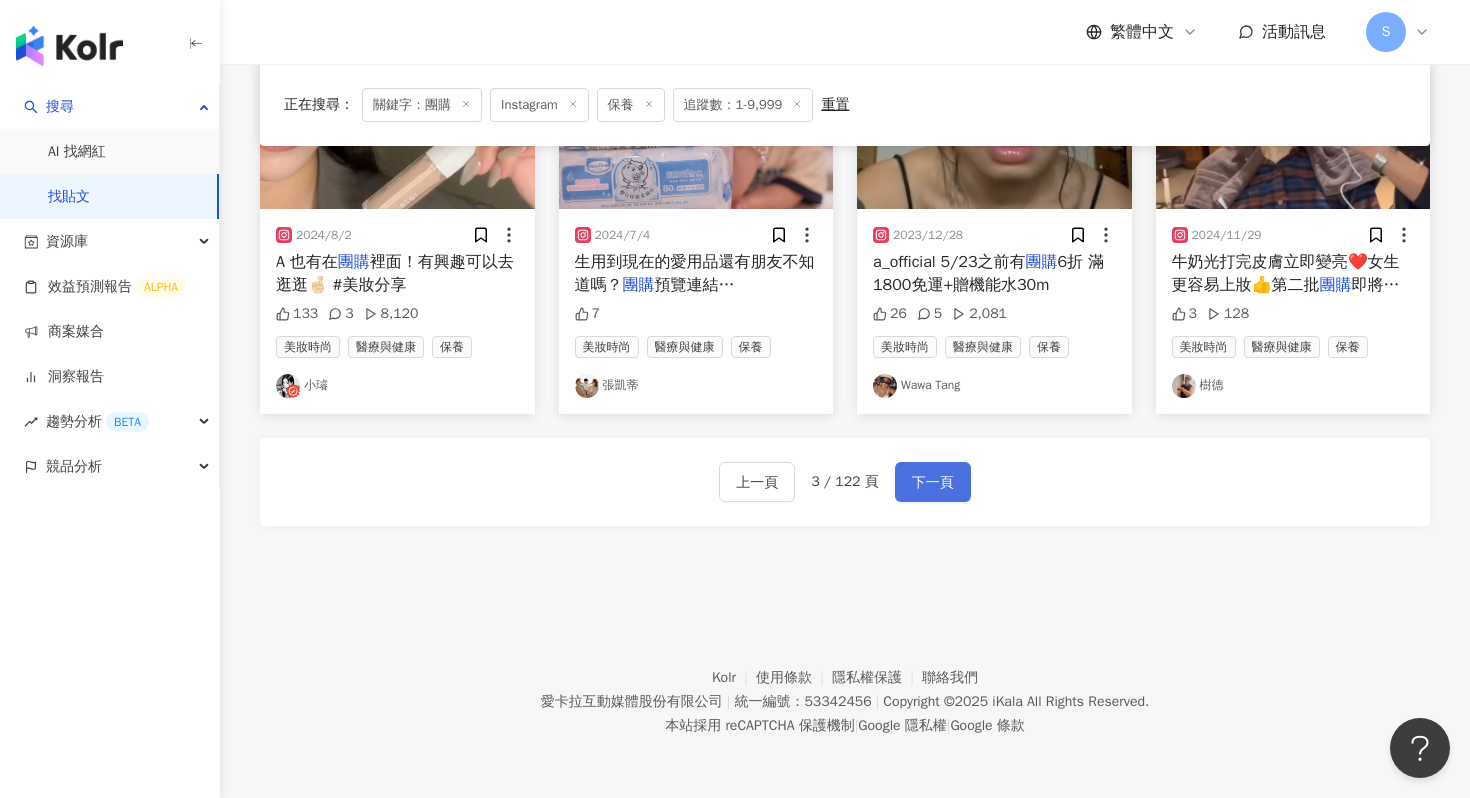 click on "下一頁" at bounding box center (933, 483) 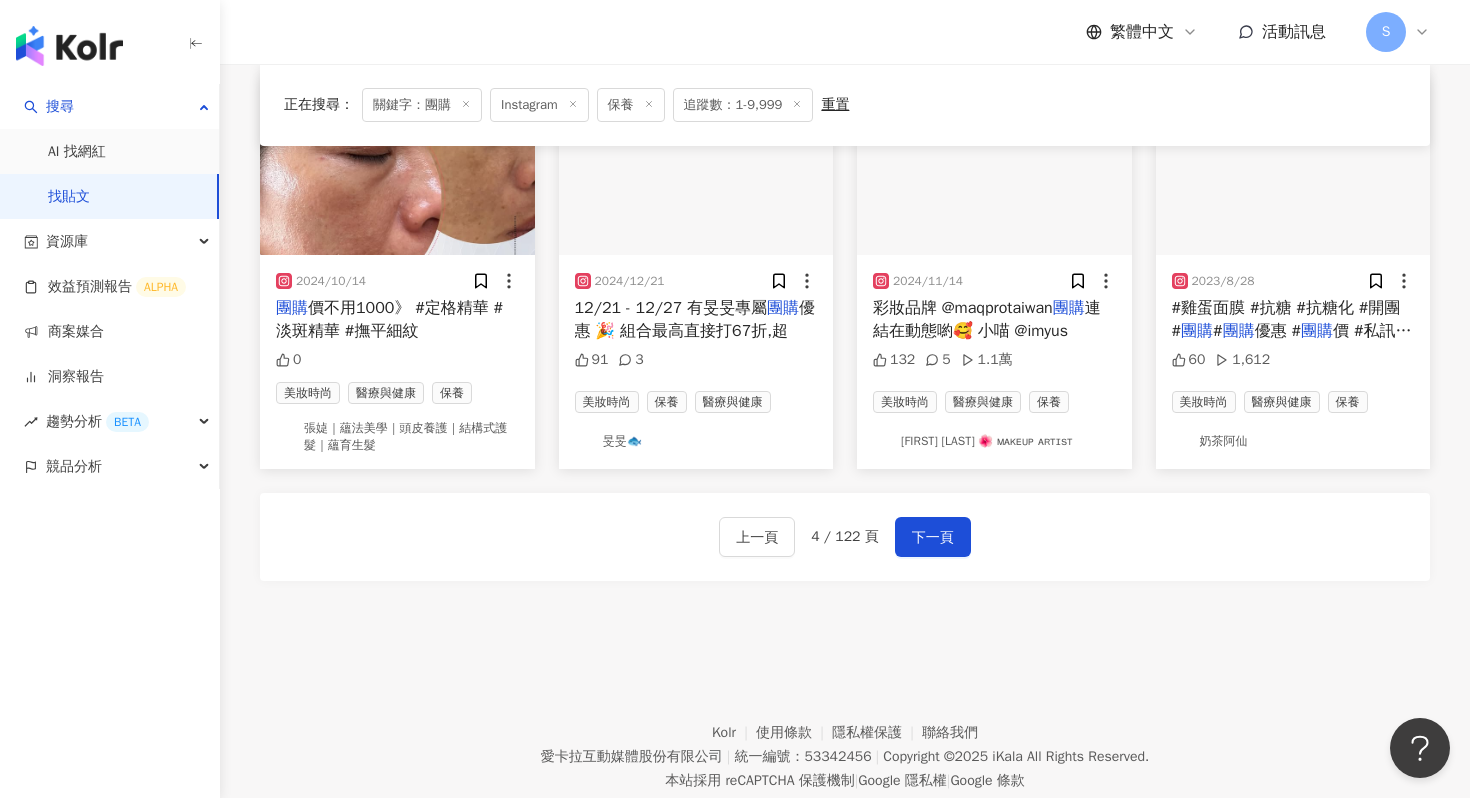 scroll, scrollTop: 1134, scrollLeft: 0, axis: vertical 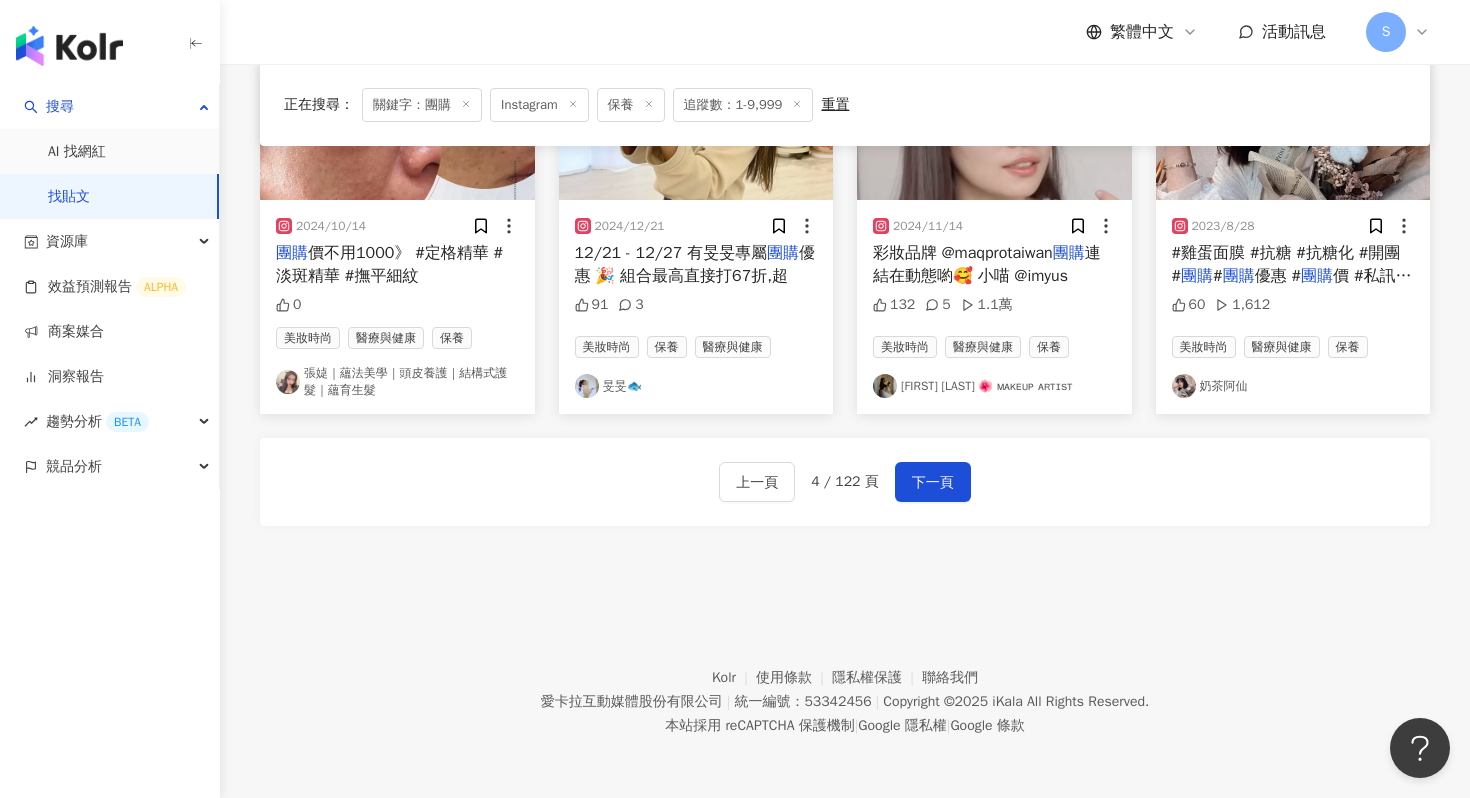 click on "4 / 122 頁" at bounding box center [844, 482] 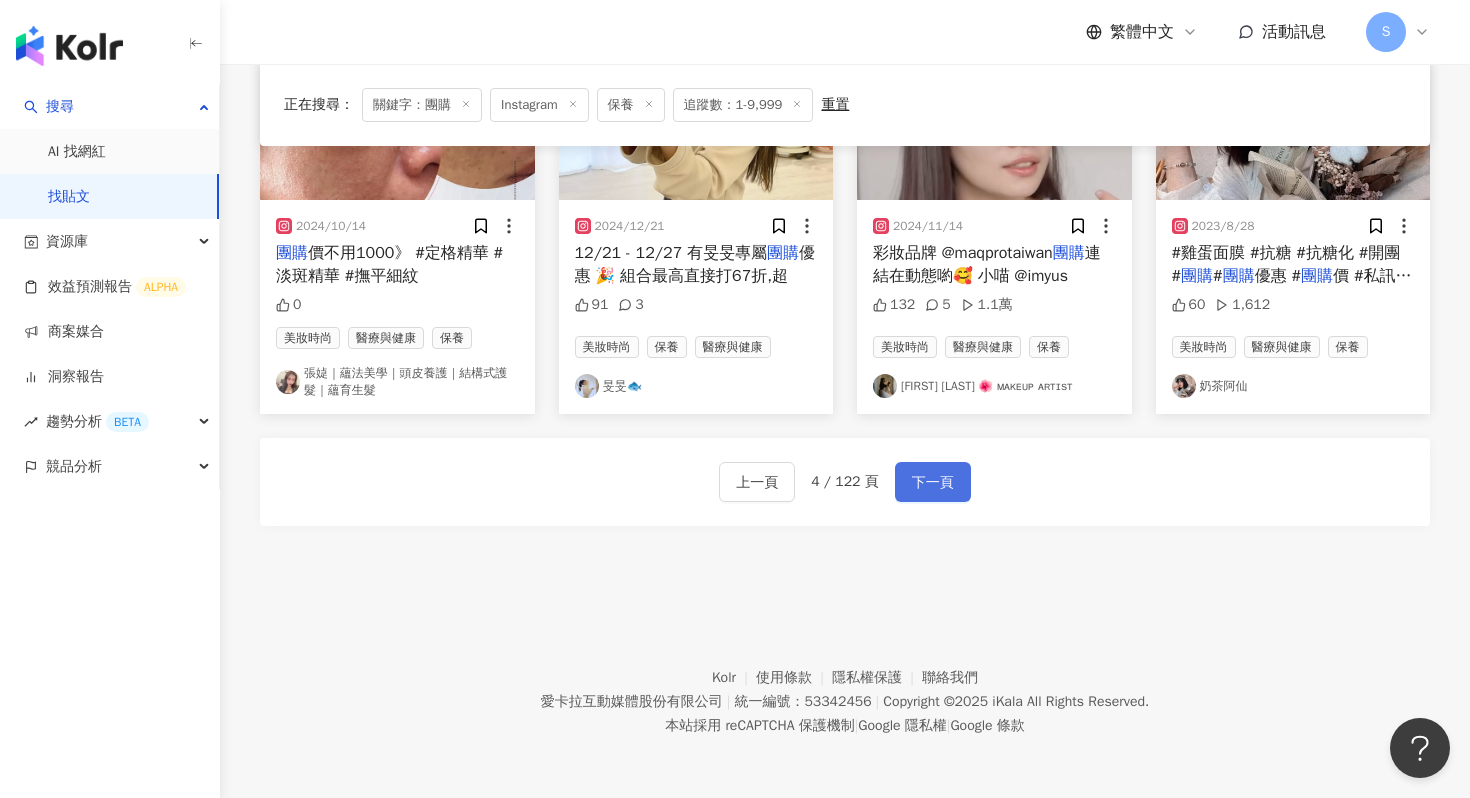 click on "下一頁" at bounding box center [933, 482] 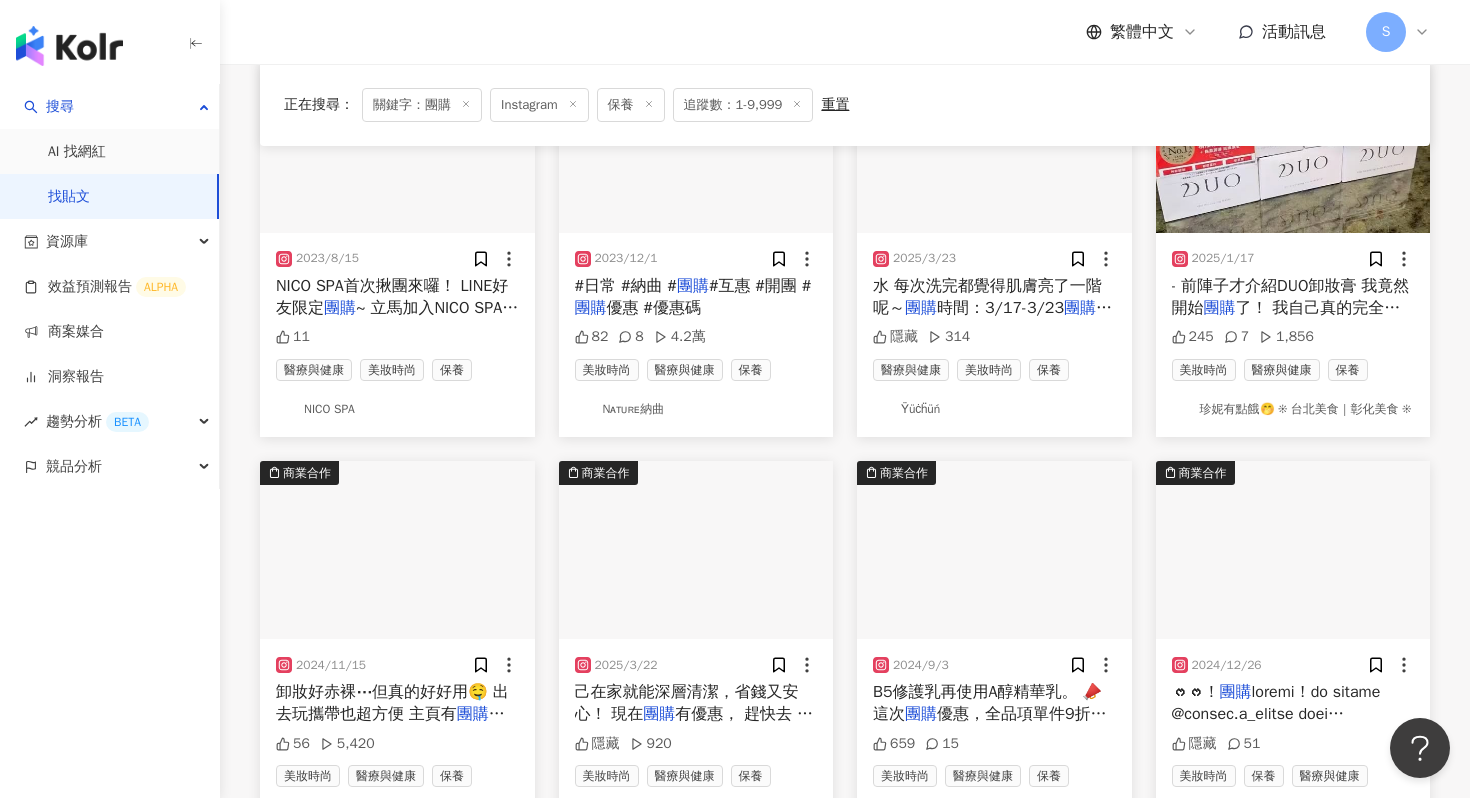 scroll, scrollTop: 312, scrollLeft: 0, axis: vertical 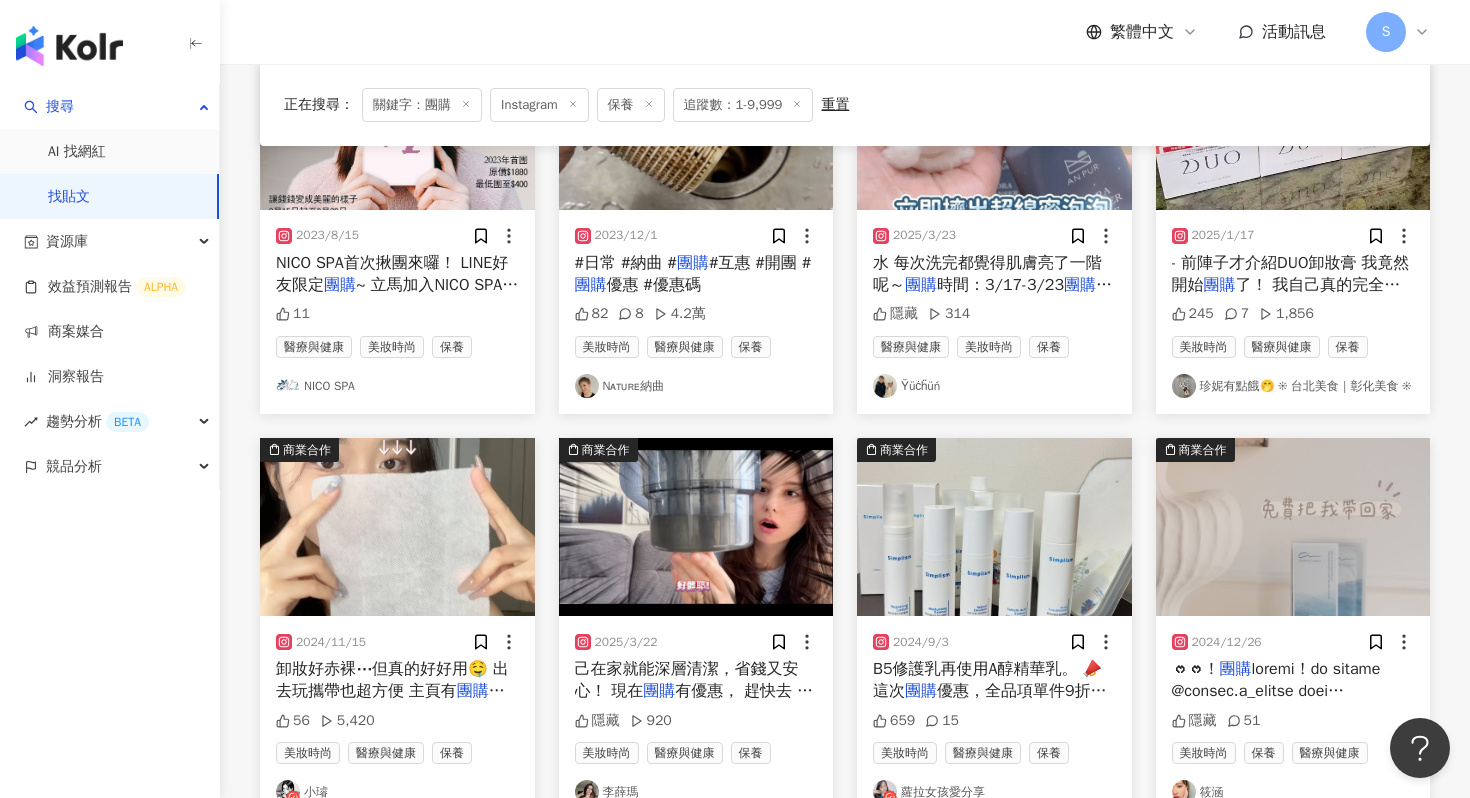click at bounding box center (696, 527) 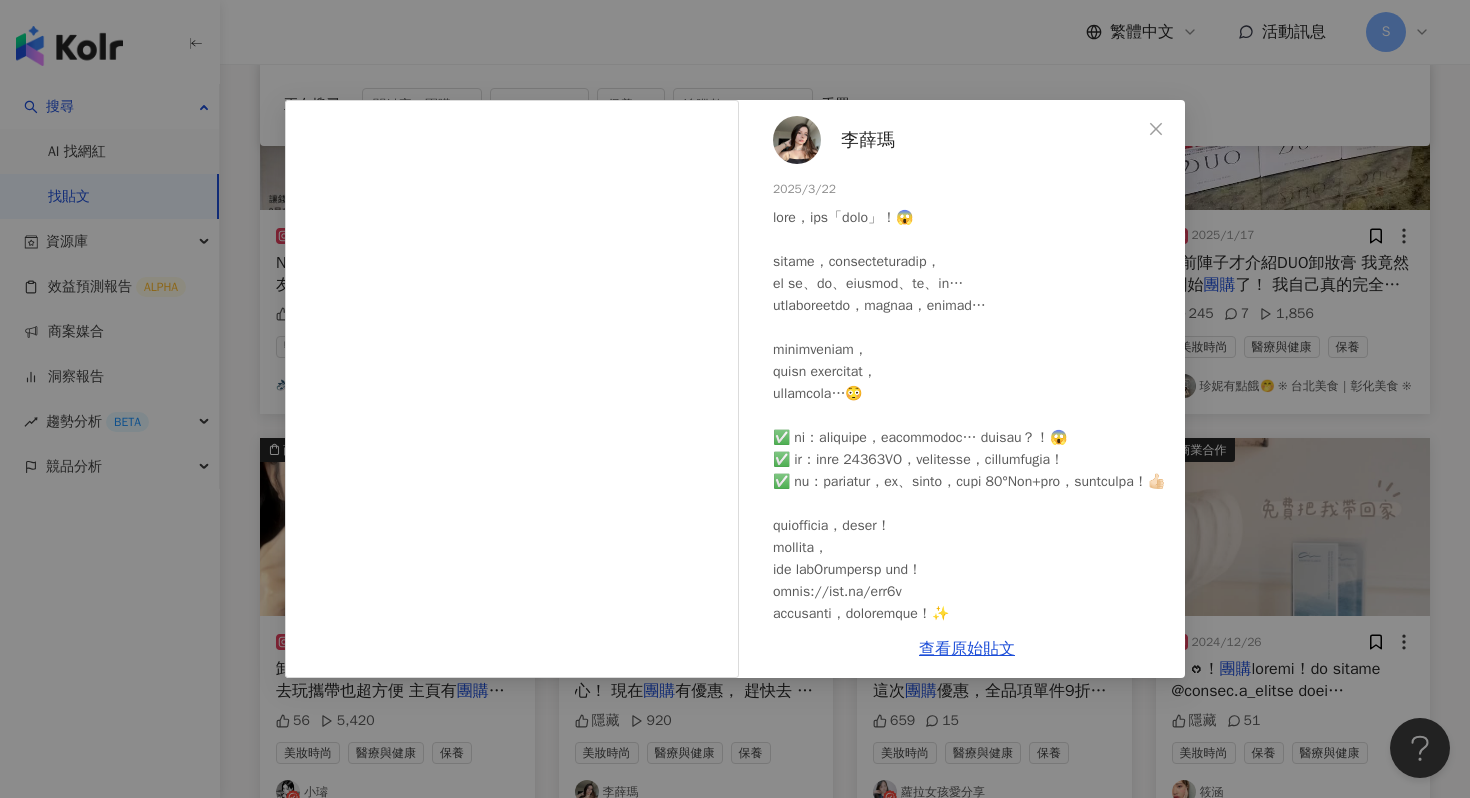 click on "李薛瑪" at bounding box center (868, 140) 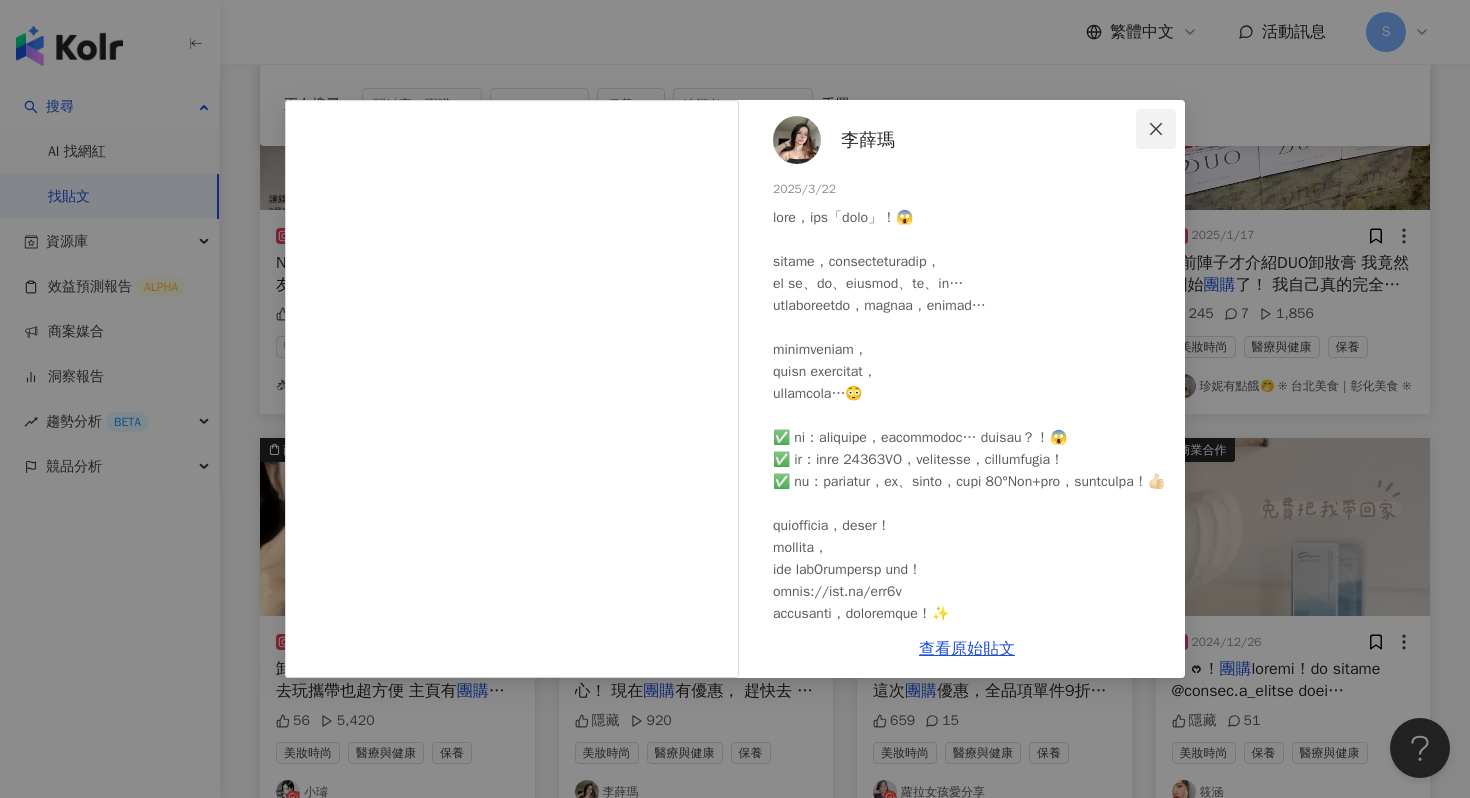 click 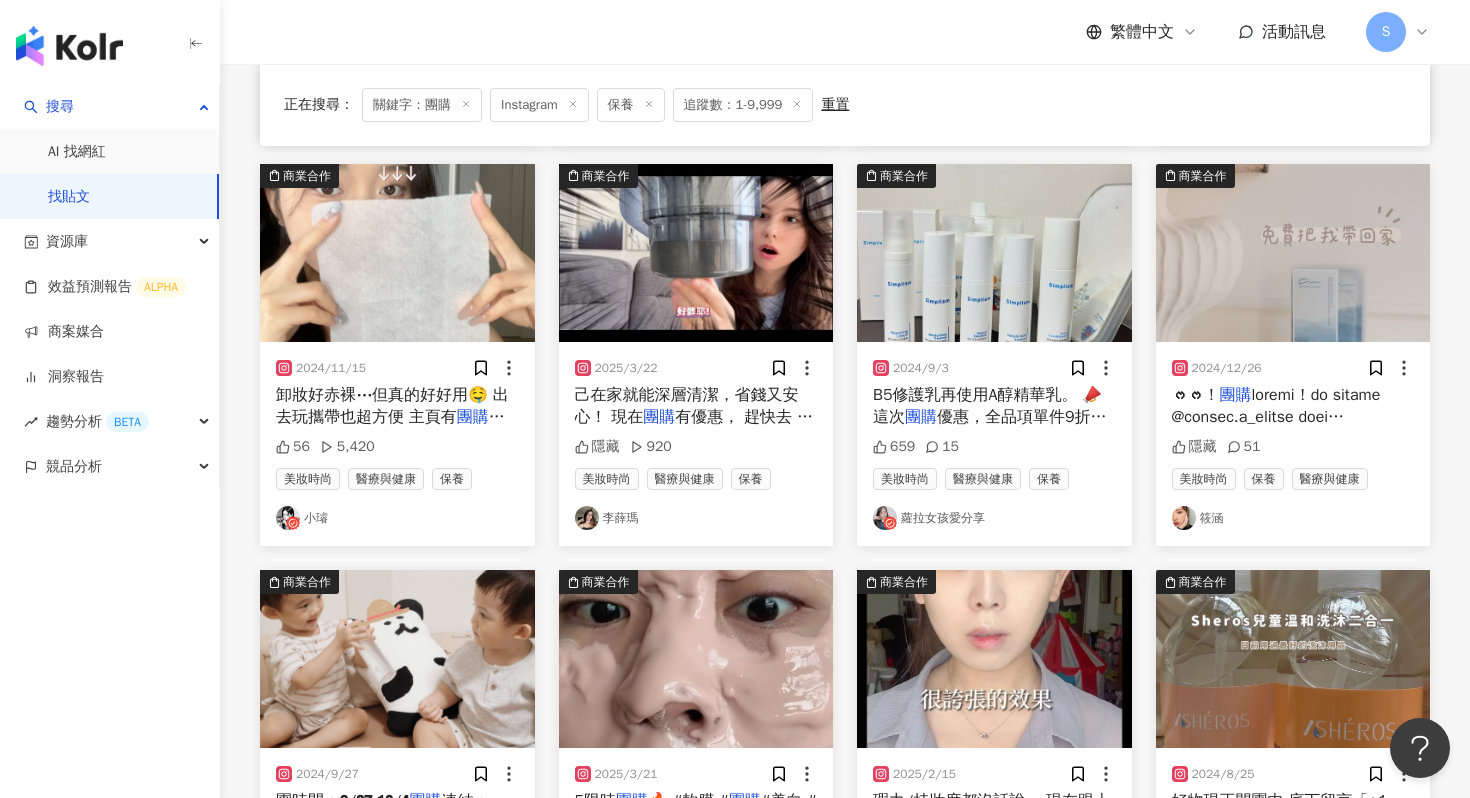 scroll, scrollTop: 600, scrollLeft: 0, axis: vertical 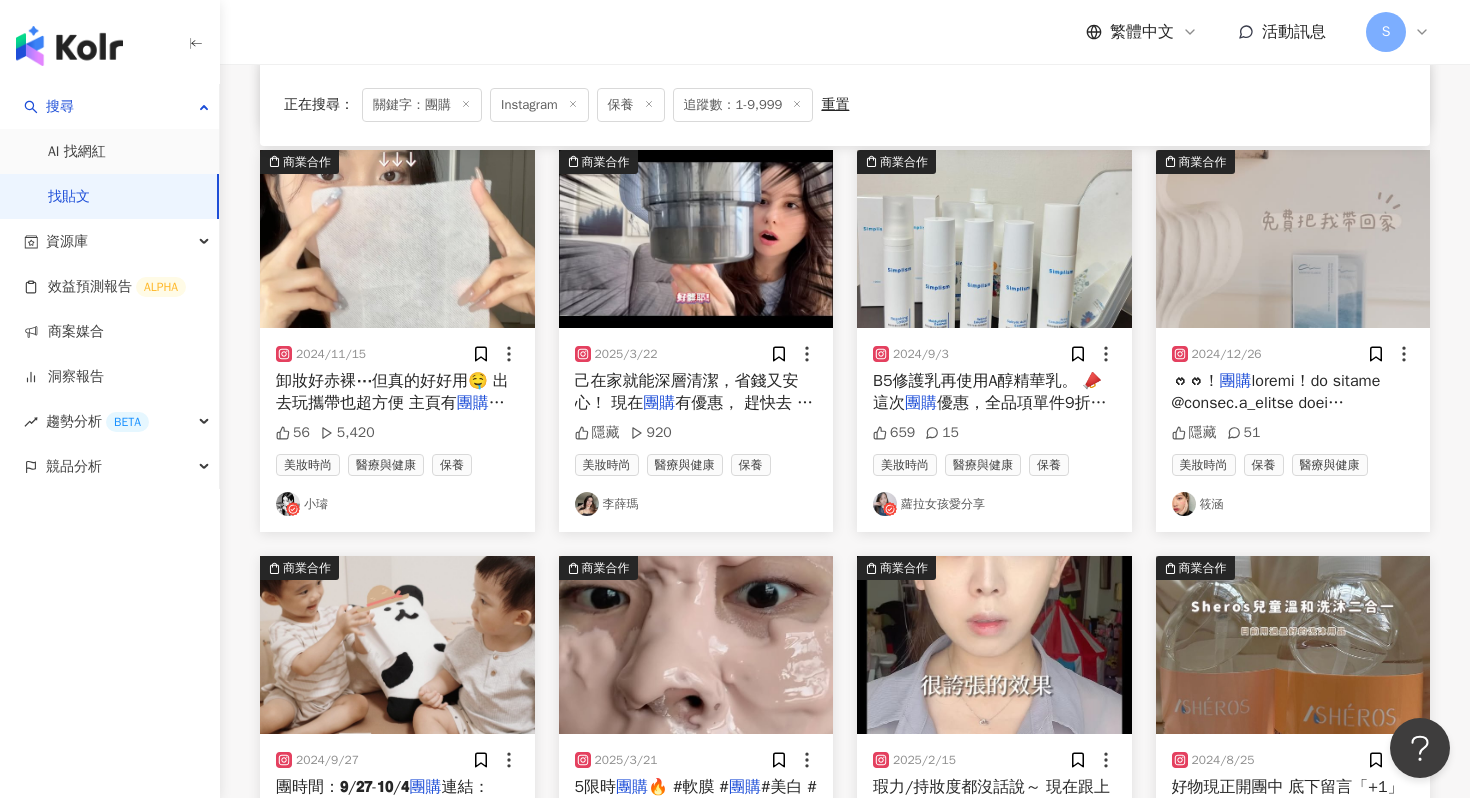 click at bounding box center [397, 239] 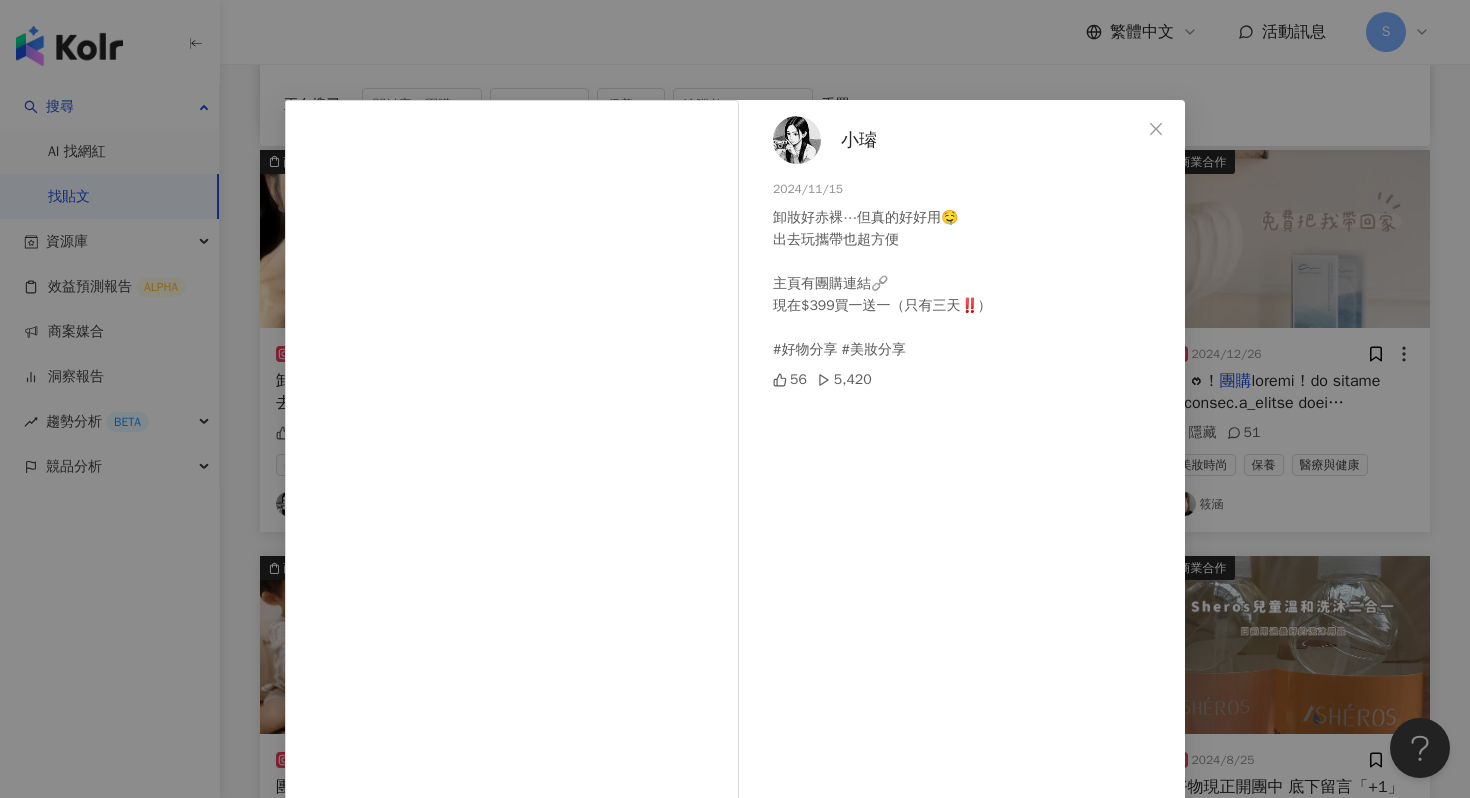 click on "小璿 2024/11/15 卸妝好赤裸⋯但真的好好用🤤
出去玩攜帶也超方便
主頁有團購連結🔗
現在$399買一送一（只有三天‼️）
#好物分享 #美妝分享 56 5,420 查看原始貼文" at bounding box center (735, 399) 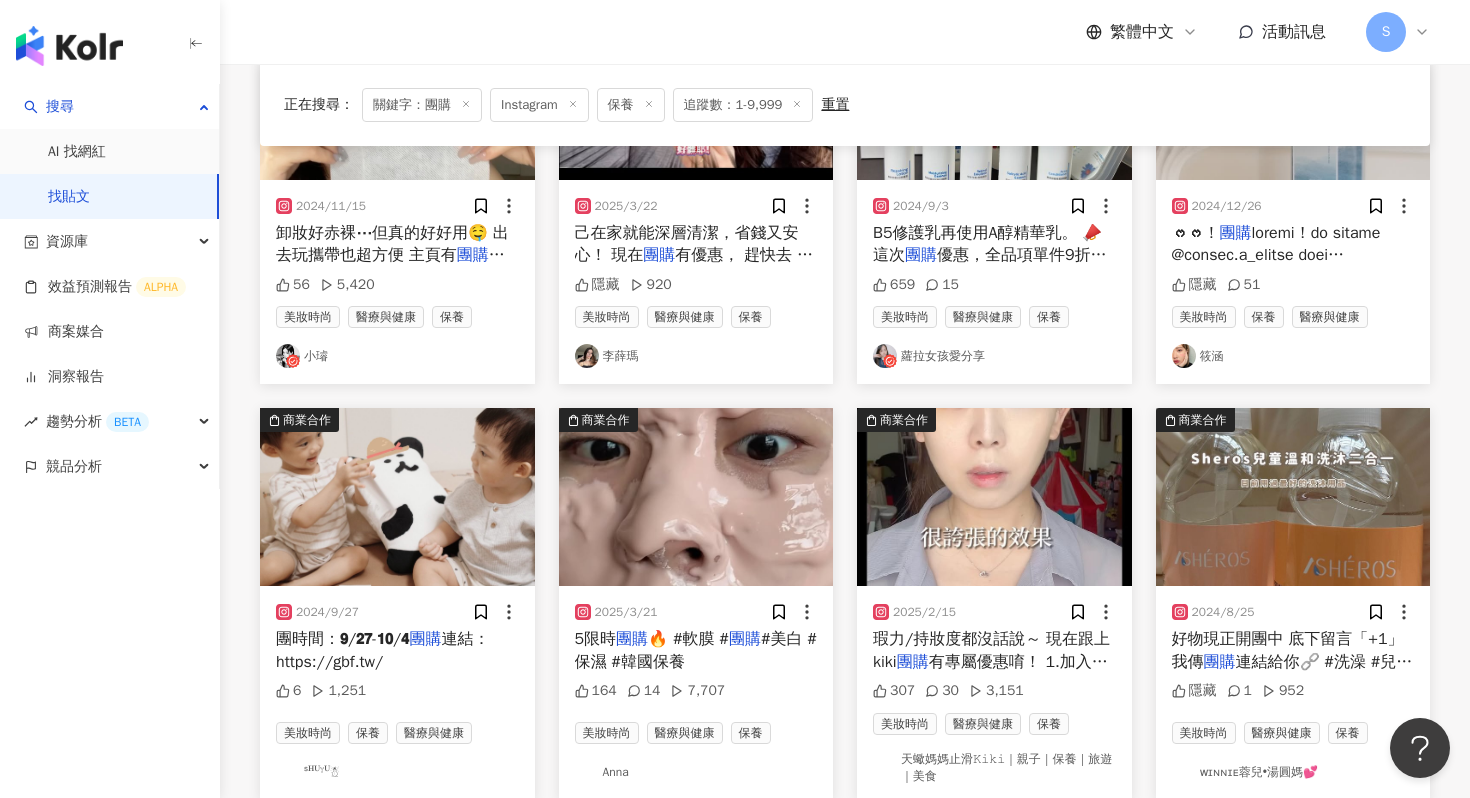 scroll, scrollTop: 765, scrollLeft: 0, axis: vertical 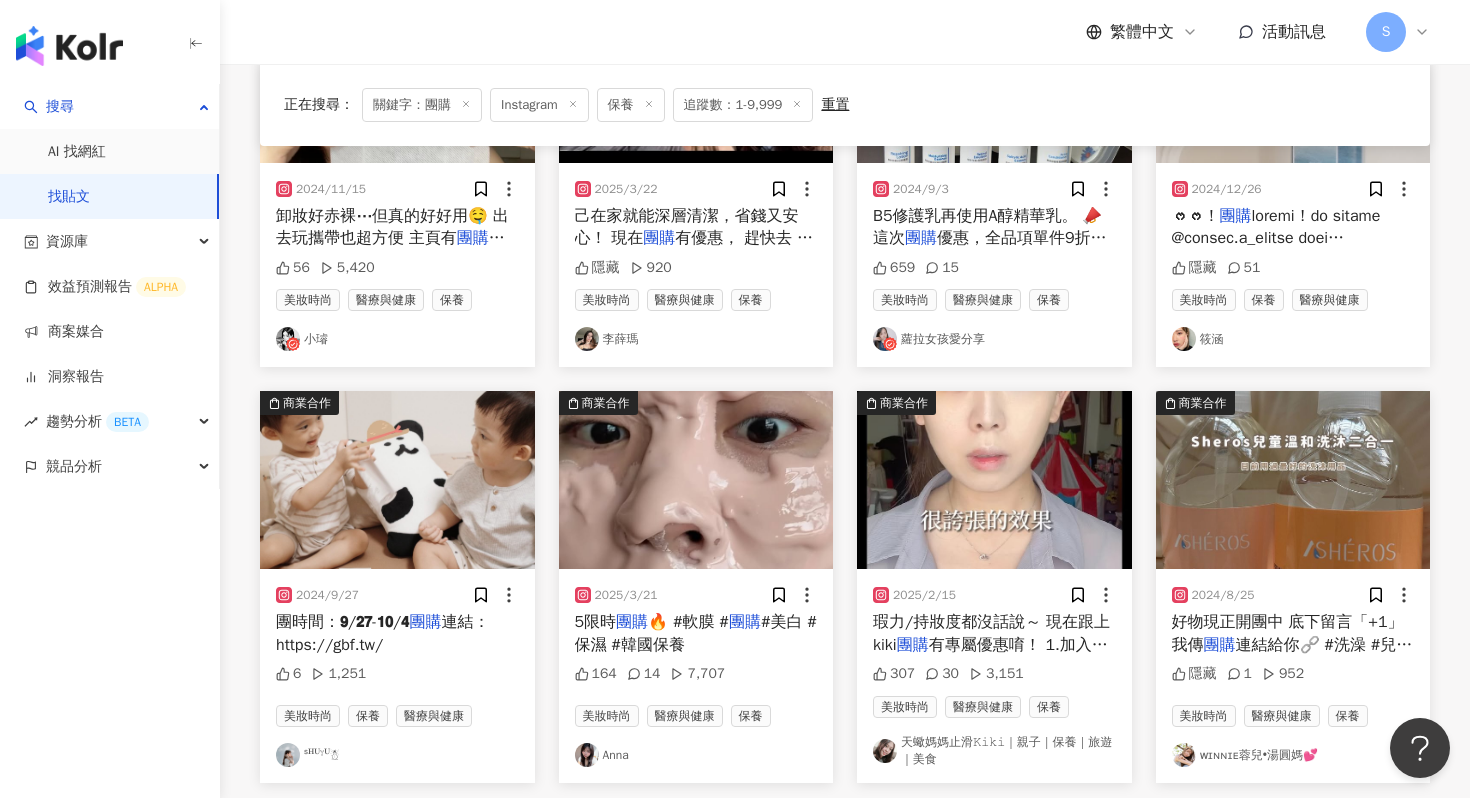 click at bounding box center [994, 480] 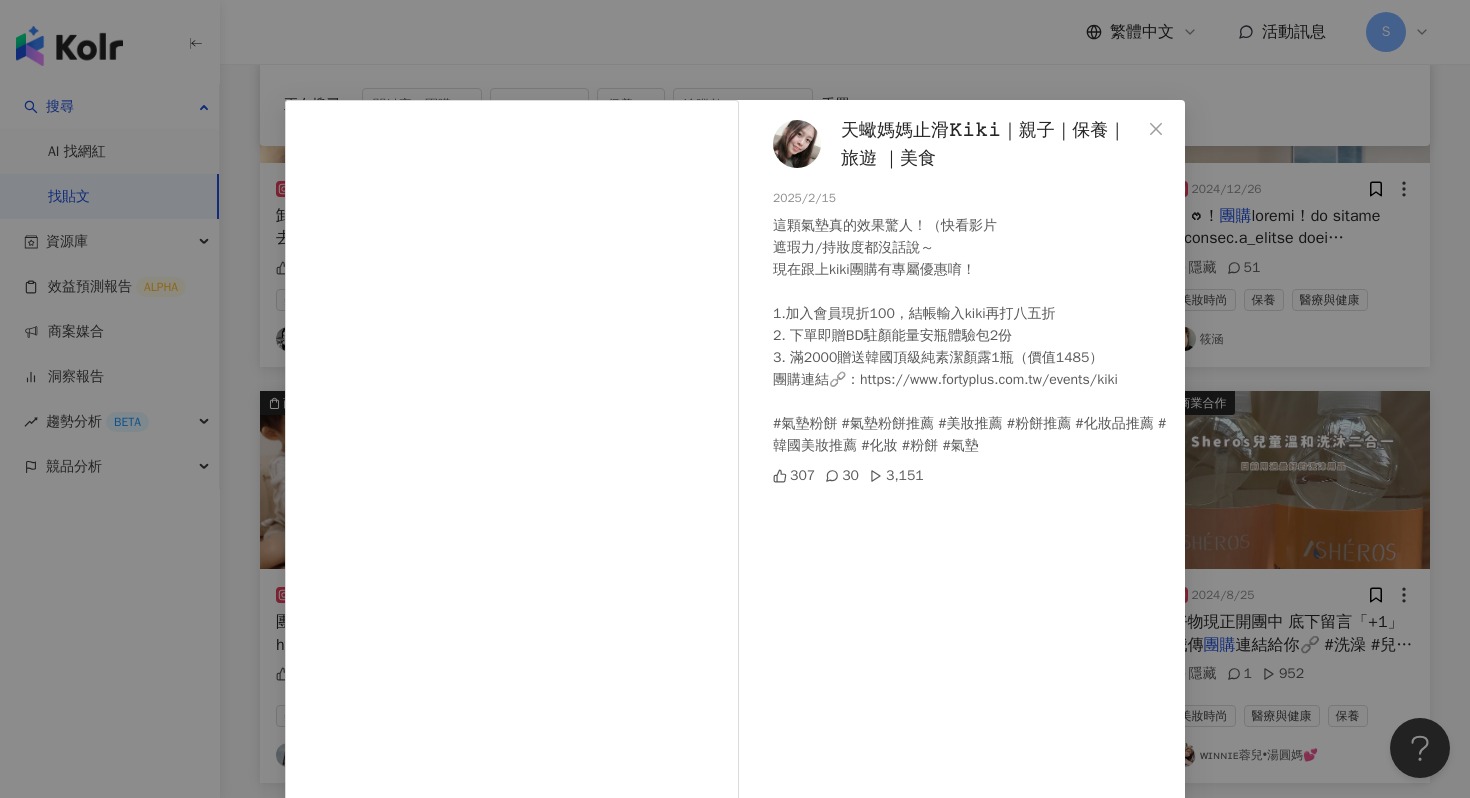 click on "天蠍媽媽止滑𝙺𝚒𝚔𝚒｜親子｜保養｜旅遊 ｜美食  2025/2/15 這顆氣墊真的效果驚人！（快看影片
遮瑕力/持妝度都沒話說～
現在跟上kiki團購有專屬優惠唷！
1.加入會員現折100，結帳輸入kiki再打八五折
2. 下單即贈BD駐顏能量安瓶體驗包2份
3. 滿2000贈送韓國頂級純素潔顏露1瓶（價值1485）
團購連結🔗：https://www.fortyplus.com.tw/events/kiki
#氣墊粉餅 #氣墊粉餅推薦 #美妝推薦 #粉餅推薦 #化妝品推薦 #韓國美妝推薦 #化妝 #粉餅 #氣墊 307 30 3,151 查看原始貼文" at bounding box center (735, 399) 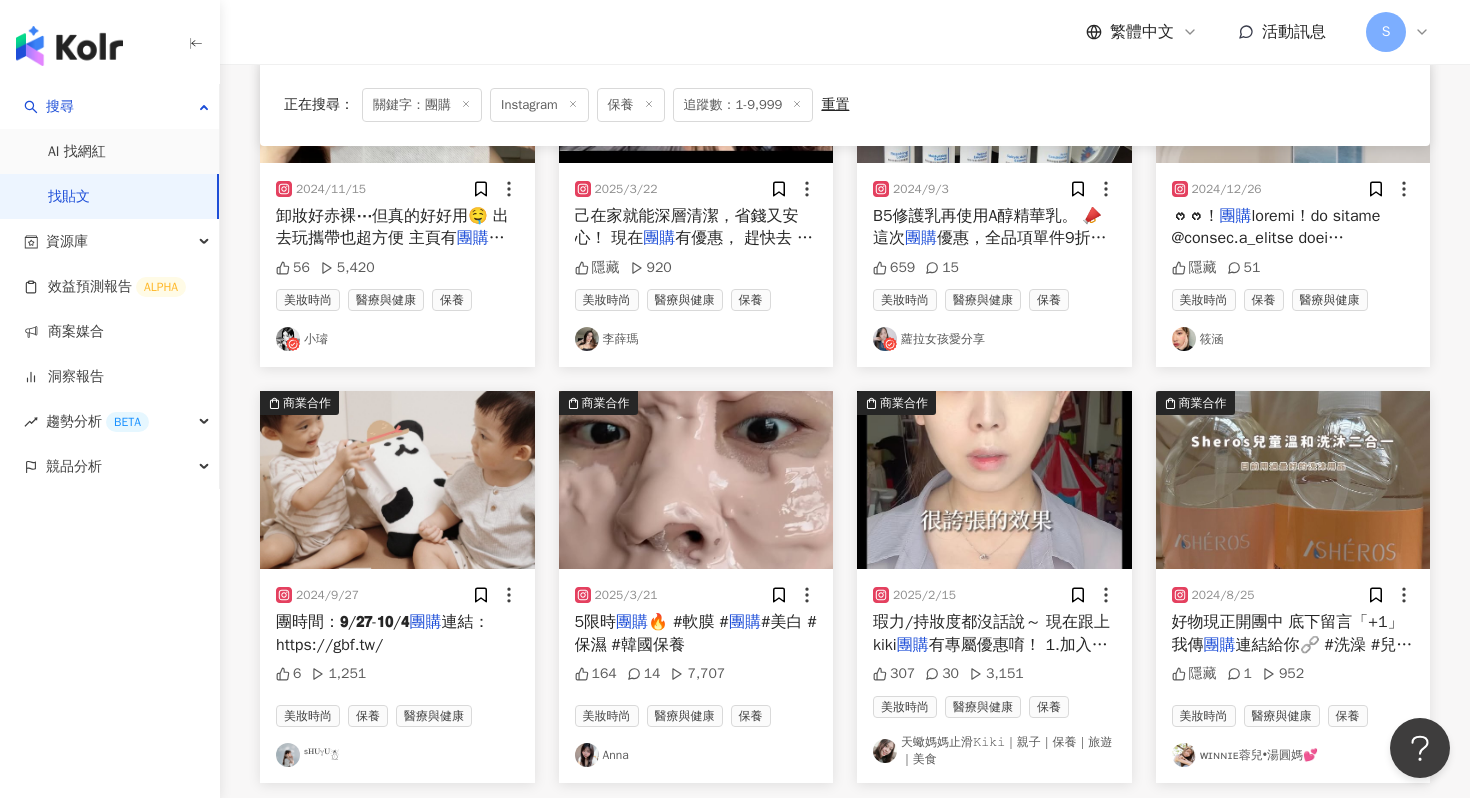 scroll, scrollTop: 1134, scrollLeft: 0, axis: vertical 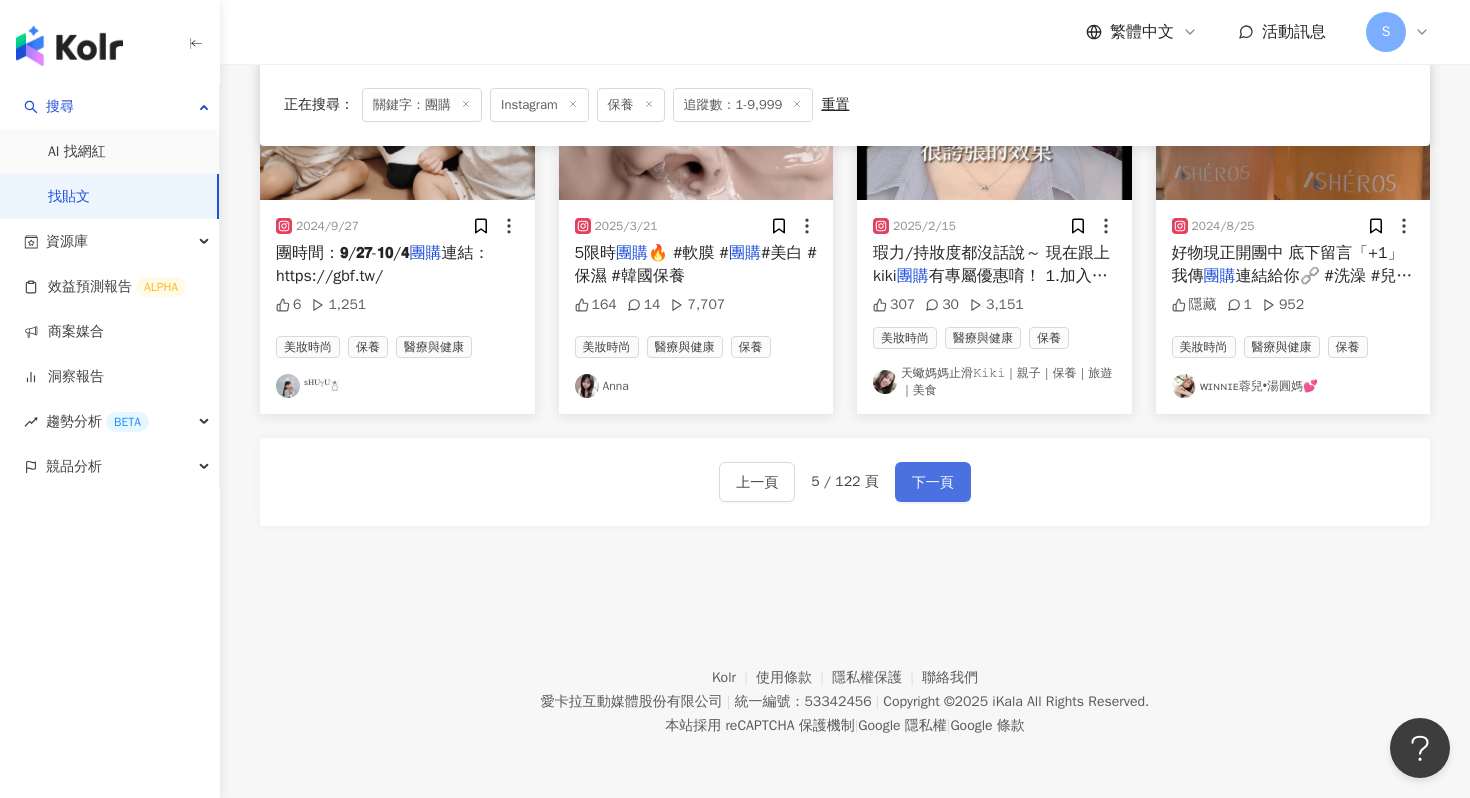 click on "下一頁" at bounding box center [933, 483] 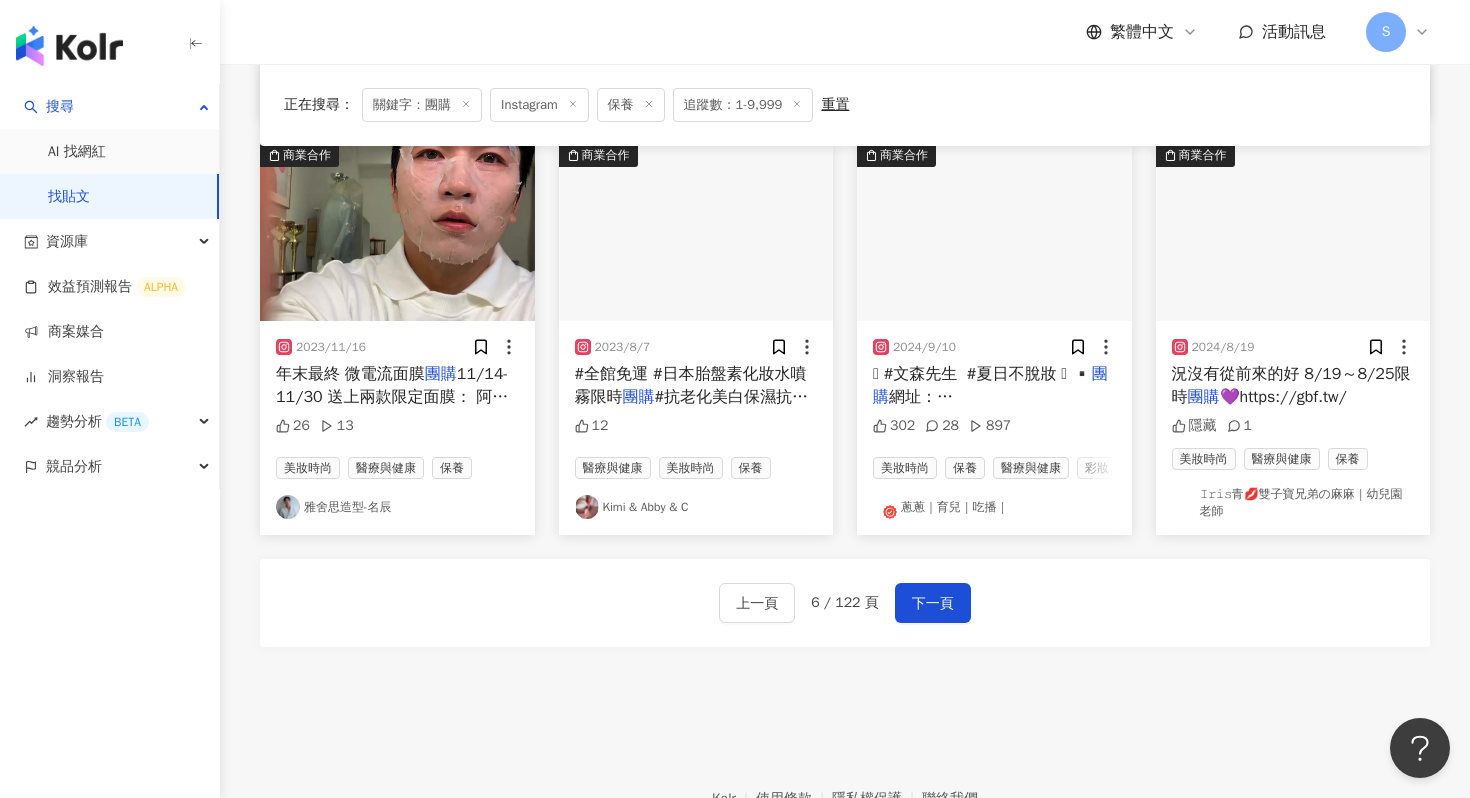 scroll, scrollTop: 1134, scrollLeft: 0, axis: vertical 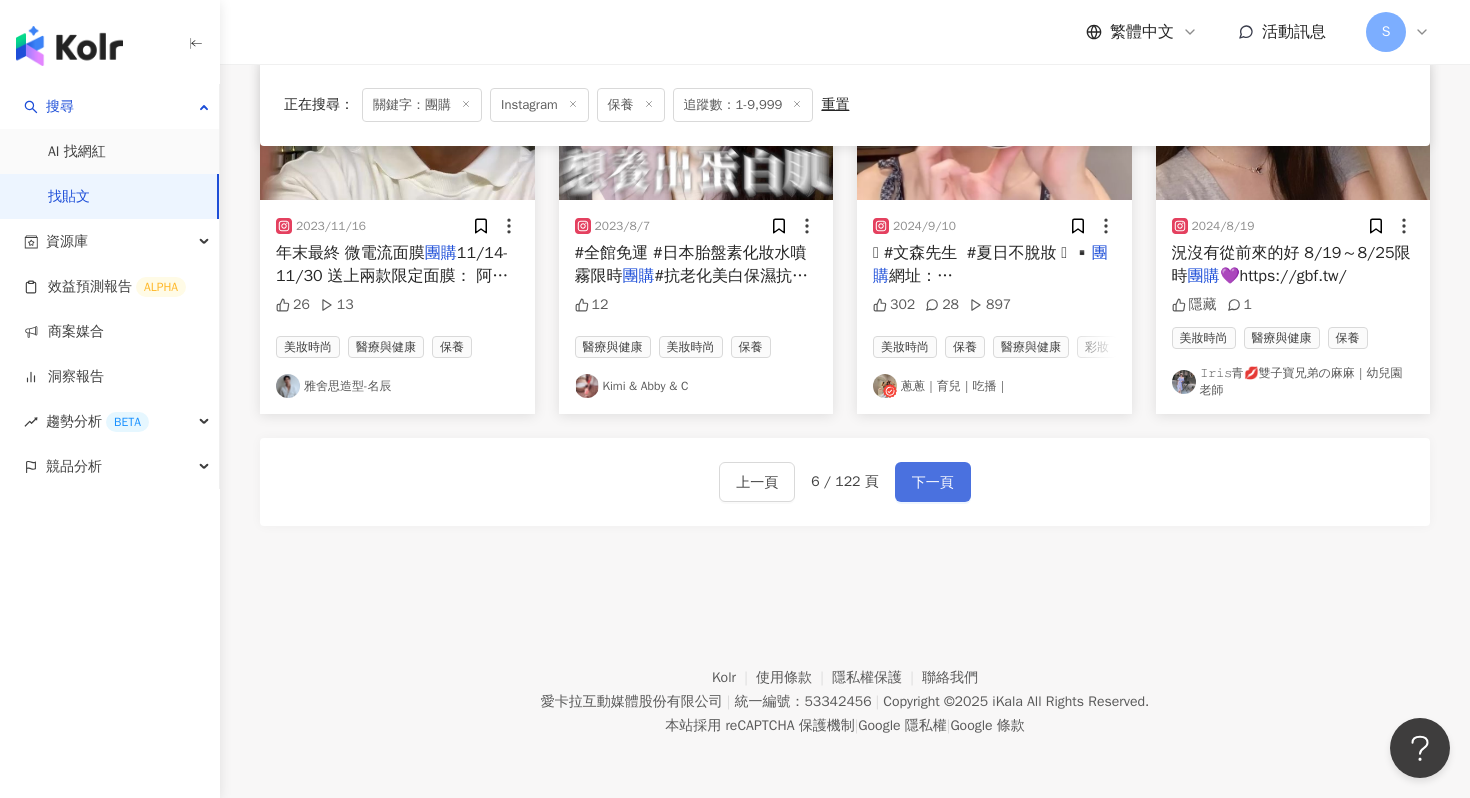 click on "下一頁" at bounding box center (933, 483) 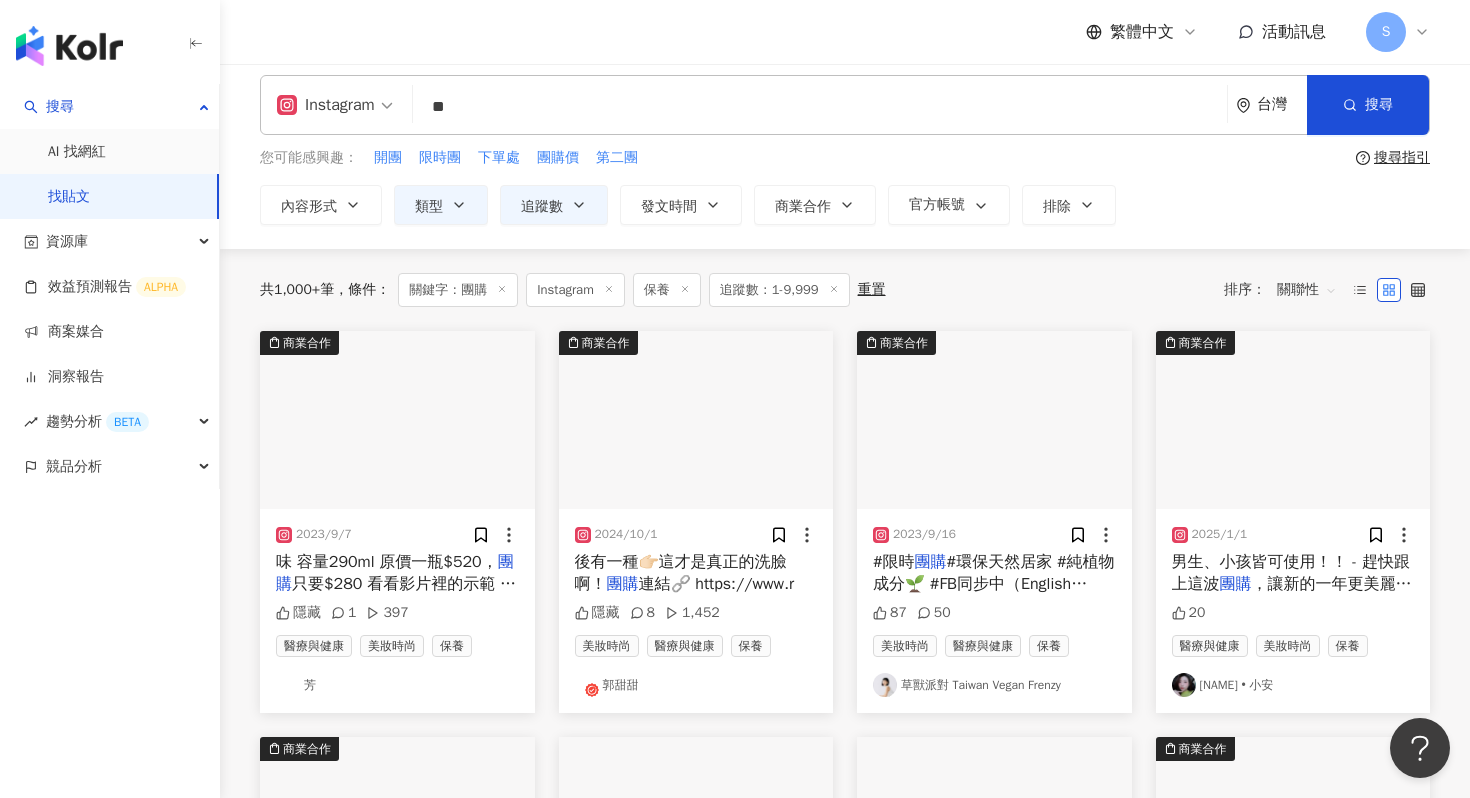 scroll, scrollTop: 9, scrollLeft: 0, axis: vertical 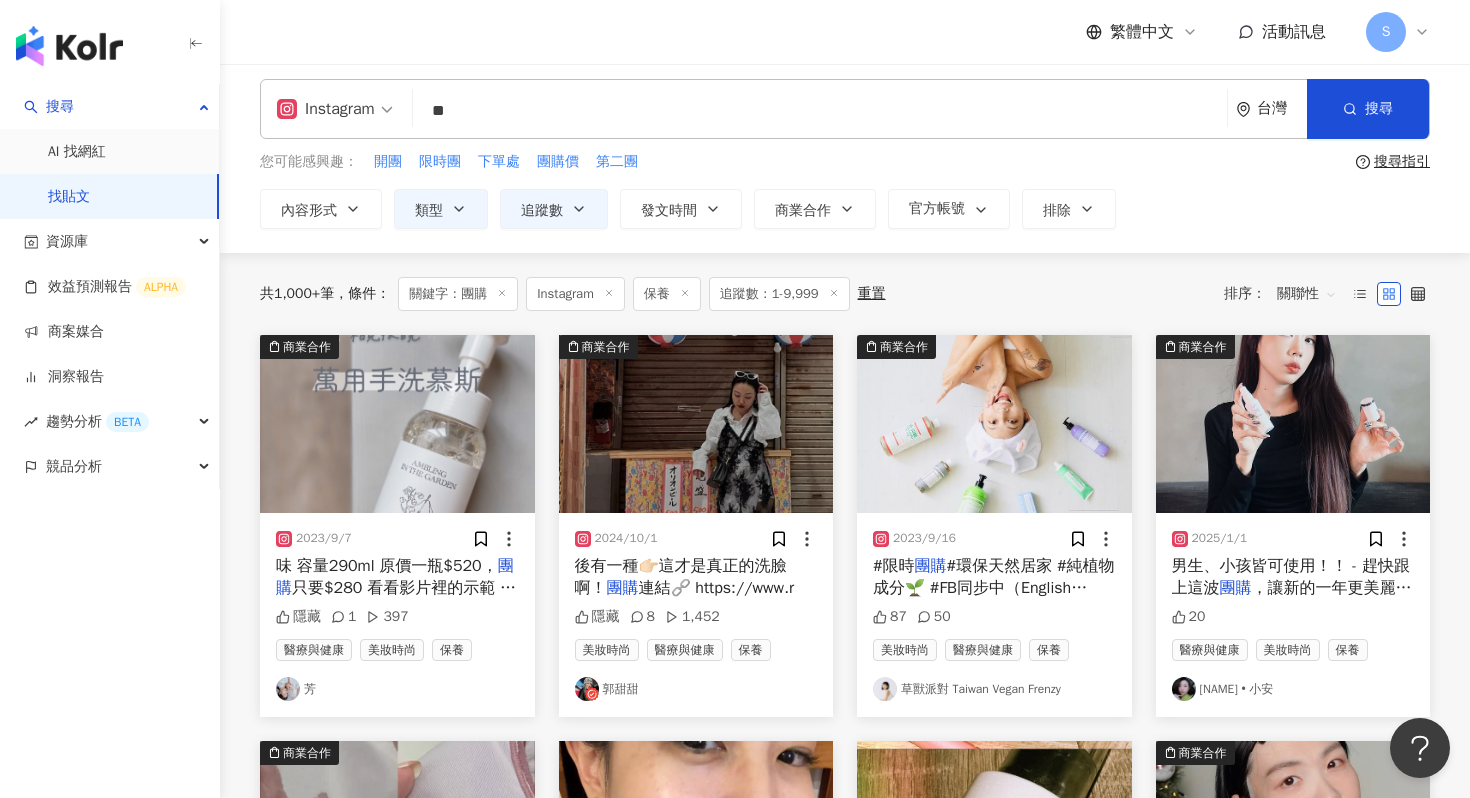 click at bounding box center [1293, 424] 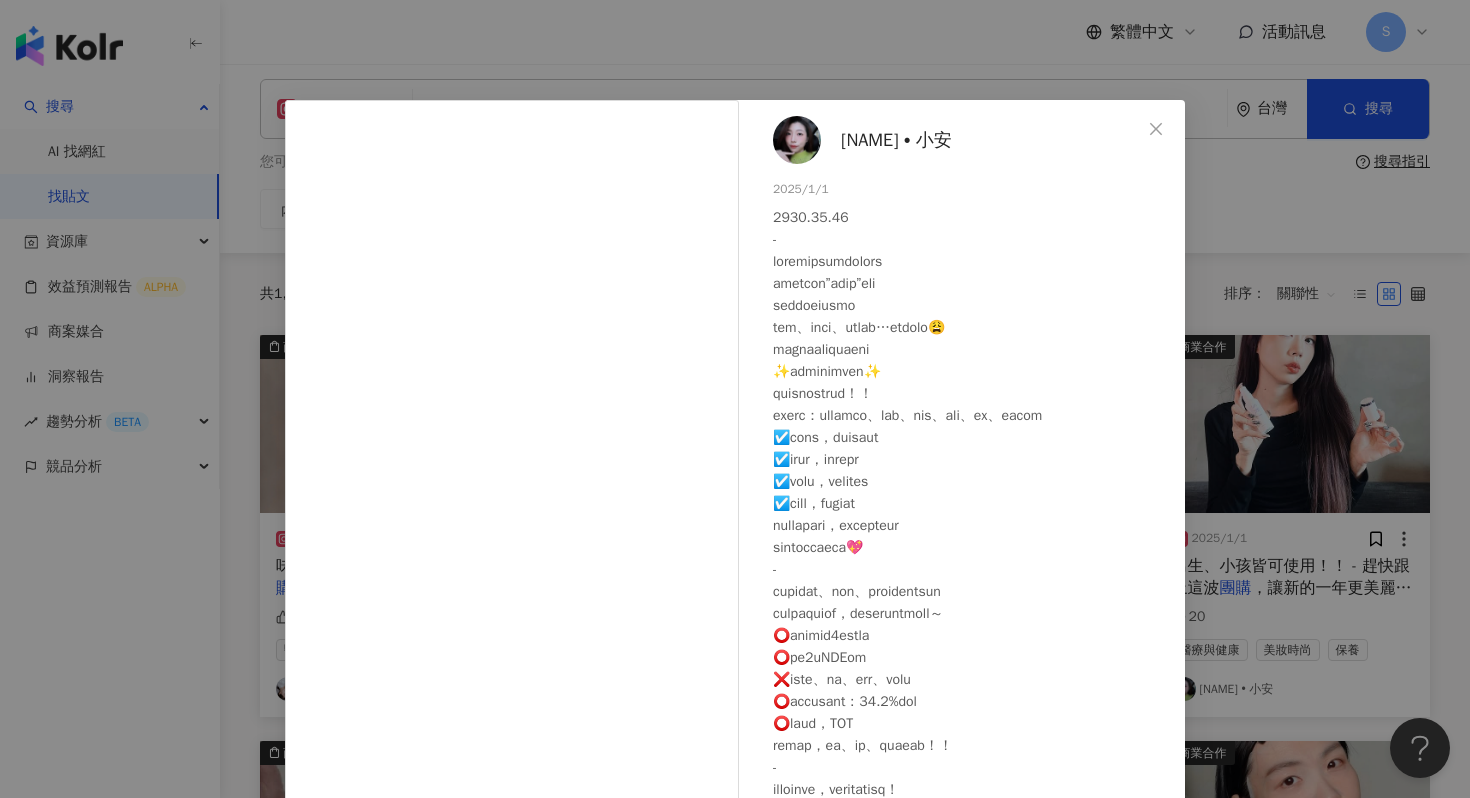 click on "Valerie • 小安 2025/1/1 20 查看原始貼文" at bounding box center (735, 399) 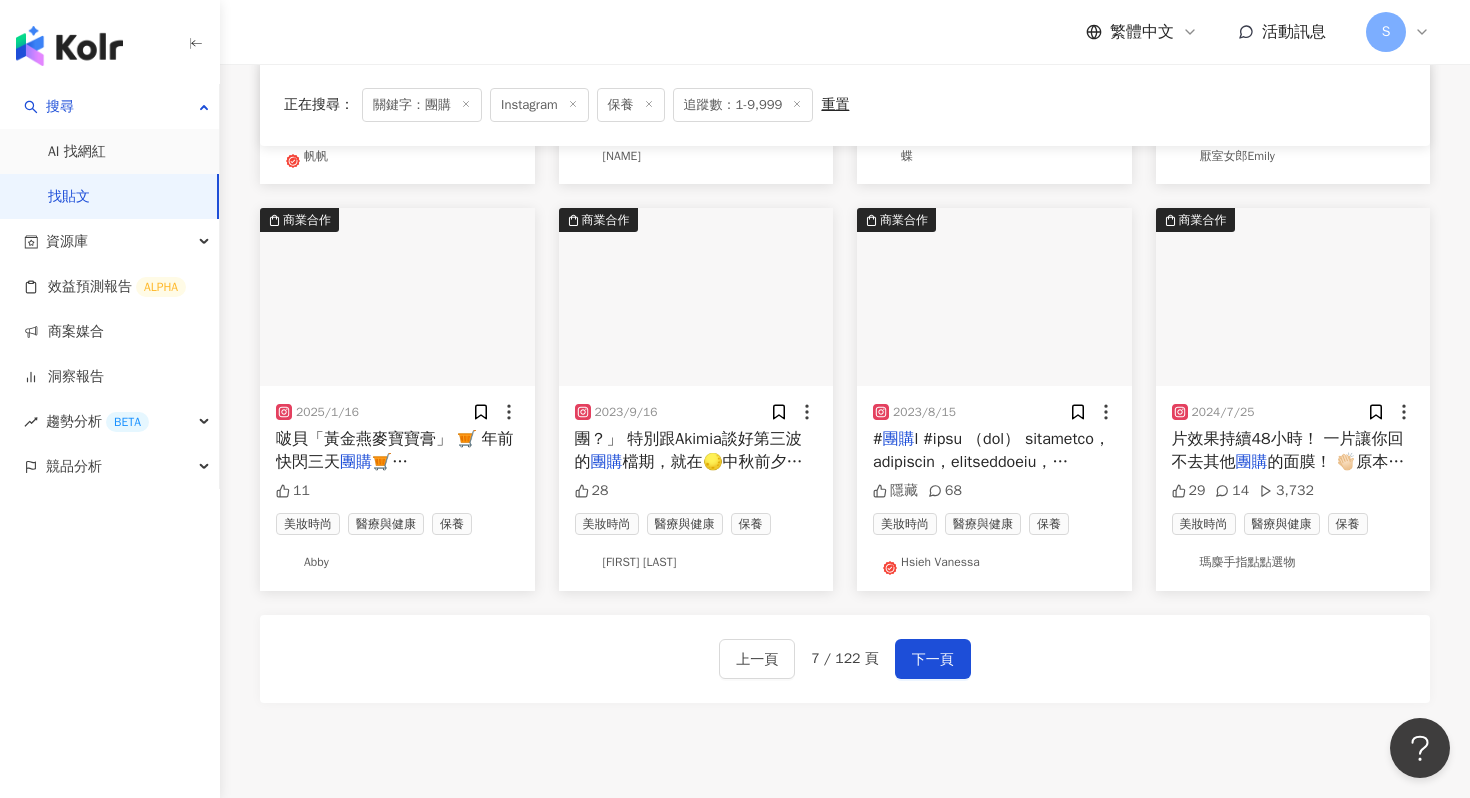 scroll, scrollTop: 975, scrollLeft: 0, axis: vertical 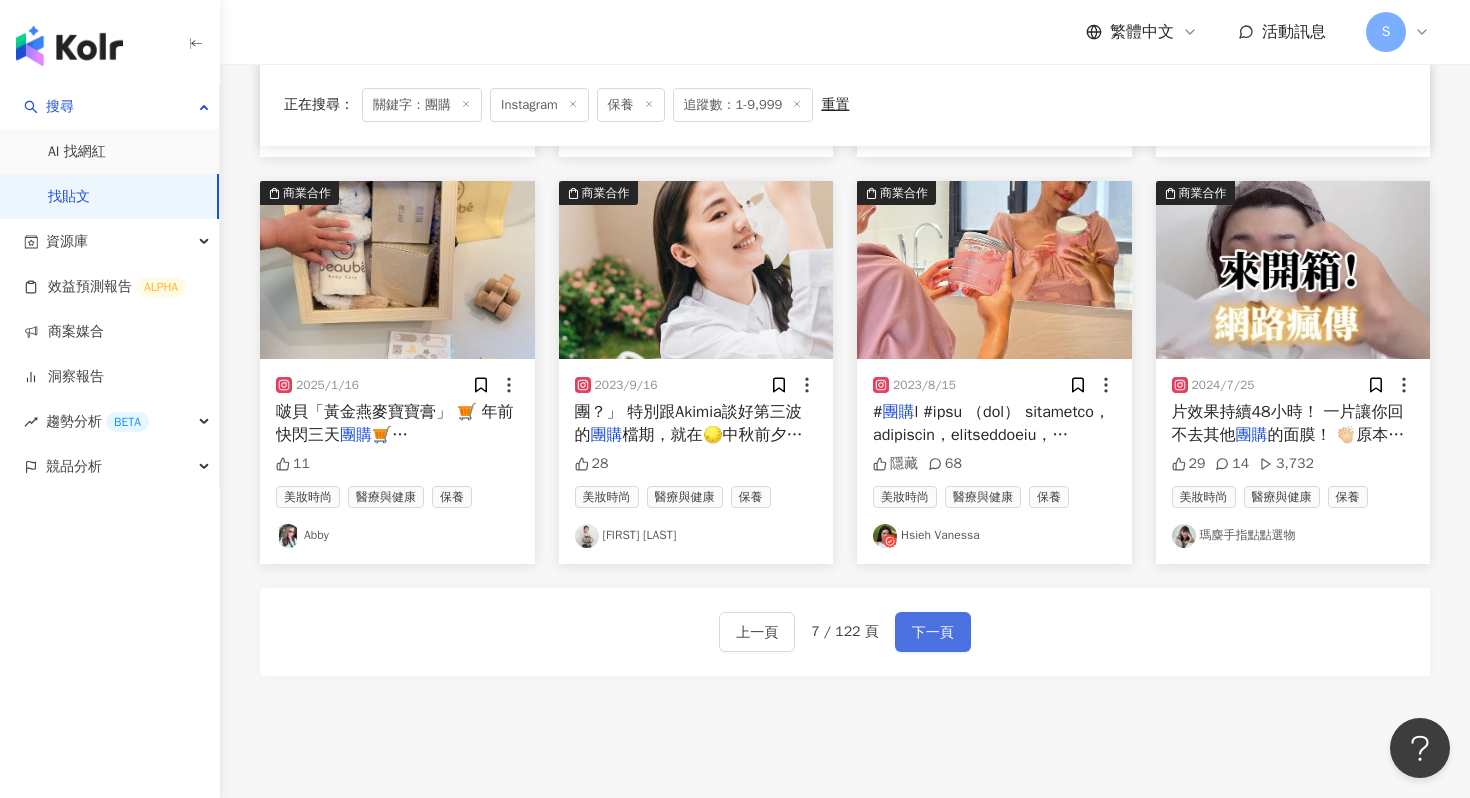 click on "下一頁" at bounding box center [933, 632] 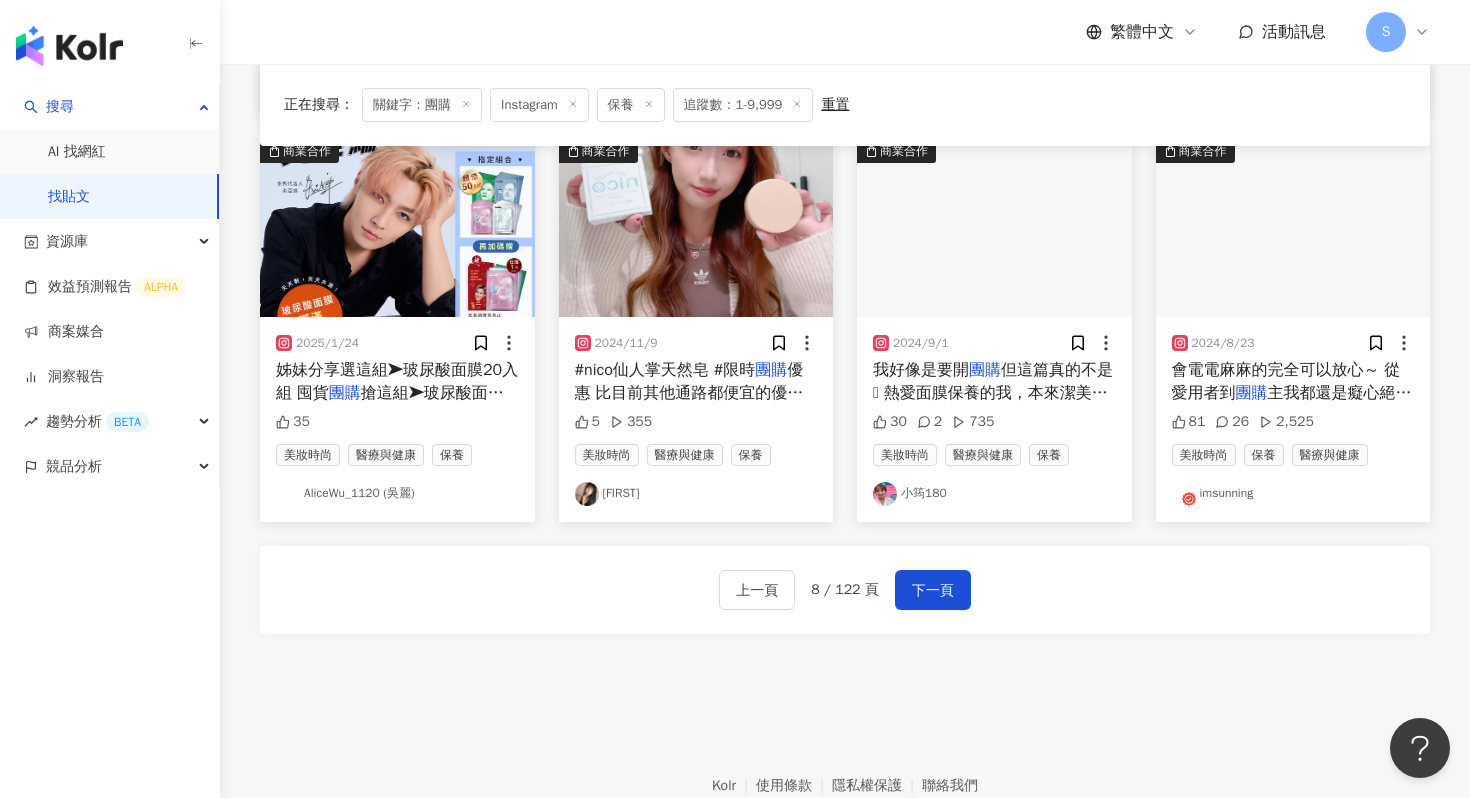 scroll, scrollTop: 1056, scrollLeft: 0, axis: vertical 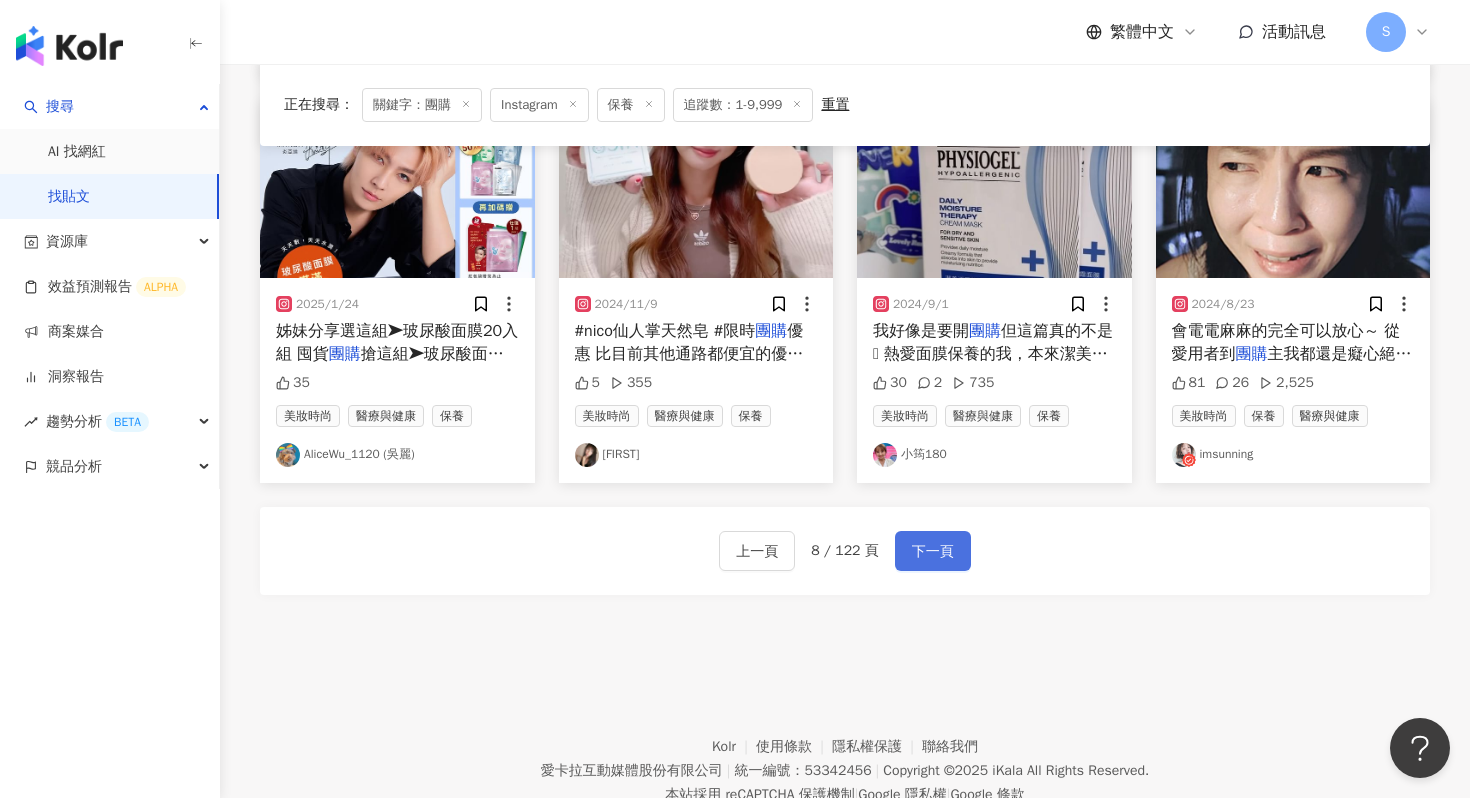 click on "下一頁" at bounding box center [933, 551] 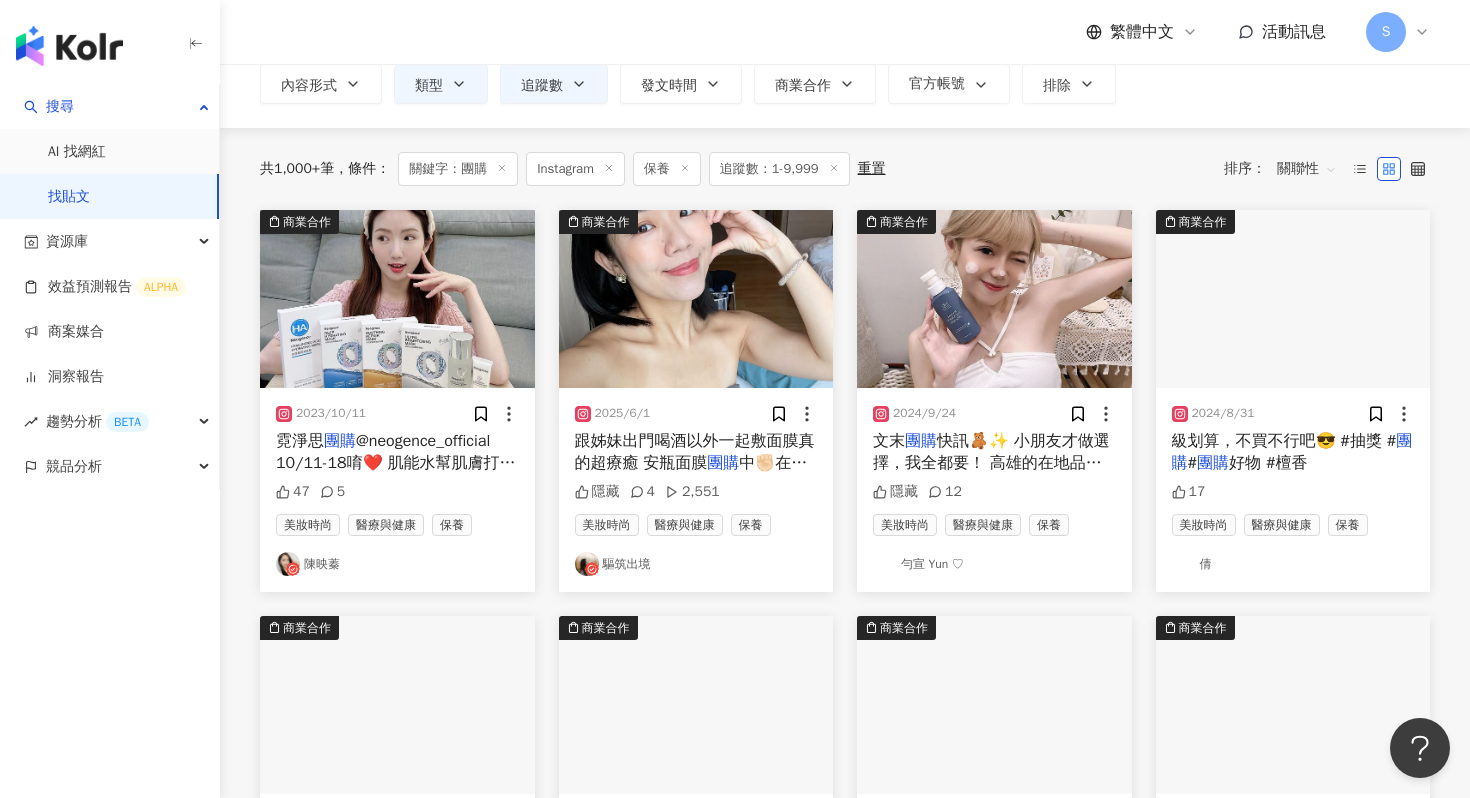 scroll, scrollTop: 124, scrollLeft: 0, axis: vertical 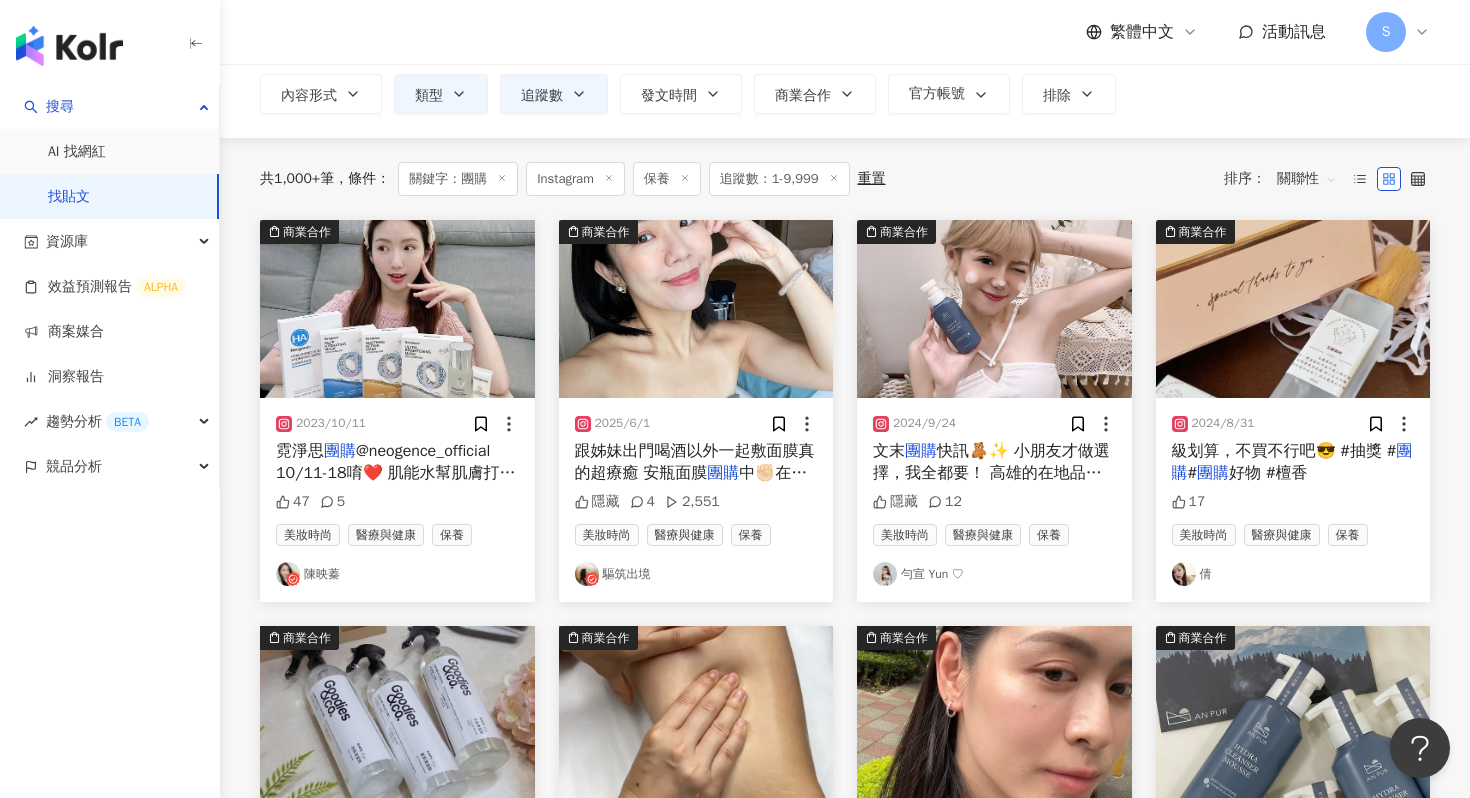click at bounding box center (397, 309) 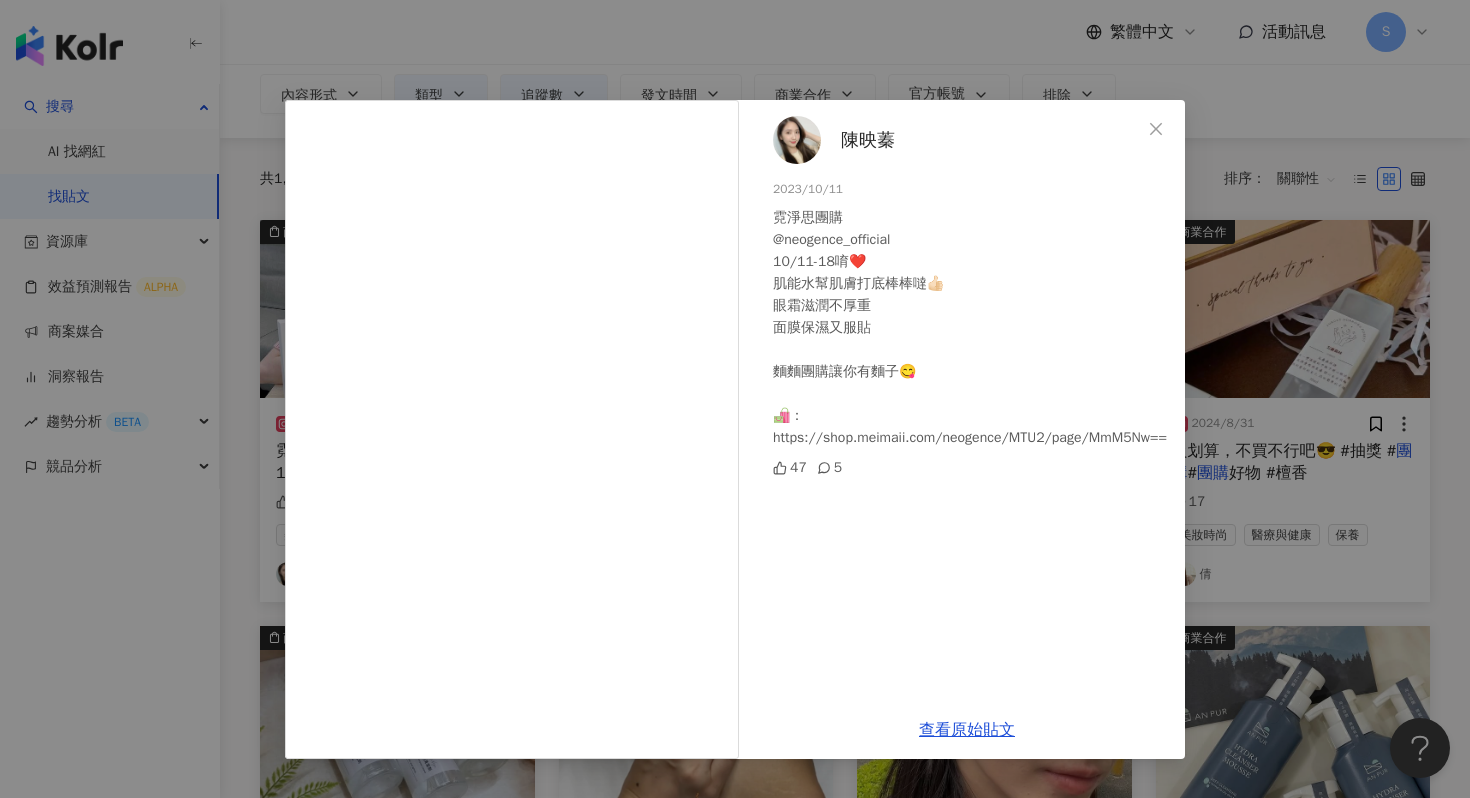 click on "陳映蓁 2023/10/11 霓淨思團購
@neogence_official
10/11-18唷❤️
肌能水幫肌膚打底棒棒噠👍🏻
眼霜滋潤不厚重
面膜保濕又服貼
麵麵團購讓你有麵子😋
🛍️：https://shop.meimaii.com/neogence/MTU2/page/MmM5Nw== 47 5 查看原始貼文" at bounding box center (735, 399) 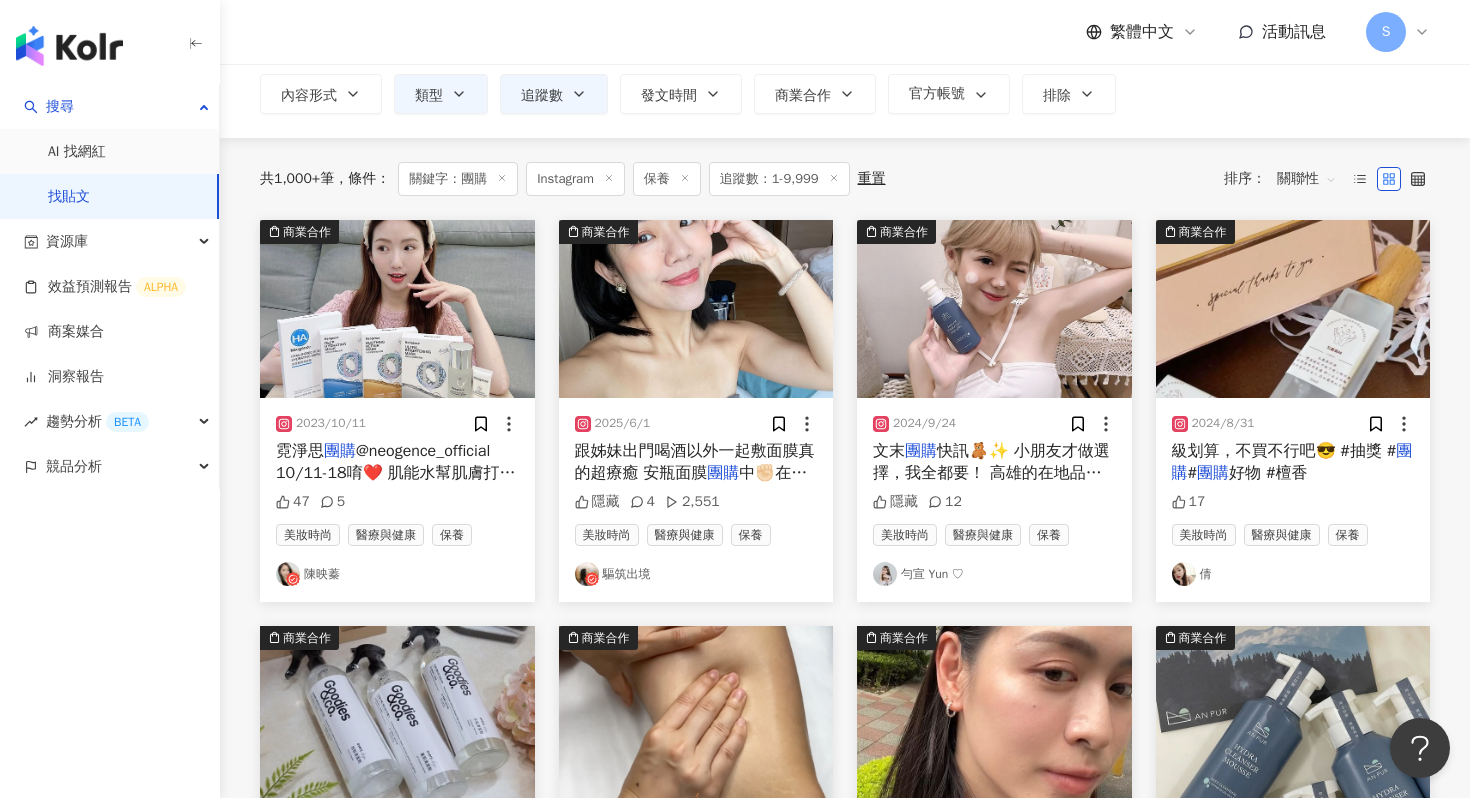 click at bounding box center [994, 309] 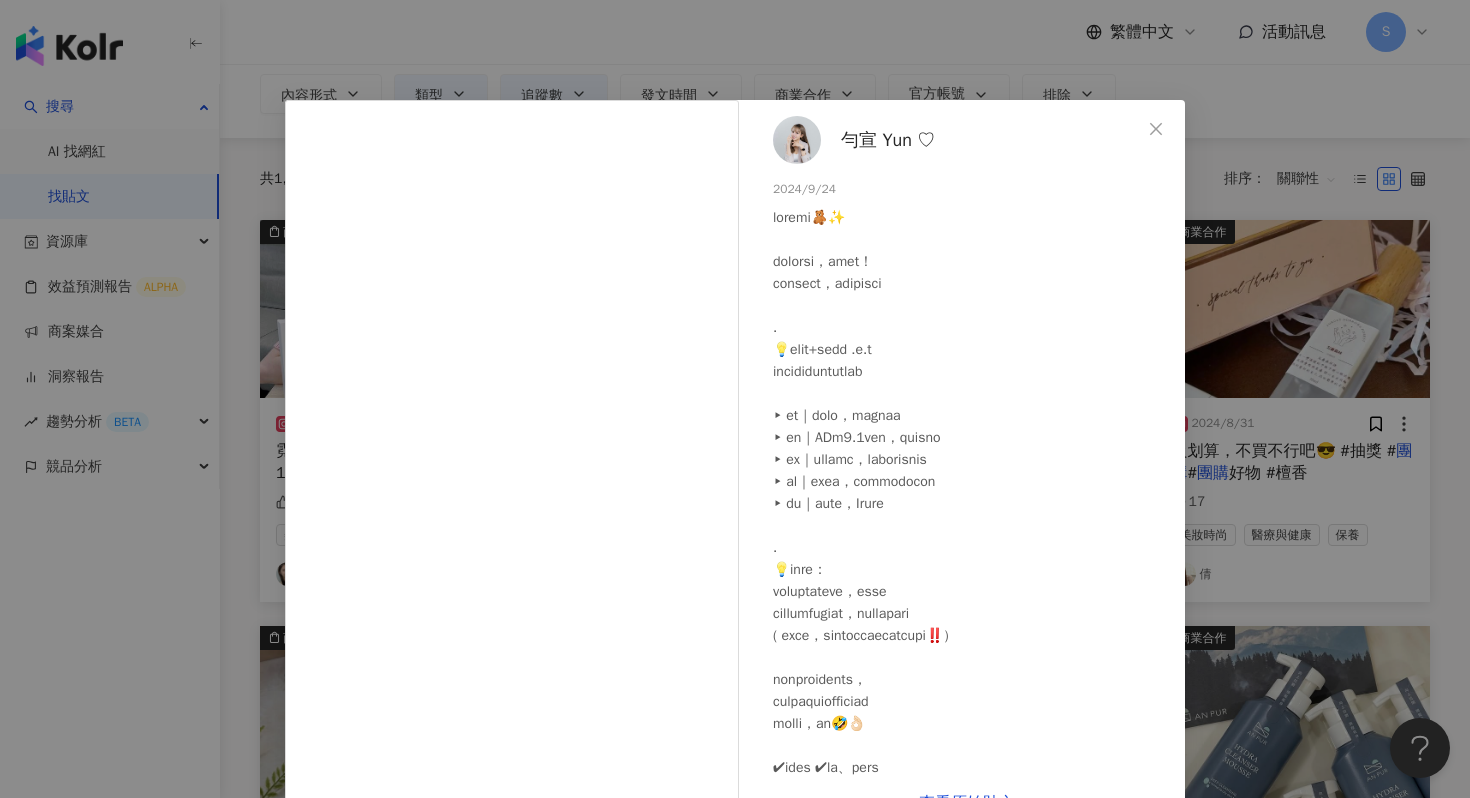 click on "勻宣 Yun ♡" at bounding box center [888, 140] 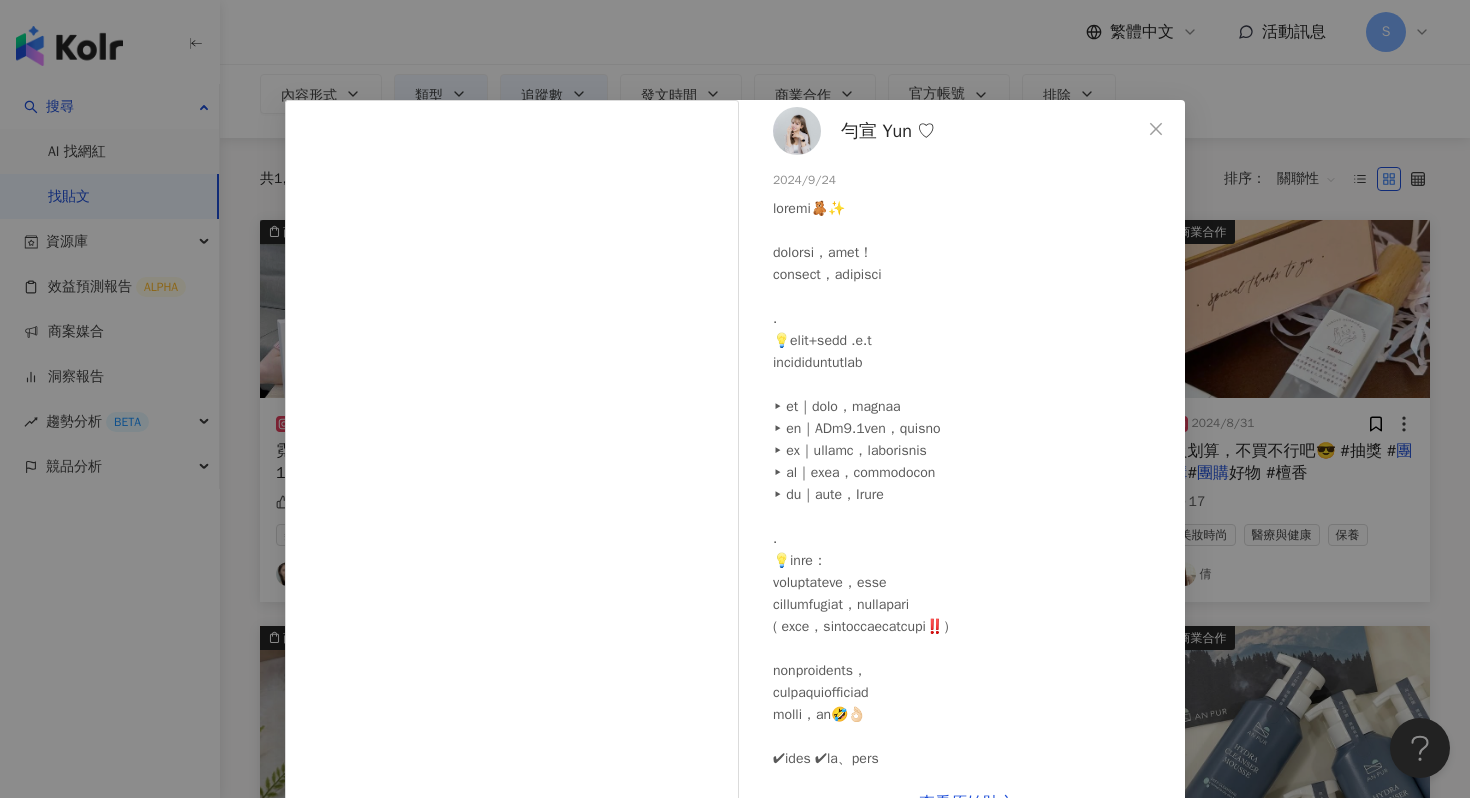 scroll, scrollTop: 30, scrollLeft: 0, axis: vertical 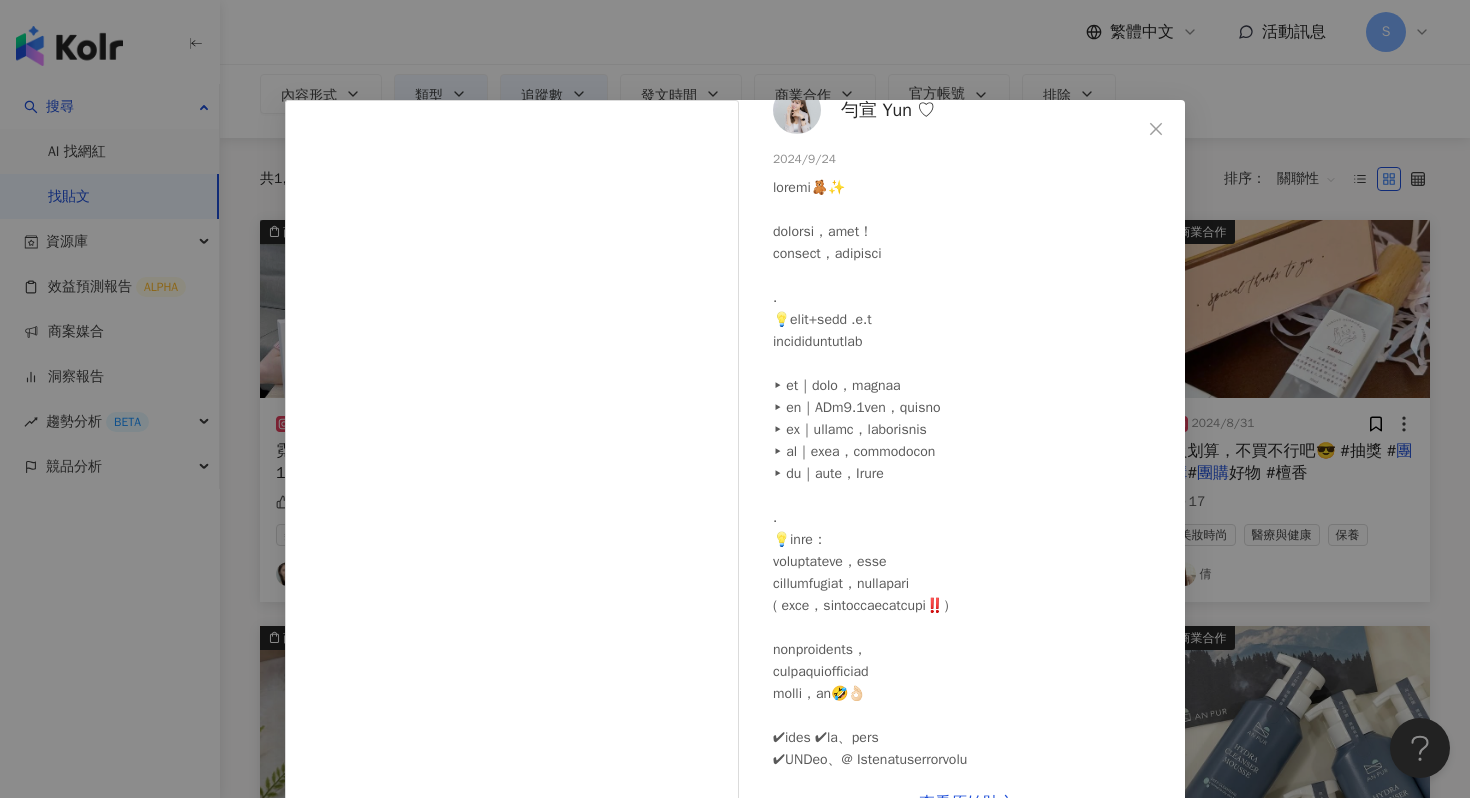 click on "勻宣 Yun ♡ 2024/9/24 隱藏 12 查看原始貼文" at bounding box center (735, 399) 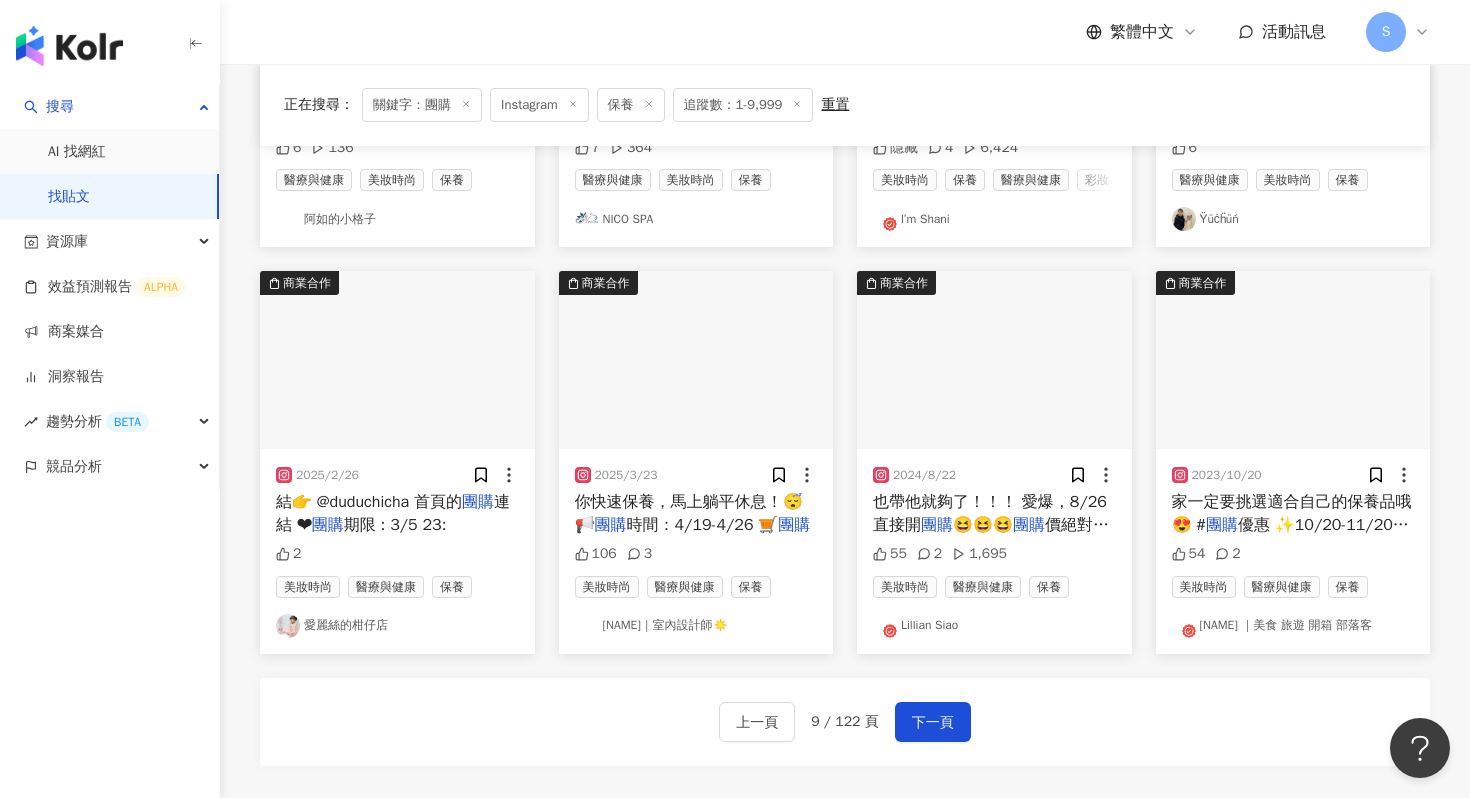 scroll, scrollTop: 886, scrollLeft: 0, axis: vertical 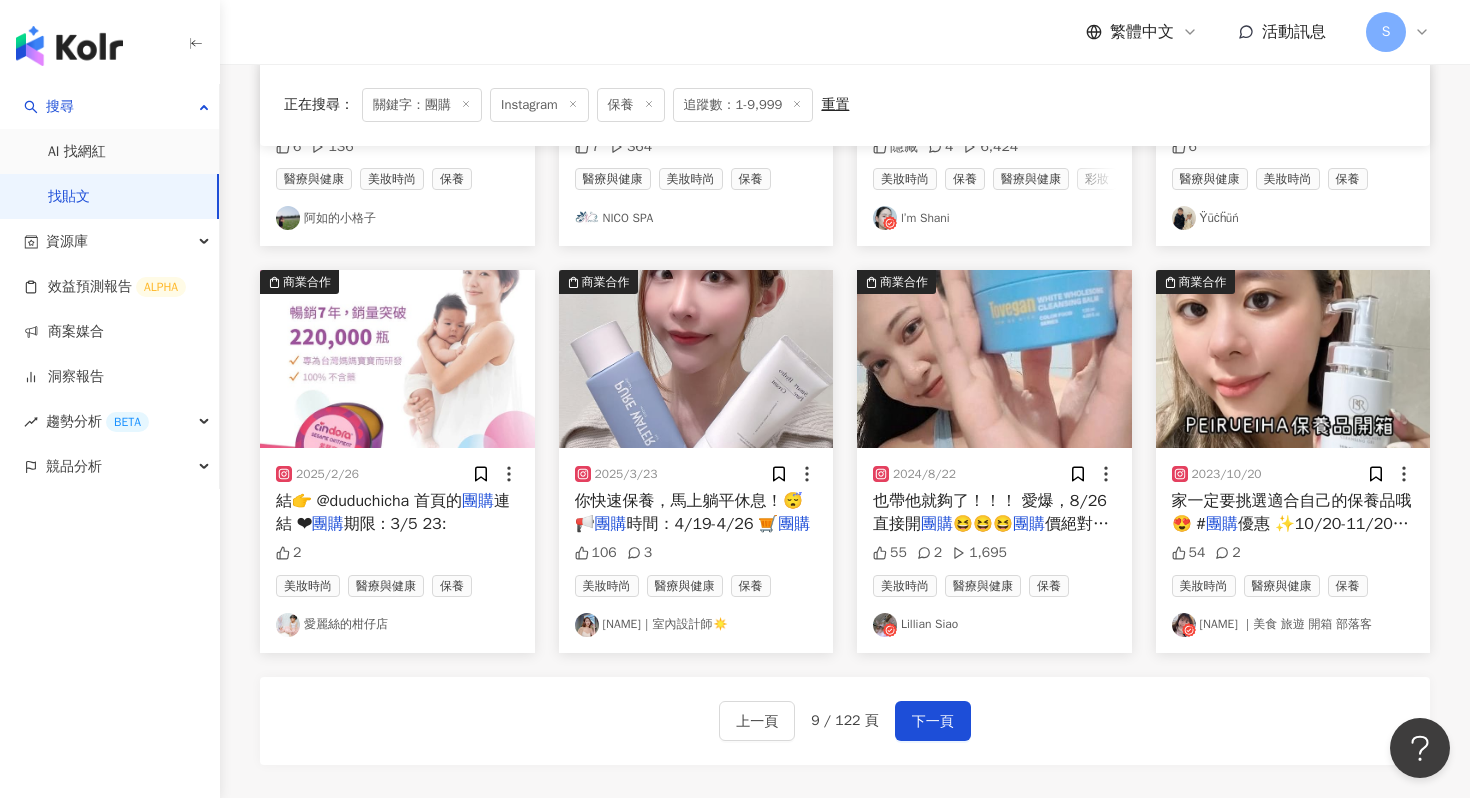 click at bounding box center (994, 359) 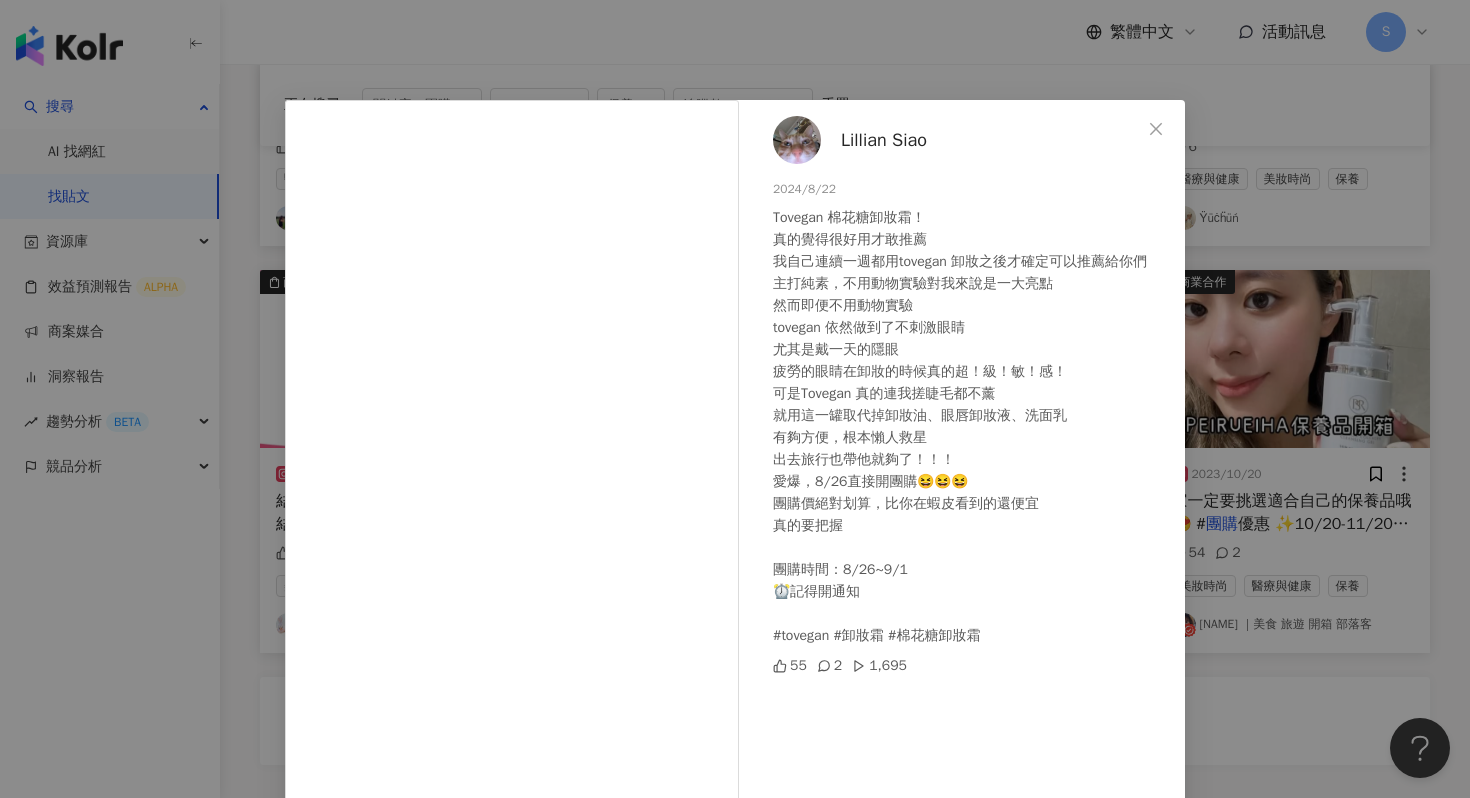 click on "Lillian  Siao 2024/8/22 Tovegan 棉花糖卸妝霜！
真的覺得很好用才敢推薦
我自己連續一週都用tovegan 卸妝之後才確定可以推薦給你們
主打純素，不用動物實驗對我來說是一大亮點
然而即便不用動物實驗
tovegan 依然做到了不刺激眼睛
尤其是戴一天的隱眼
疲勞的眼睛在卸妝的時候真的超！級！敏！感！
可是Tovegan 真的連我搓睫毛都不薰
就用這一罐取代掉卸妝油、眼唇卸妝液、洗面乳
有夠方便，根本懶人救星
出去旅行也帶他就夠了！！！
愛爆，8/26直接開團購😆😆😆
團購價絕對划算，比你在蝦皮看到的還便宜
真的要把握
團購時間：8/26~9/1
⏰記得開通知
#tovegan #卸妝霜 #棉花糖卸妝霜 55 2 1,695 查看原始貼文" at bounding box center [735, 399] 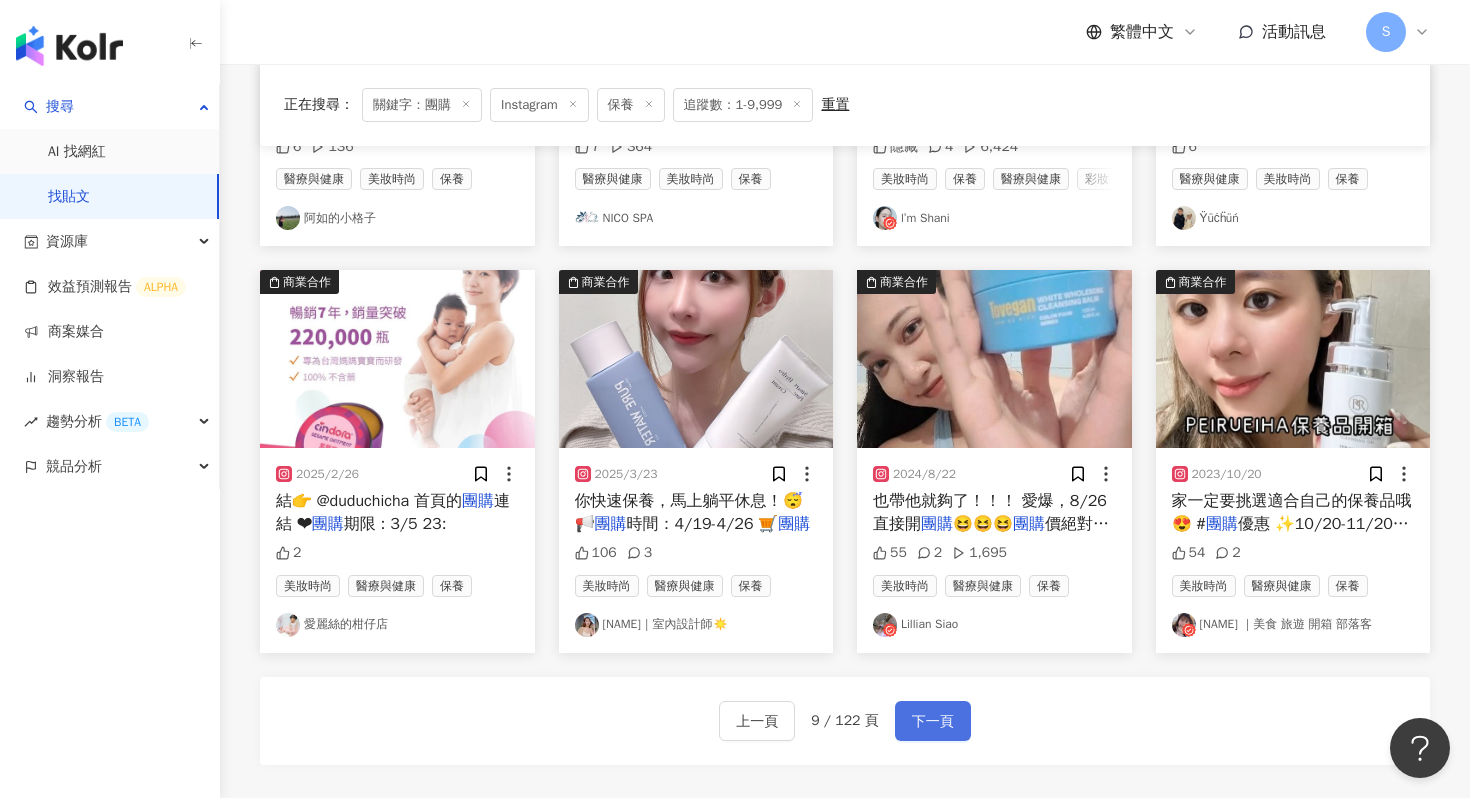 click on "下一頁" at bounding box center [933, 722] 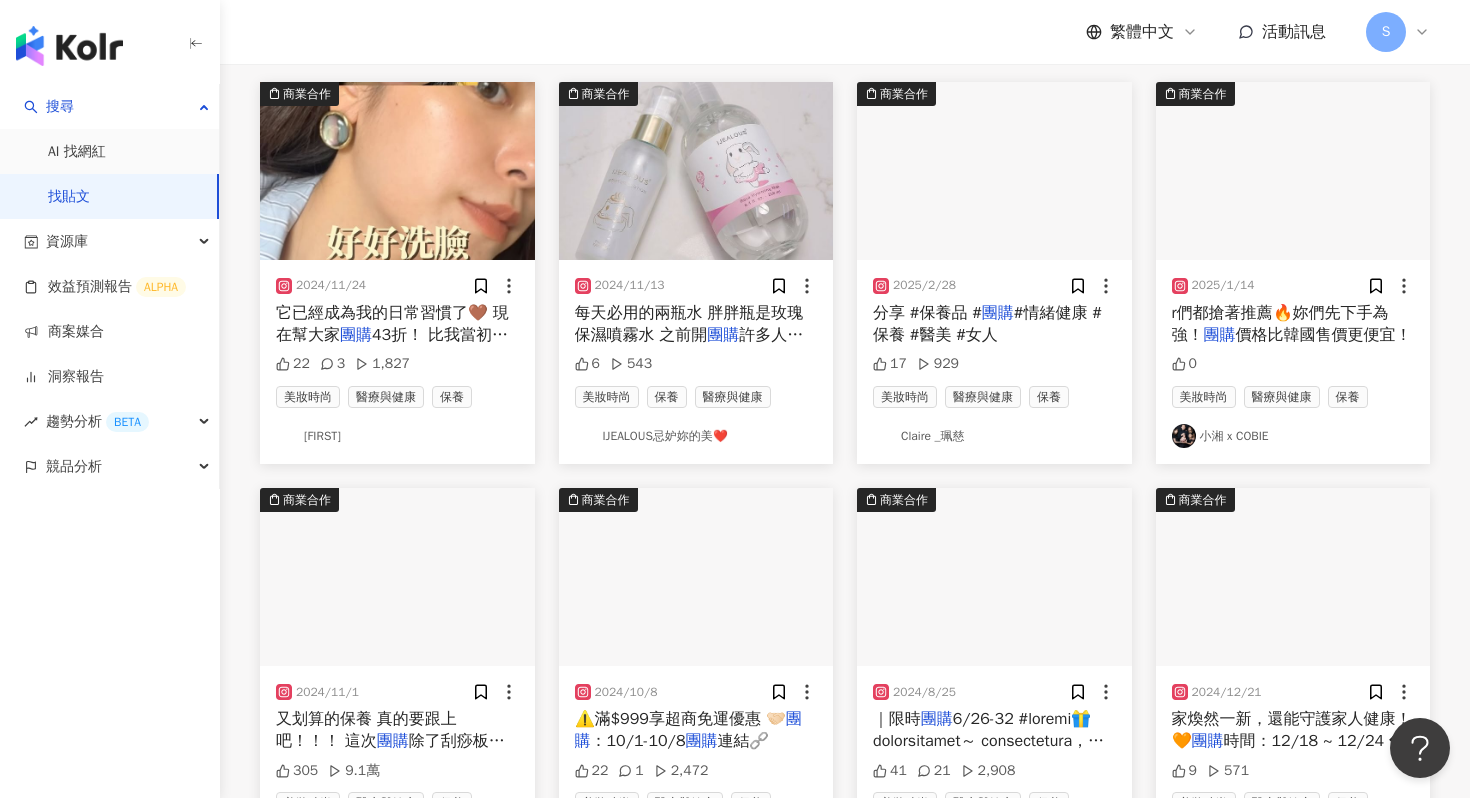 scroll, scrollTop: 164, scrollLeft: 0, axis: vertical 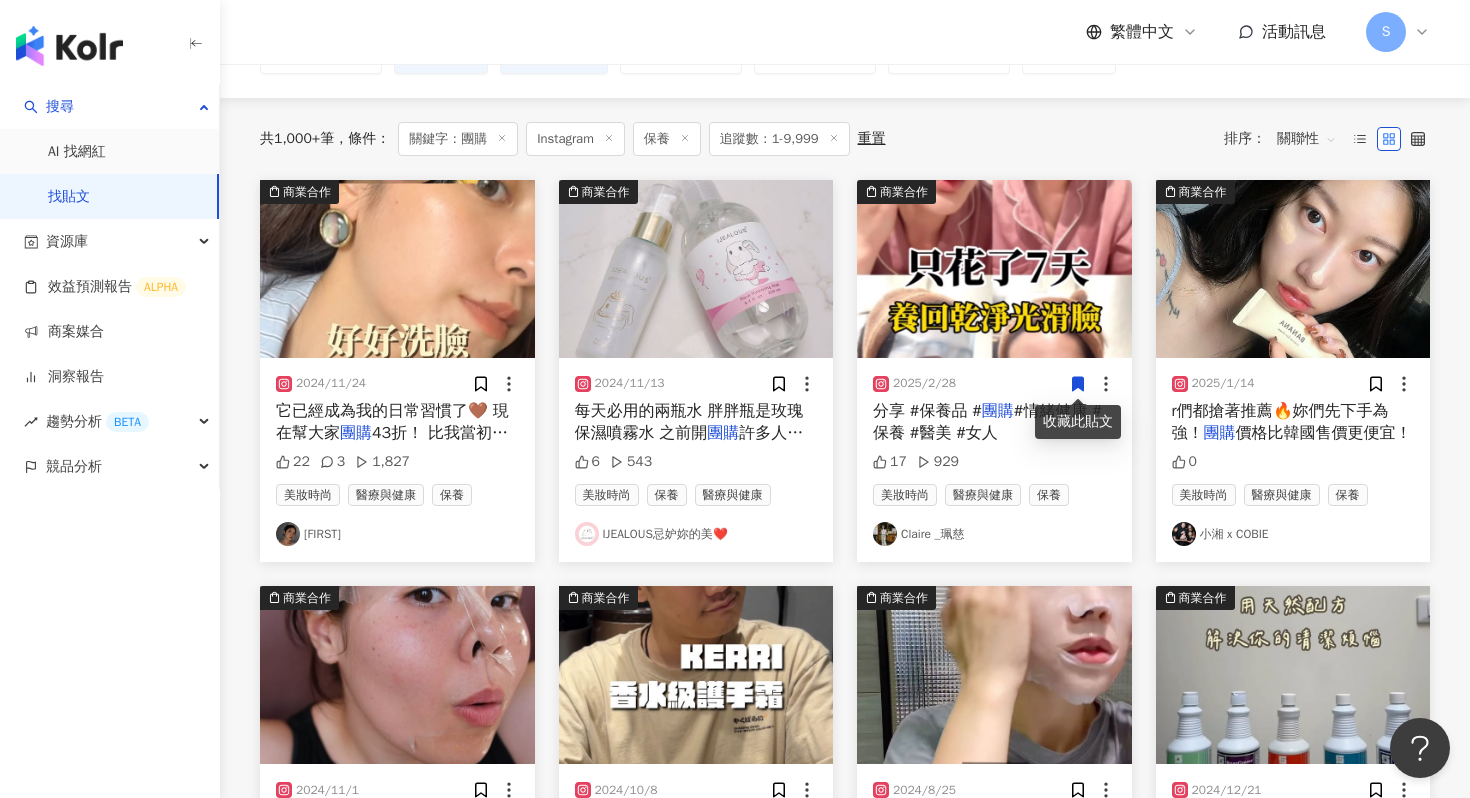 click at bounding box center (1293, 269) 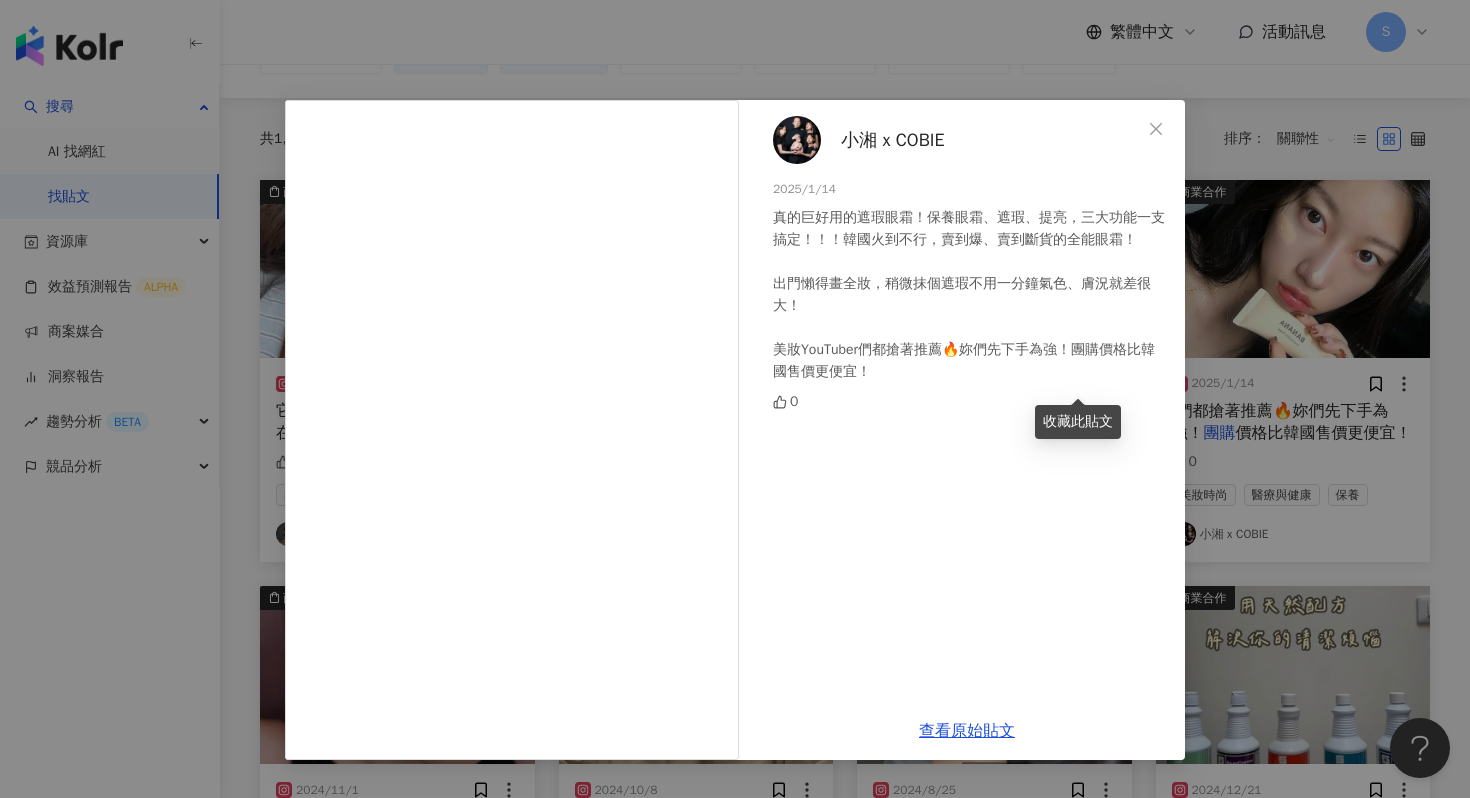 click on "小湘 x COBIE 2025/1/14 真的巨好用的遮瑕眼霜！保養眼霜、遮瑕、提亮，三大功能一支搞定！！！韓國火到不行，賣到爆、賣到斷貨的全能眼霜！
出門懶得畫全妝，稍微抹個遮瑕不用一分鐘氣色、膚況就差很大！
美妝YouTuber們都搶著推薦🔥妳們先下手為強！團購價格比韓國售價更便宜！ 0 查看原始貼文" at bounding box center [735, 399] 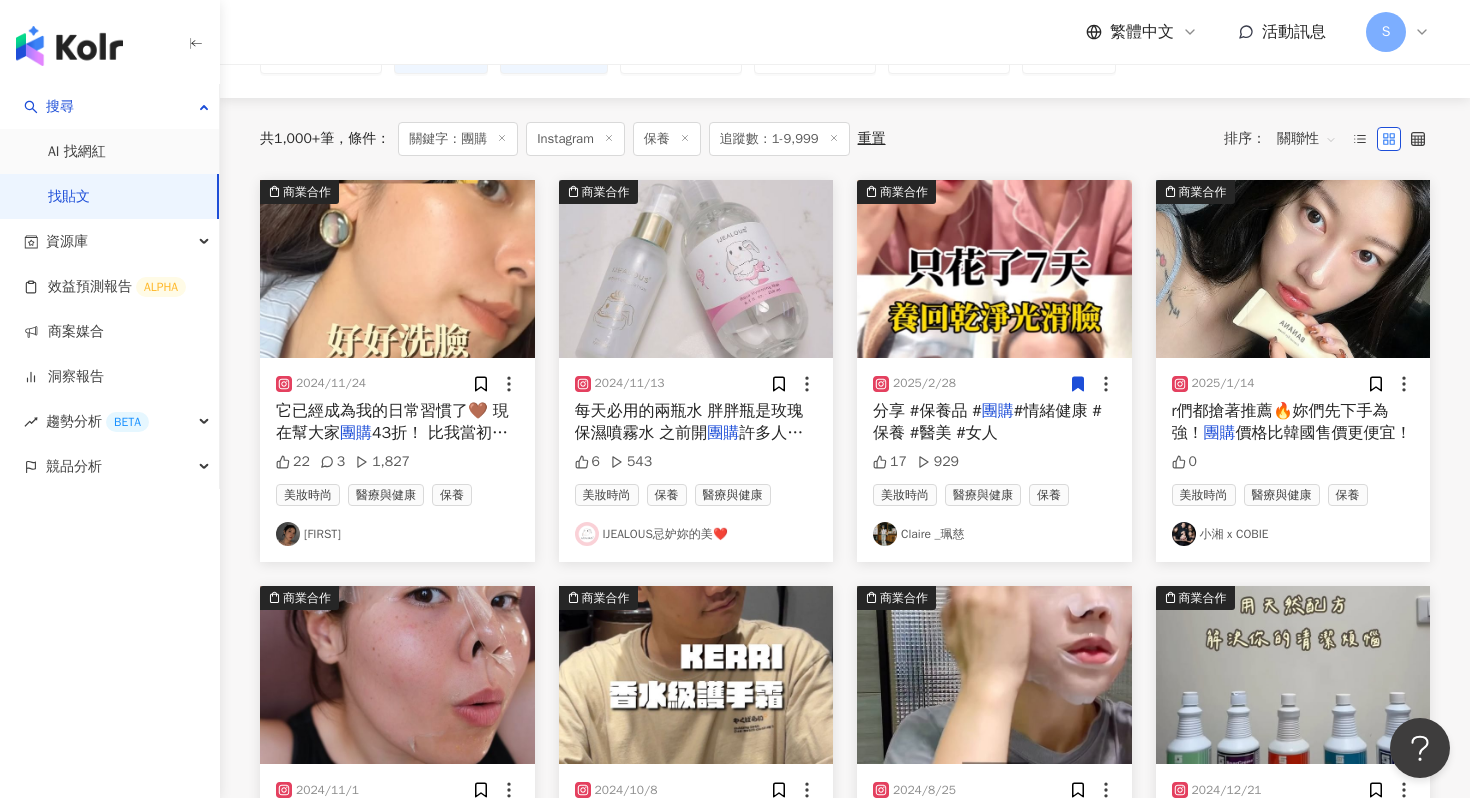 scroll, scrollTop: 0, scrollLeft: 0, axis: both 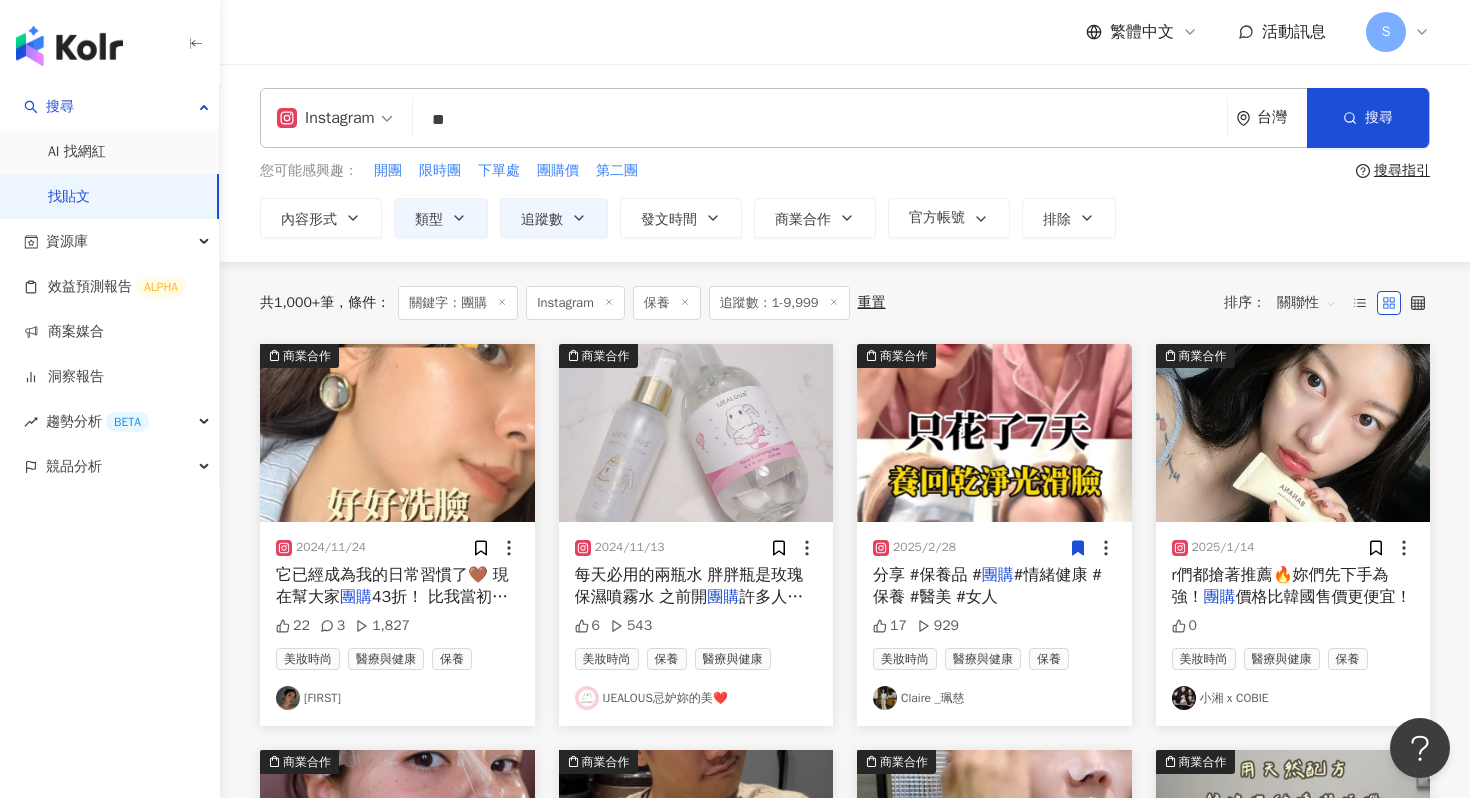 click on "Instagram ** 台灣 搜尋 您可能感興趣： 開團  限時團  下單處  團購價  第二團  搜尋指引 內容形式 類型 追蹤數 發文時間 商業合作 官方帳號  排除  *  -  **** 不限 小型 奈米網紅 (<1萬) 微型網紅 (1萬-3萬) 小型網紅 (3萬-5萬) 中型 中小型網紅 (5萬-10萬) 中型網紅 (10萬-30萬) 中大型網紅 (30萬-50萬) 大型 大型網紅 (50萬-100萬) 百萬網紅 (>100萬)" at bounding box center [845, 163] 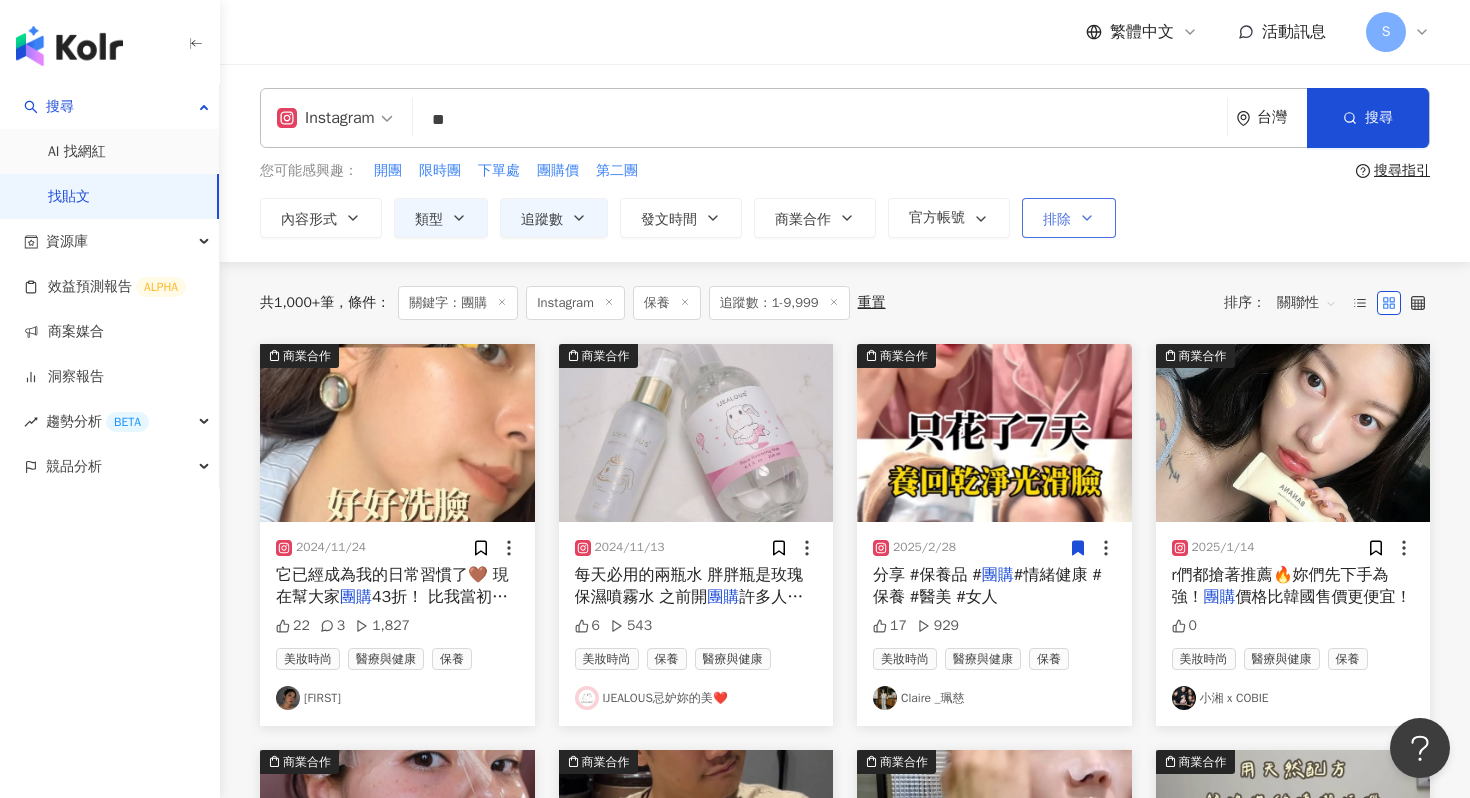 click on "排除" at bounding box center [1069, 218] 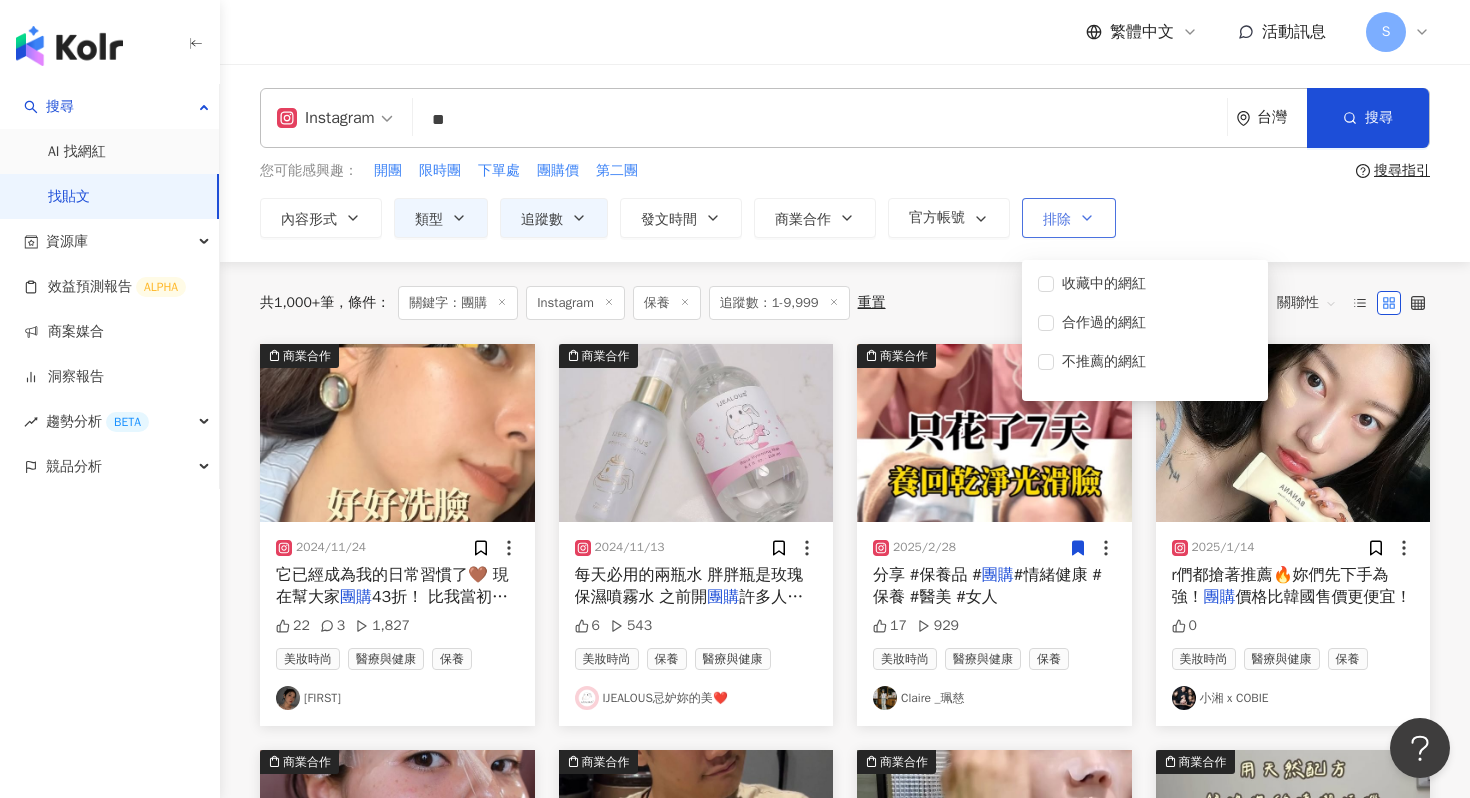 click on "排除" at bounding box center (1069, 218) 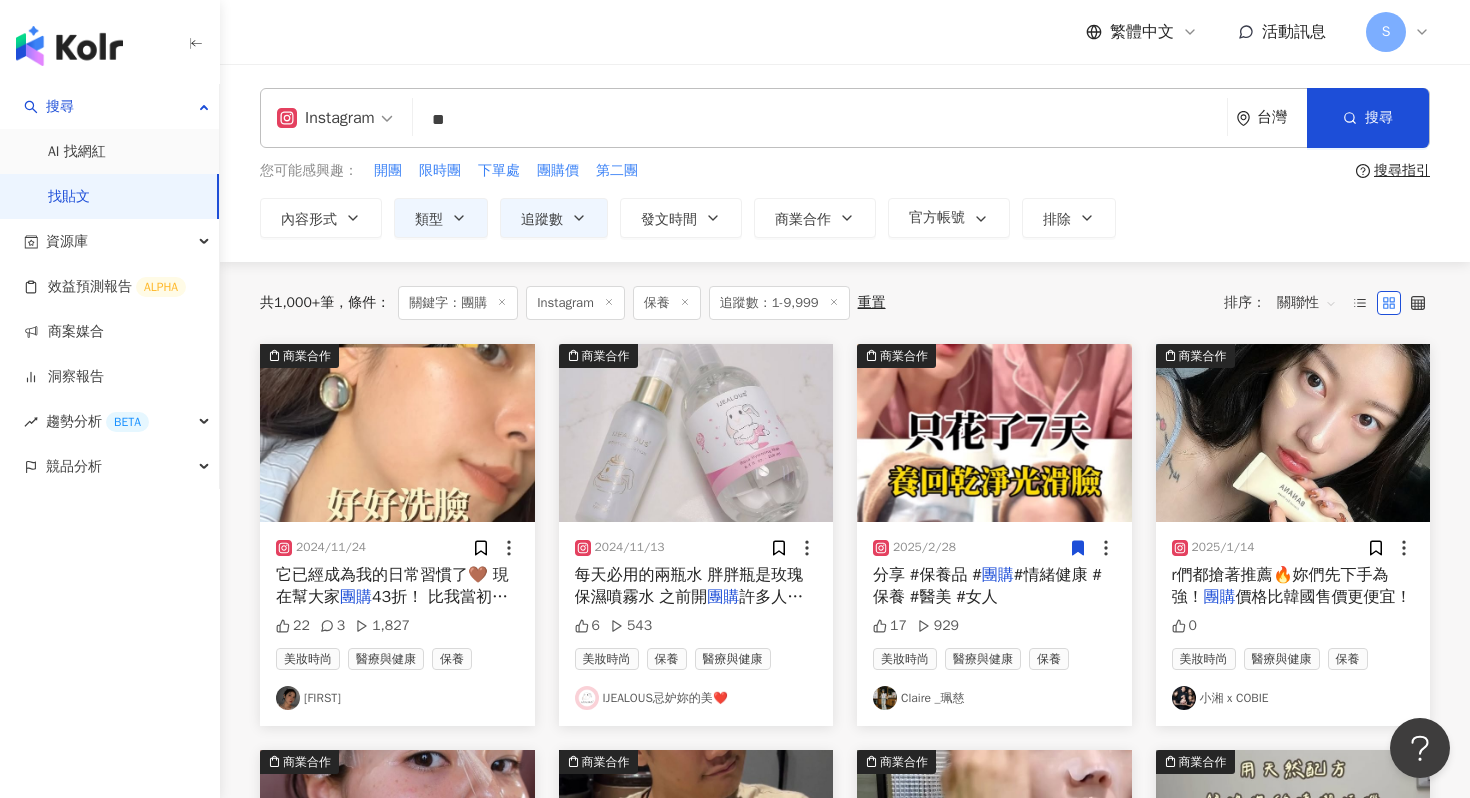 scroll, scrollTop: 11, scrollLeft: 0, axis: vertical 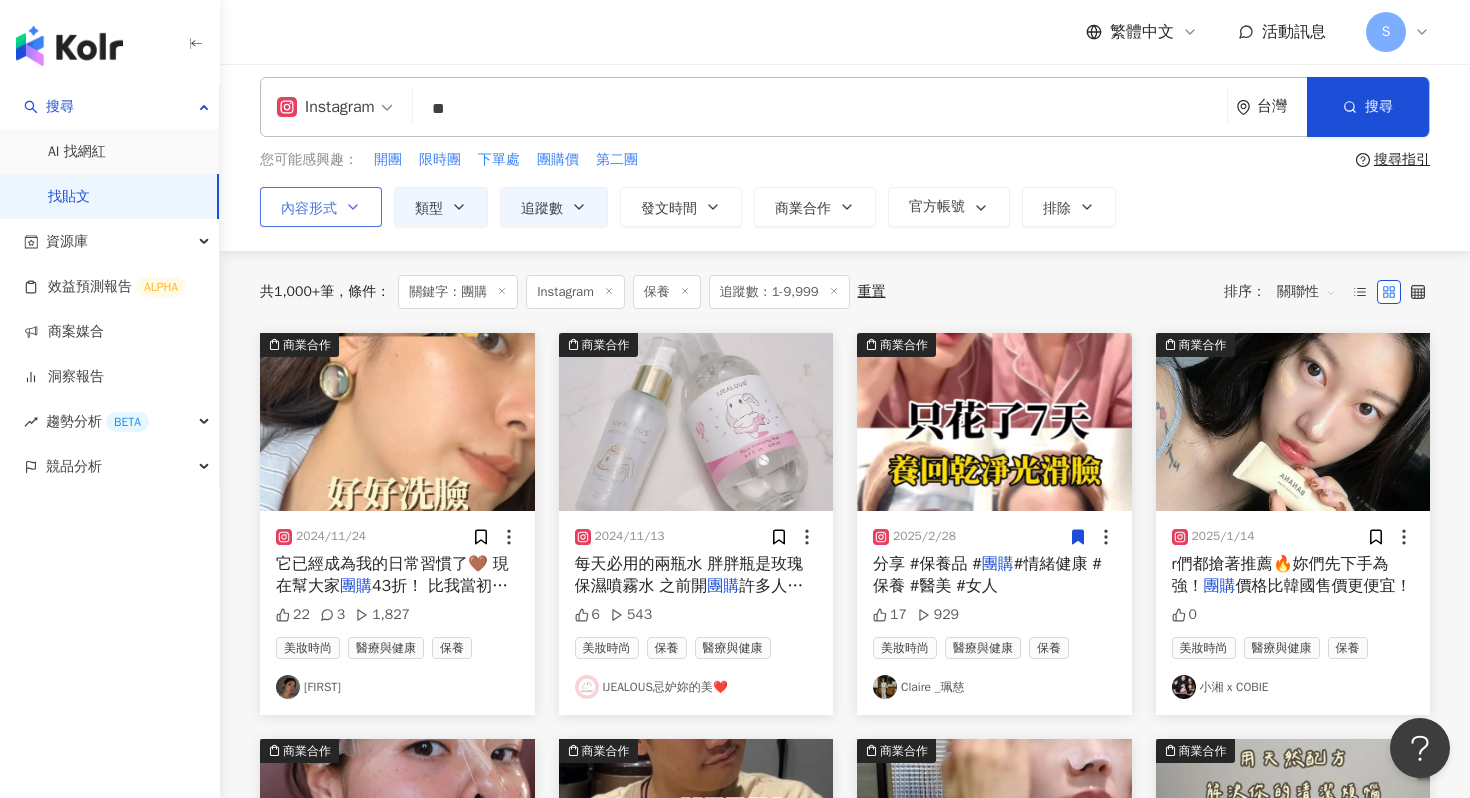 click on "內容形式" at bounding box center (321, 207) 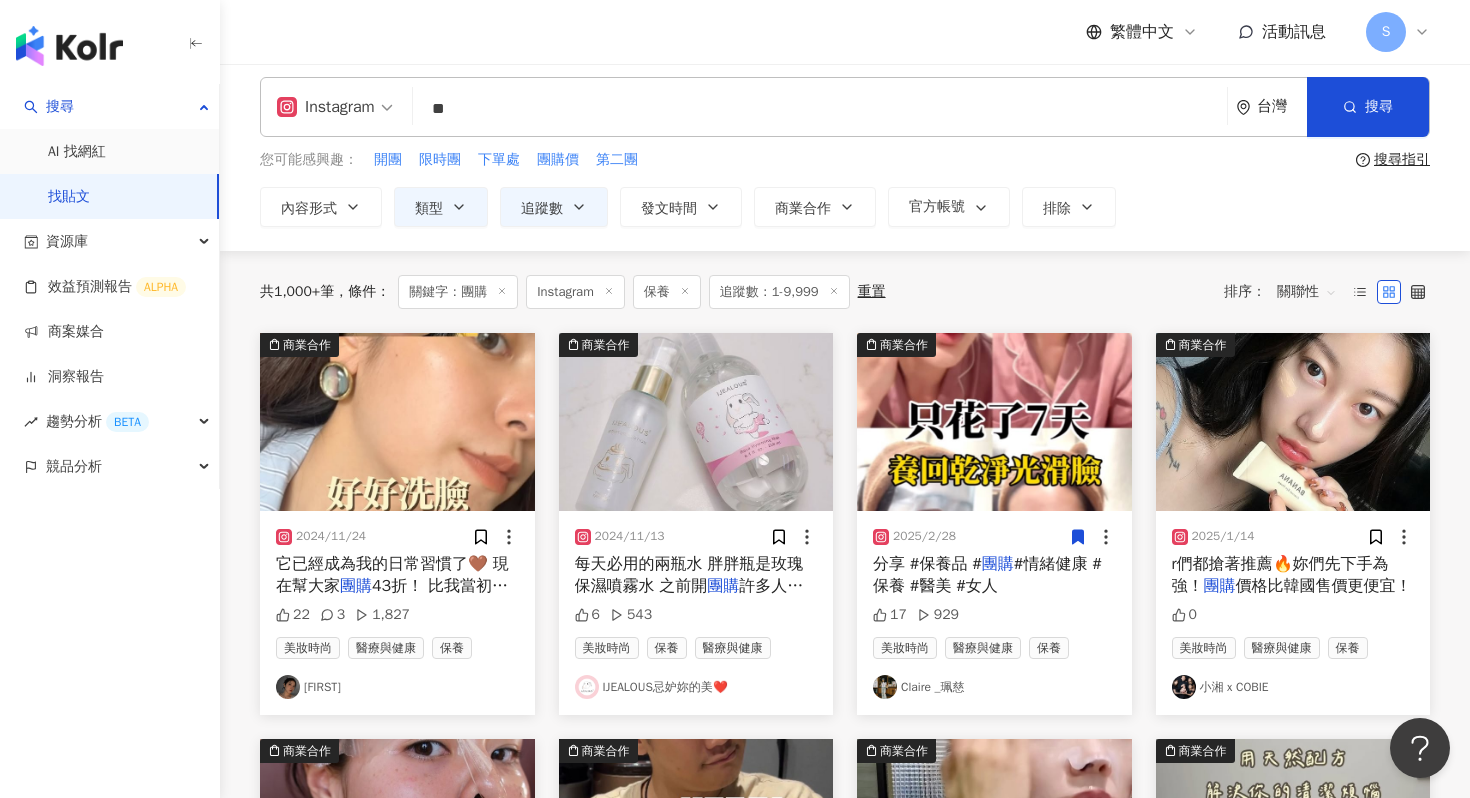 click on "您可能感興趣： 開團  限時團  下單處  團購價  第二團" at bounding box center [804, 160] 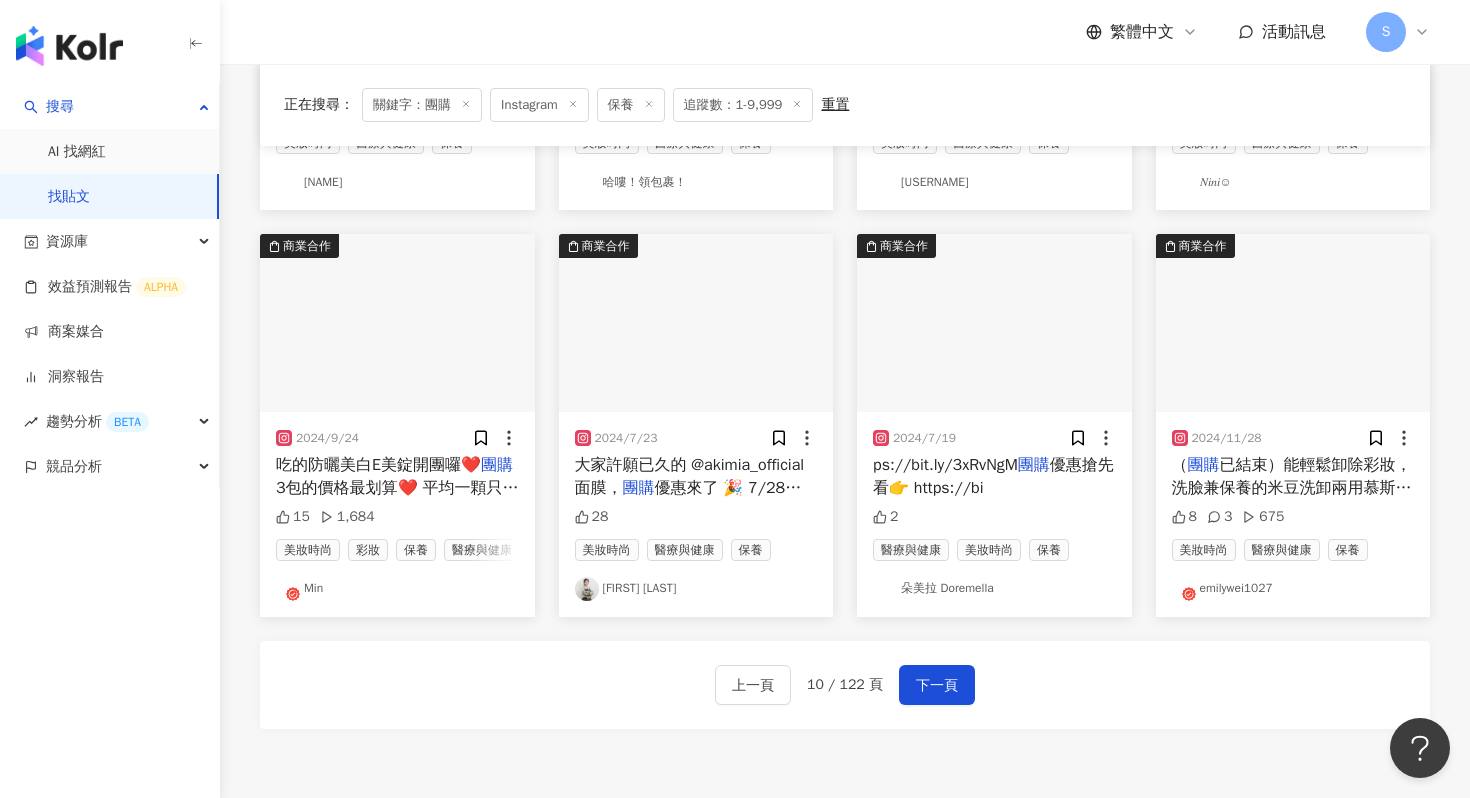 scroll, scrollTop: 925, scrollLeft: 0, axis: vertical 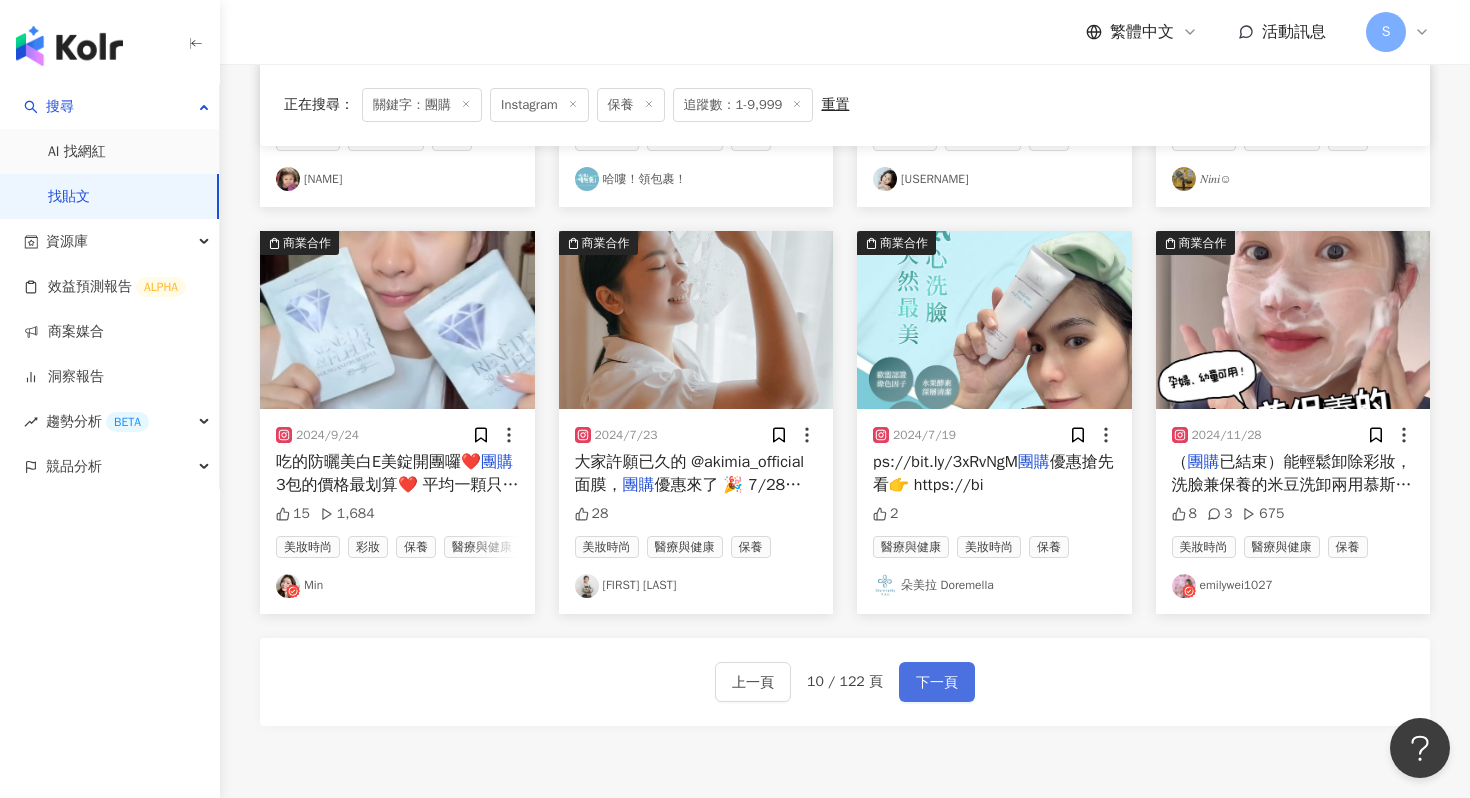 click on "下一頁" at bounding box center (937, 683) 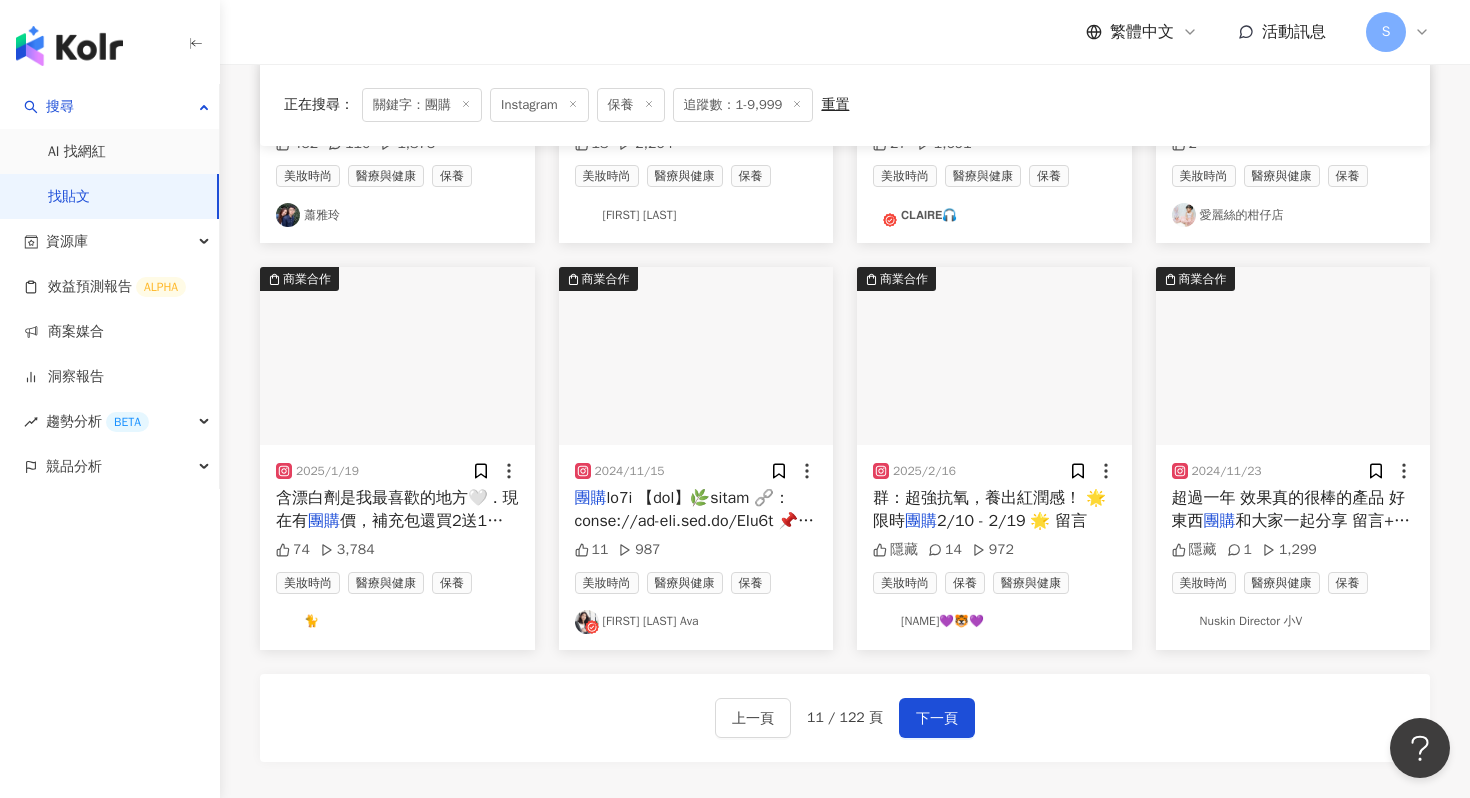 scroll, scrollTop: 877, scrollLeft: 0, axis: vertical 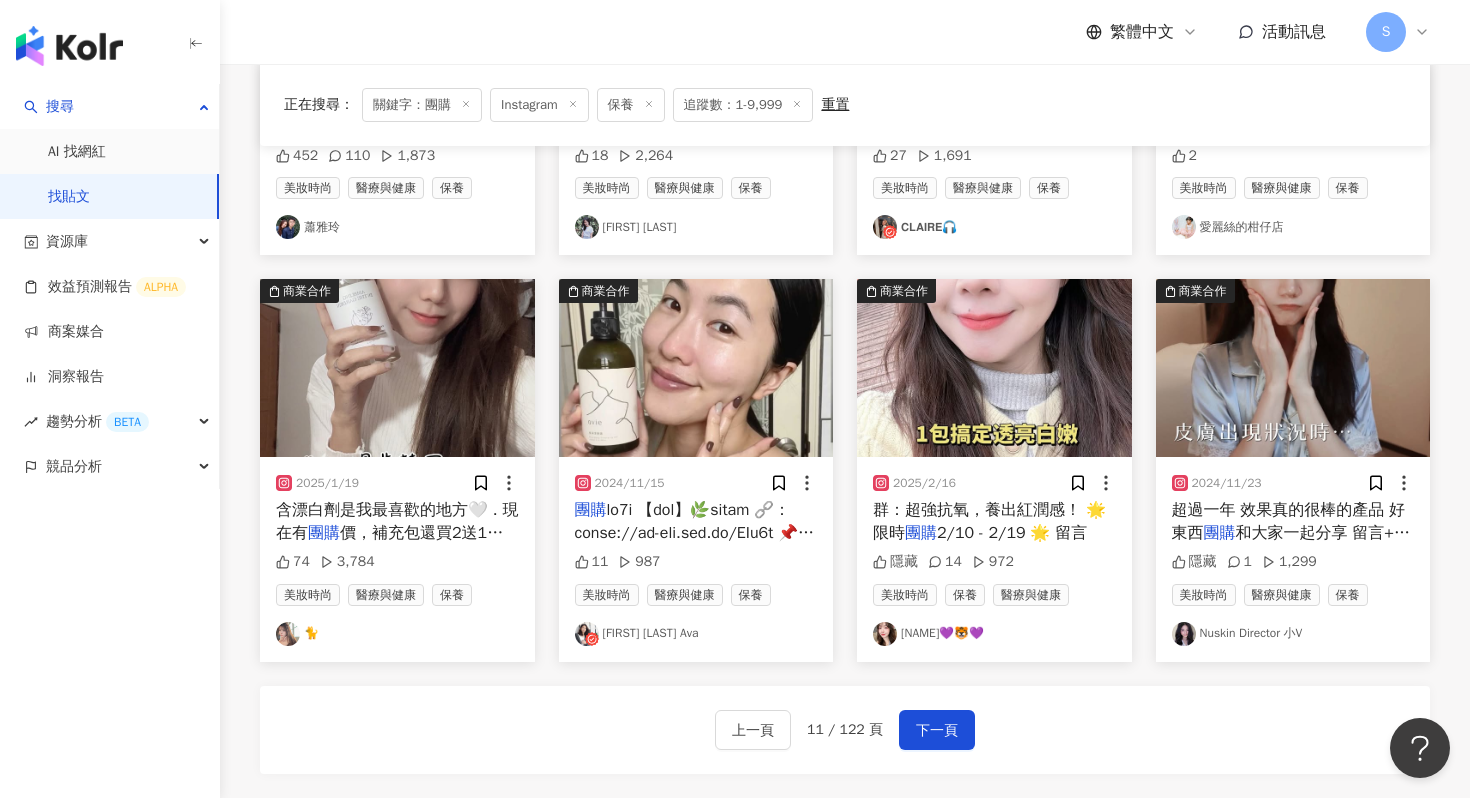 click at bounding box center [397, 368] 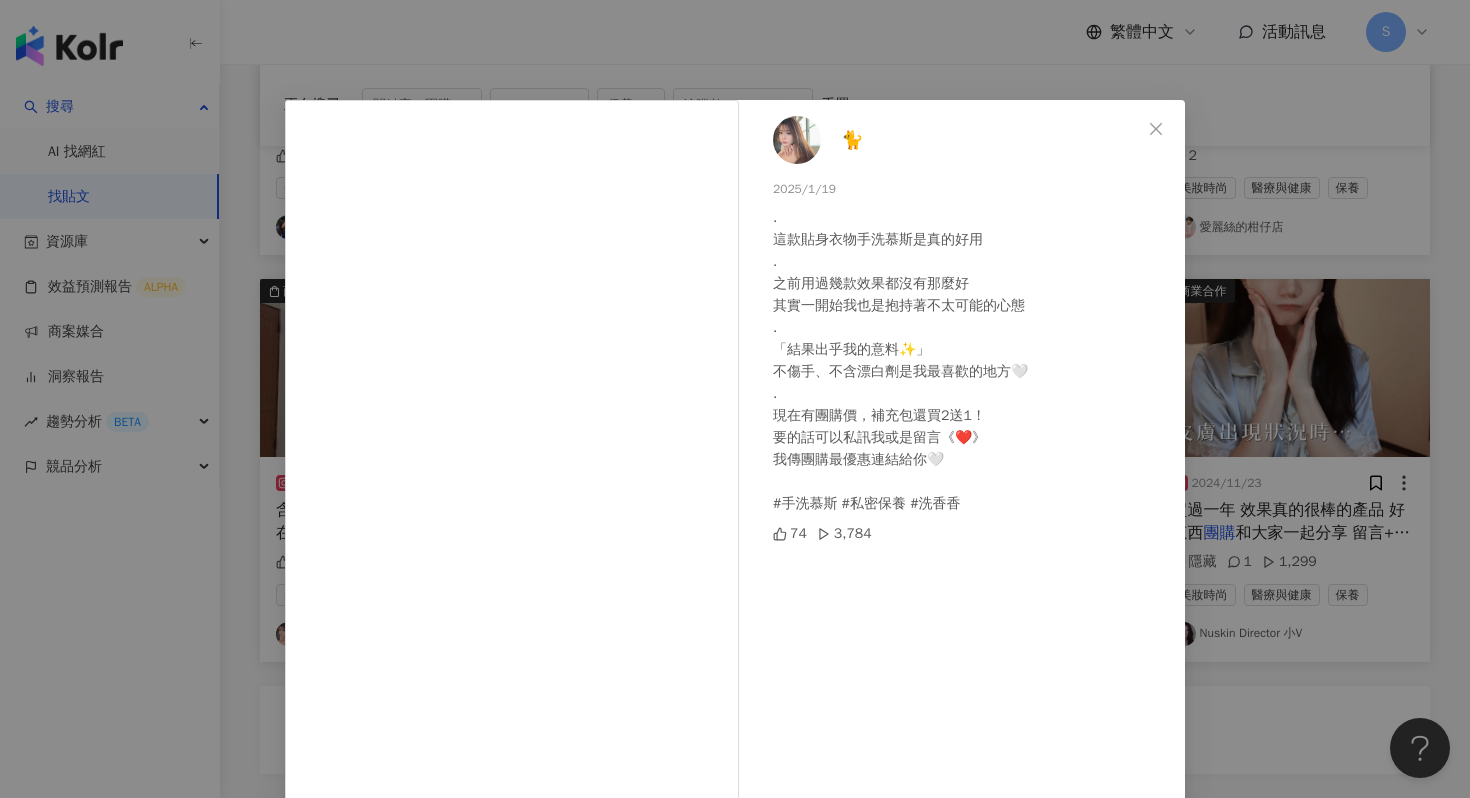 click on "🐈 2025/1/19 .
這款貼身衣物手洗慕斯是真的好用
.
之前用過幾款效果都沒有那麼好
其實一開始我也是抱持著不太可能的心態
.
「結果出乎我的意料✨」
不傷手、不含漂白劑是我最喜歡的地方🤍
.
現在有團購價，補充包還買2送1！
要的話可以私訊我或是留言《❤️》
我傳團購最優惠連結給你🤍
#手洗慕斯 #私密保養 #洗香香 74 3,784 查看原始貼文" at bounding box center [735, 399] 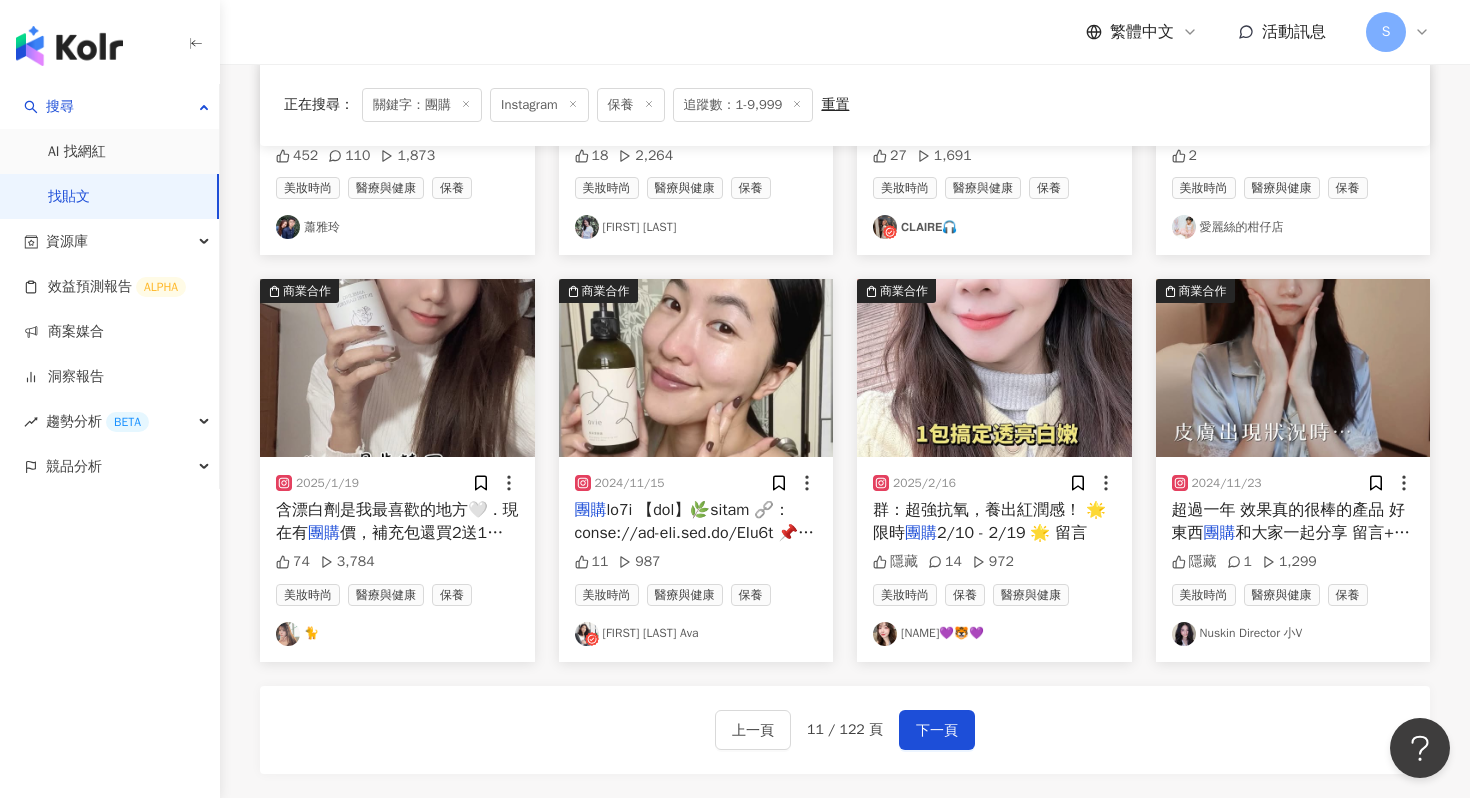 click at bounding box center (1293, 368) 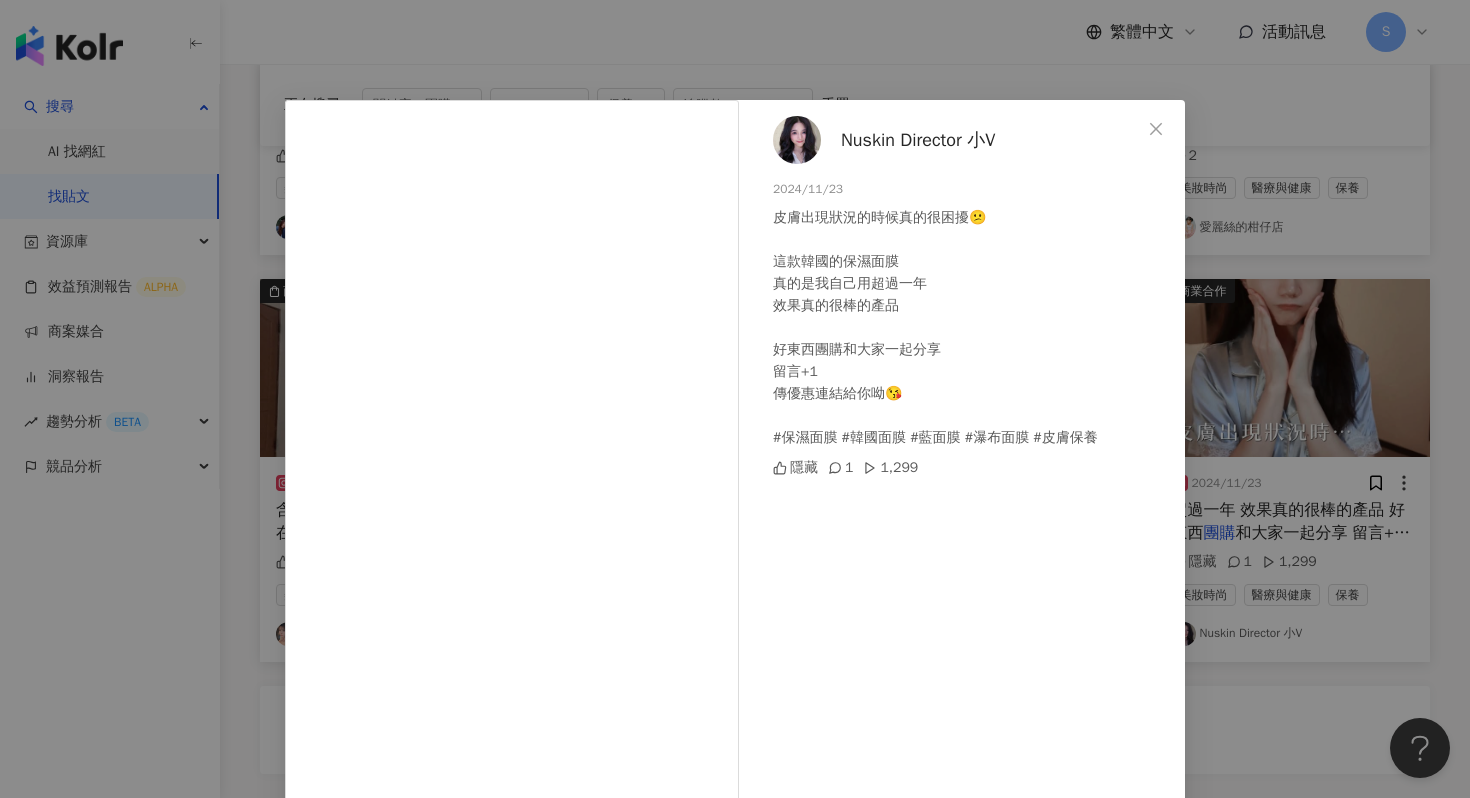 click on "Nuskin Director 小V" at bounding box center [918, 140] 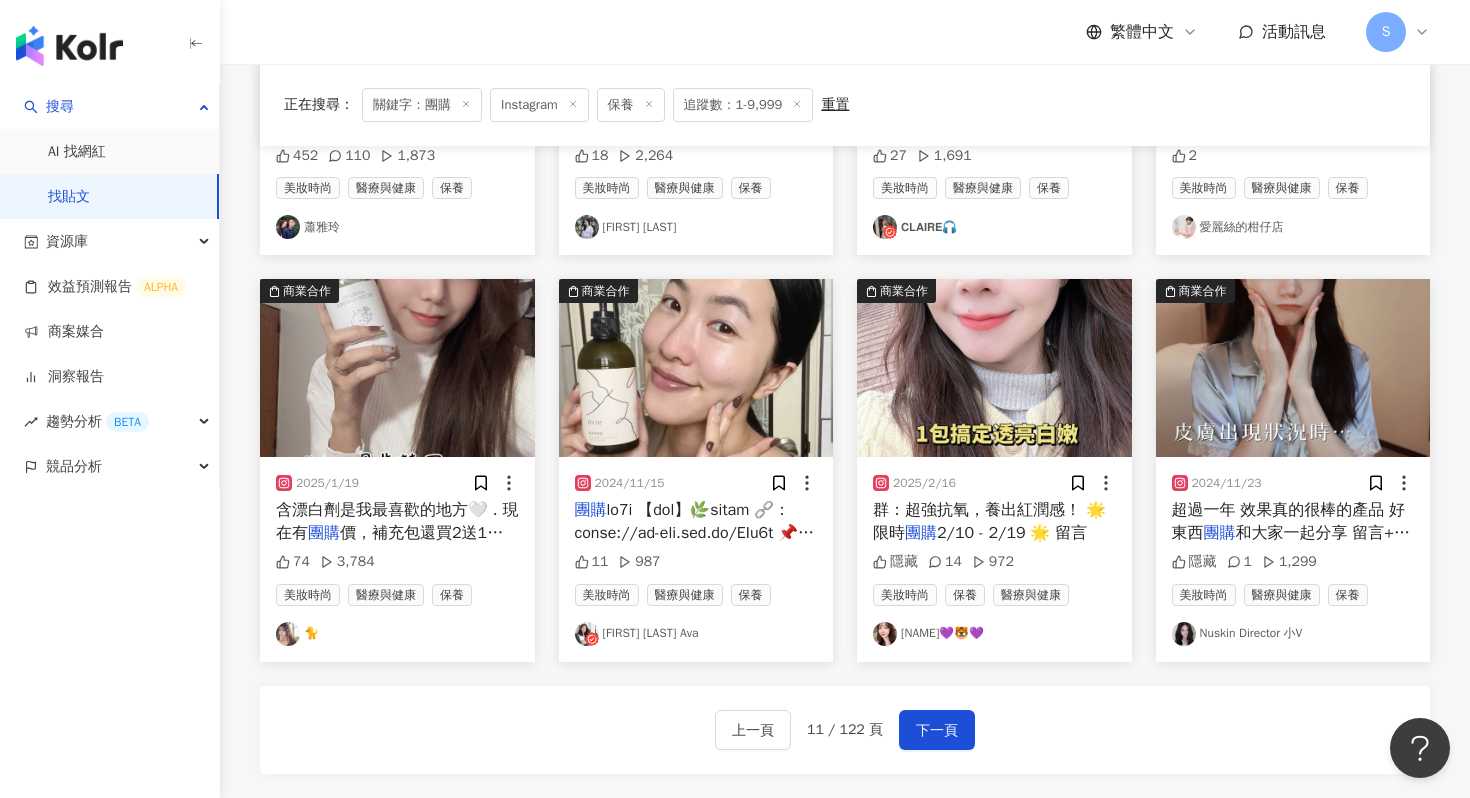 click at bounding box center (696, 368) 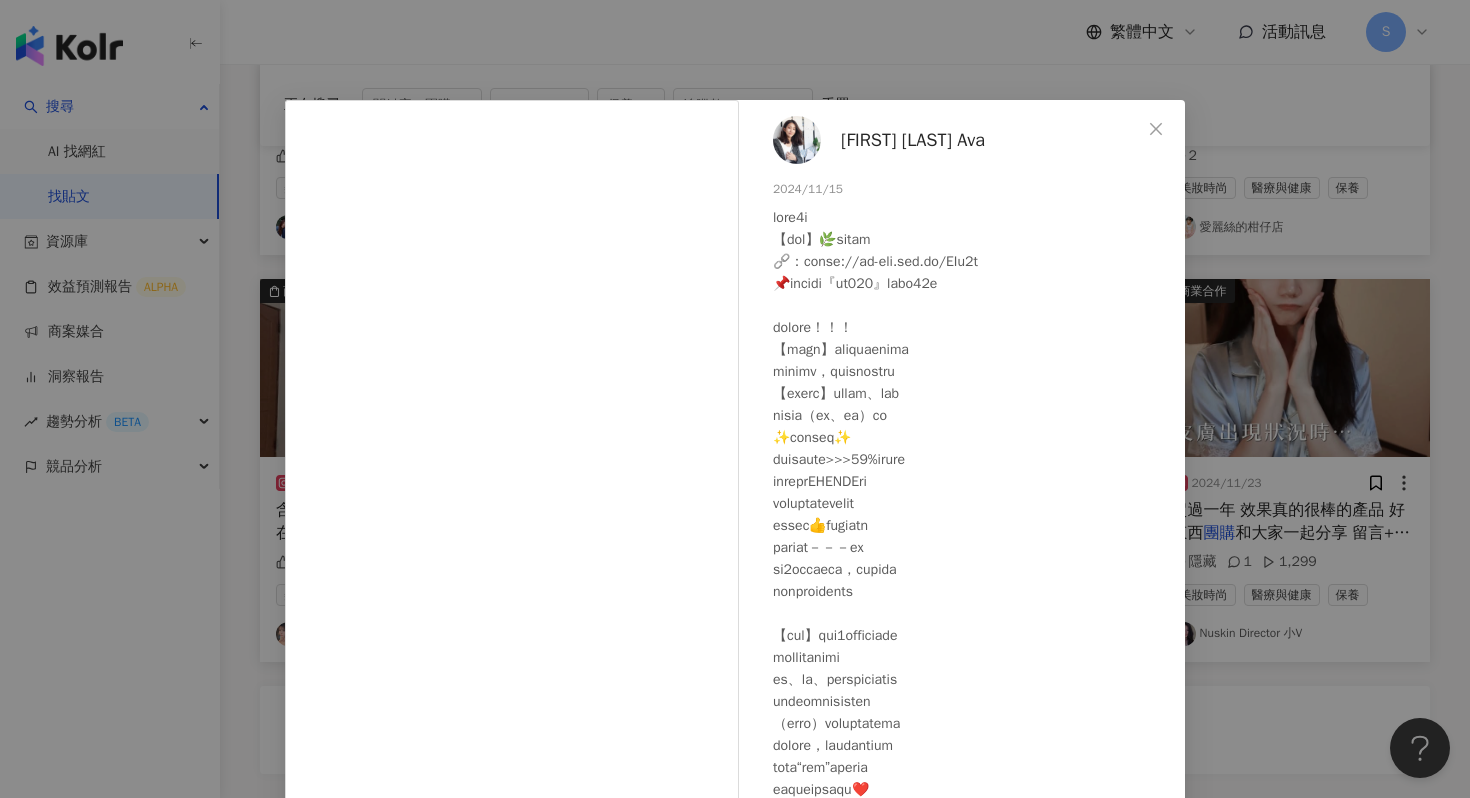 click at bounding box center [797, 140] 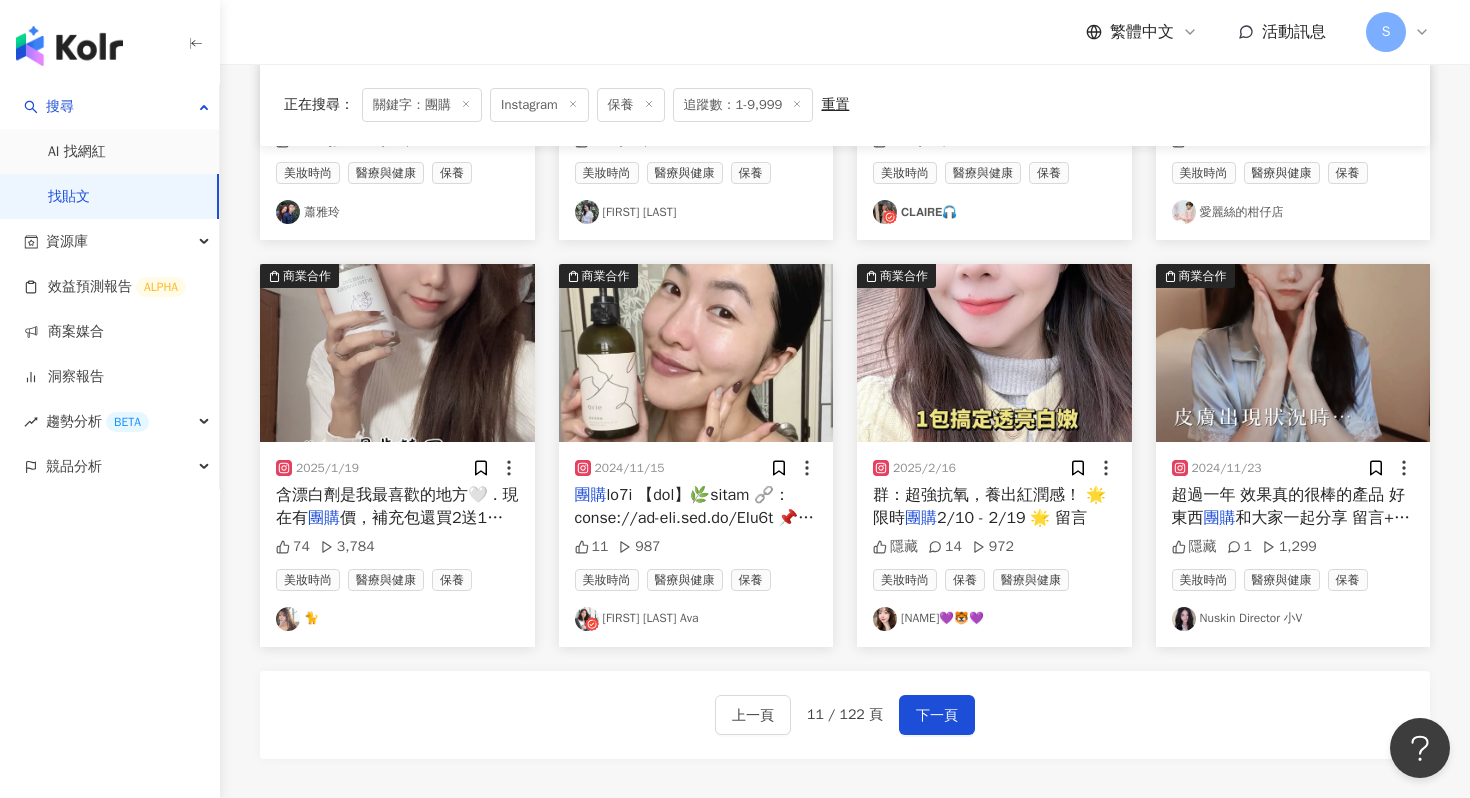 scroll, scrollTop: 895, scrollLeft: 0, axis: vertical 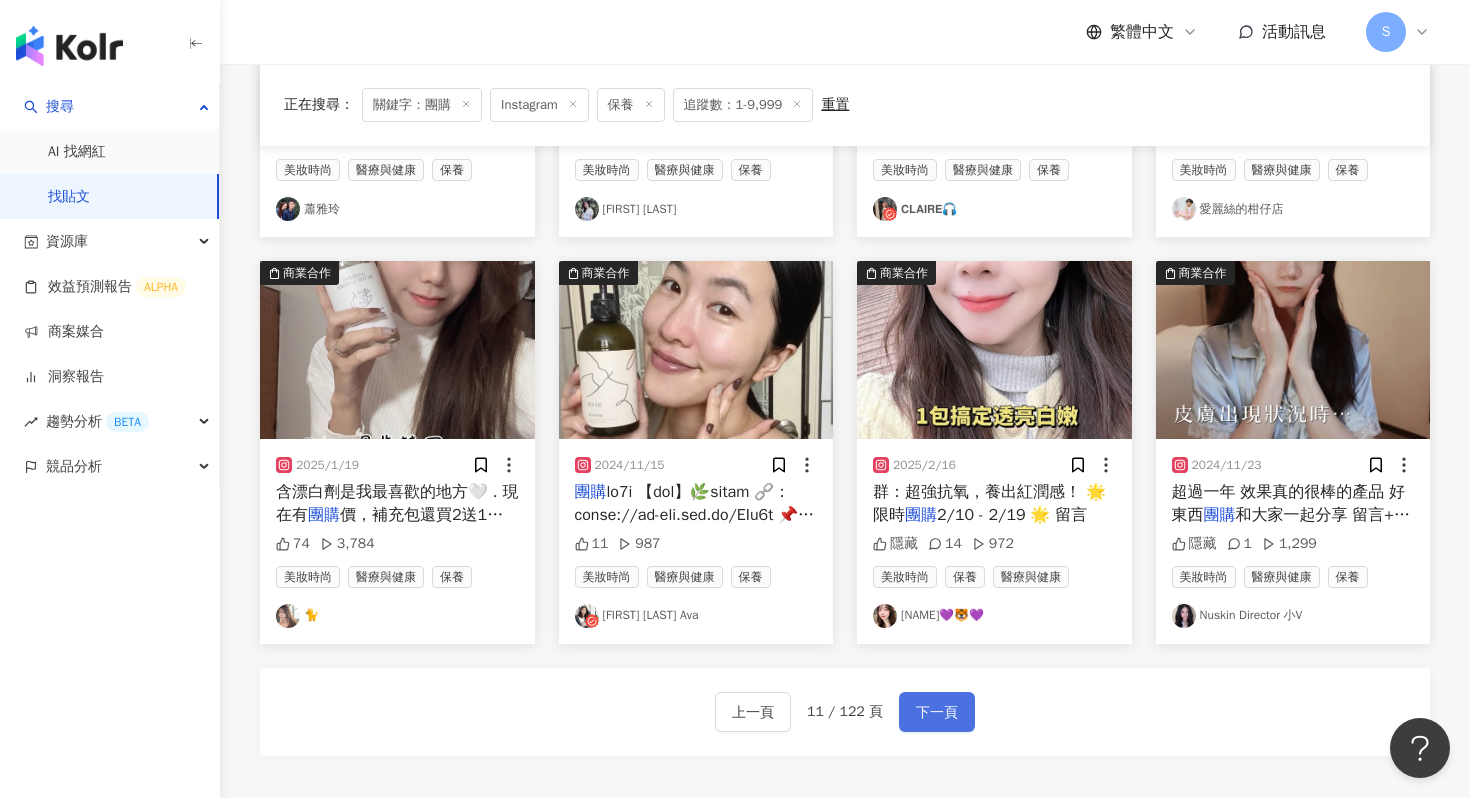 click on "下一頁" at bounding box center (937, 712) 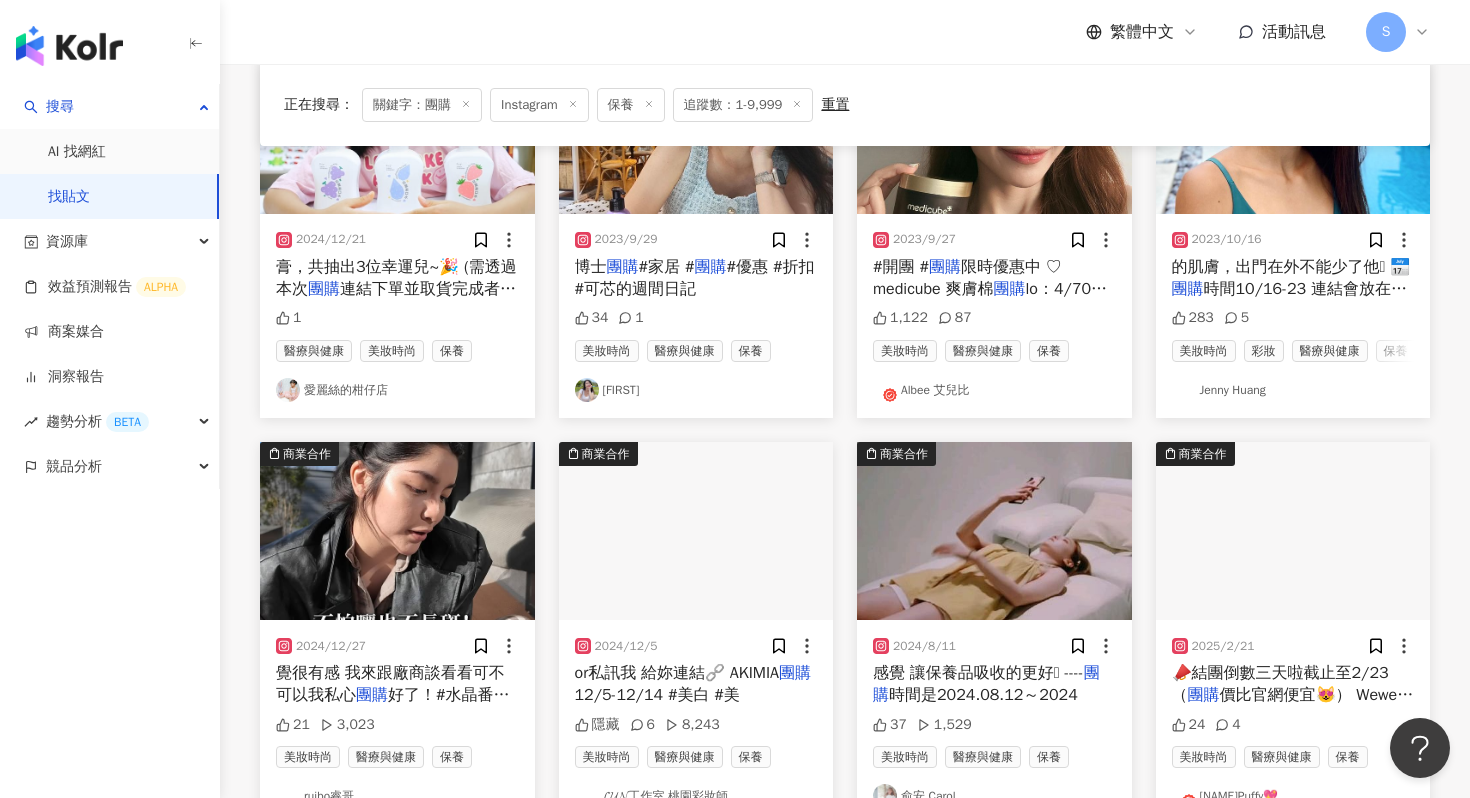 scroll, scrollTop: 723, scrollLeft: 0, axis: vertical 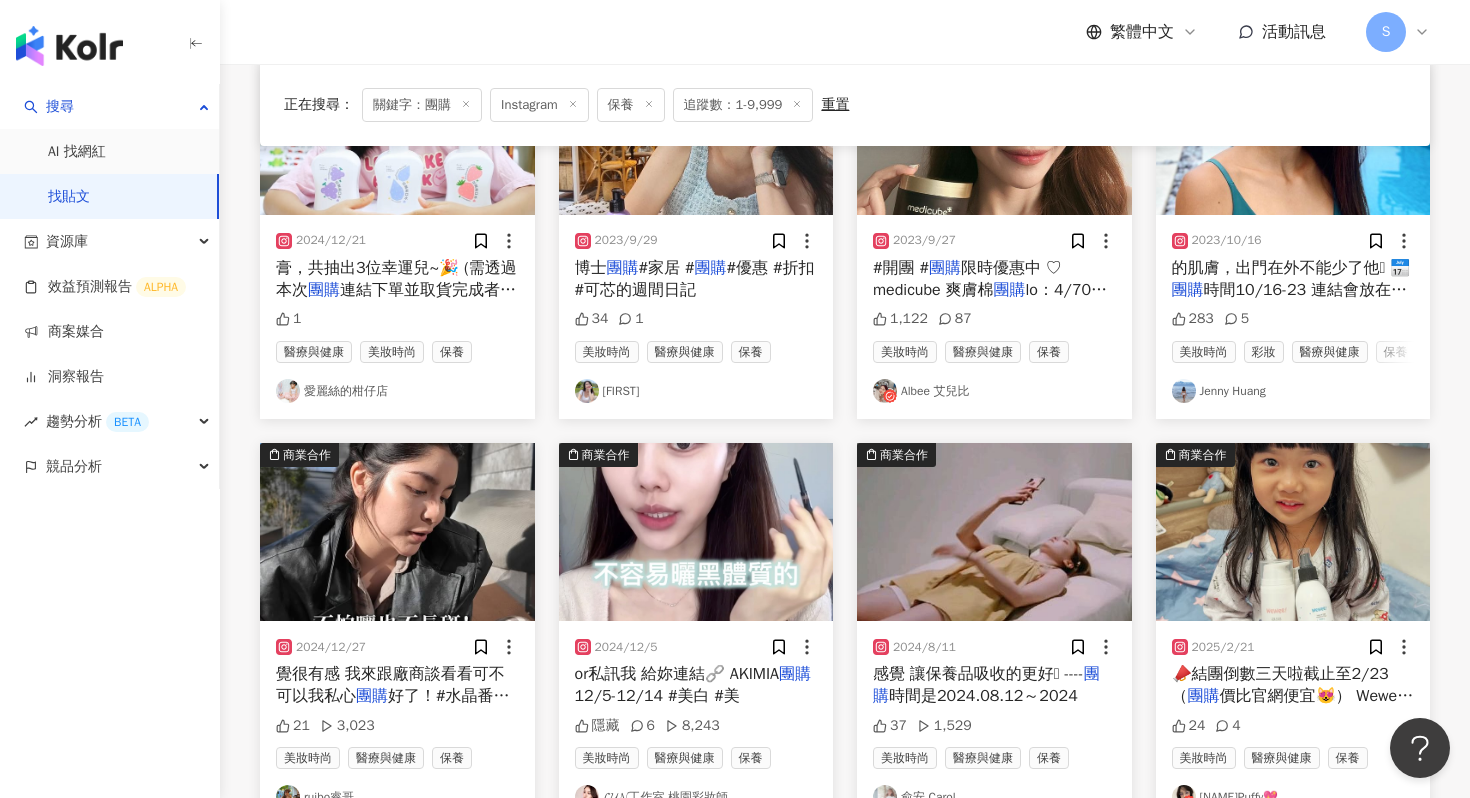 click at bounding box center [696, 532] 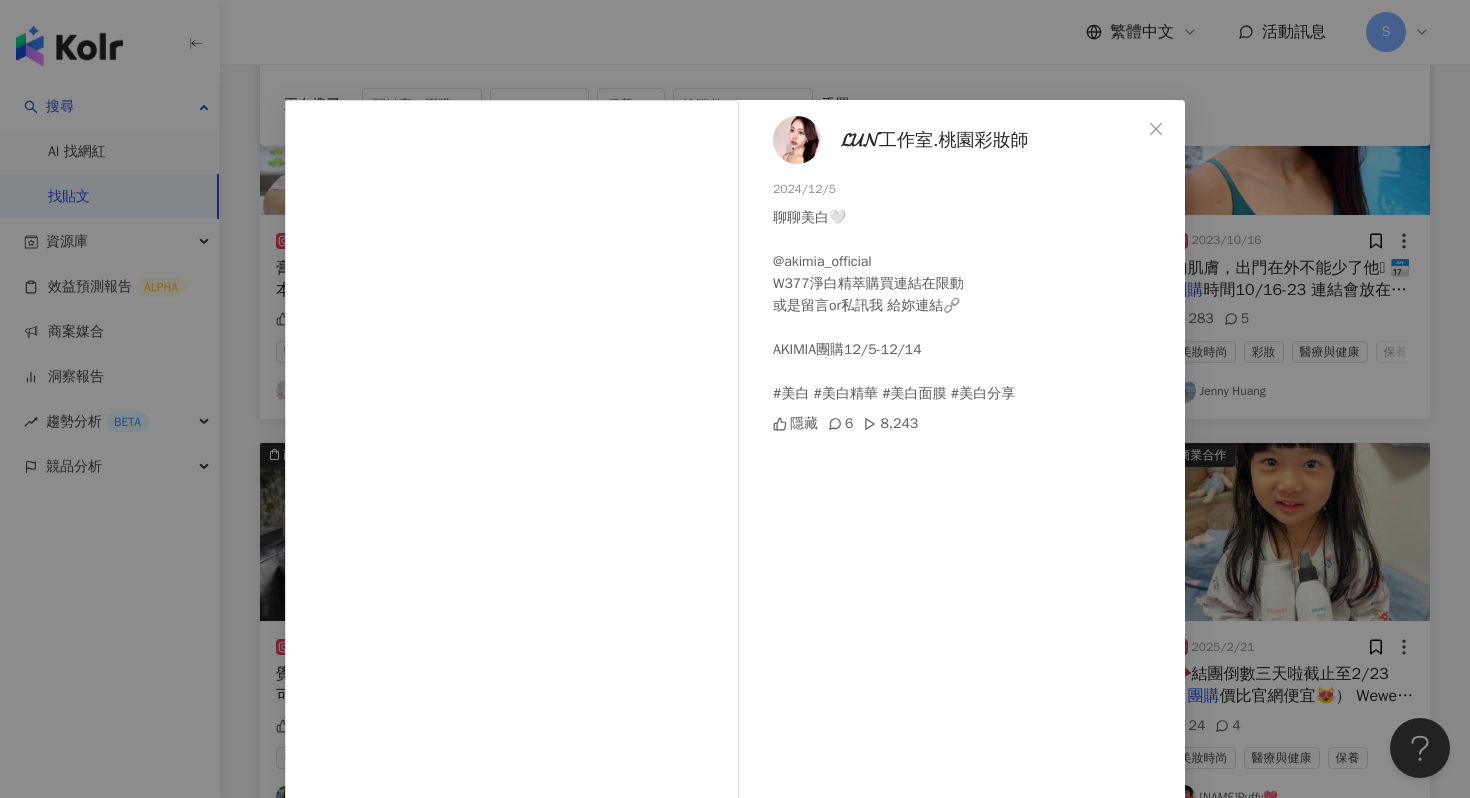 click at bounding box center (797, 140) 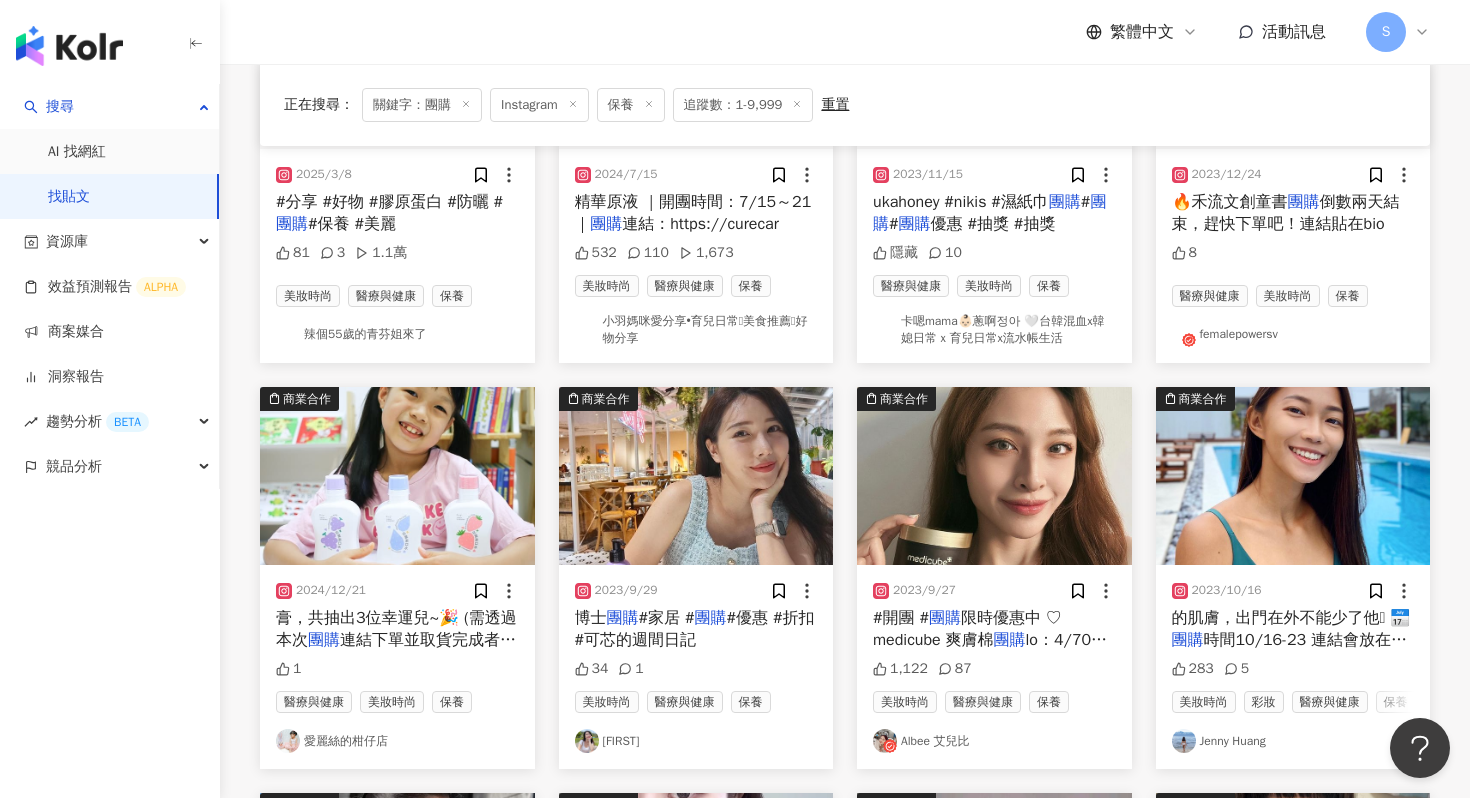 scroll, scrollTop: 371, scrollLeft: 0, axis: vertical 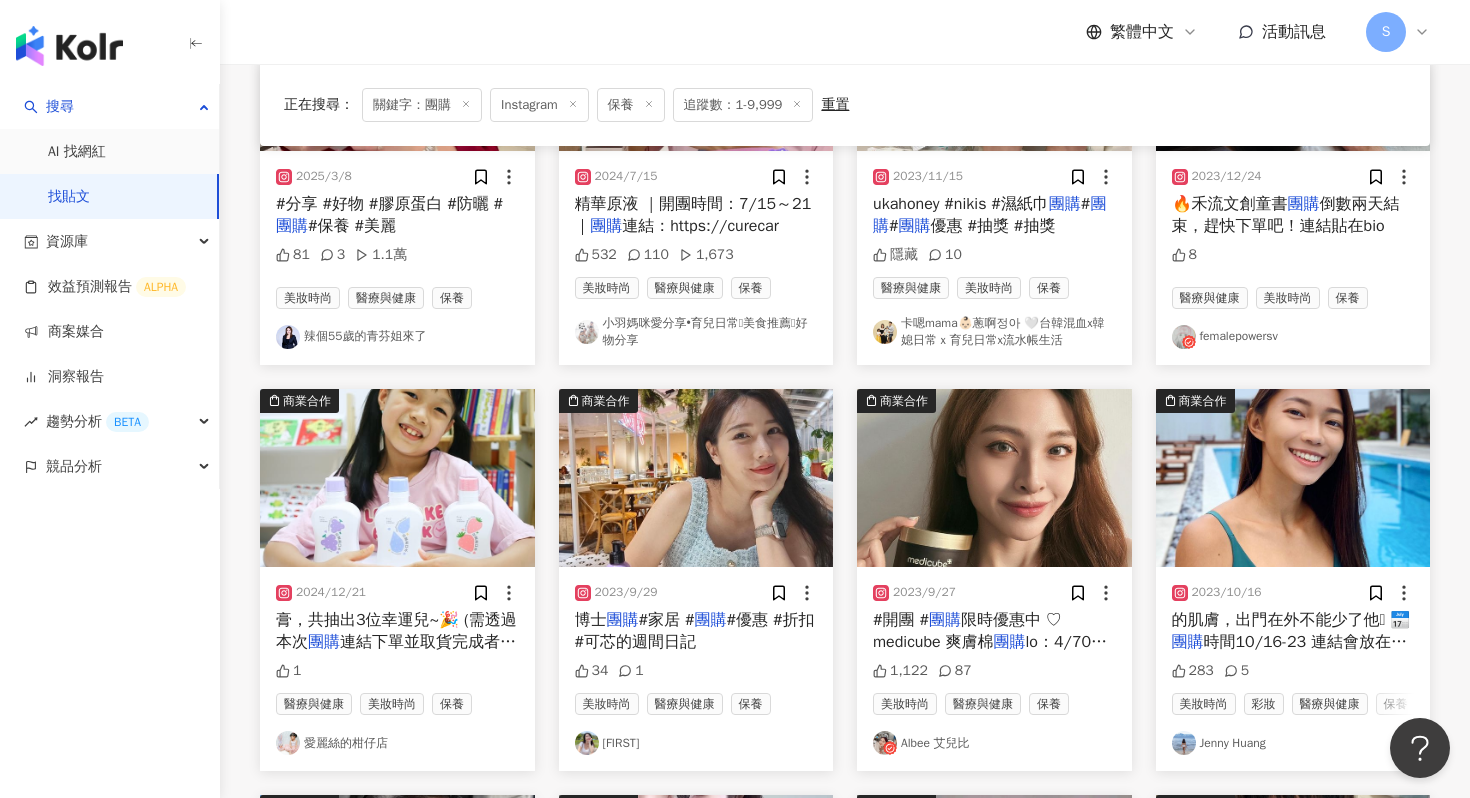 click at bounding box center (994, 478) 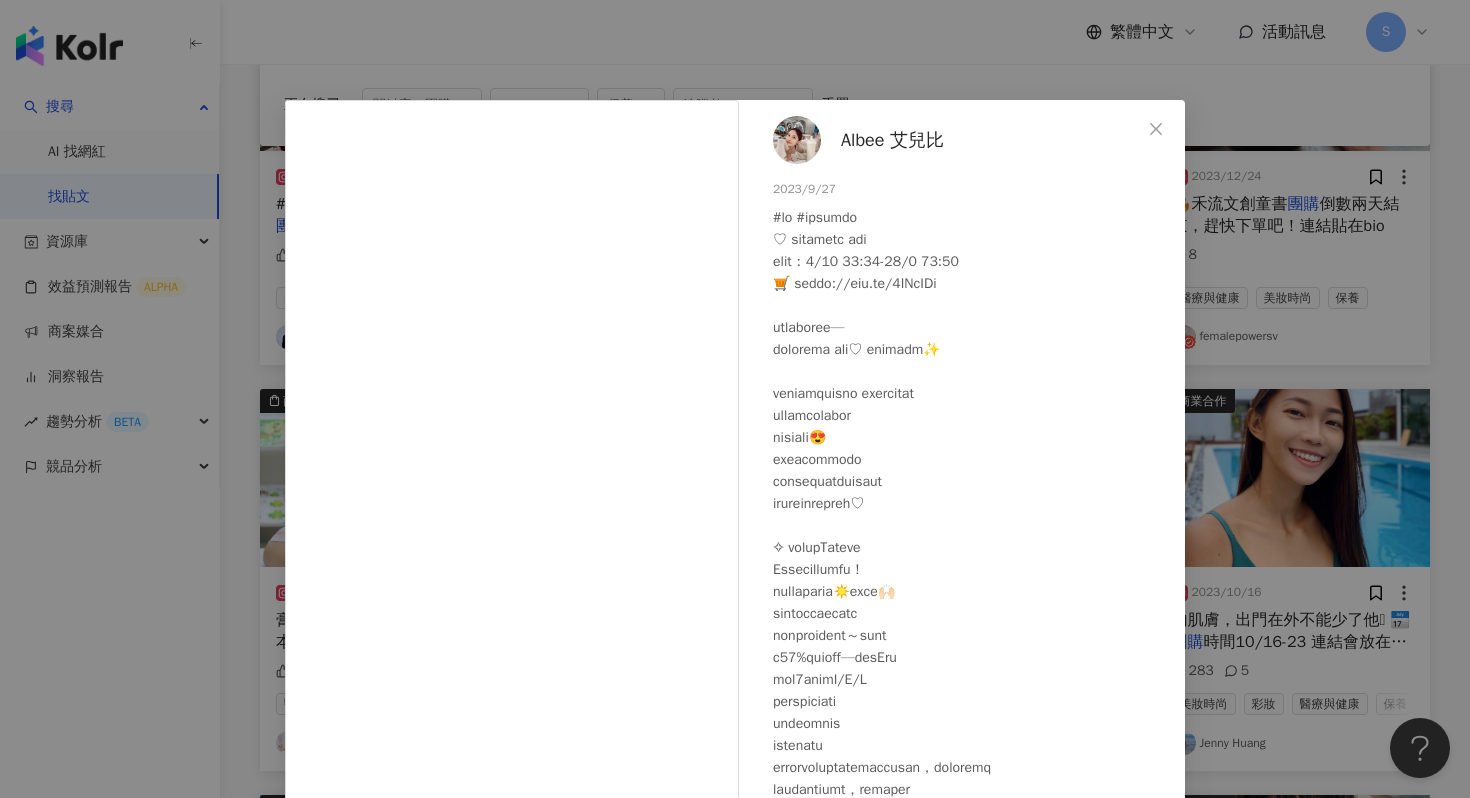 click on "Albee 艾兒比" at bounding box center (892, 140) 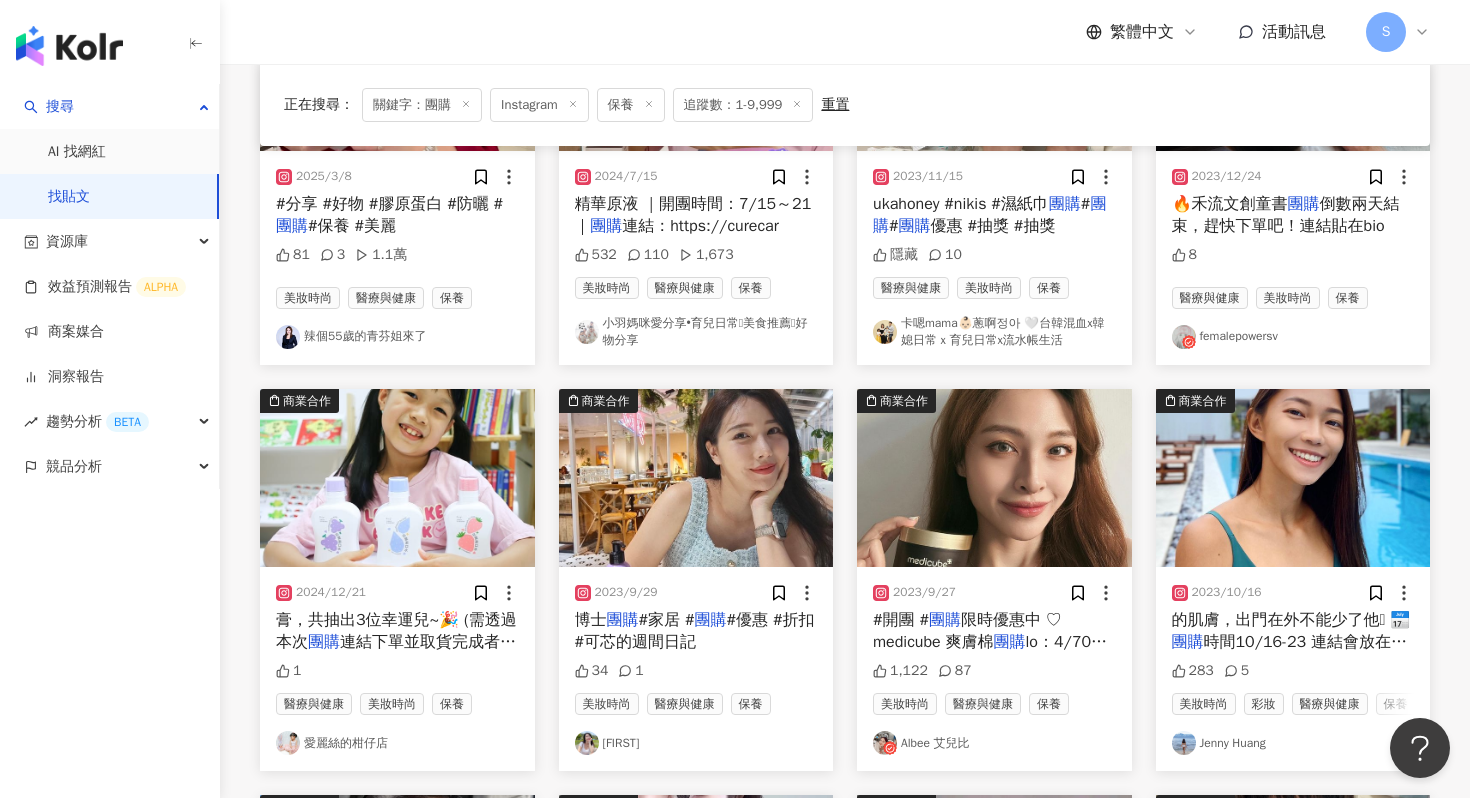click at bounding box center [696, 478] 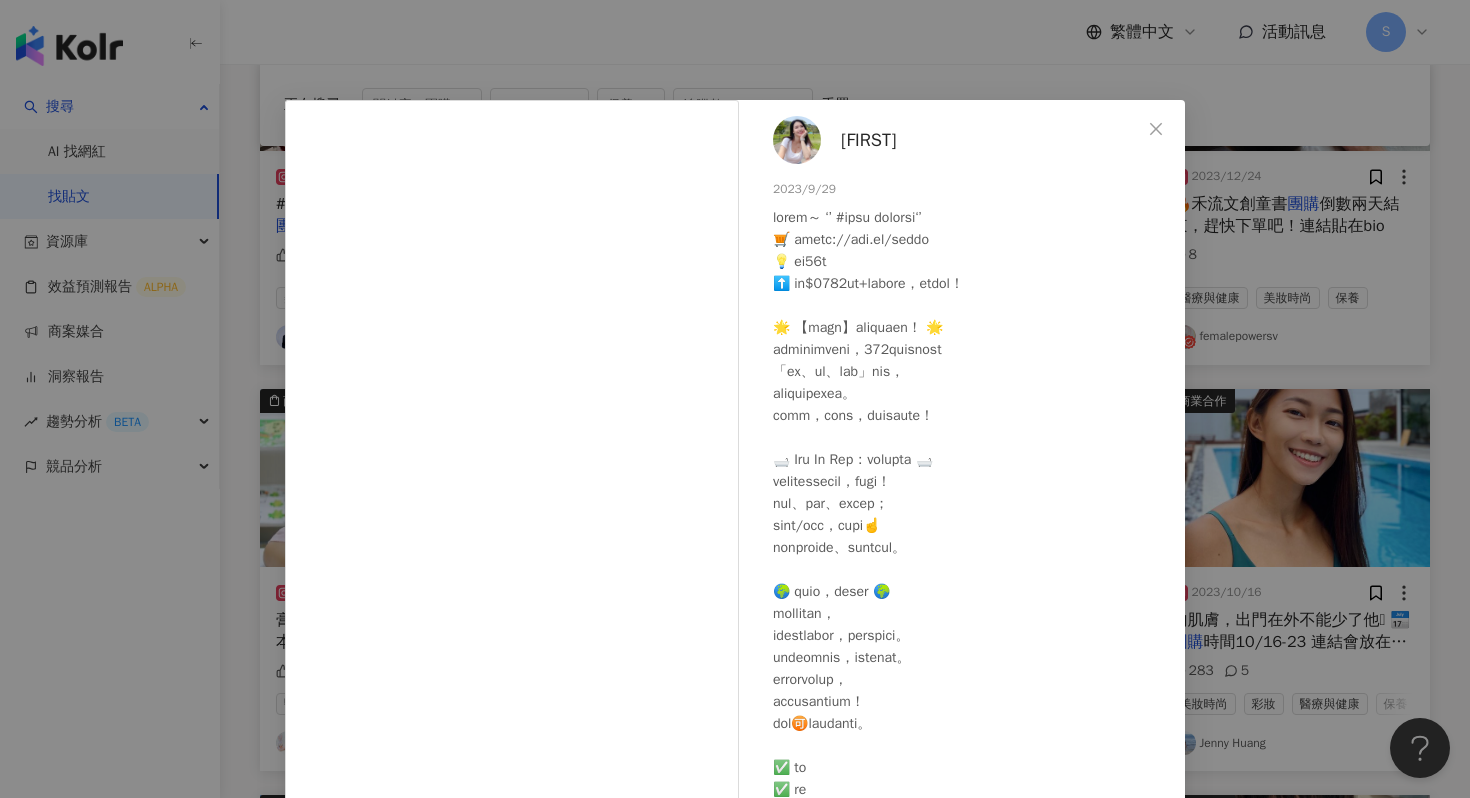 click at bounding box center [797, 140] 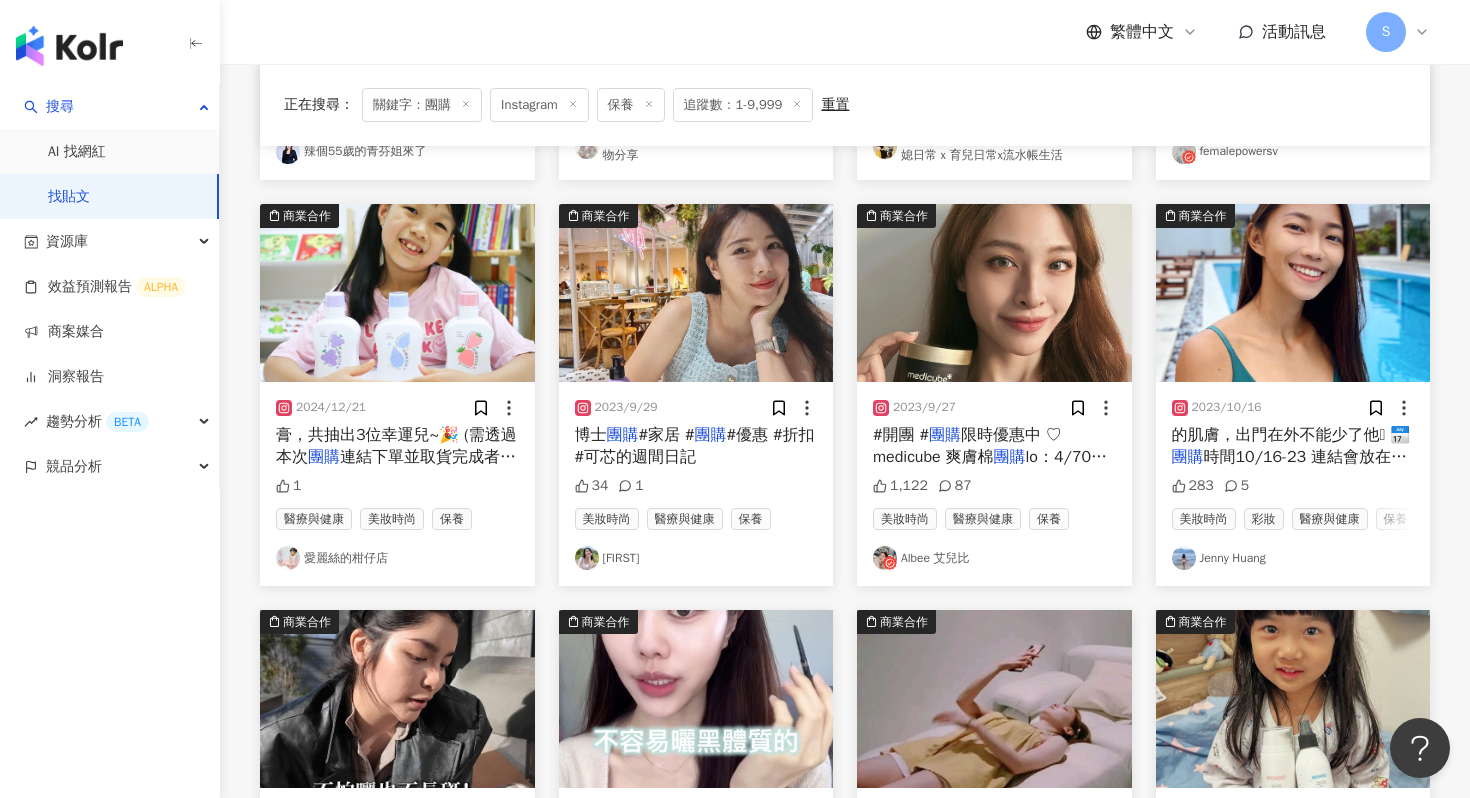 scroll, scrollTop: 561, scrollLeft: 0, axis: vertical 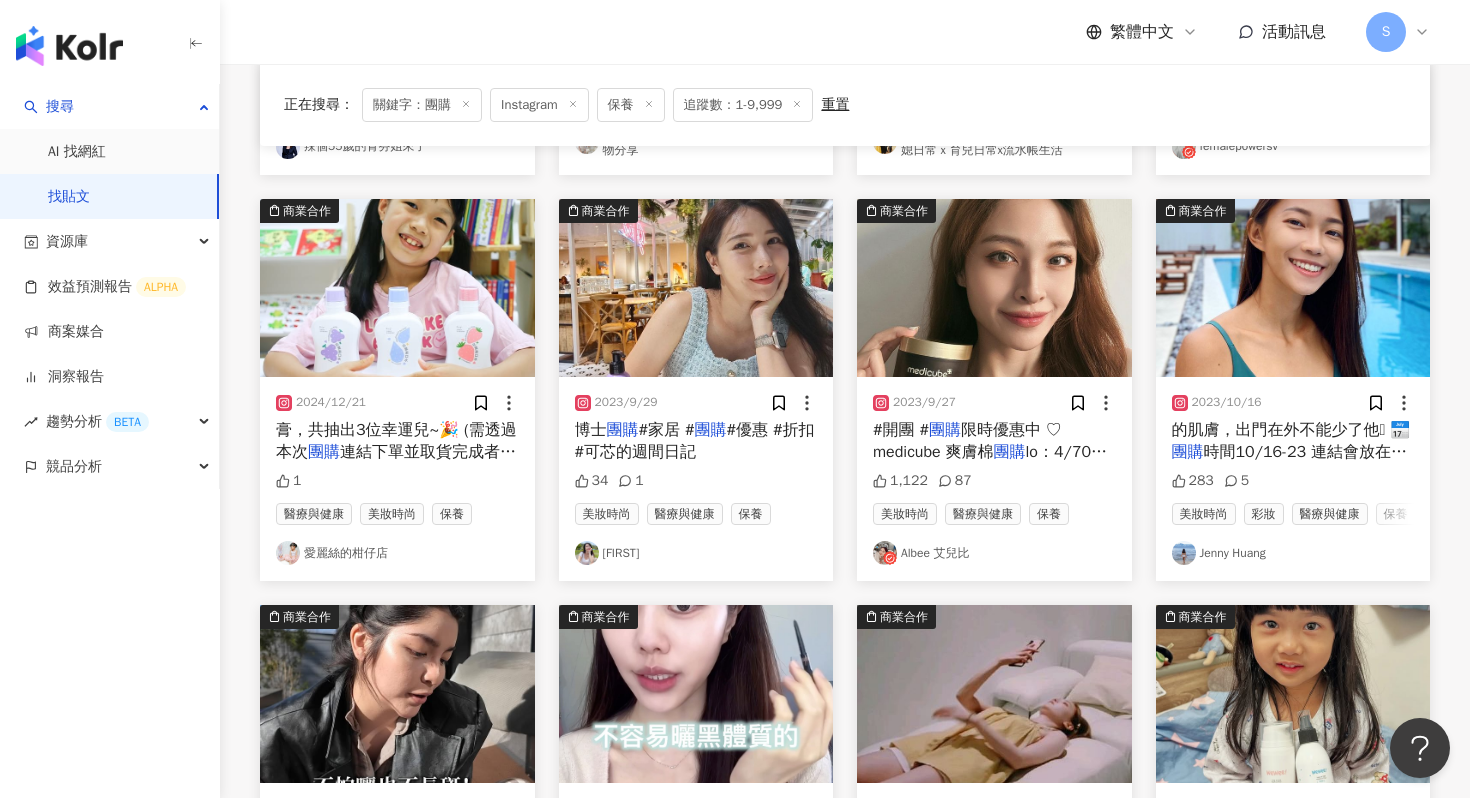 click at bounding box center (1293, 288) 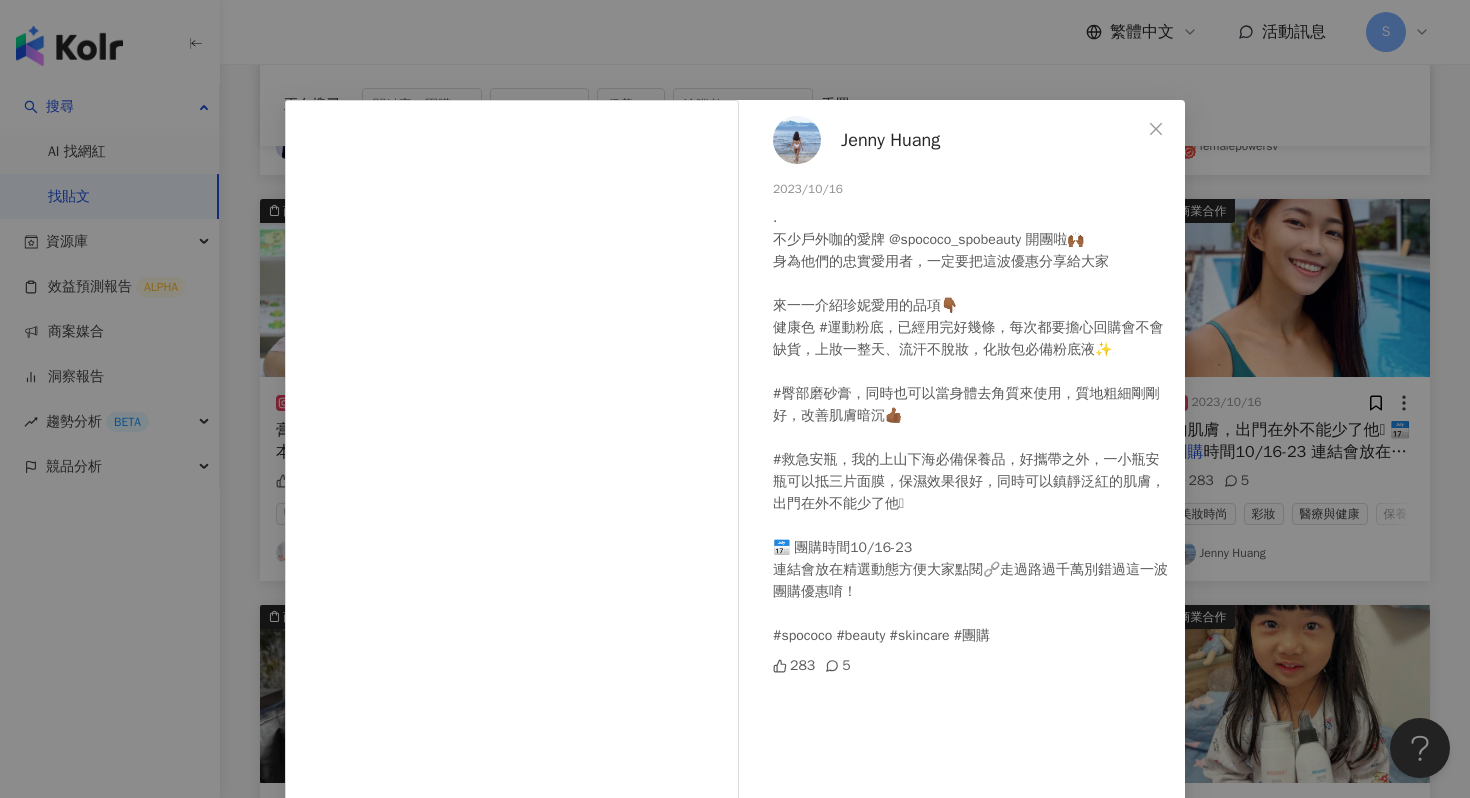 click on "Jenny Huang" at bounding box center (890, 140) 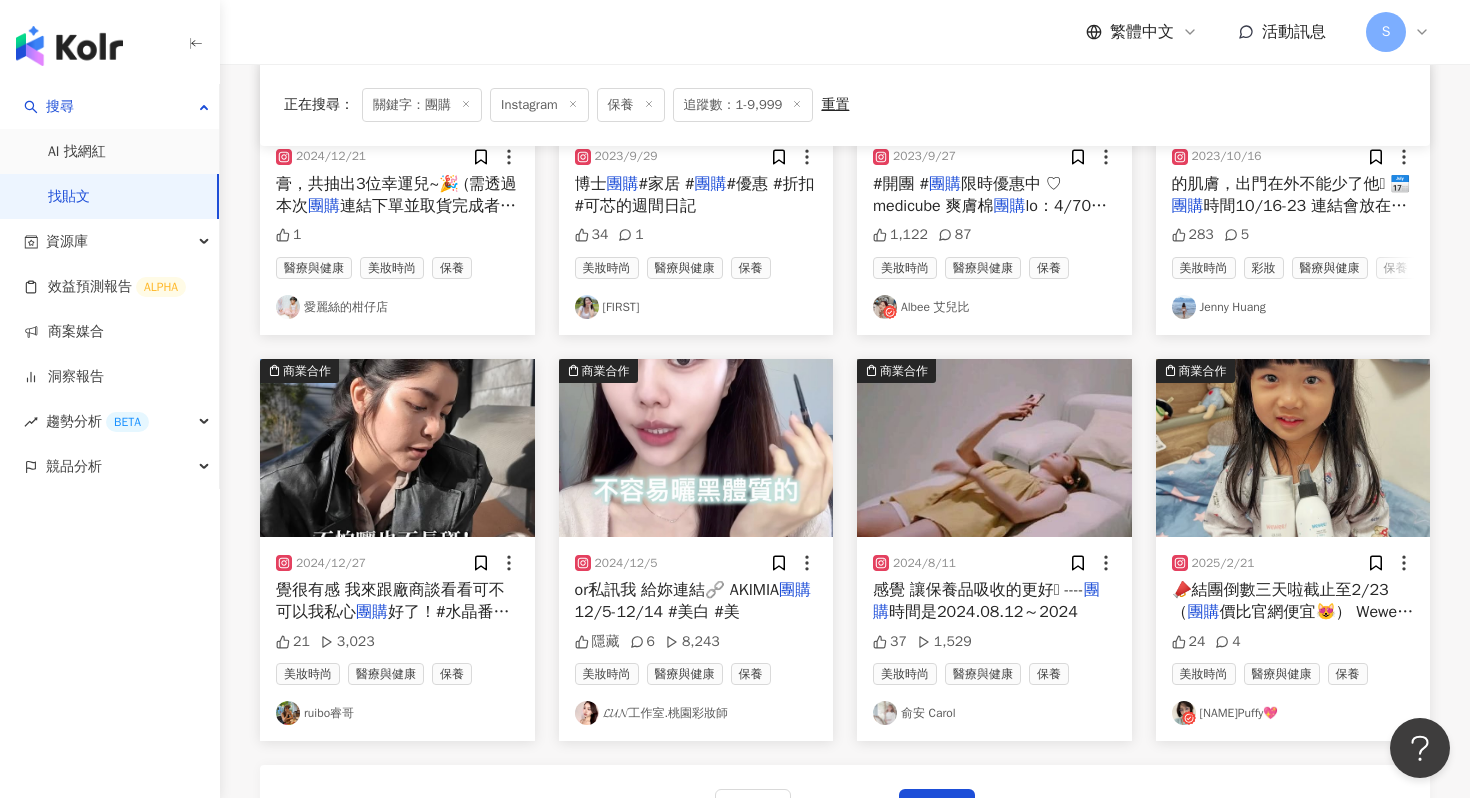 scroll, scrollTop: 824, scrollLeft: 0, axis: vertical 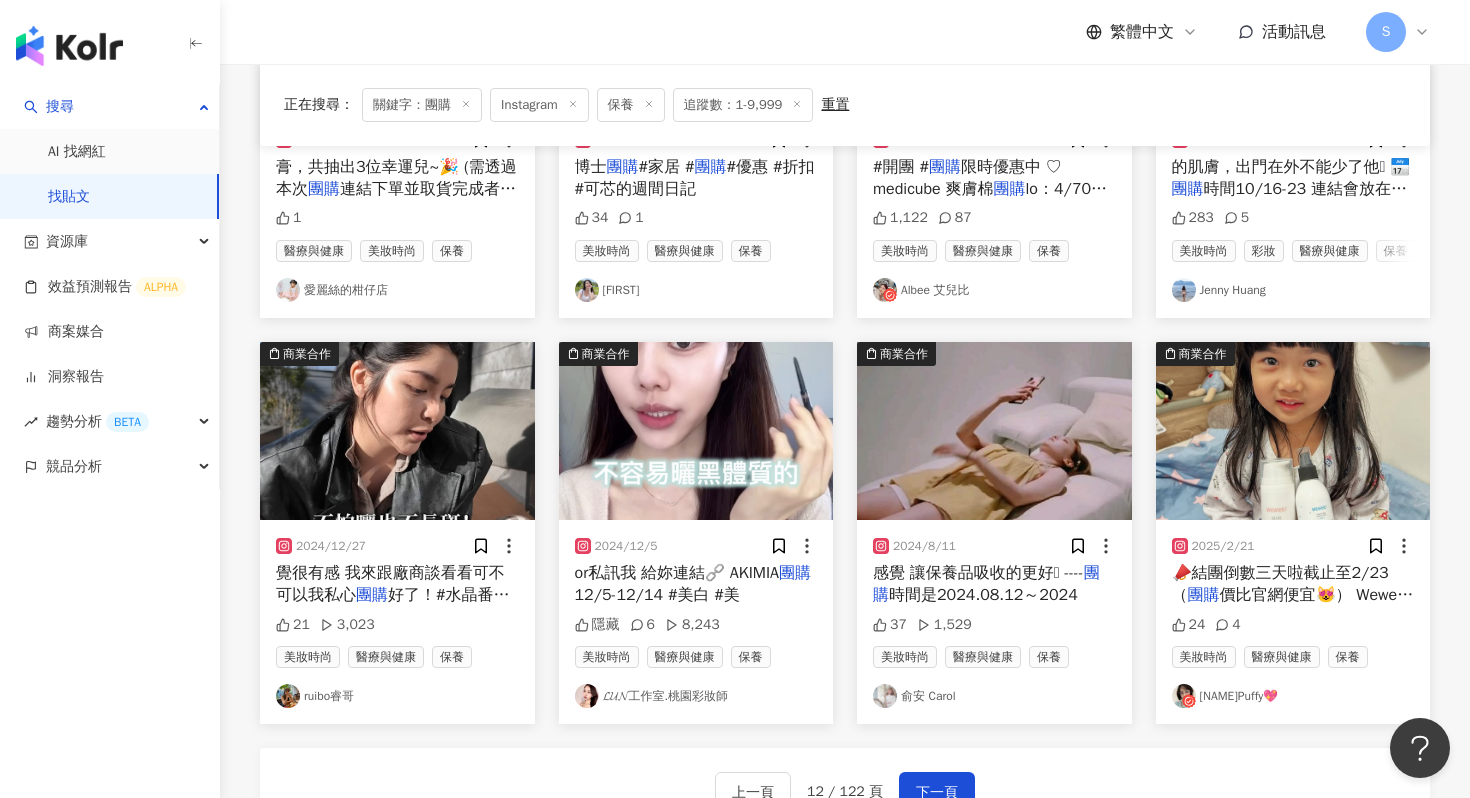 click at bounding box center [696, 431] 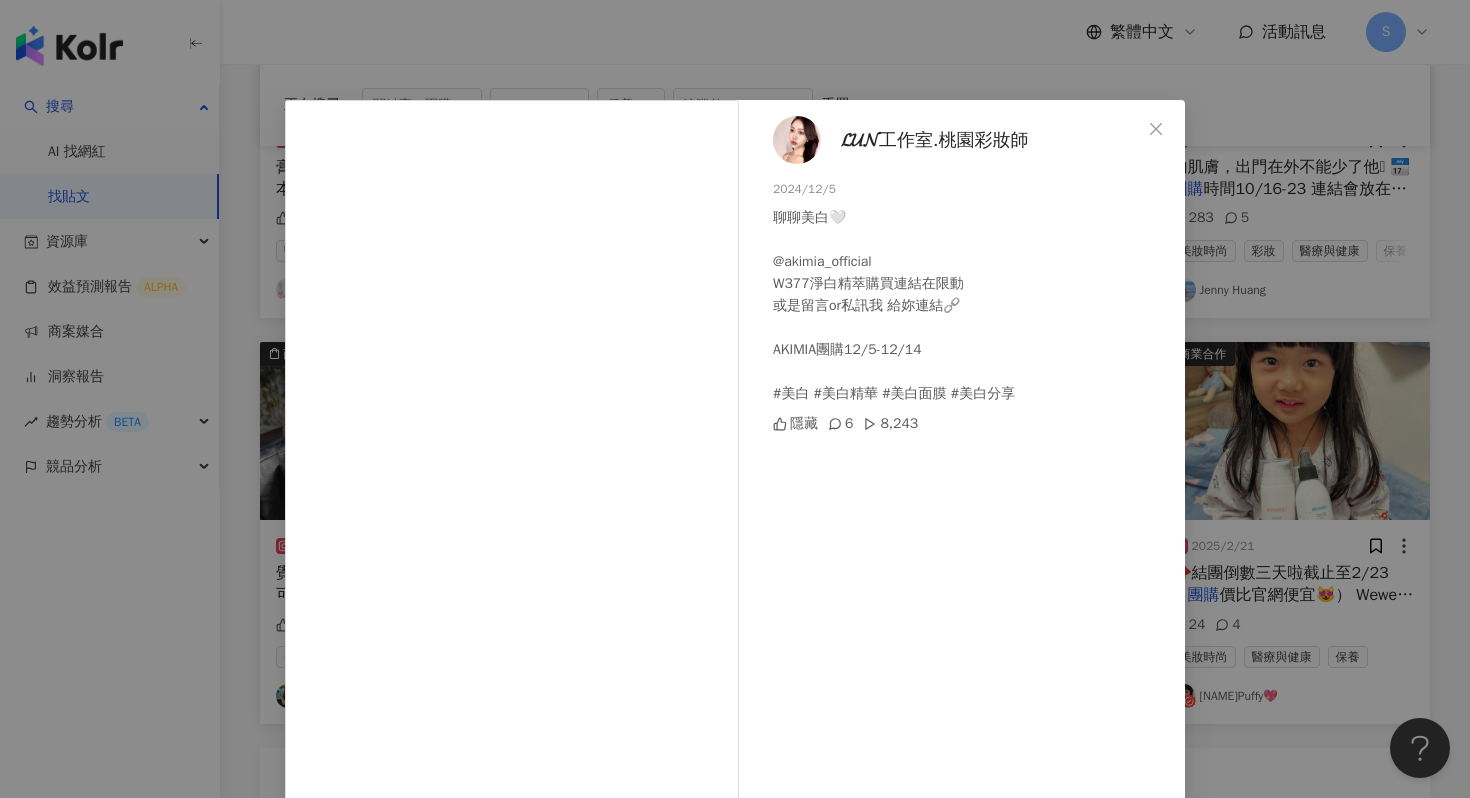 click on "𝓛𝓤𝓝工作室.桃園彩妝師 2024/12/5 聊聊美白🤍
@akimia_official
W377淨白精萃購買連結在限動
或是留言or私訊我 給妳連結🔗
AKIMIA團購12/5-12/14
#美白 #美白精華 #美白面膜 #美白分享 隱藏 6 8,243 查看原始貼文" at bounding box center (735, 399) 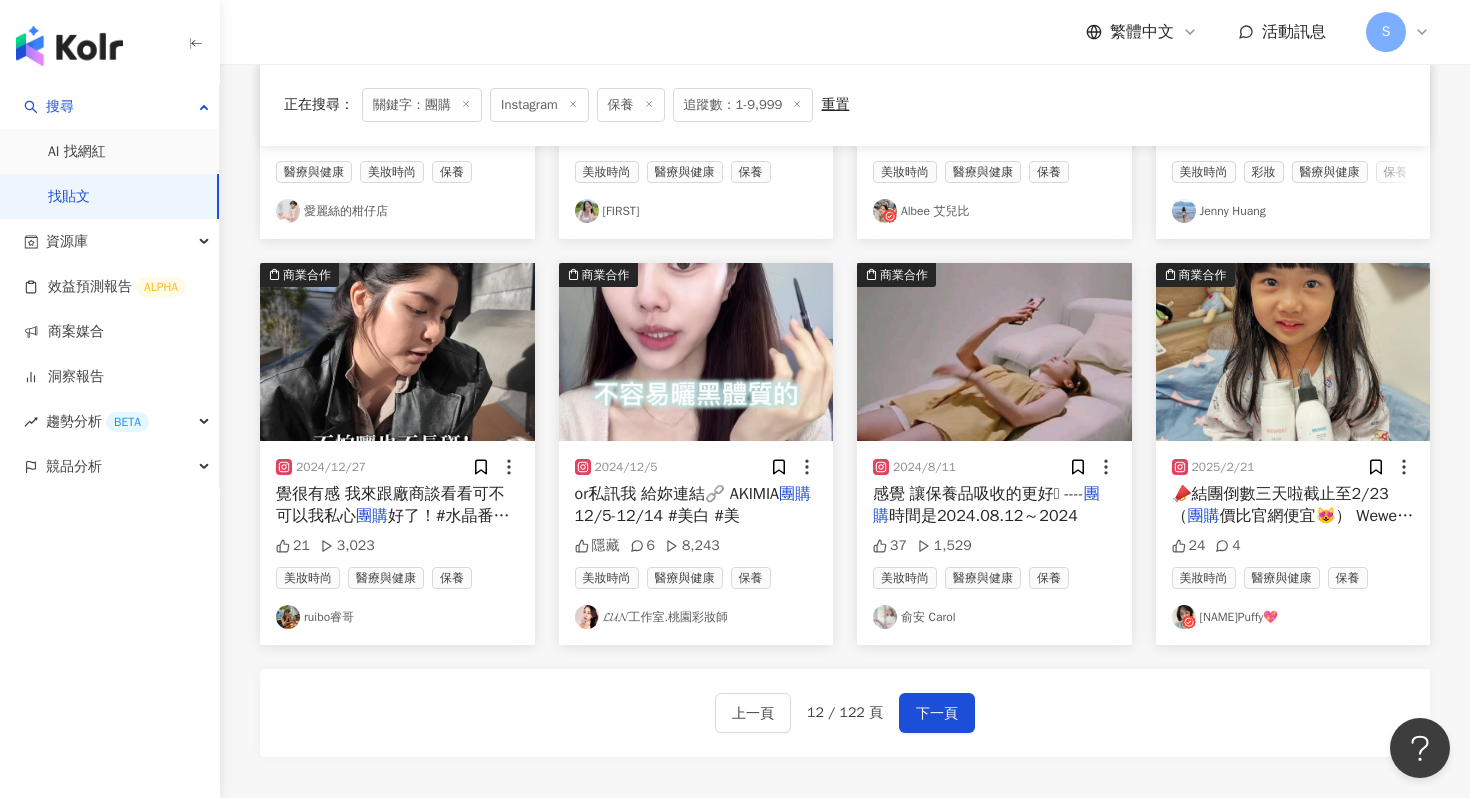 scroll, scrollTop: 908, scrollLeft: 0, axis: vertical 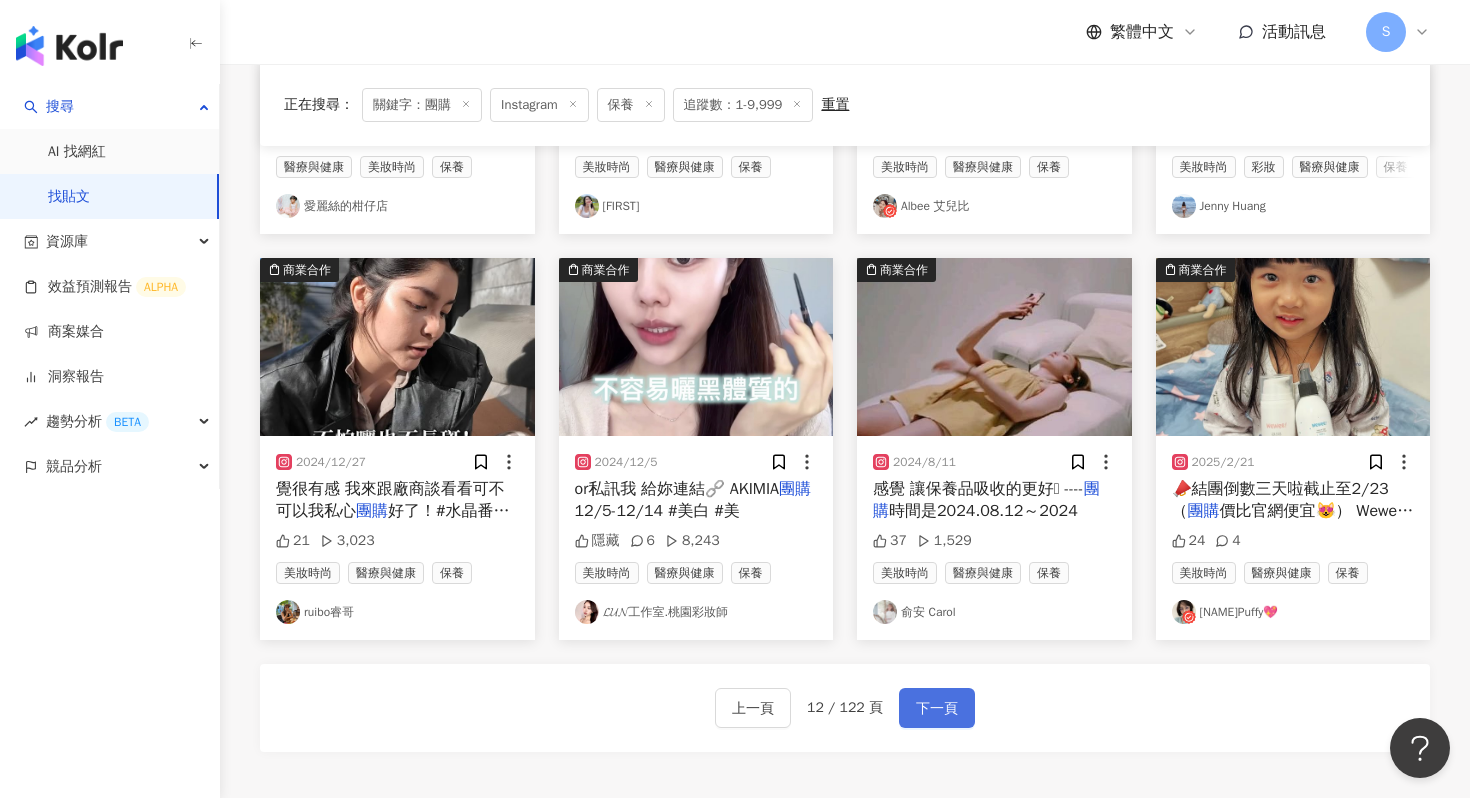 click on "下一頁" at bounding box center [937, 709] 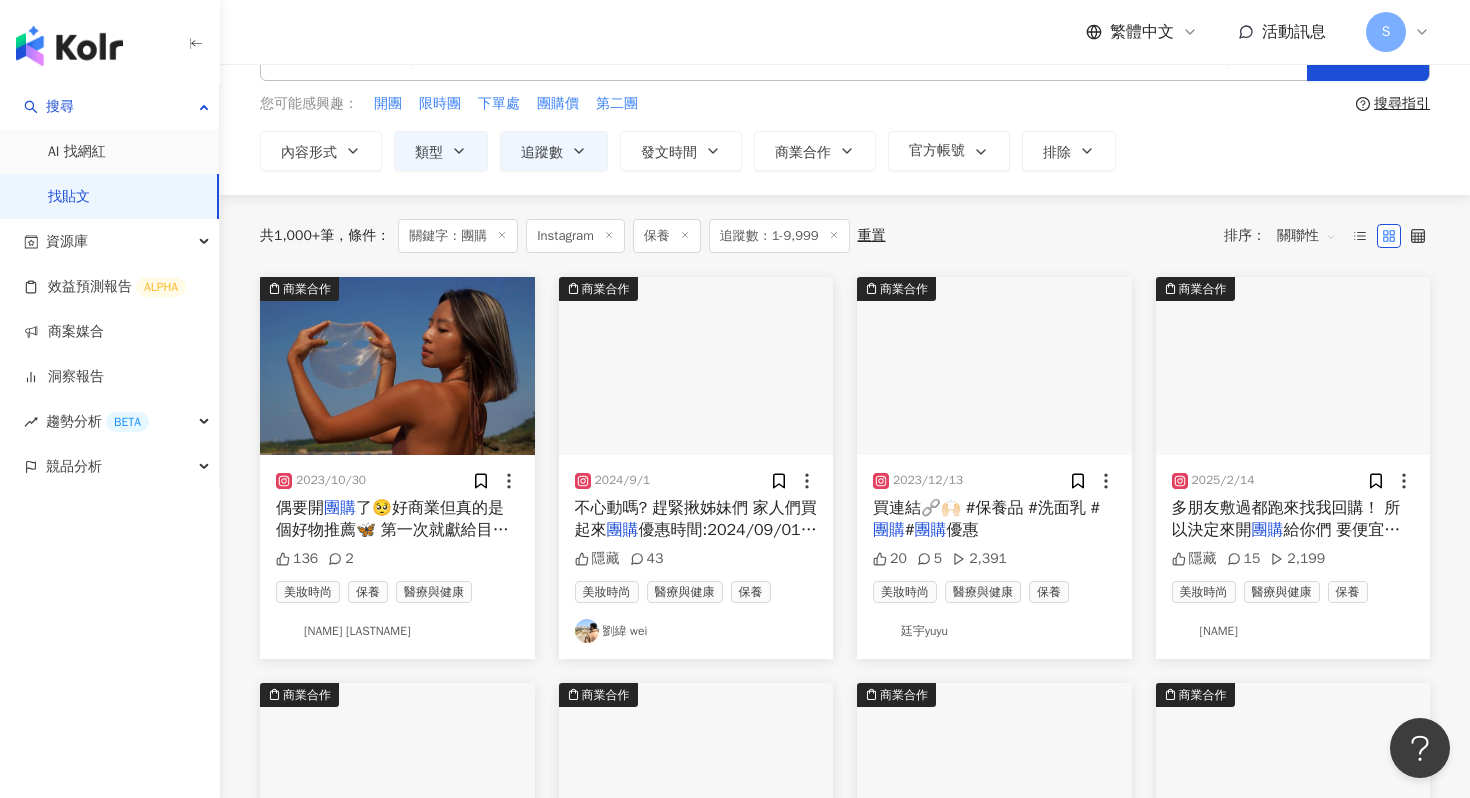scroll, scrollTop: 65, scrollLeft: 0, axis: vertical 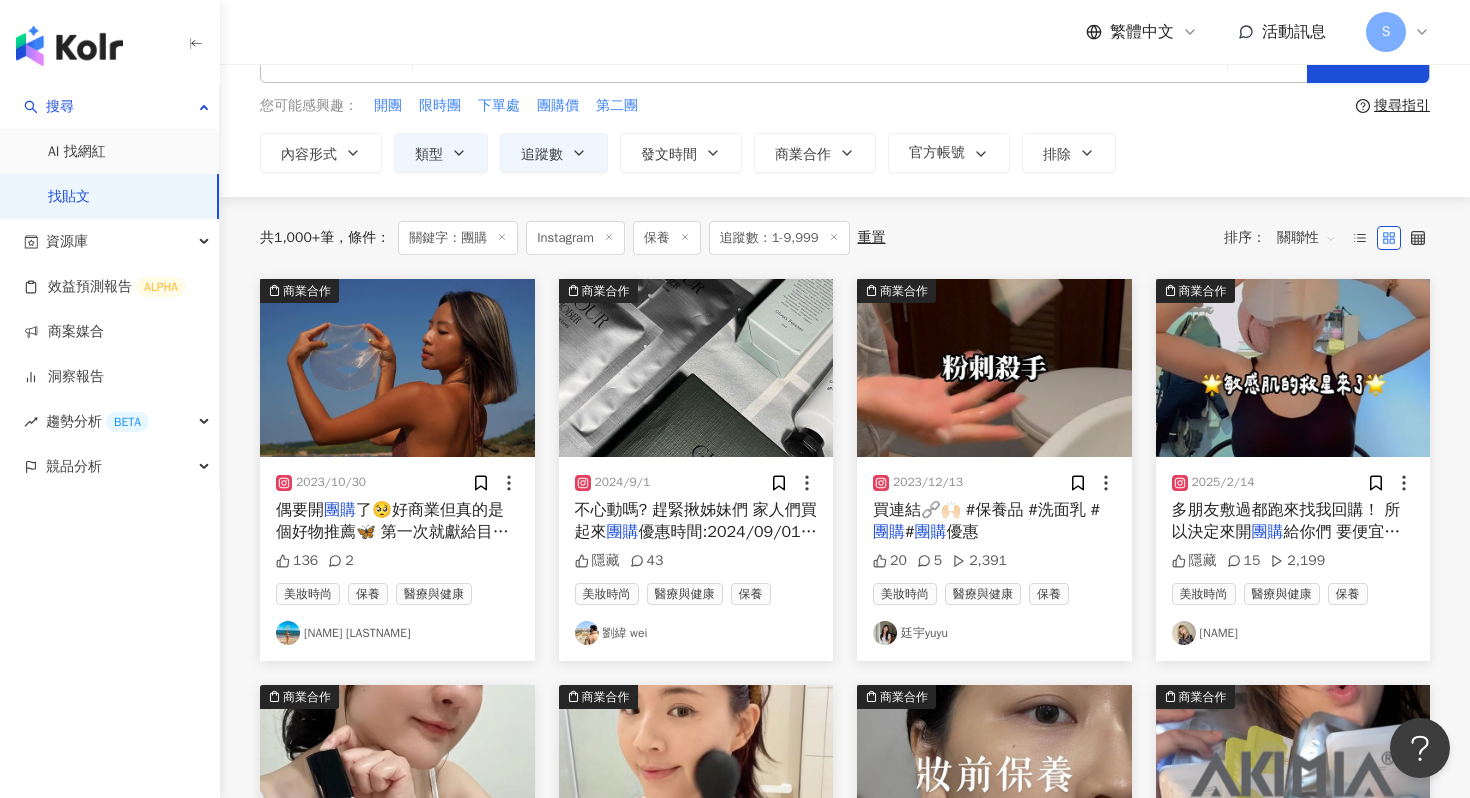 click at bounding box center [397, 368] 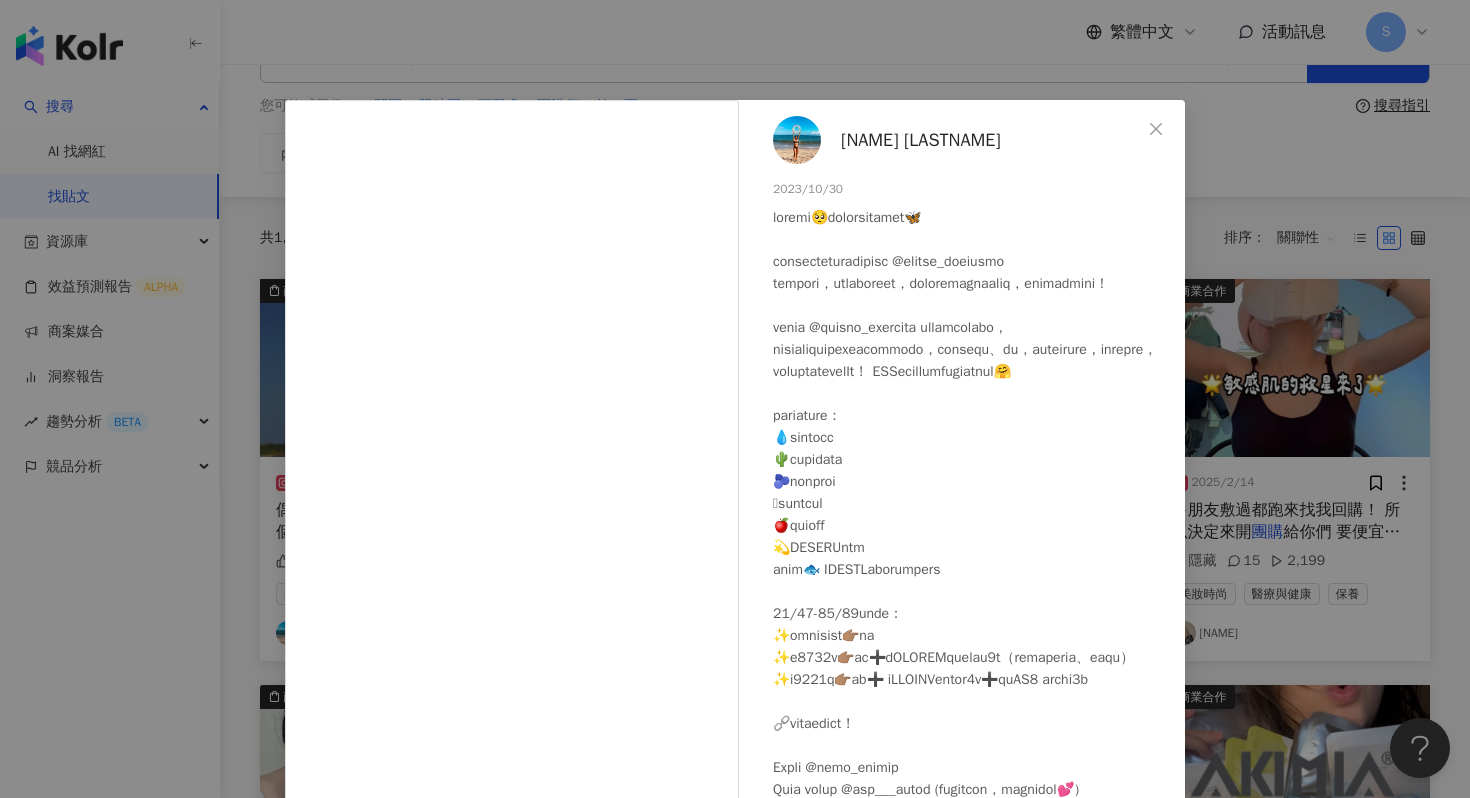 click on "Joyce Wang" at bounding box center [921, 140] 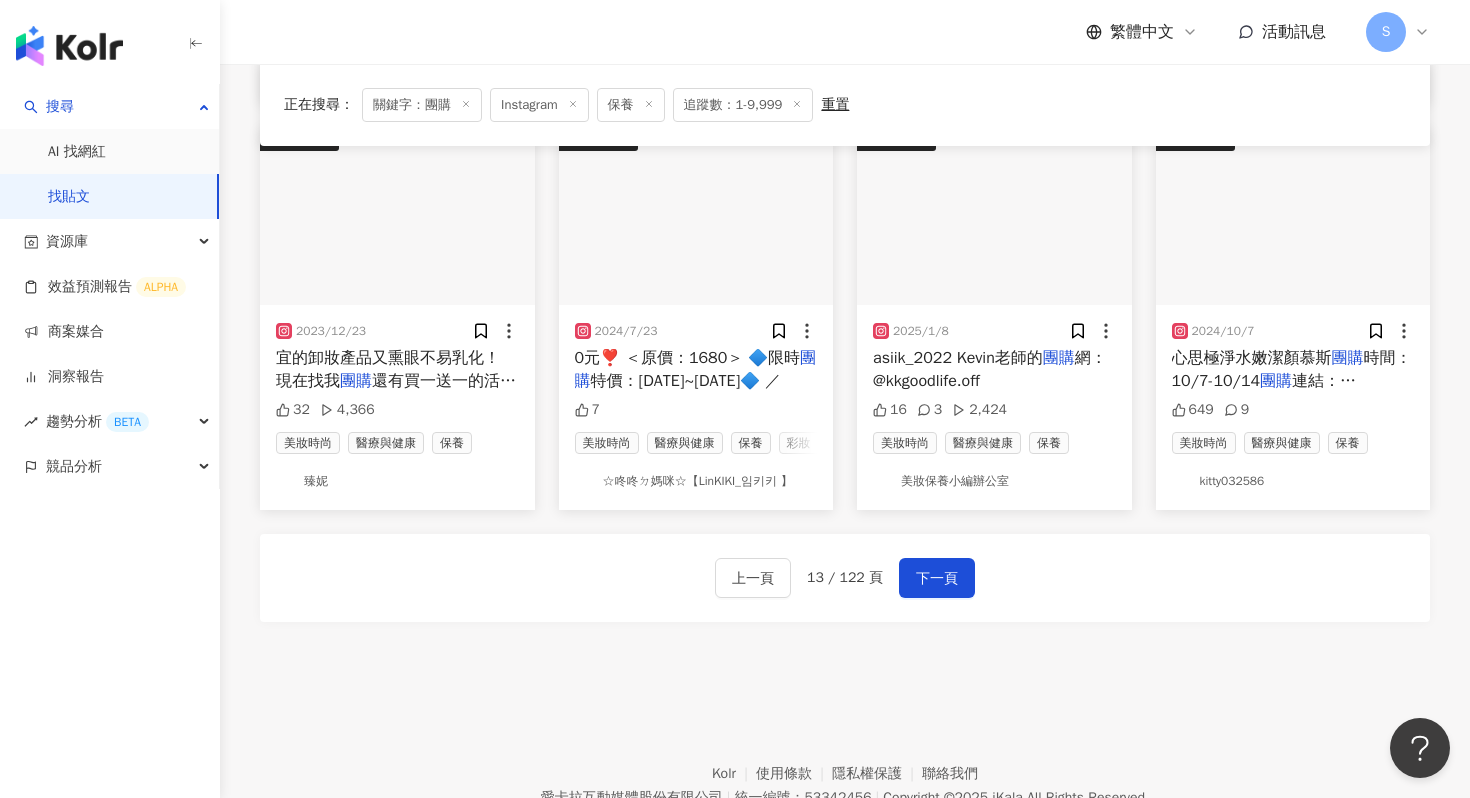 scroll, scrollTop: 1032, scrollLeft: 0, axis: vertical 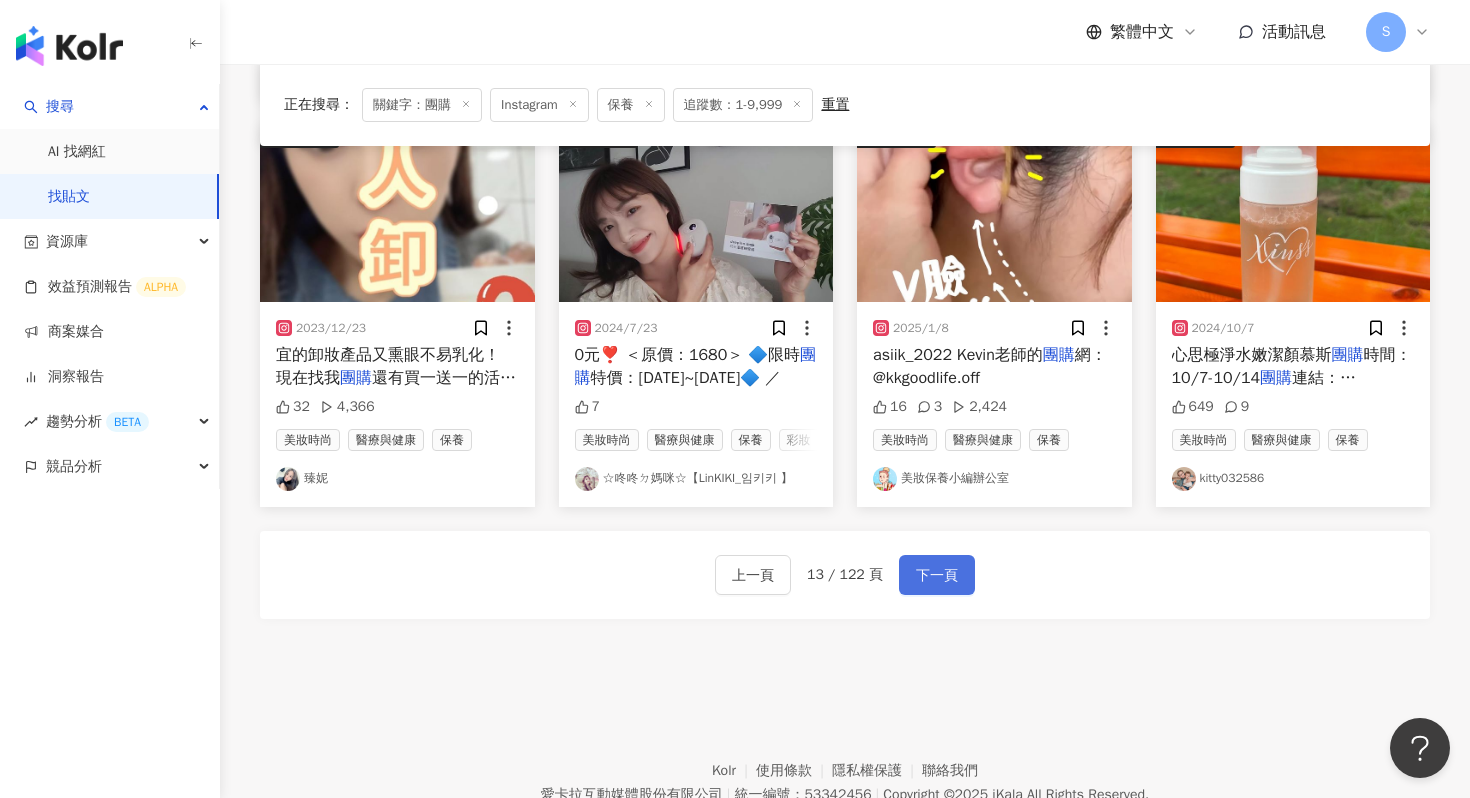 click on "下一頁" at bounding box center [937, 576] 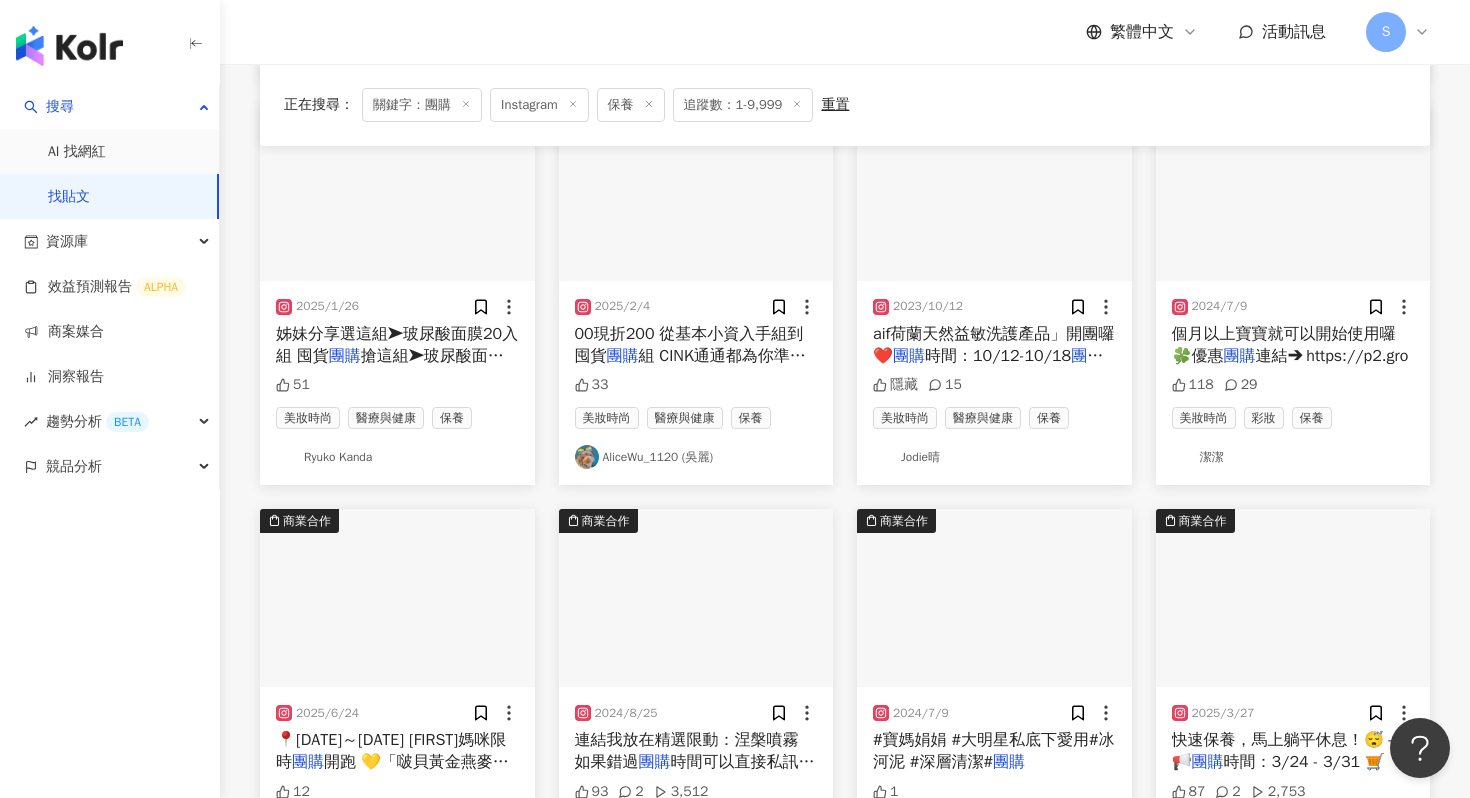 scroll, scrollTop: 1134, scrollLeft: 0, axis: vertical 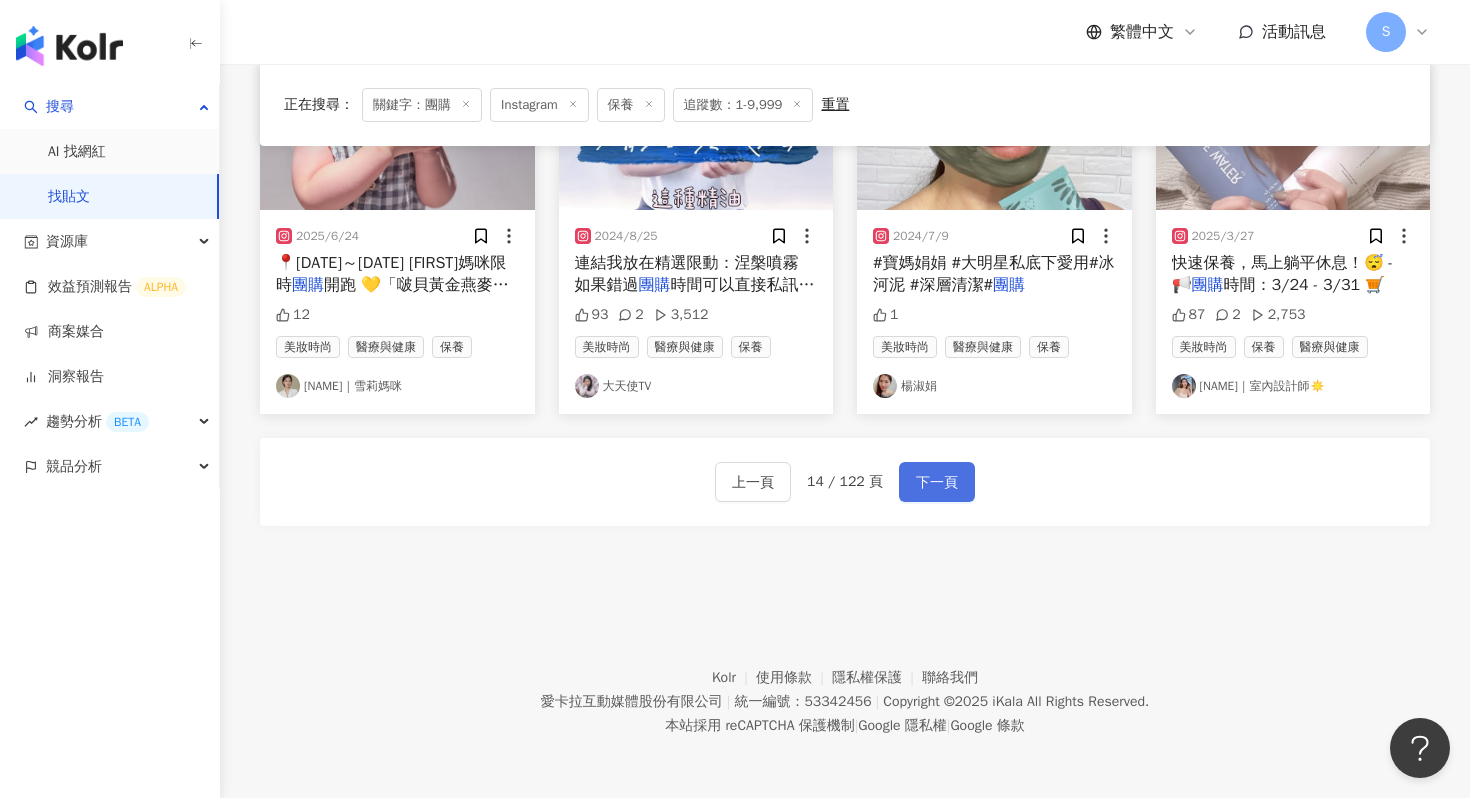 click on "上一頁 14 / 122 頁 下一頁" at bounding box center (845, 482) 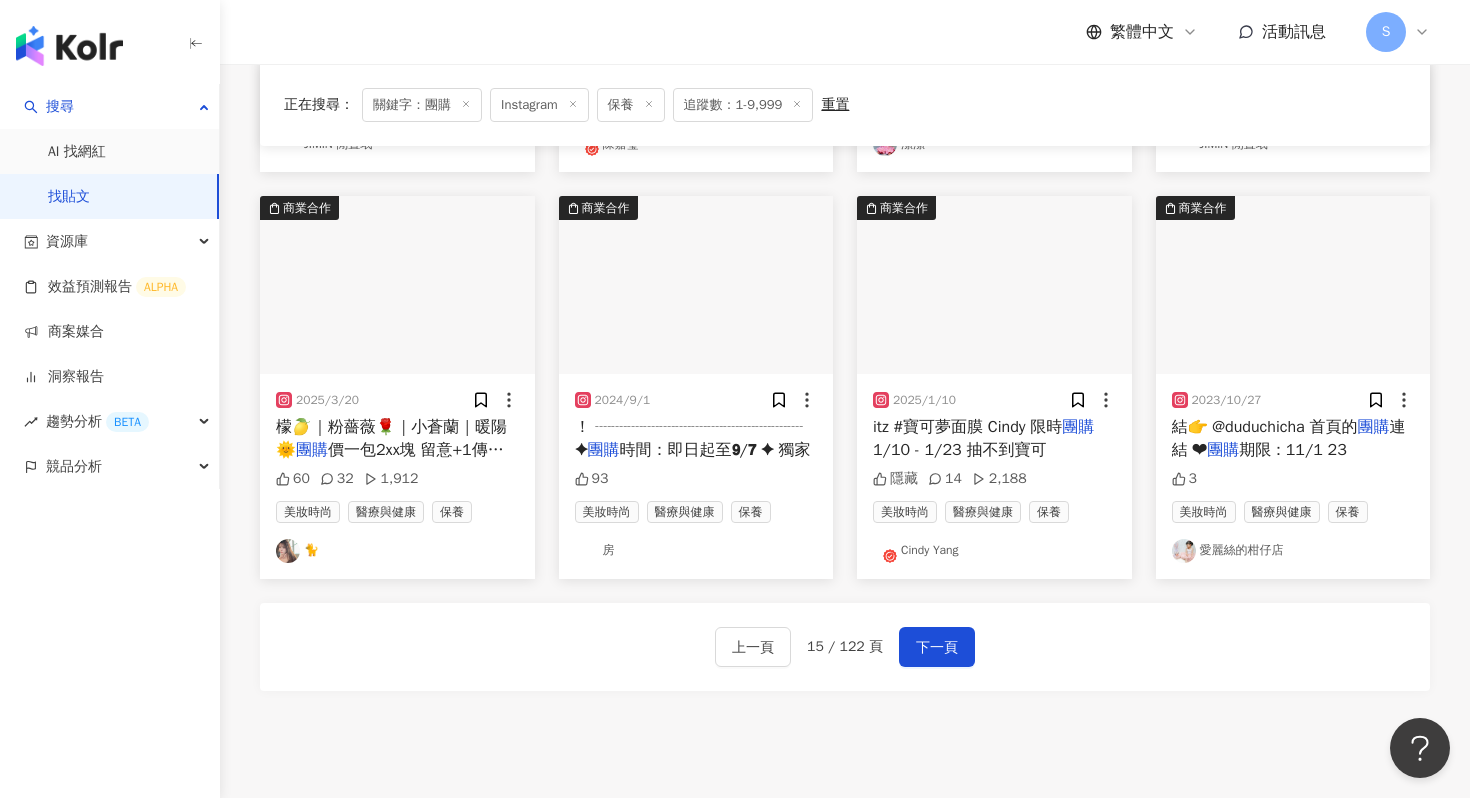 scroll, scrollTop: 949, scrollLeft: 0, axis: vertical 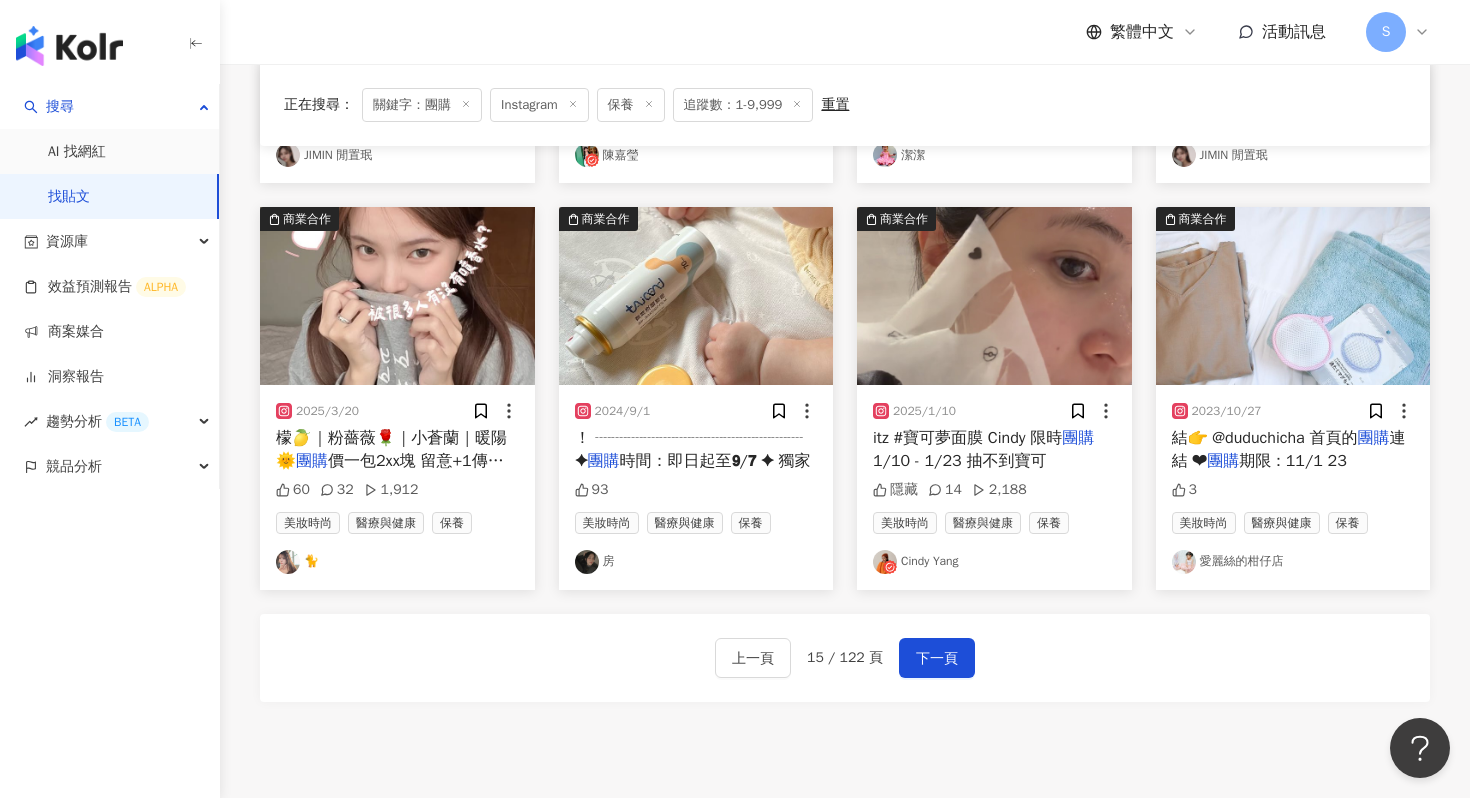 click at bounding box center [397, 296] 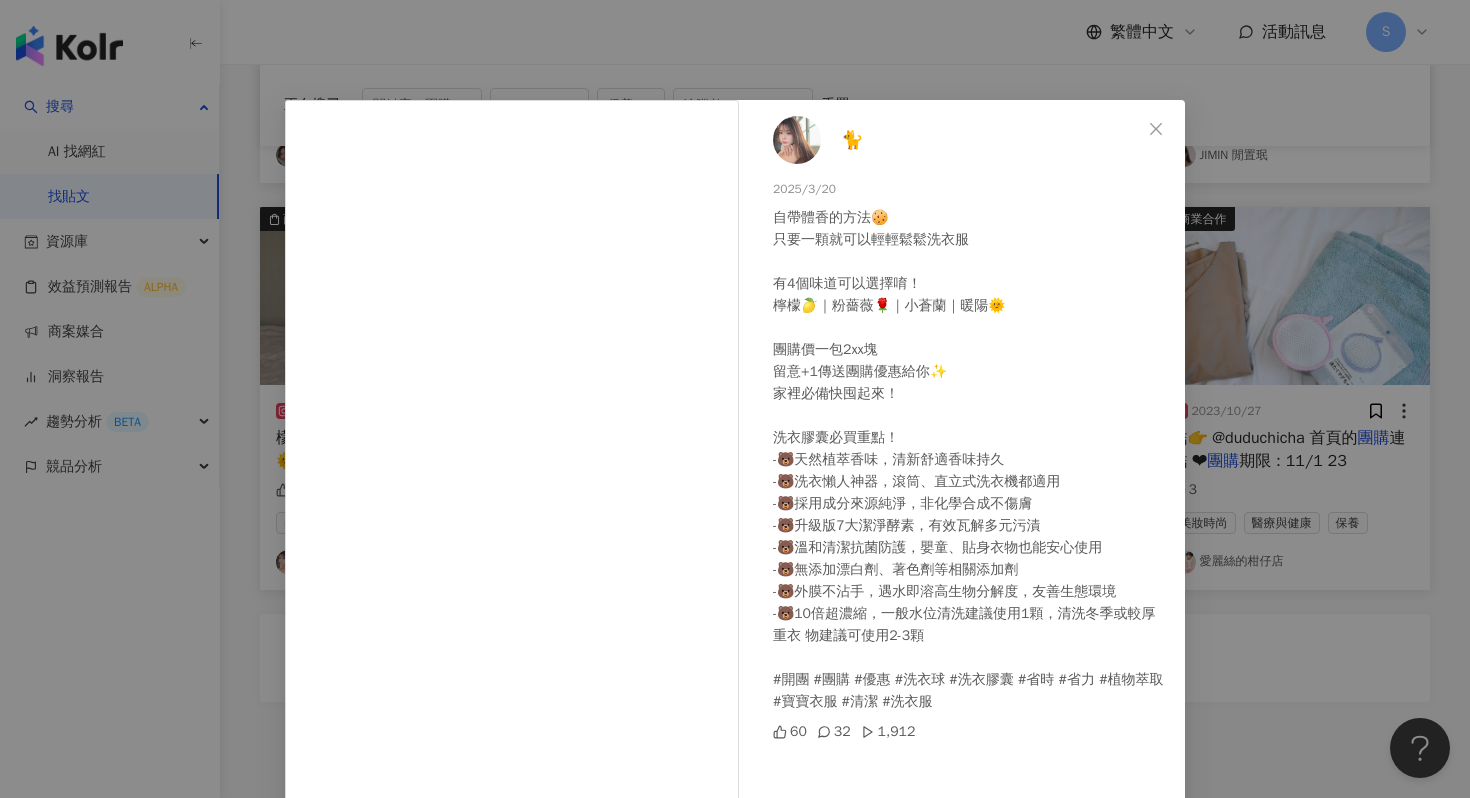 click at bounding box center (797, 140) 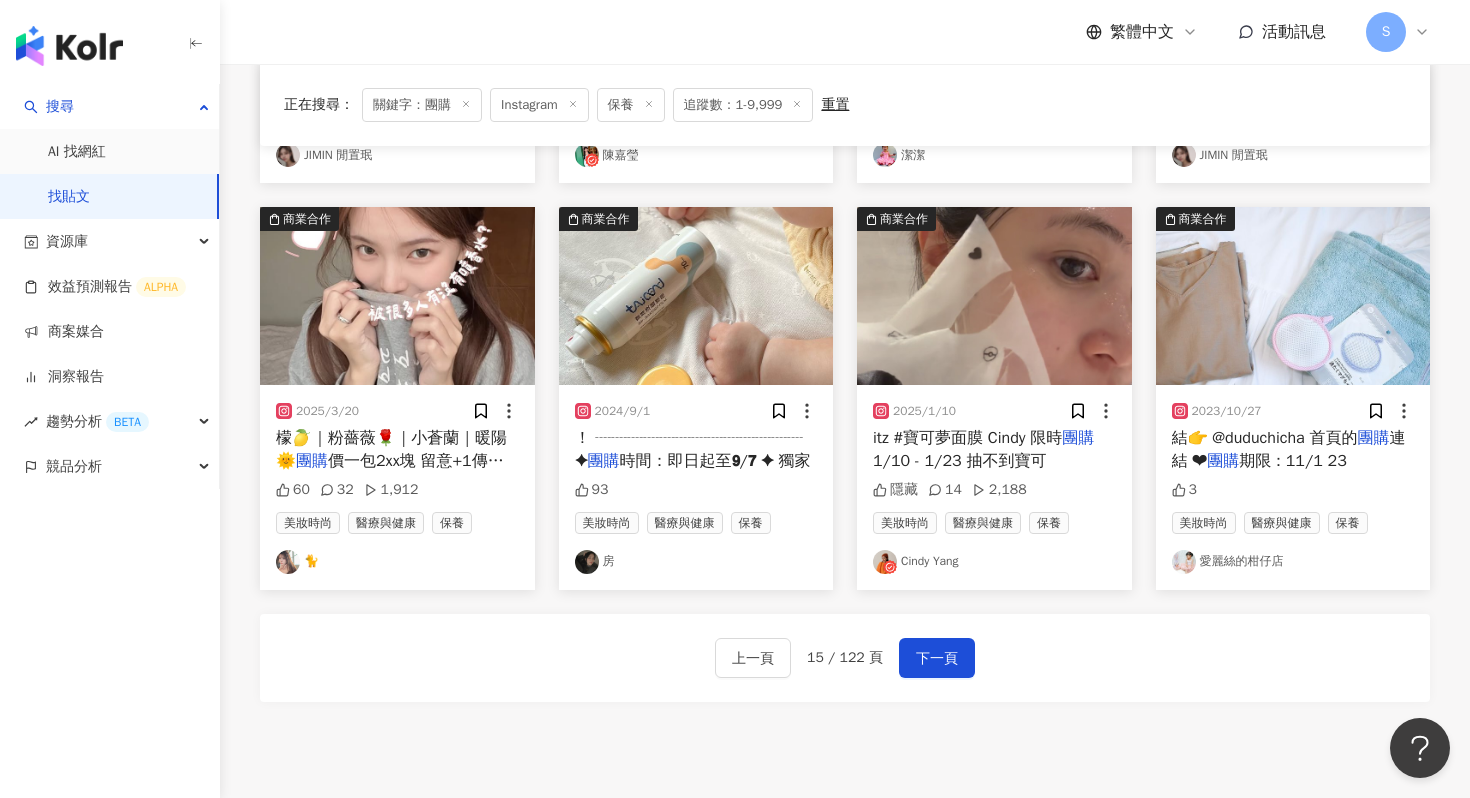 click at bounding box center [994, 296] 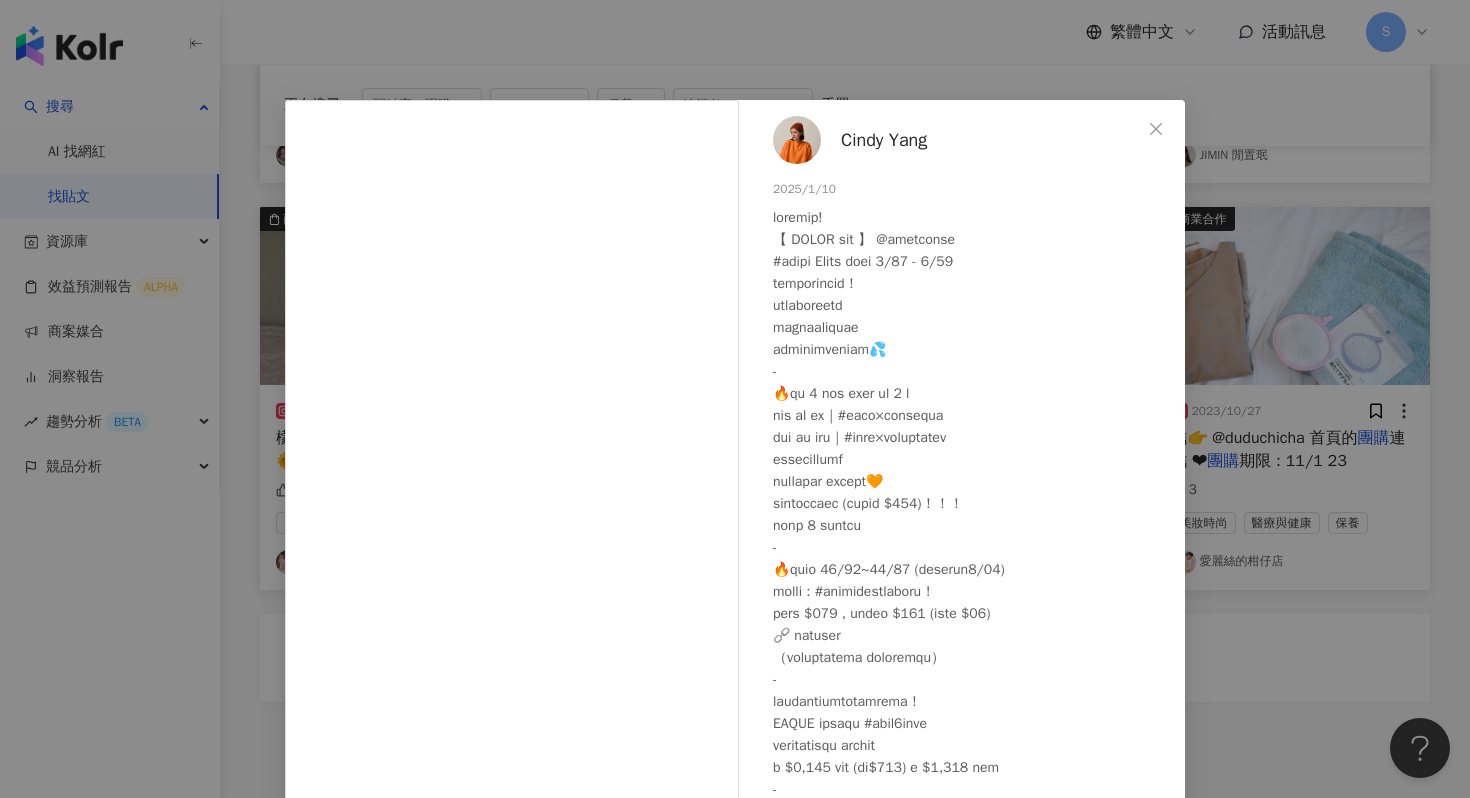 click on "Cindy Yang" at bounding box center (884, 140) 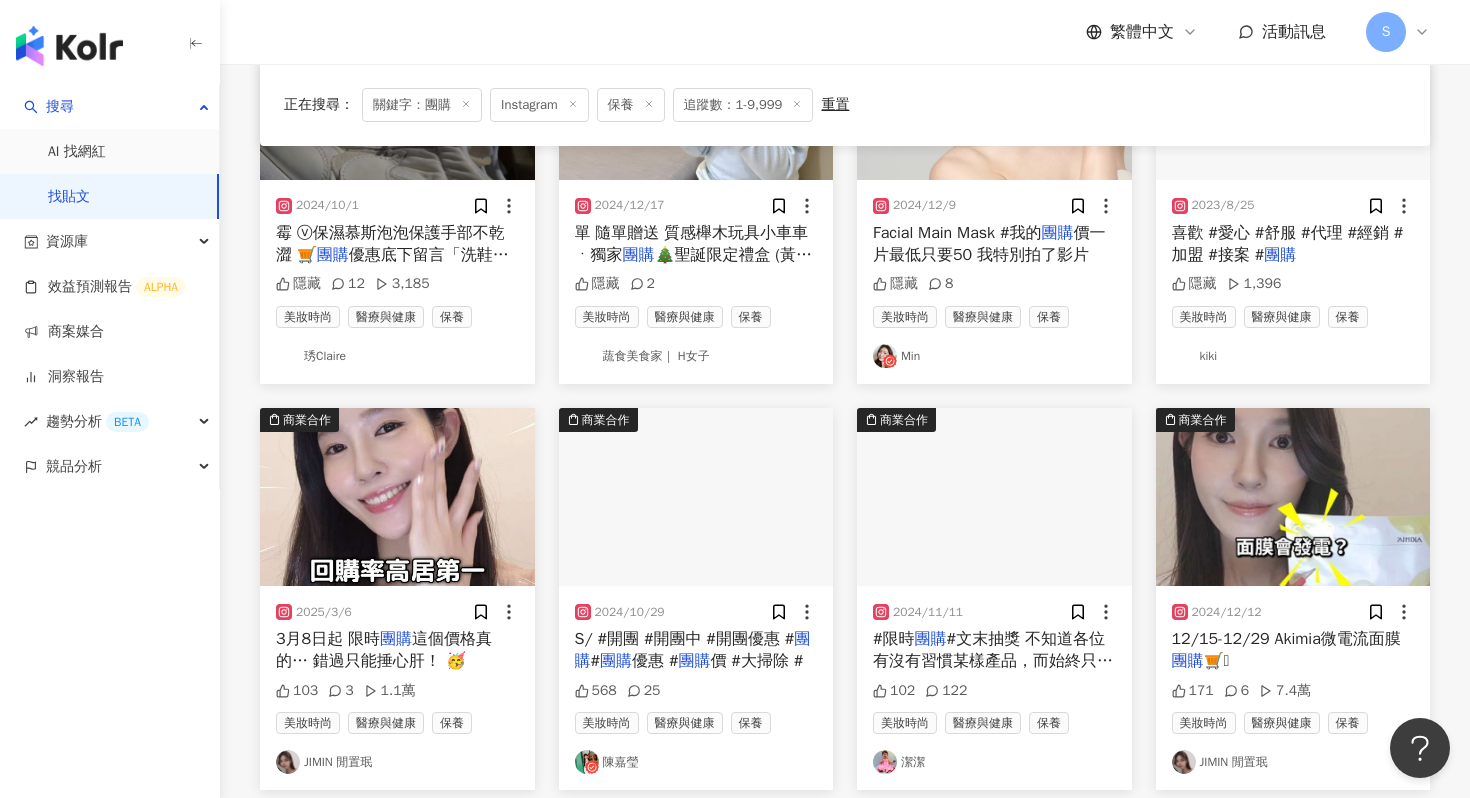 scroll, scrollTop: 340, scrollLeft: 0, axis: vertical 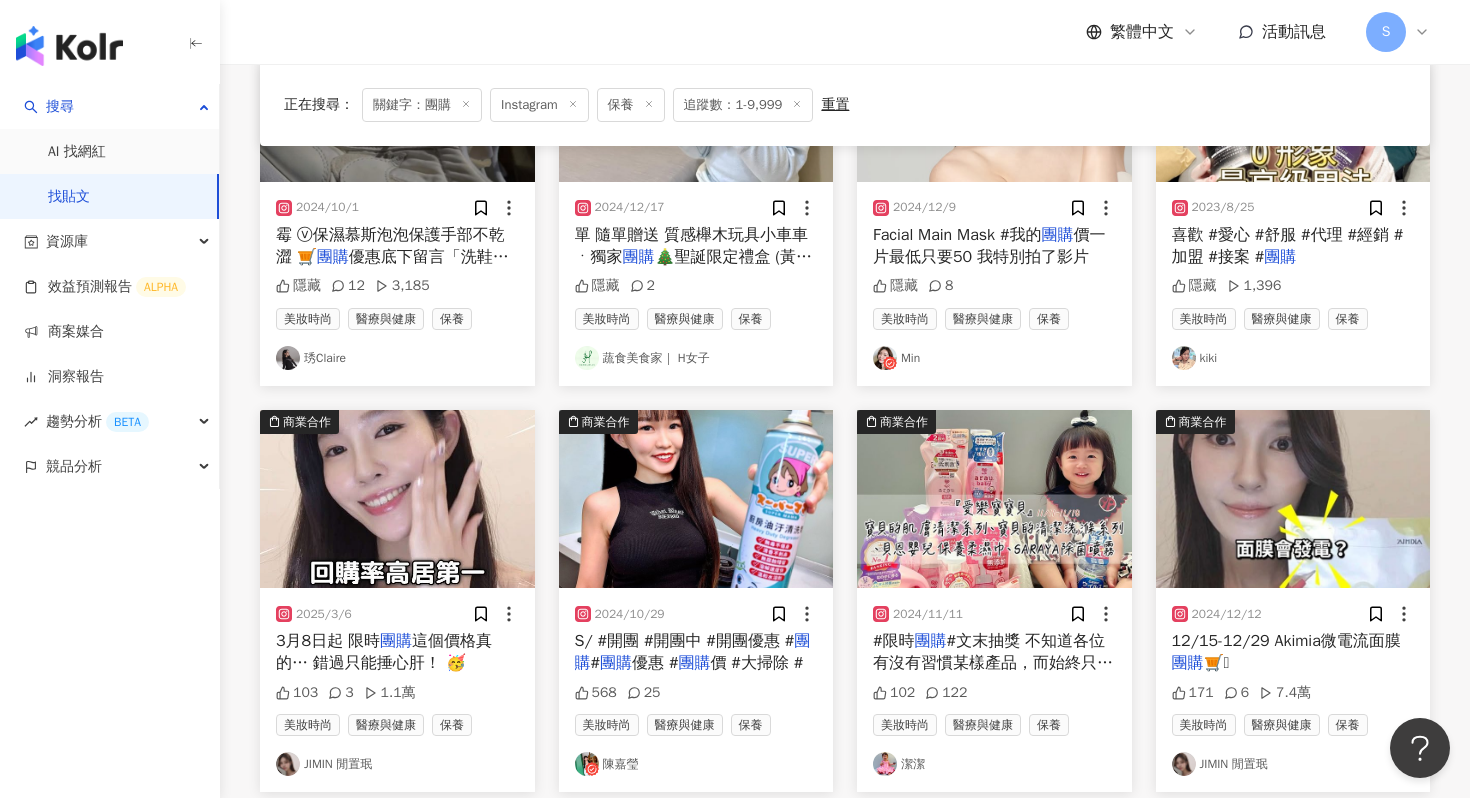 click at bounding box center [1293, 499] 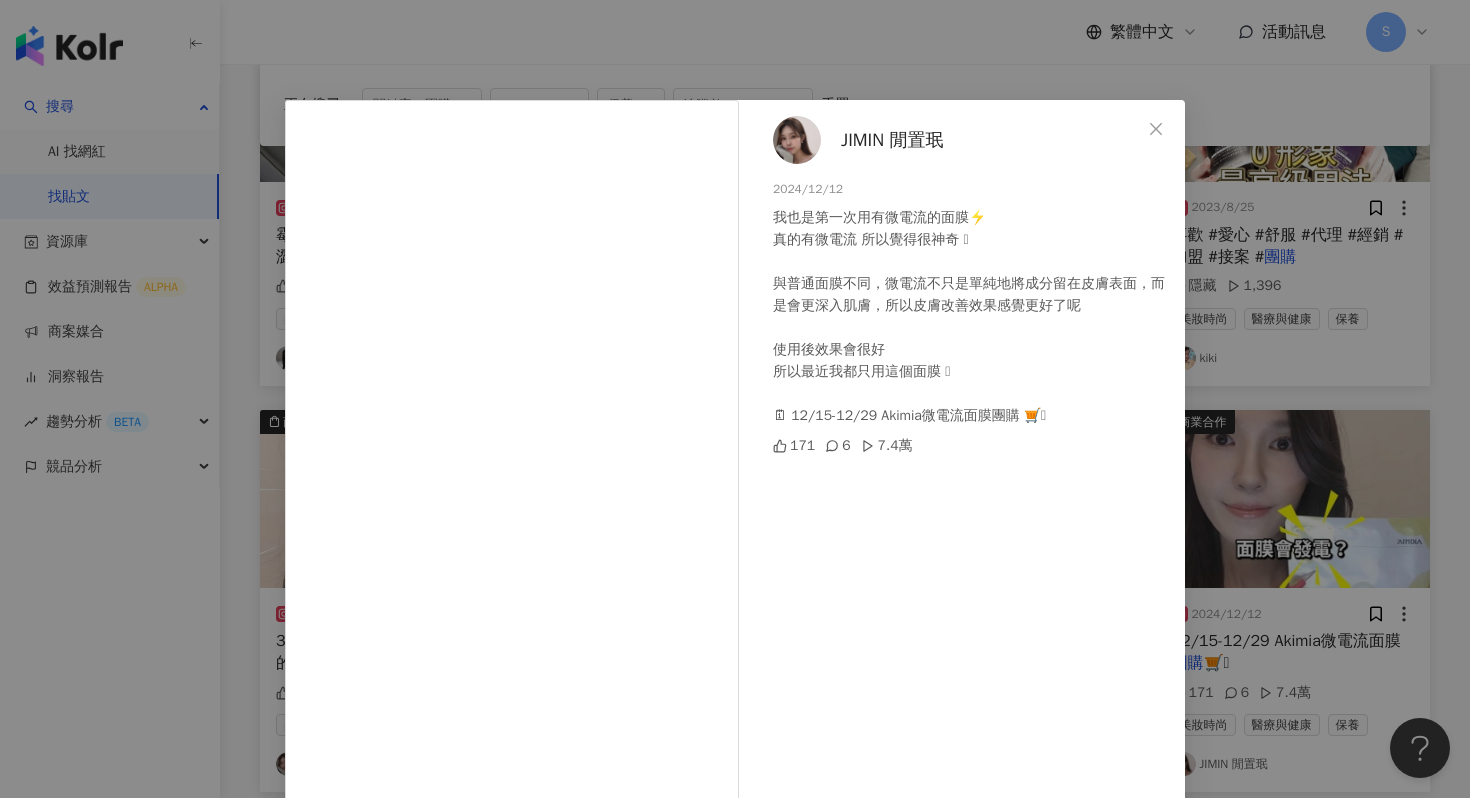 click on "JIMIN 閒置珉 2024/12/12 我也是第一次用有微電流的面膜⚡️
真的有微電流 所以覺得很神奇 🥹
與普通面膜不同，微電流不只是單純地將成分留在皮膚表面，而是會更深入肌膚，所以皮膚改善效果感覺更好了呢
使用後效果會很好
所以最近我都只用這個面膜 🫶
🗓 12/15-12/29 Akimia微電流面膜團購 🛒🫧 171 6 7.4萬 查看原始貼文" at bounding box center (735, 399) 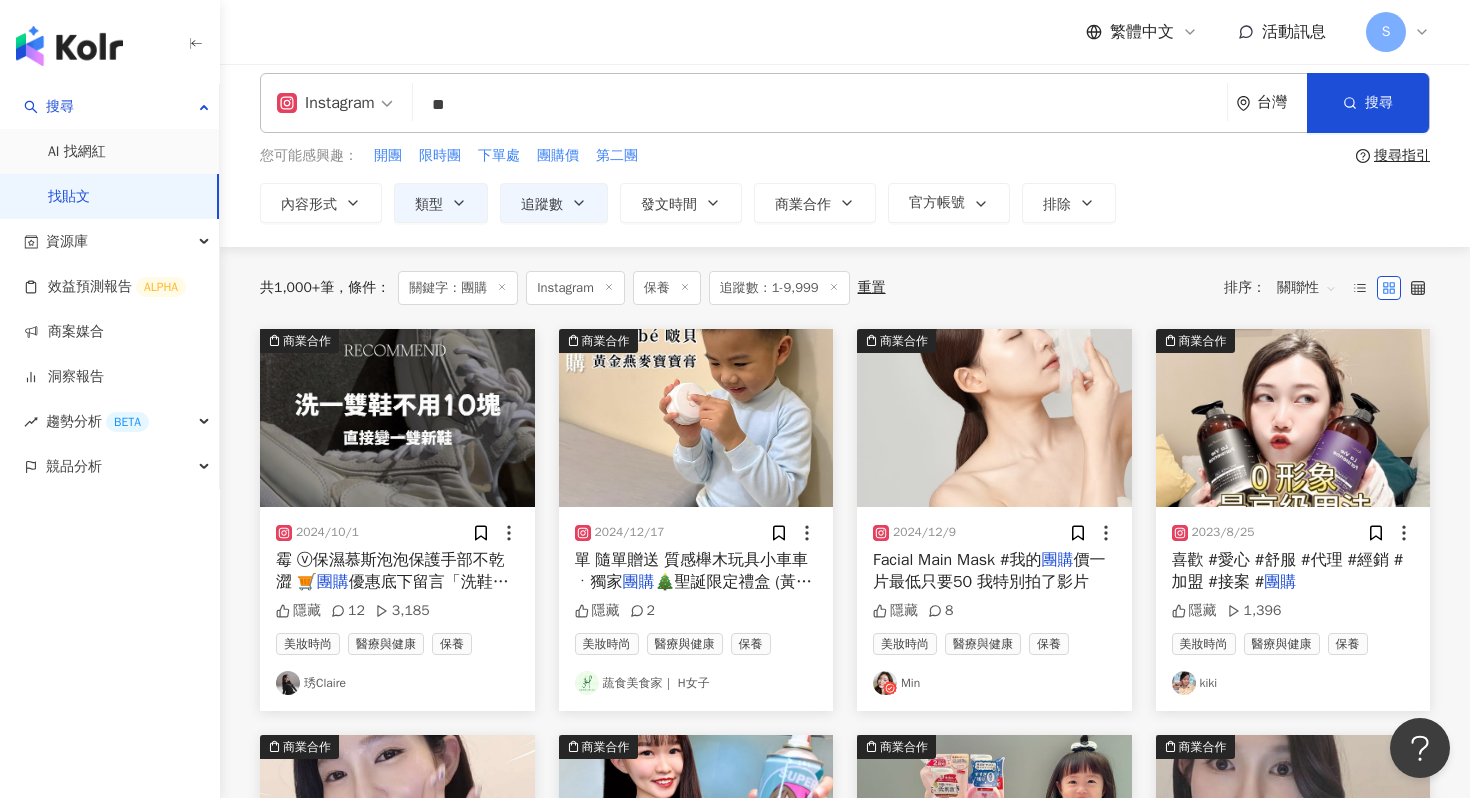 scroll, scrollTop: 0, scrollLeft: 0, axis: both 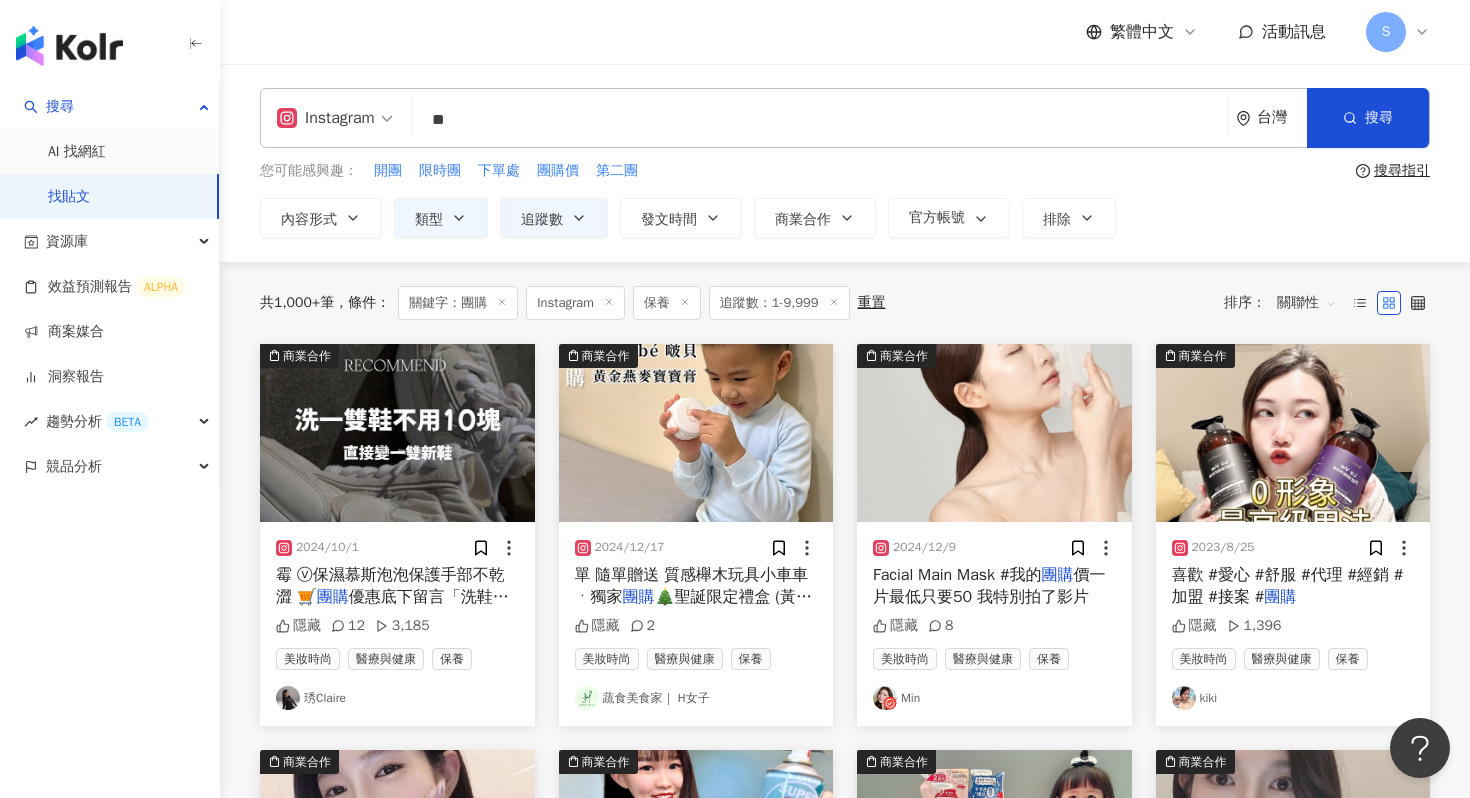 click at bounding box center (994, 433) 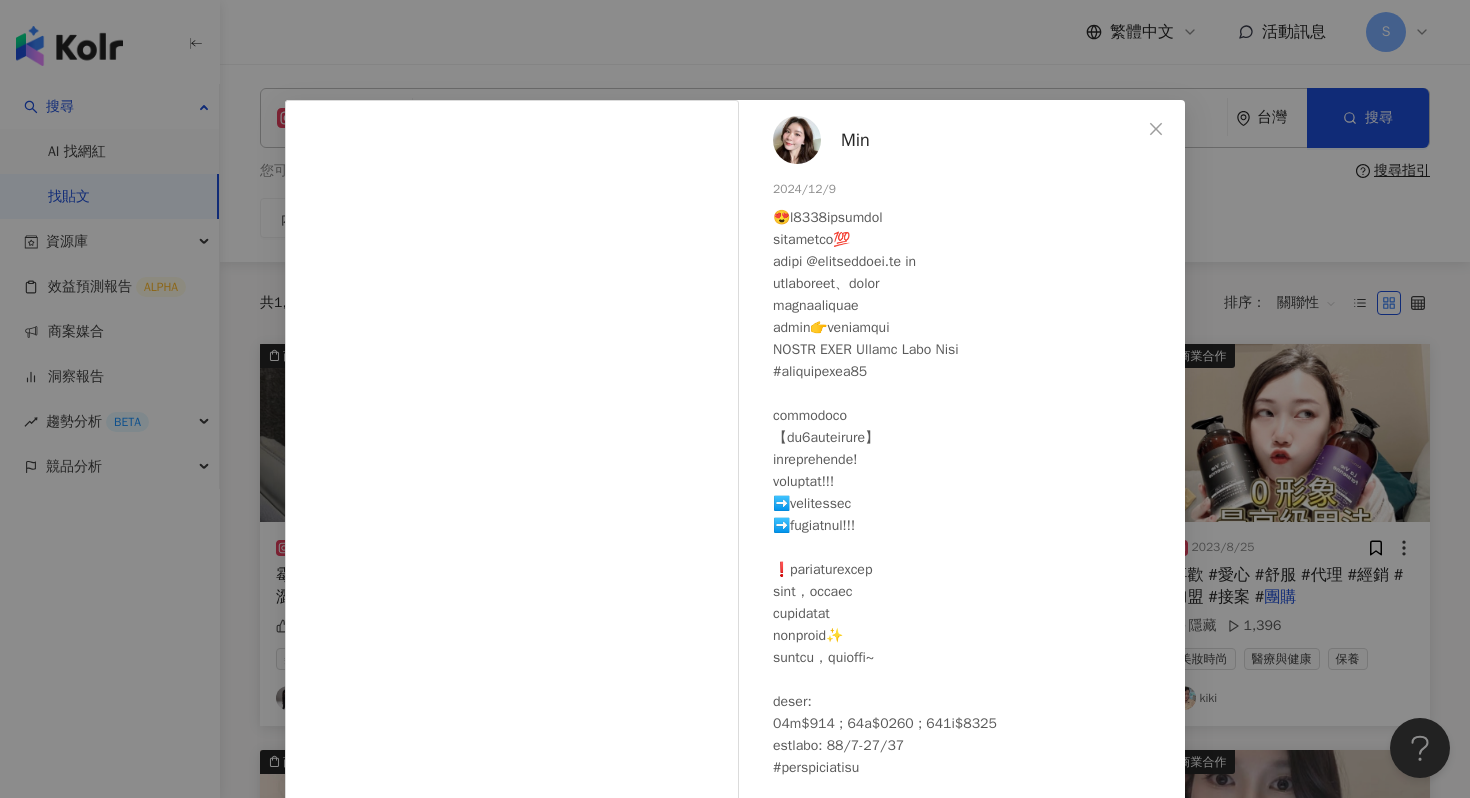 click on "Min 2024/12/9 隱藏 8 查看原始貼文" at bounding box center [735, 399] 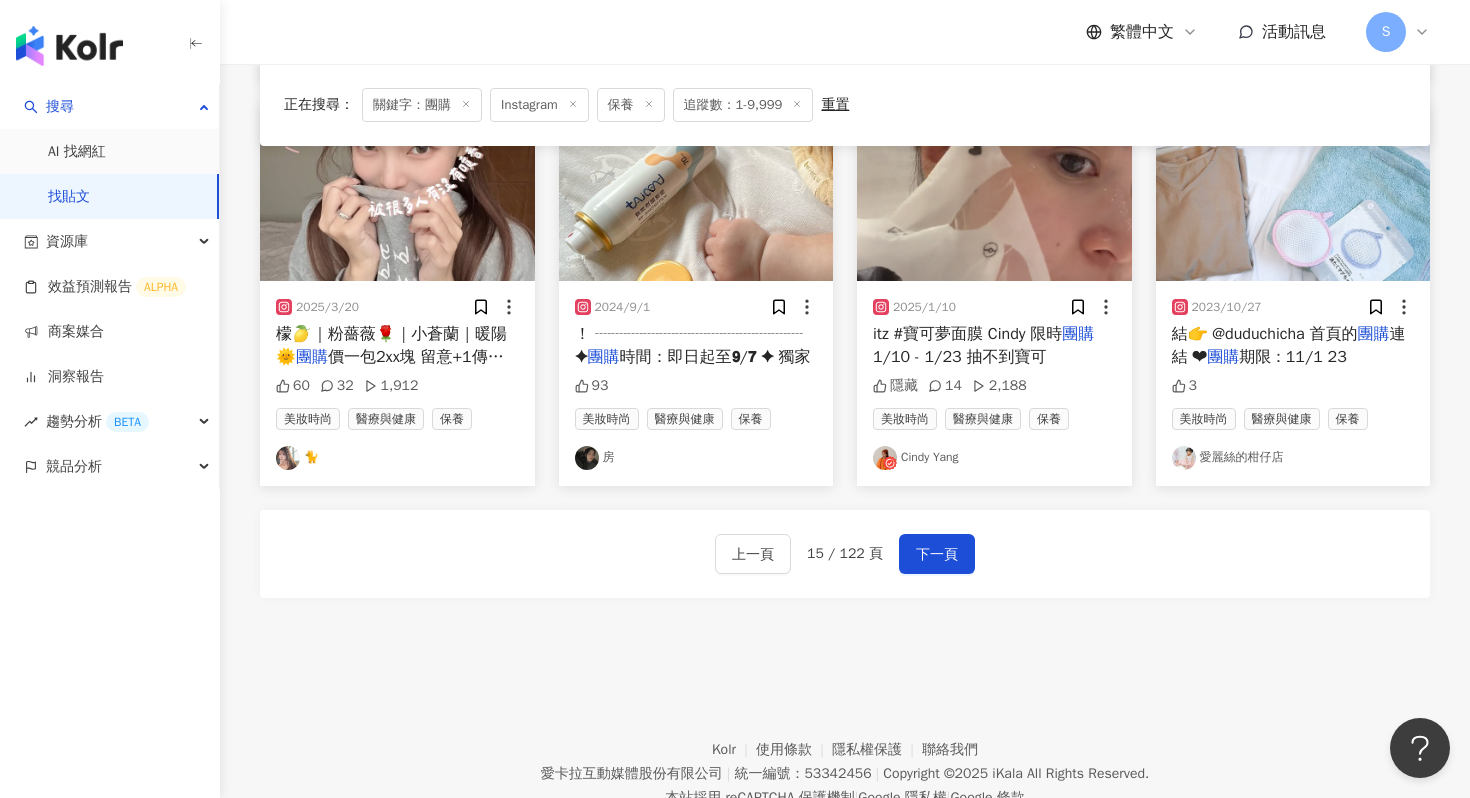 scroll, scrollTop: 1109, scrollLeft: 0, axis: vertical 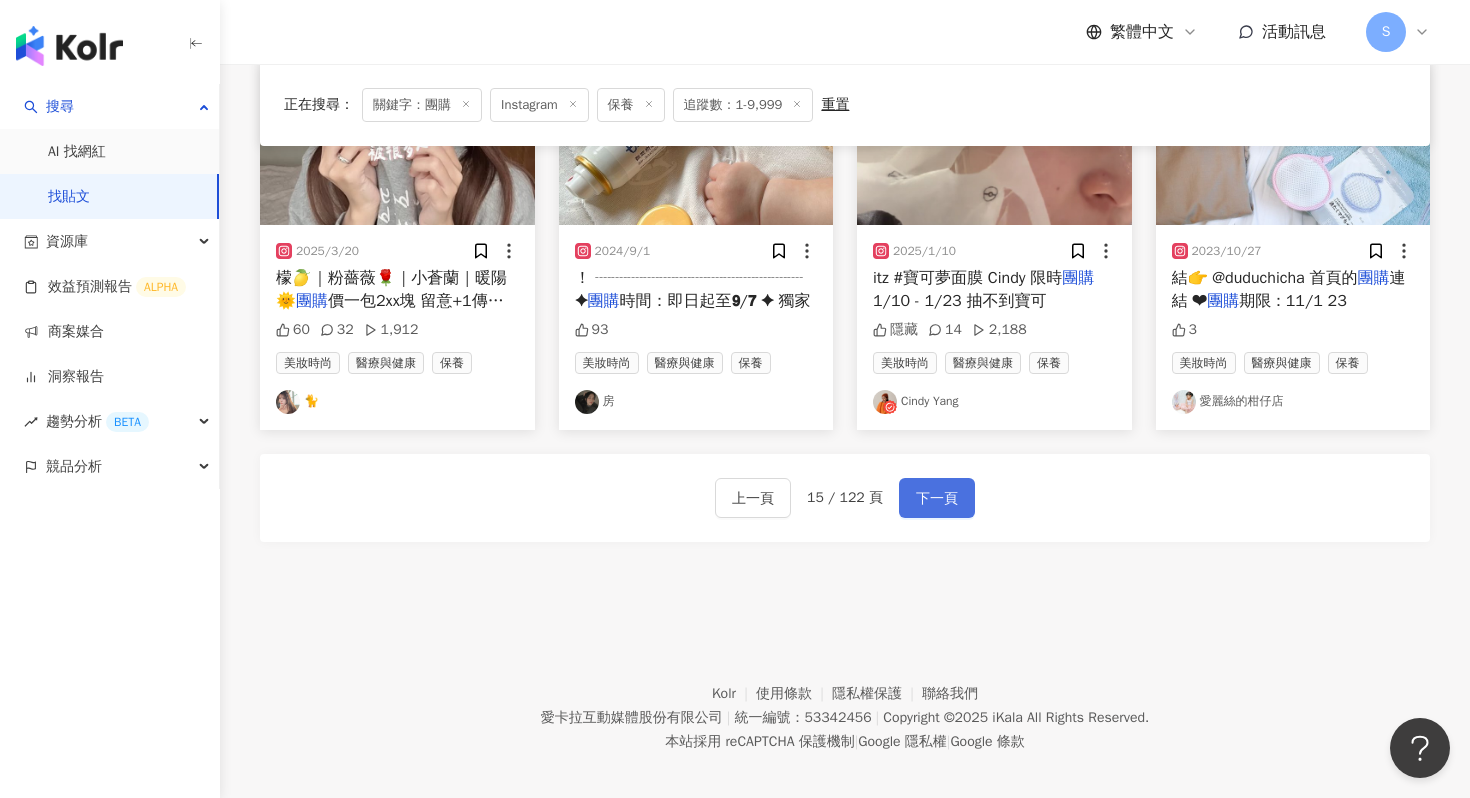 click on "下一頁" at bounding box center (937, 498) 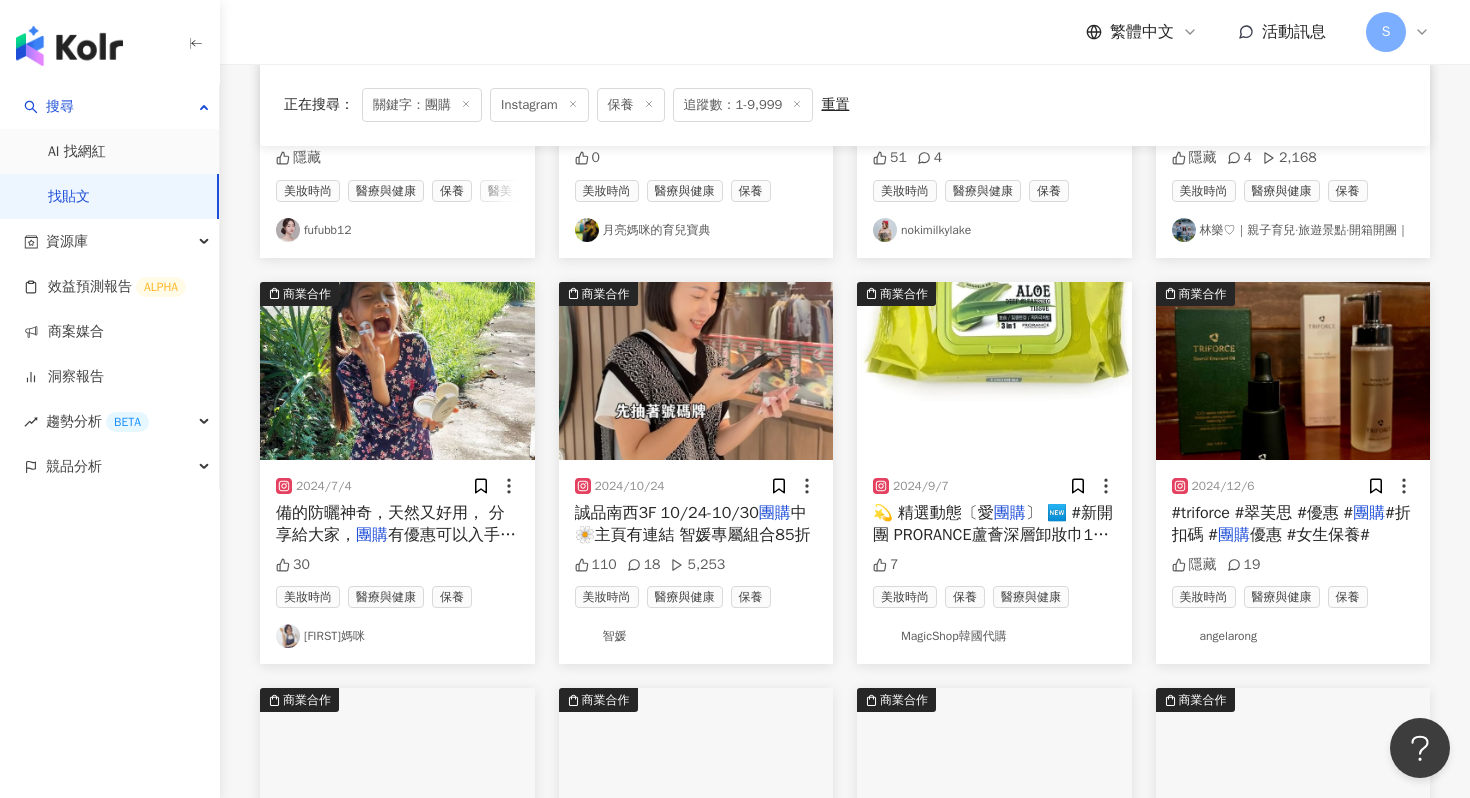 scroll, scrollTop: 1125, scrollLeft: 0, axis: vertical 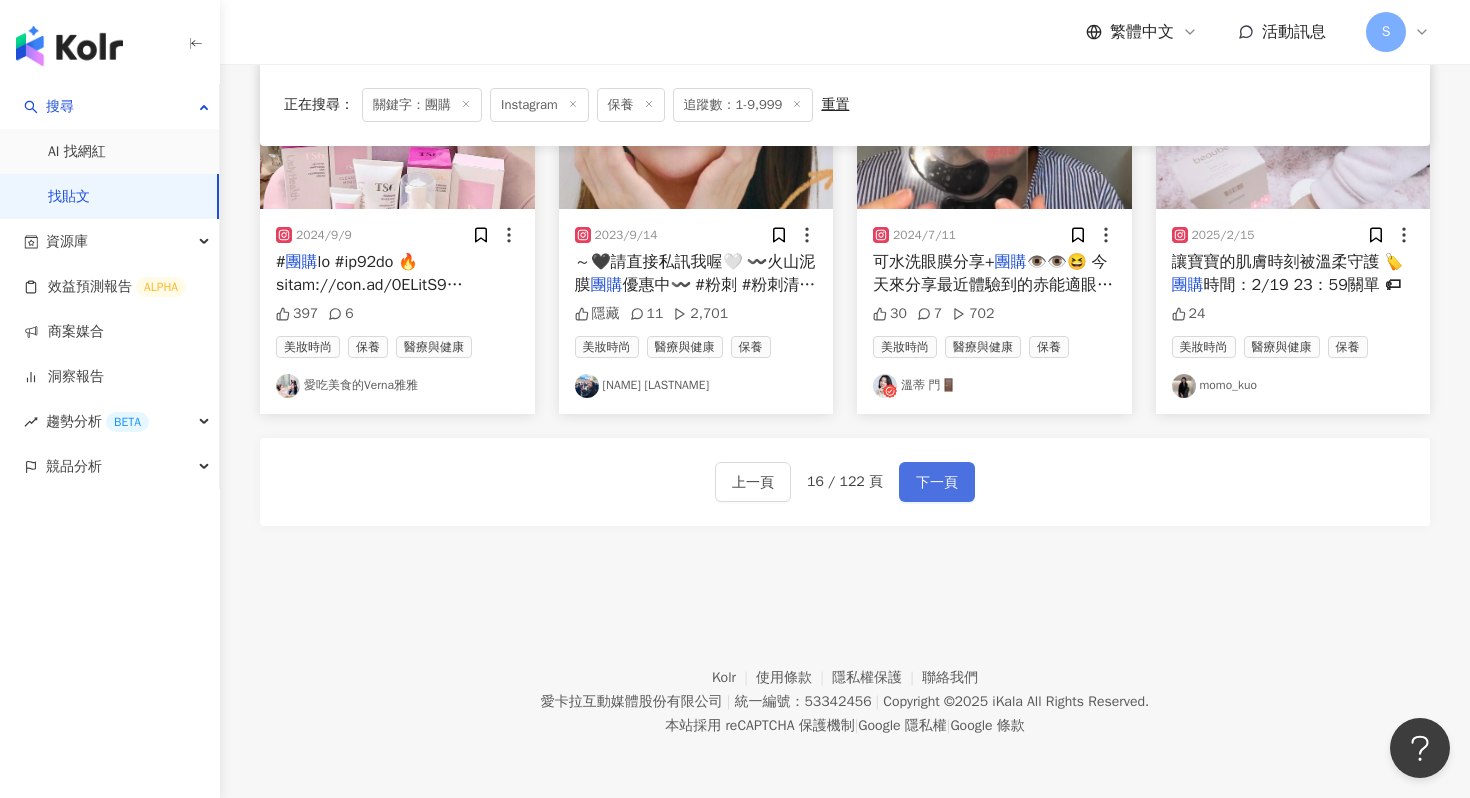 click on "下一頁" at bounding box center (937, 483) 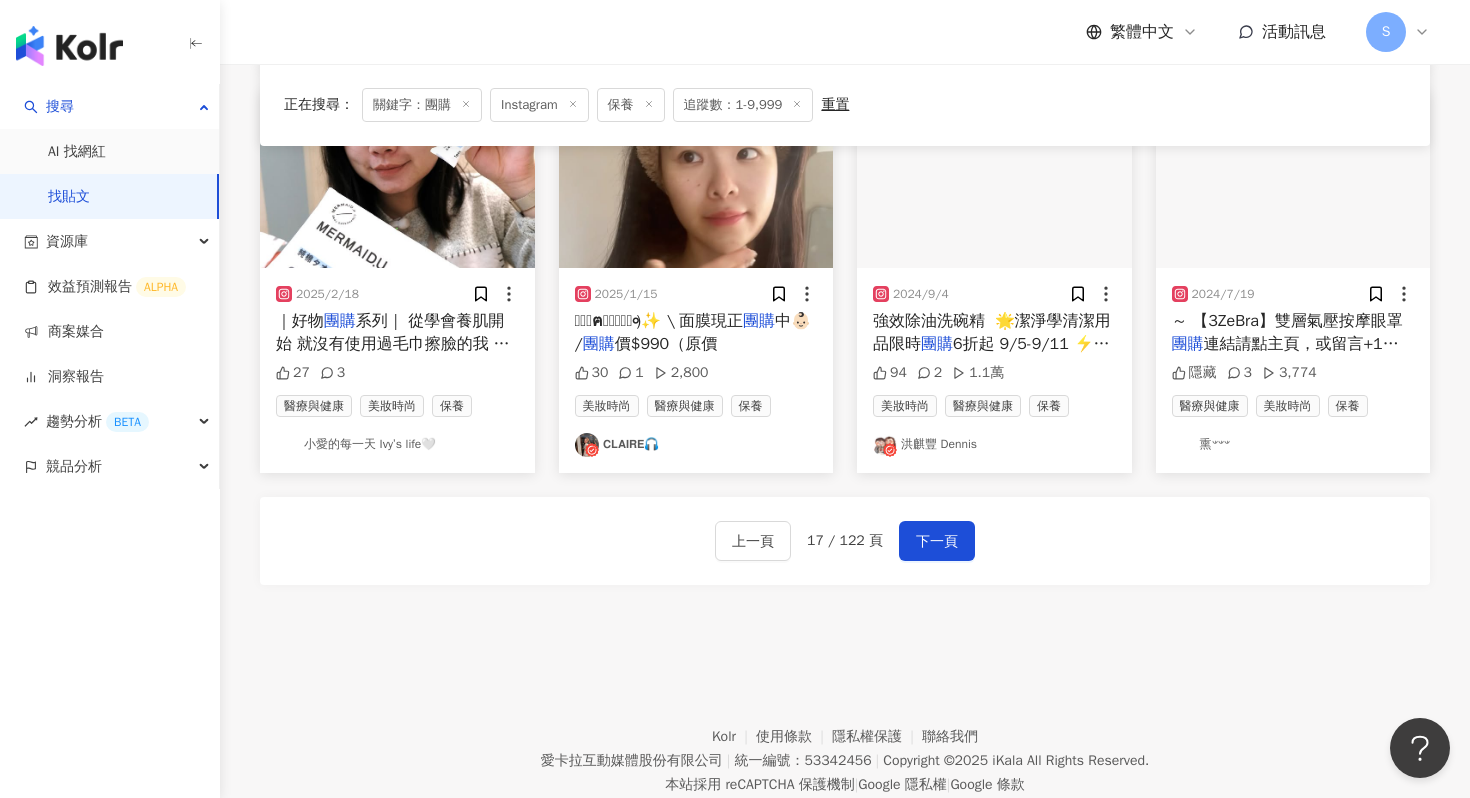 scroll, scrollTop: 1125, scrollLeft: 0, axis: vertical 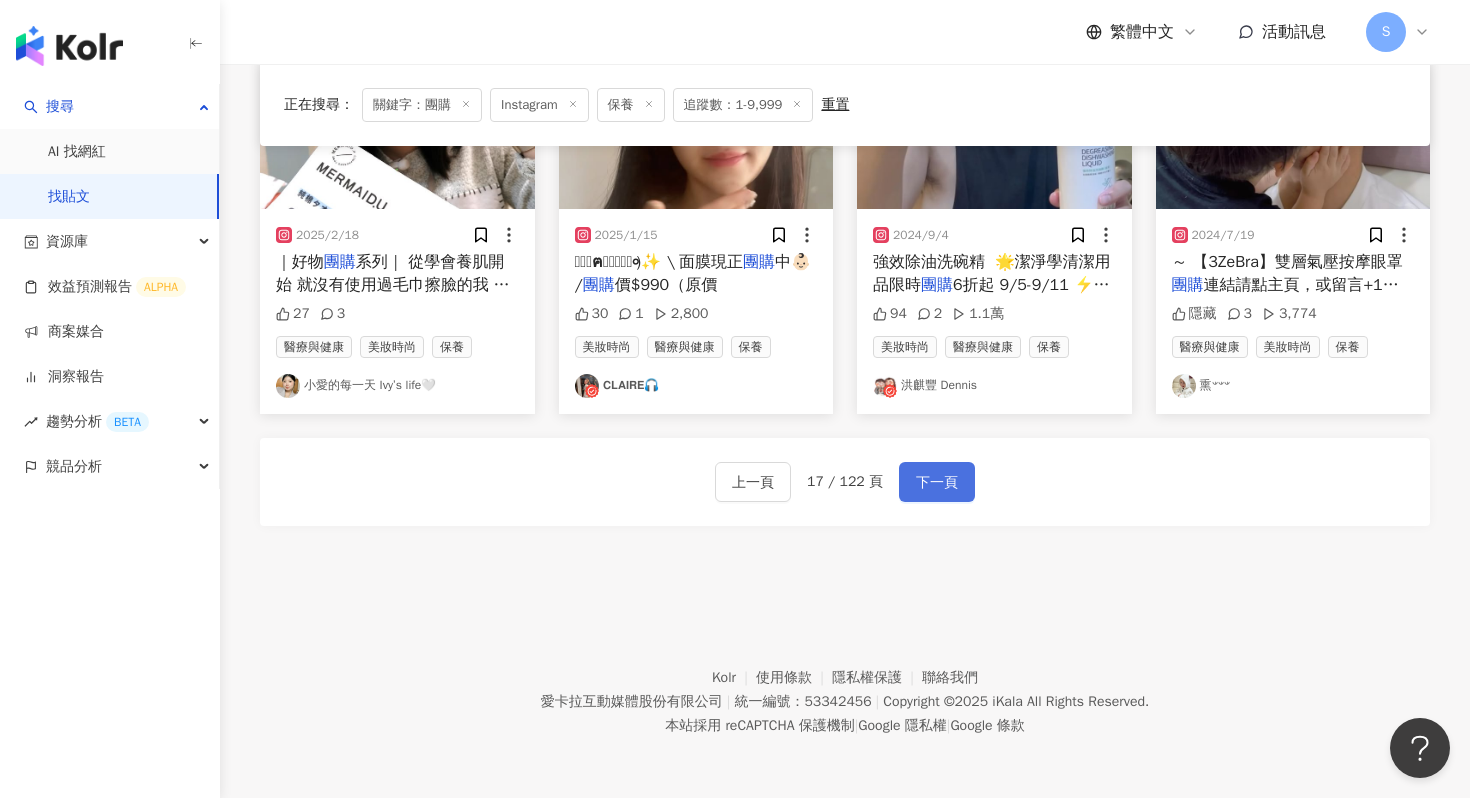 click on "下一頁" at bounding box center [937, 483] 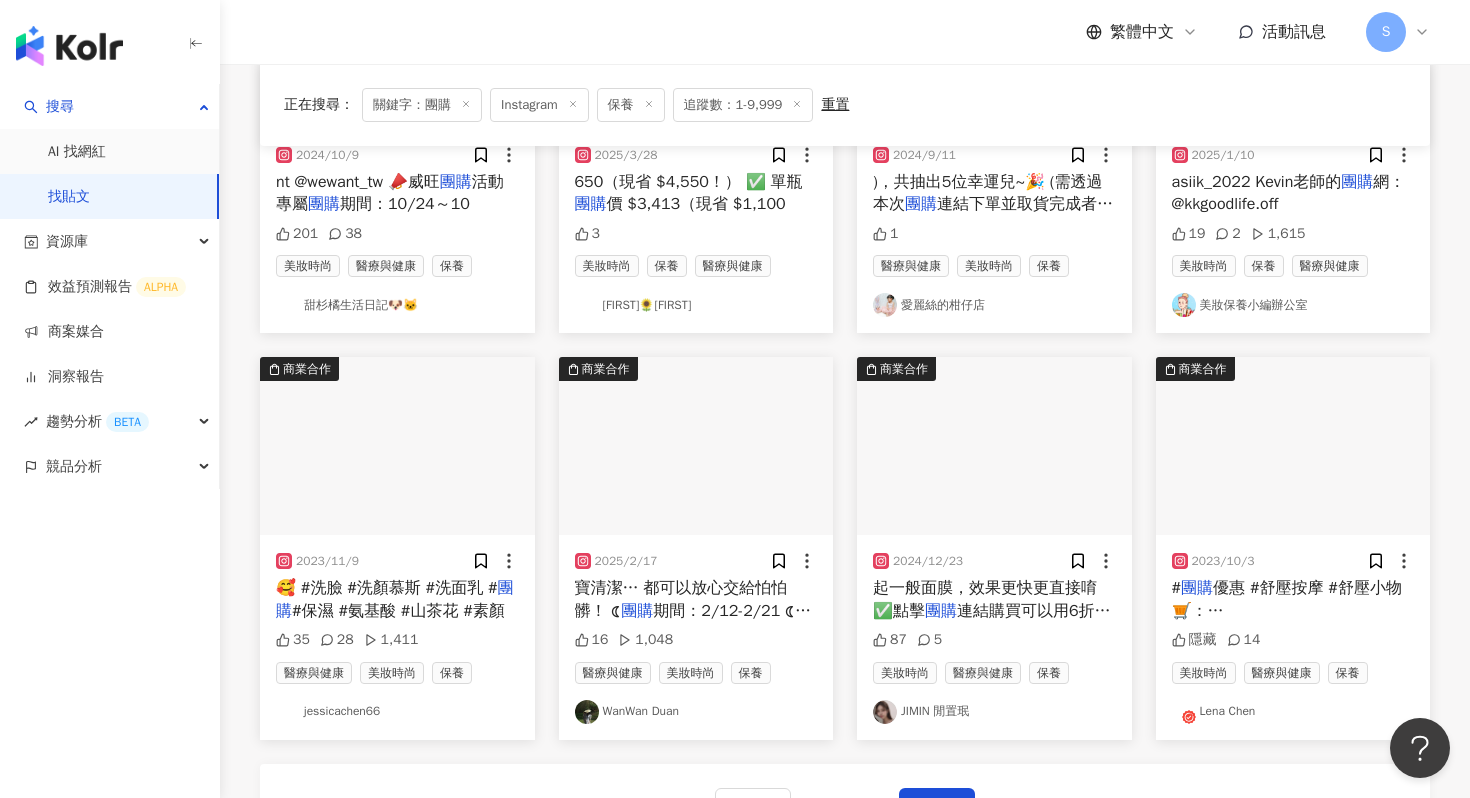 scroll, scrollTop: 1125, scrollLeft: 0, axis: vertical 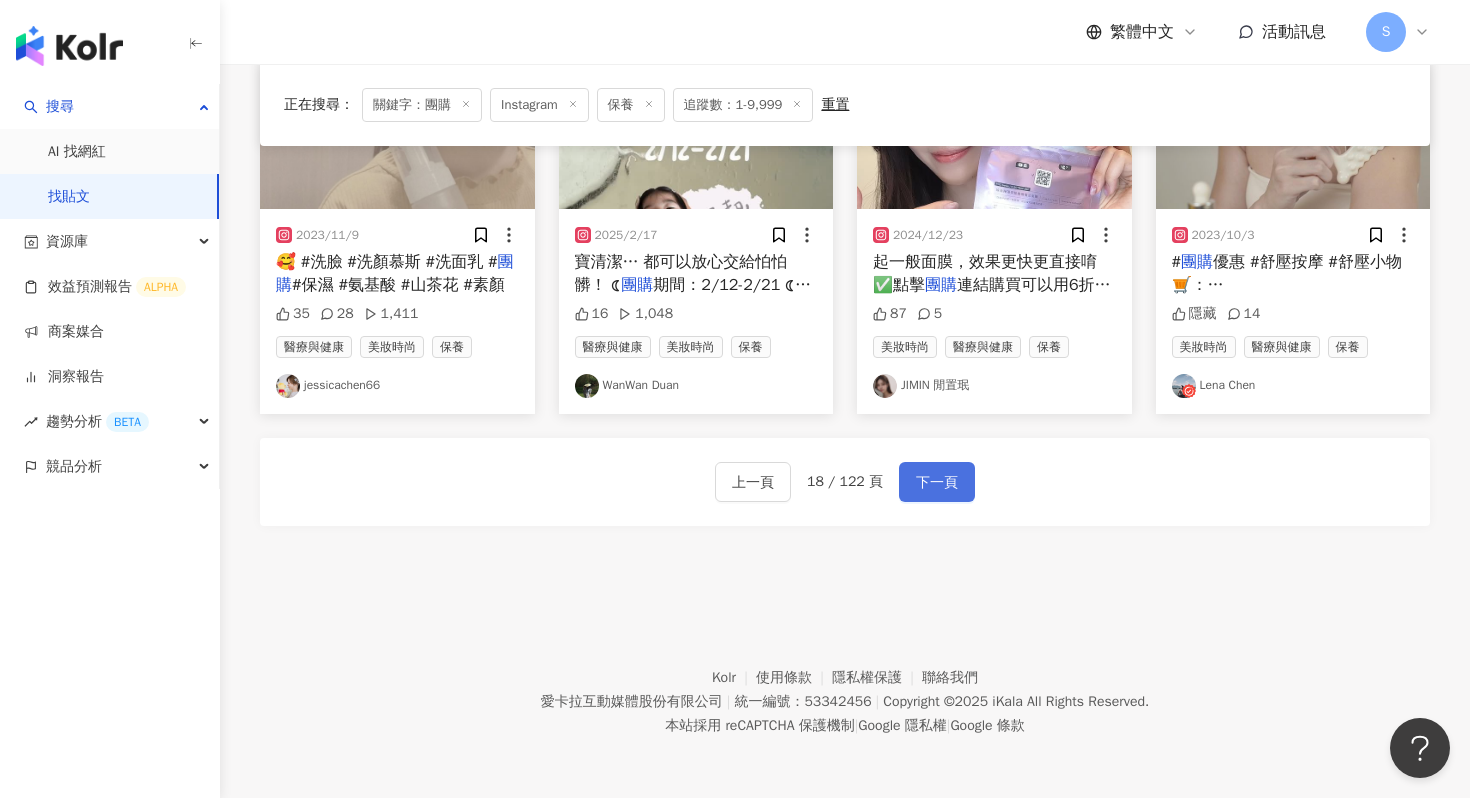 click on "下一頁" at bounding box center (937, 483) 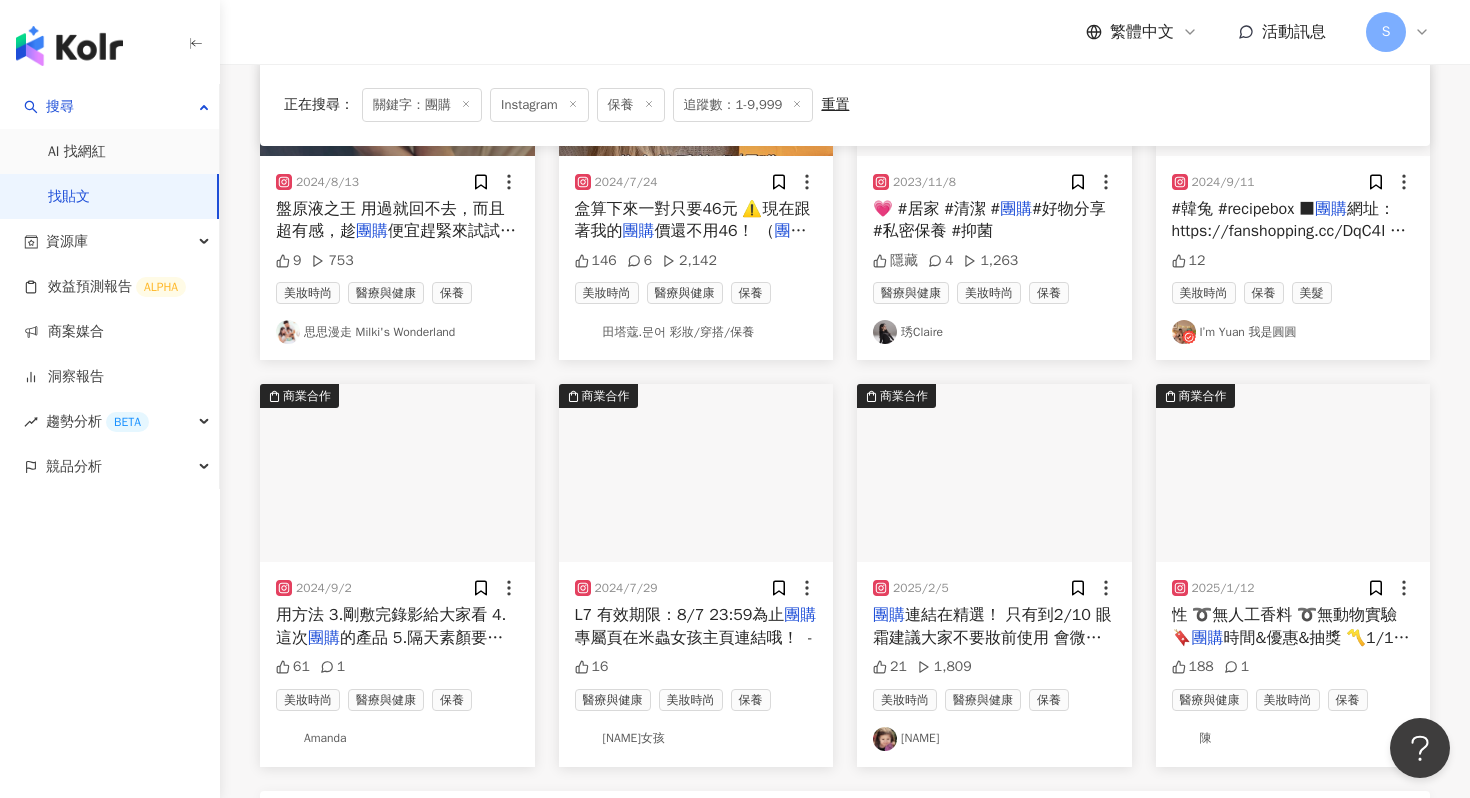 scroll, scrollTop: 1125, scrollLeft: 0, axis: vertical 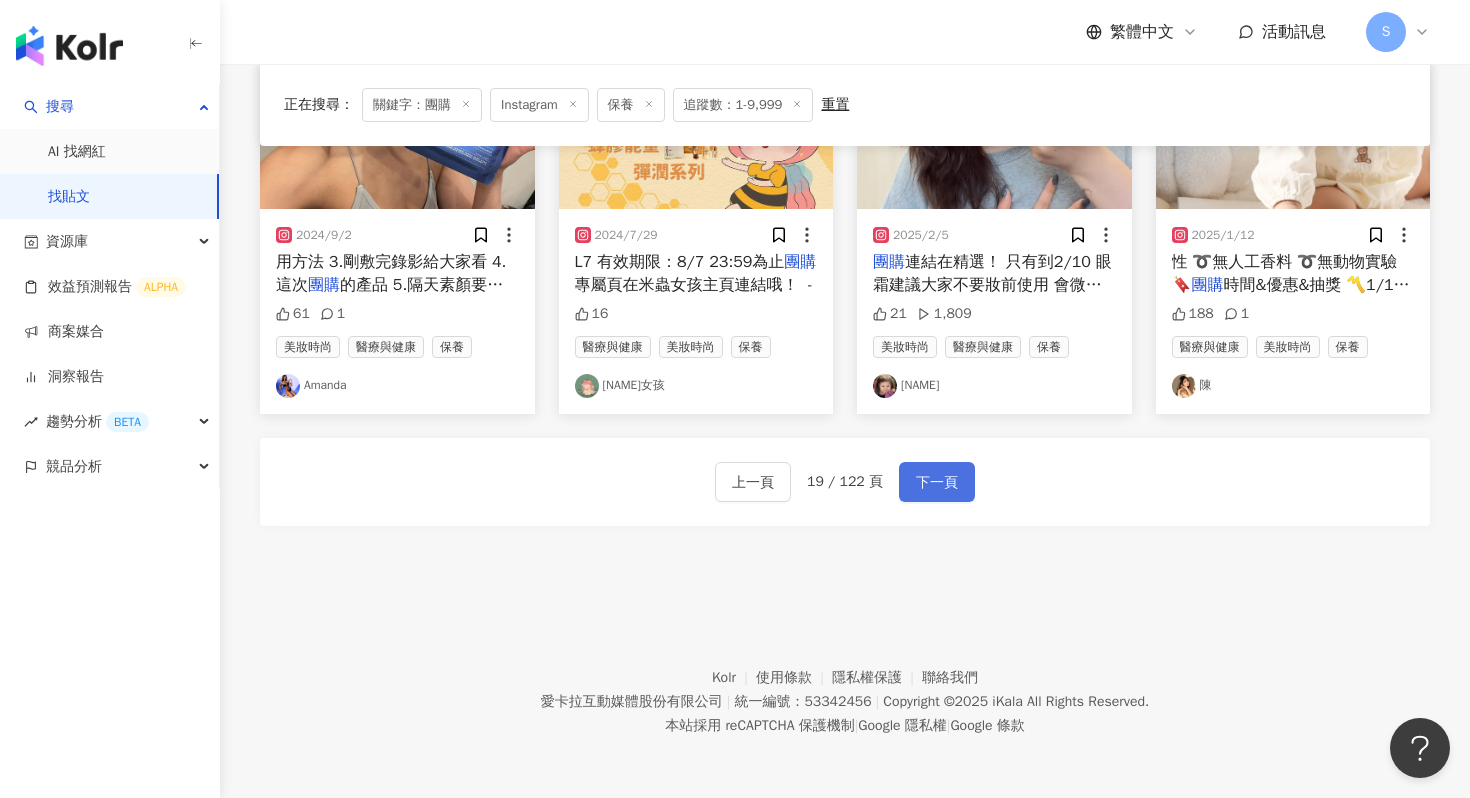 click on "下一頁" at bounding box center (937, 483) 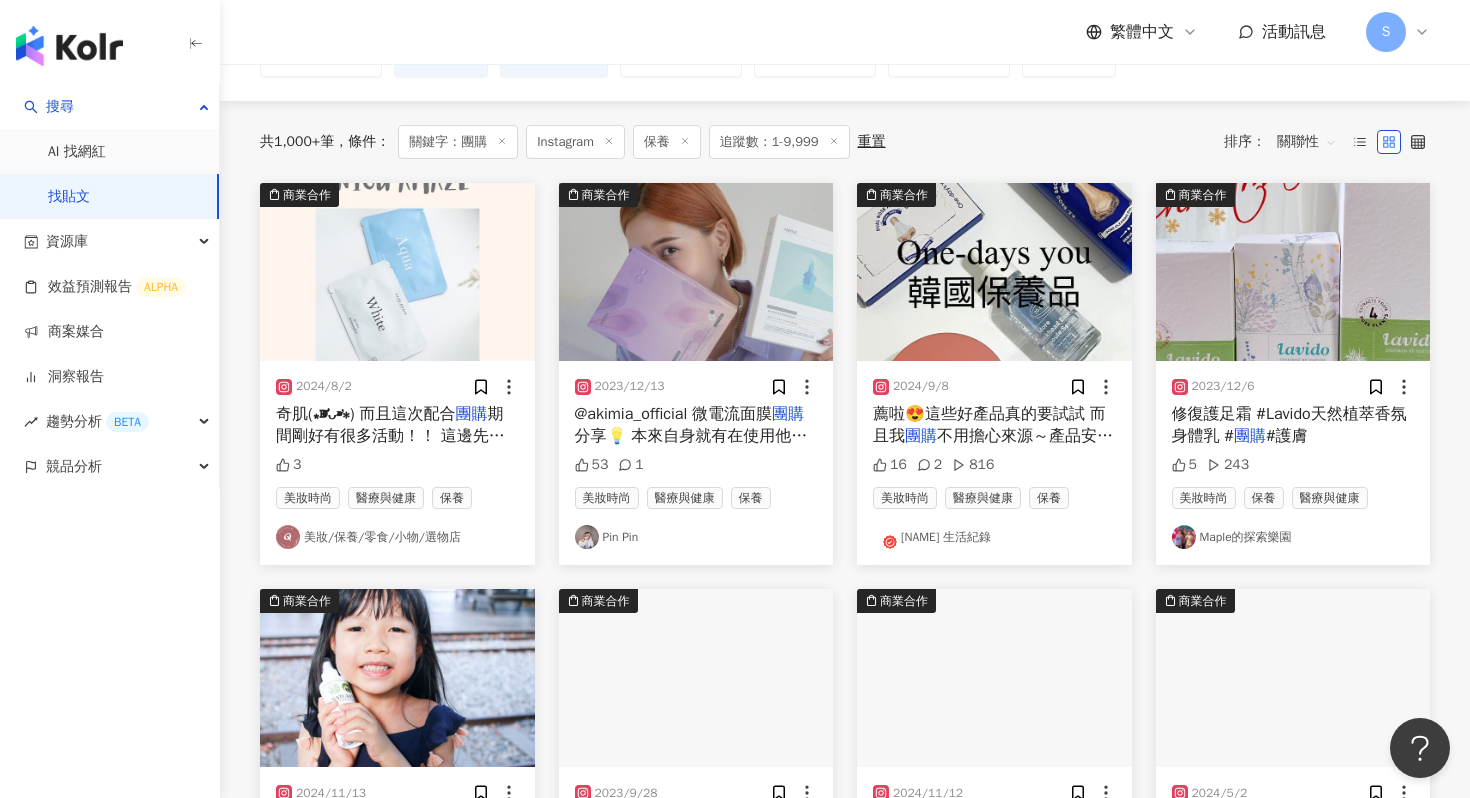 scroll, scrollTop: 156, scrollLeft: 0, axis: vertical 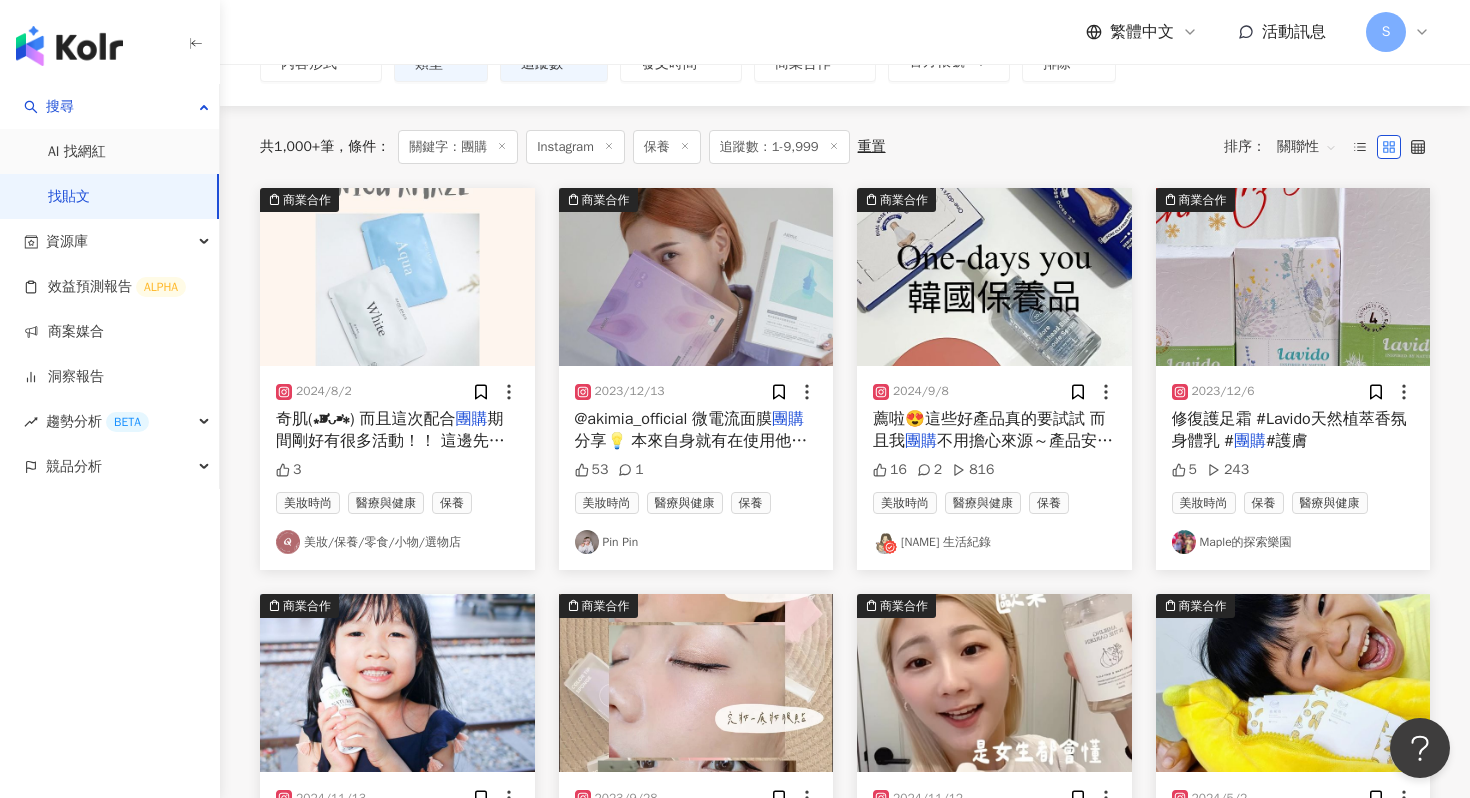 click at bounding box center (696, 277) 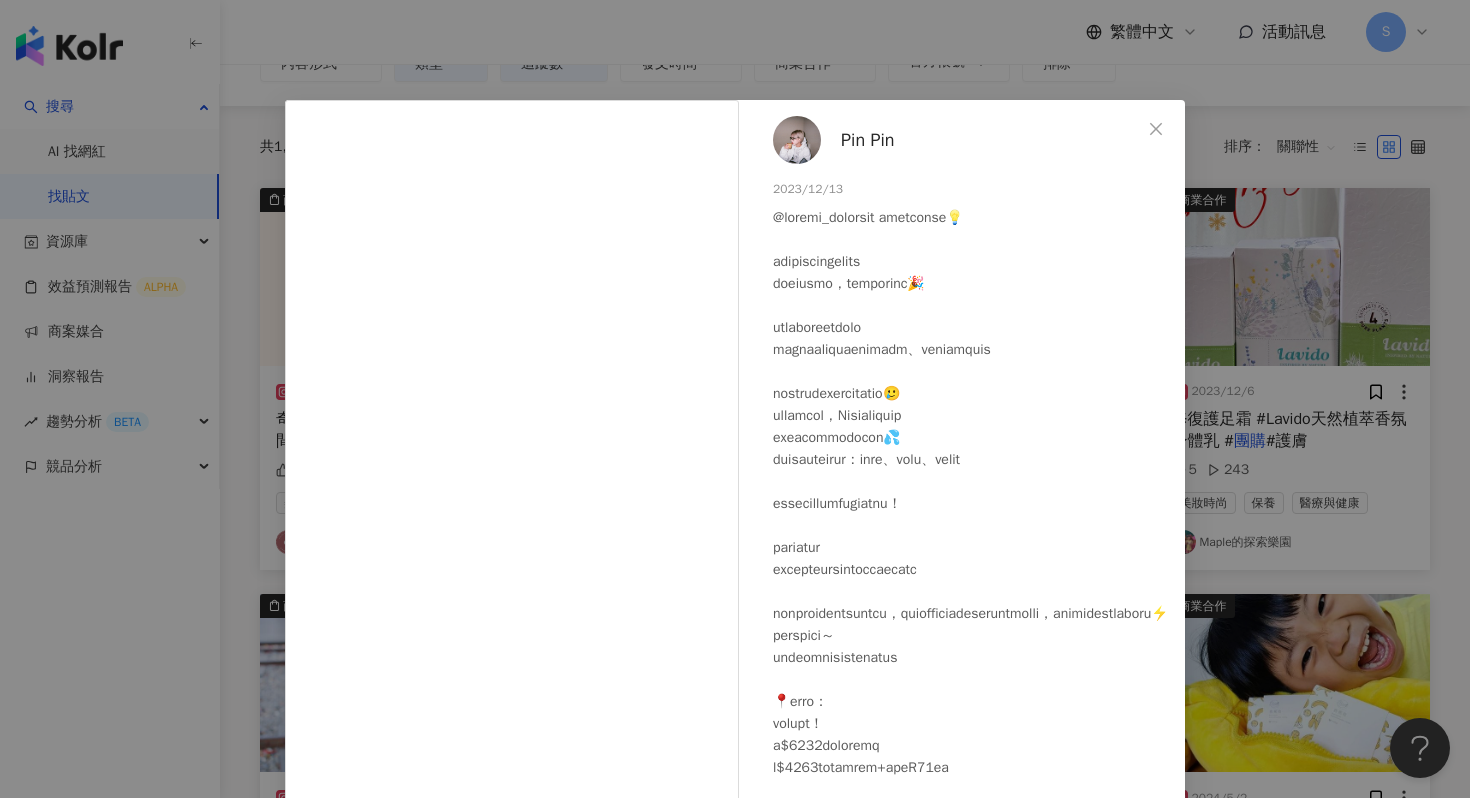 click on "Pin Pin" at bounding box center [868, 140] 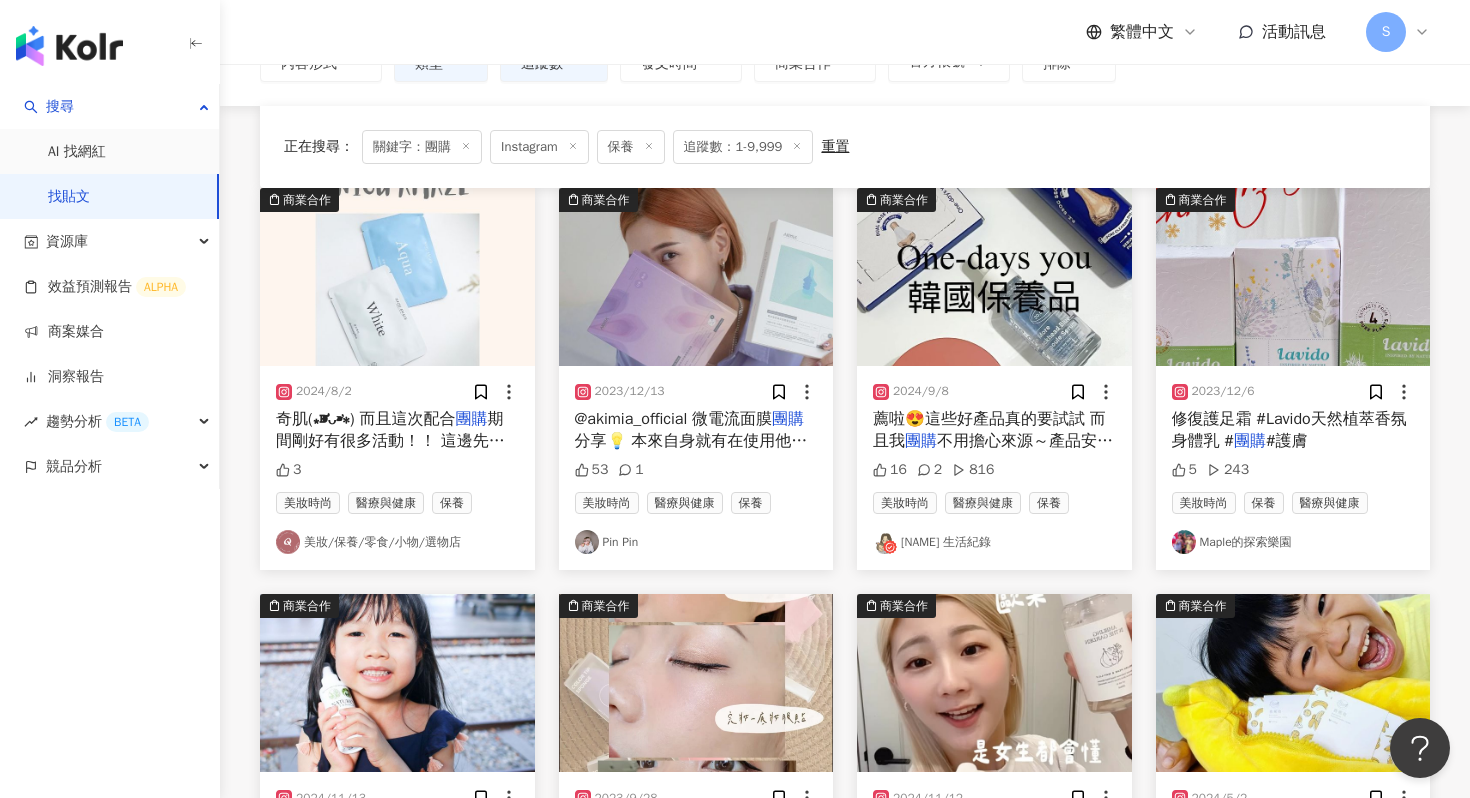 scroll, scrollTop: 1125, scrollLeft: 0, axis: vertical 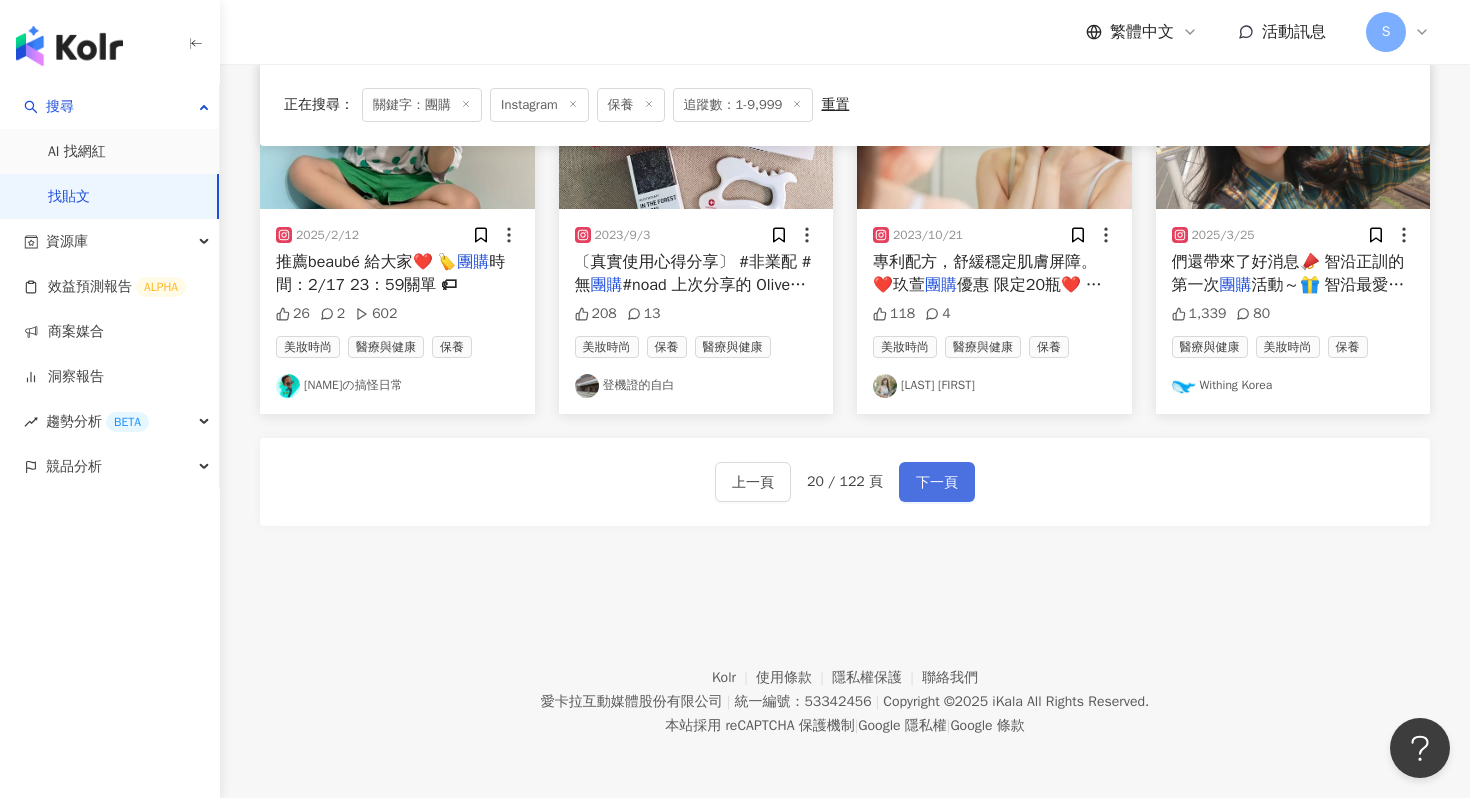 click on "下一頁" at bounding box center [937, 482] 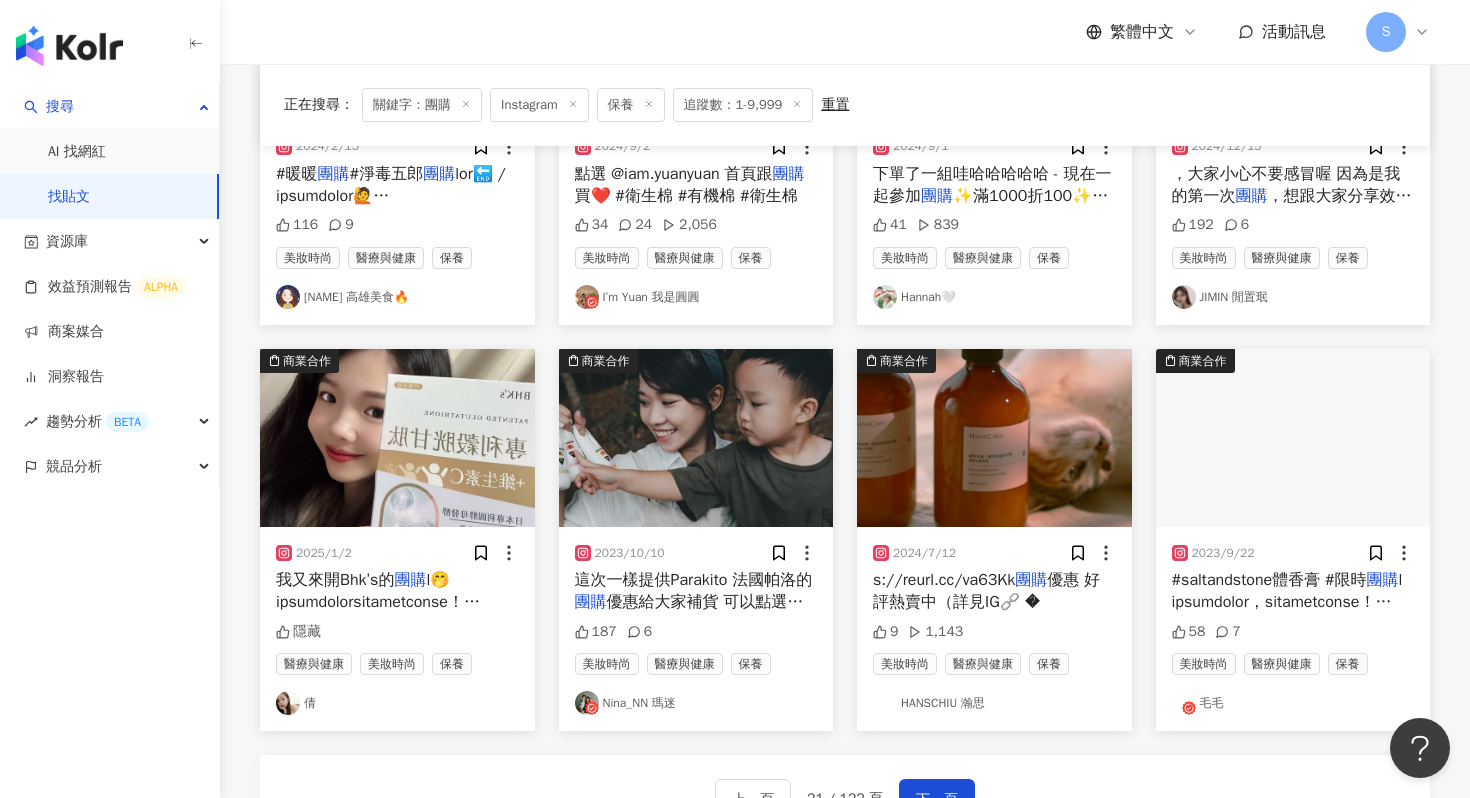 scroll, scrollTop: 916, scrollLeft: 0, axis: vertical 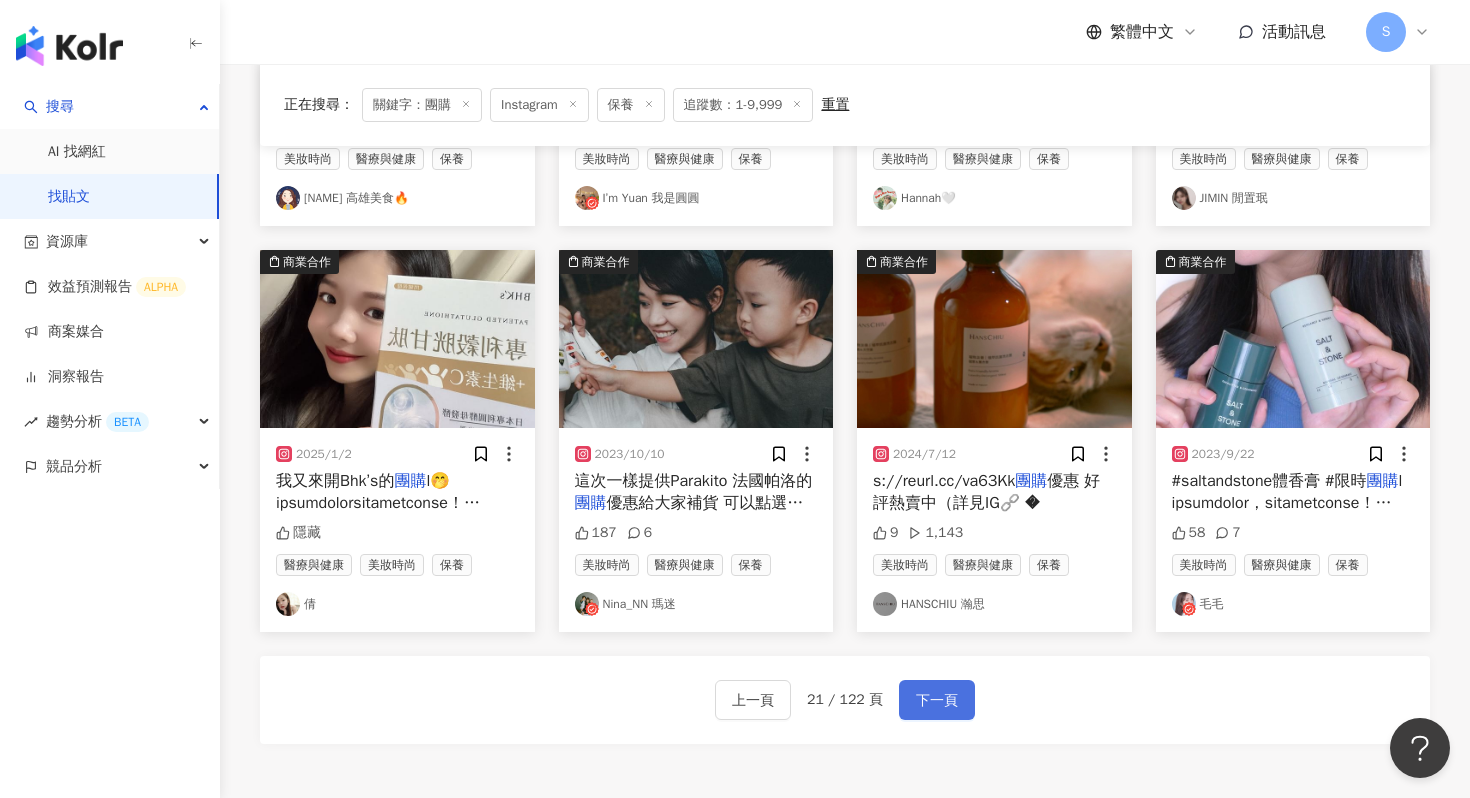 click on "下一頁" at bounding box center (937, 700) 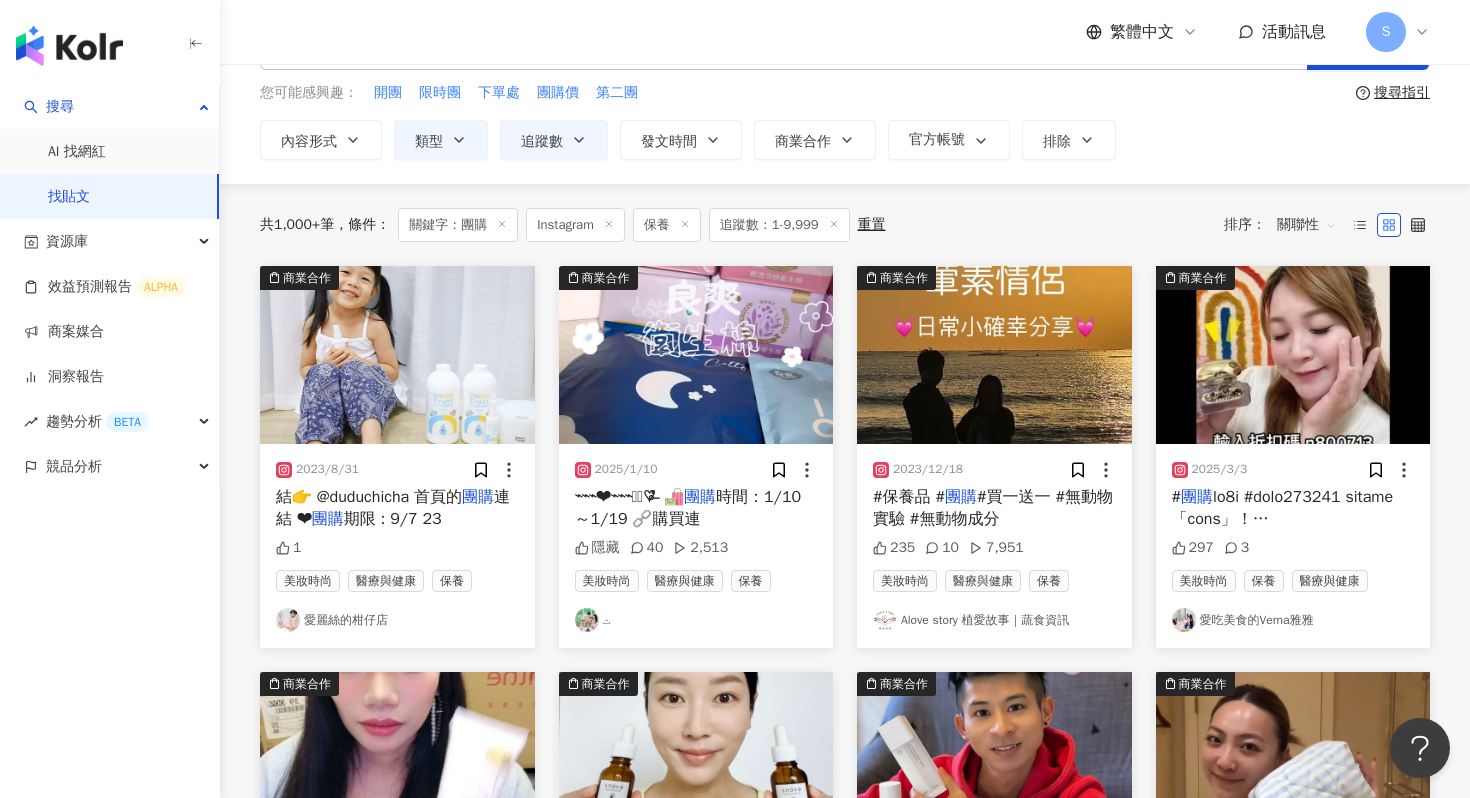 scroll, scrollTop: 77, scrollLeft: 0, axis: vertical 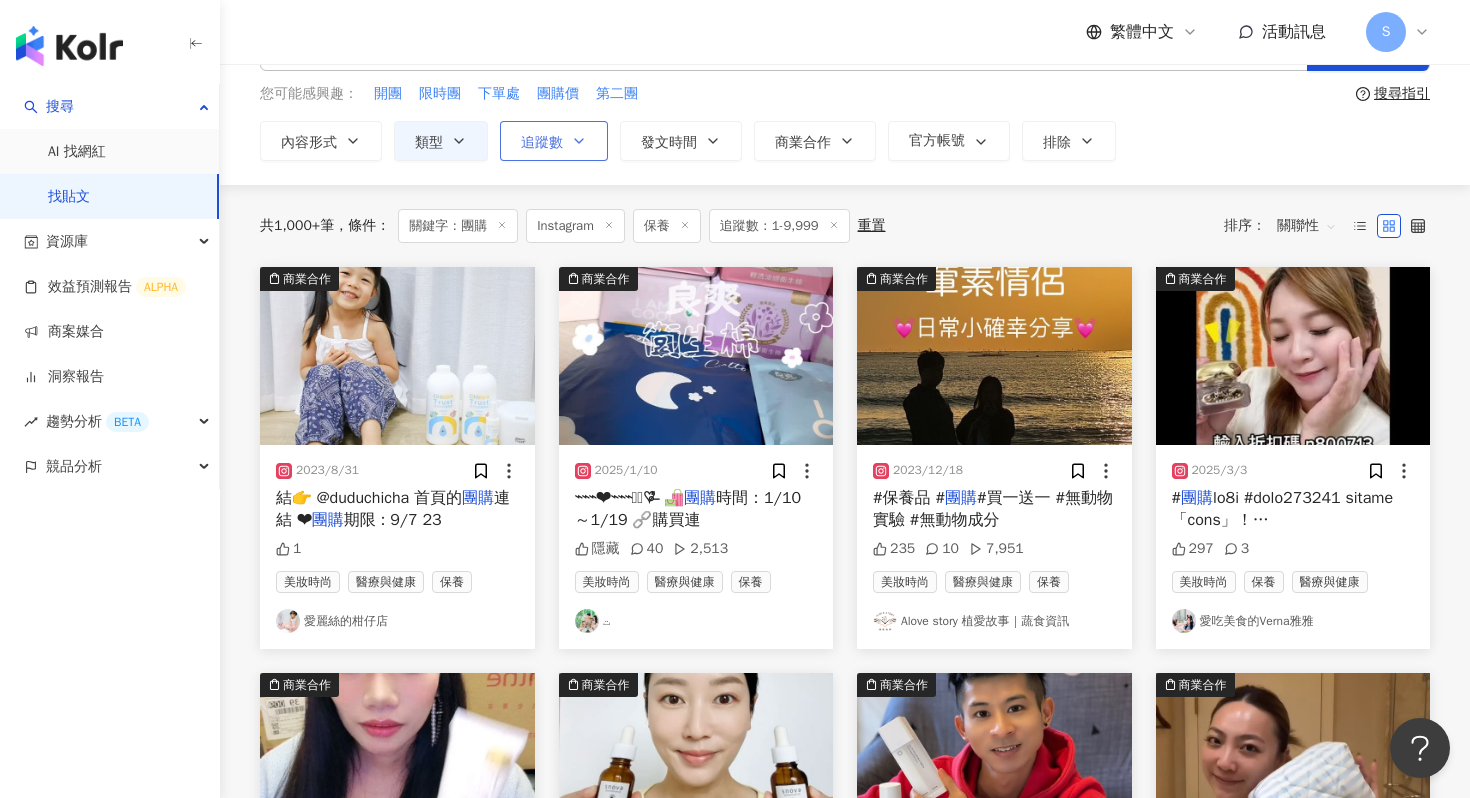 click 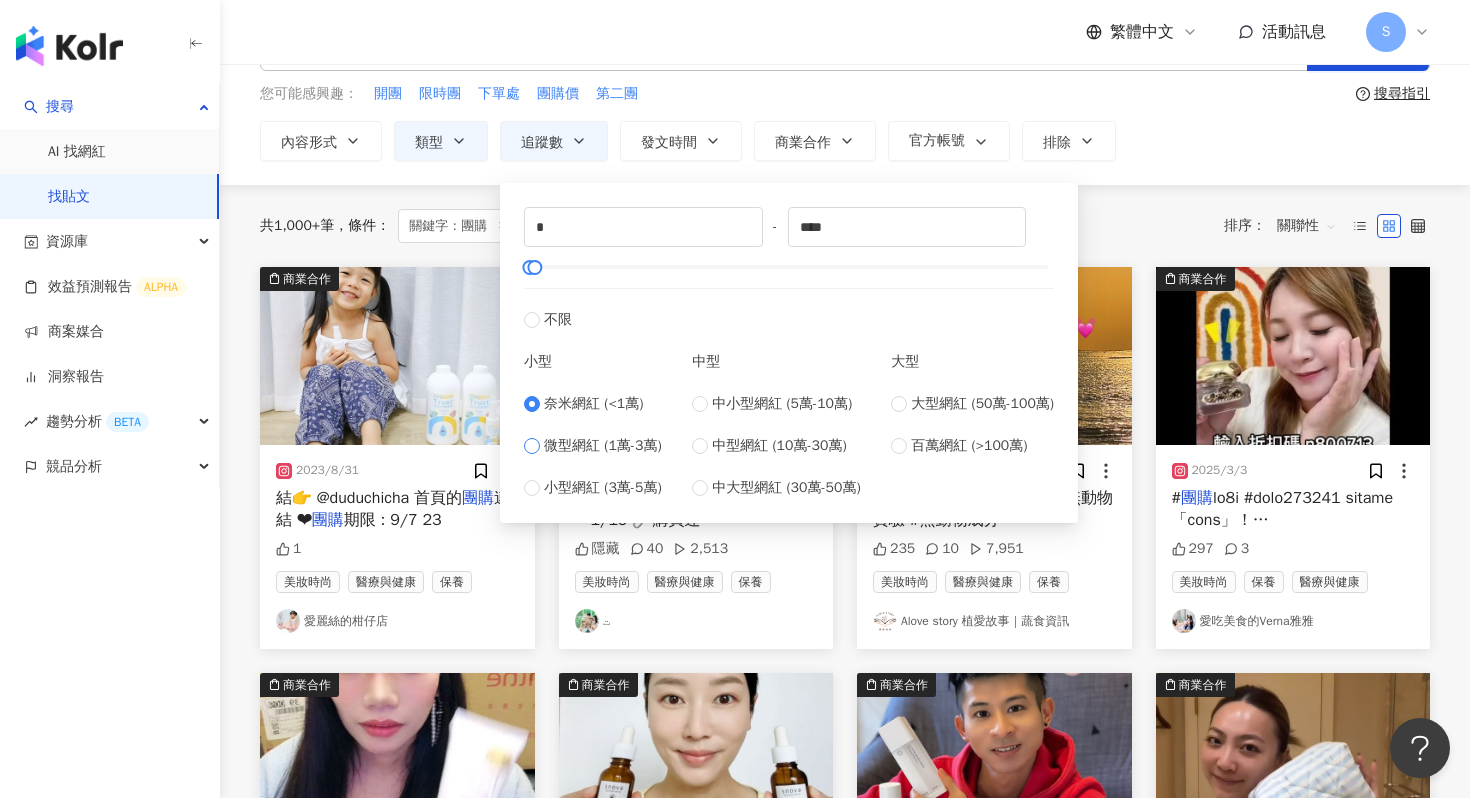 click on "微型網紅 (1萬-3萬)" at bounding box center (603, 446) 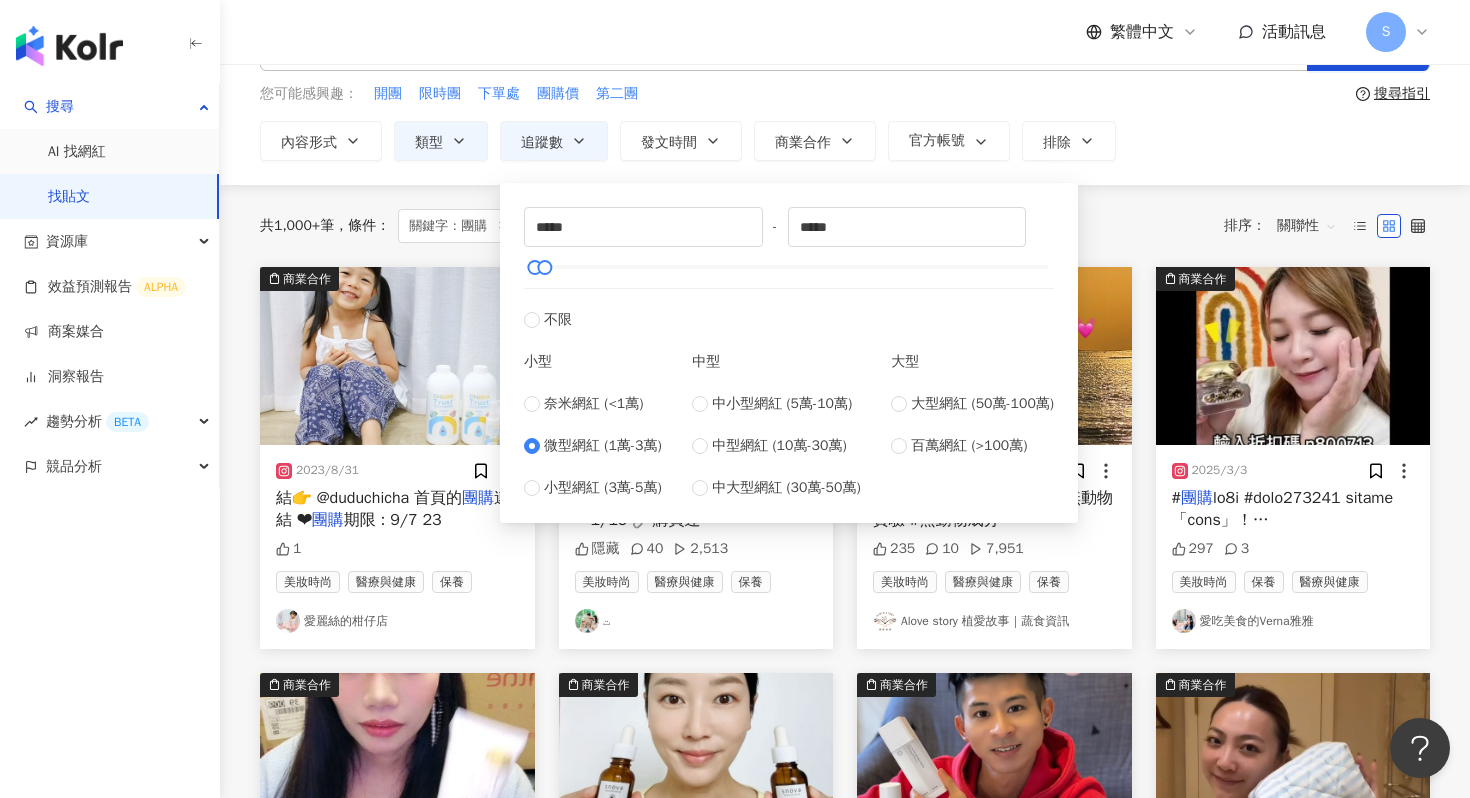 type on "*****" 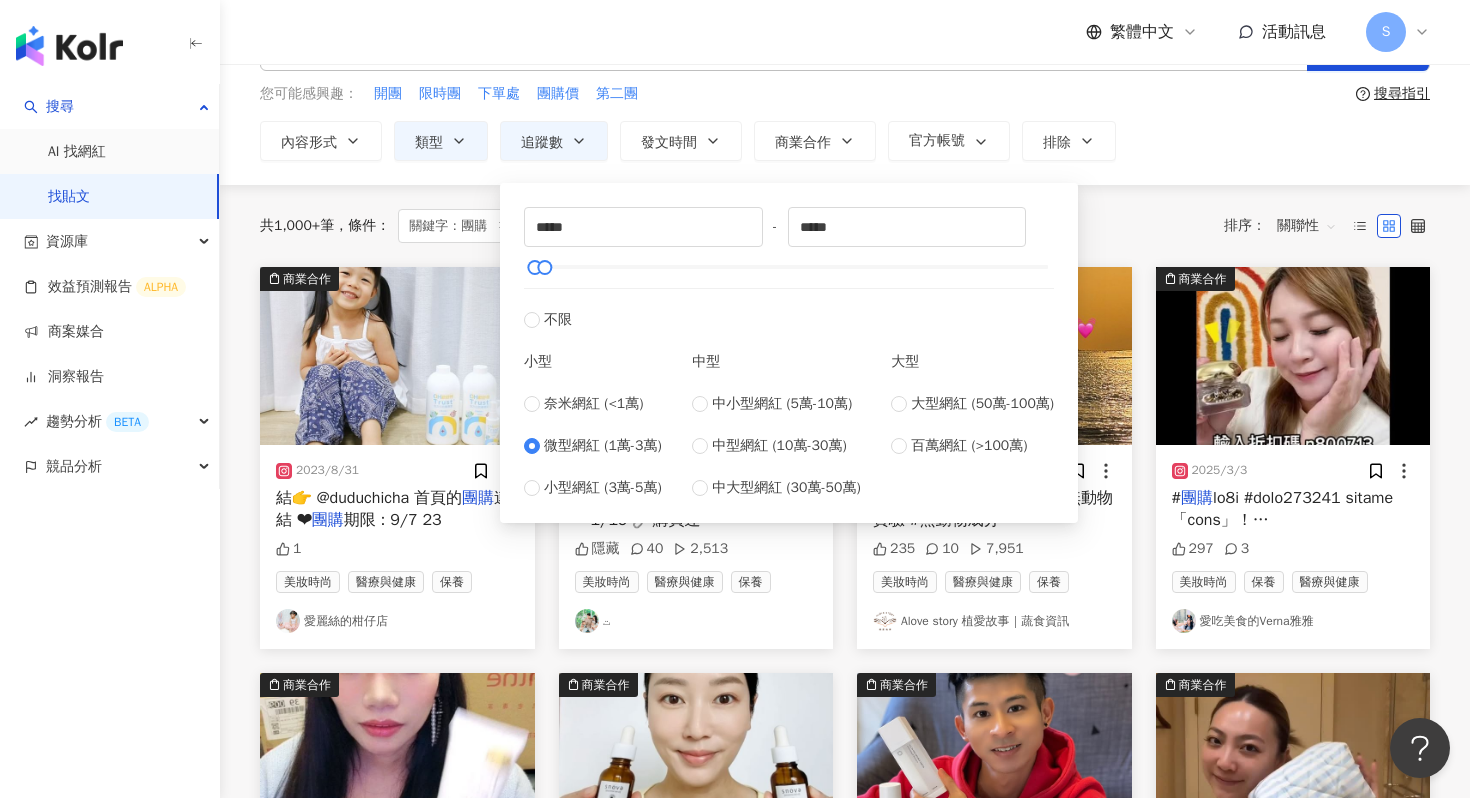 type on "*****" 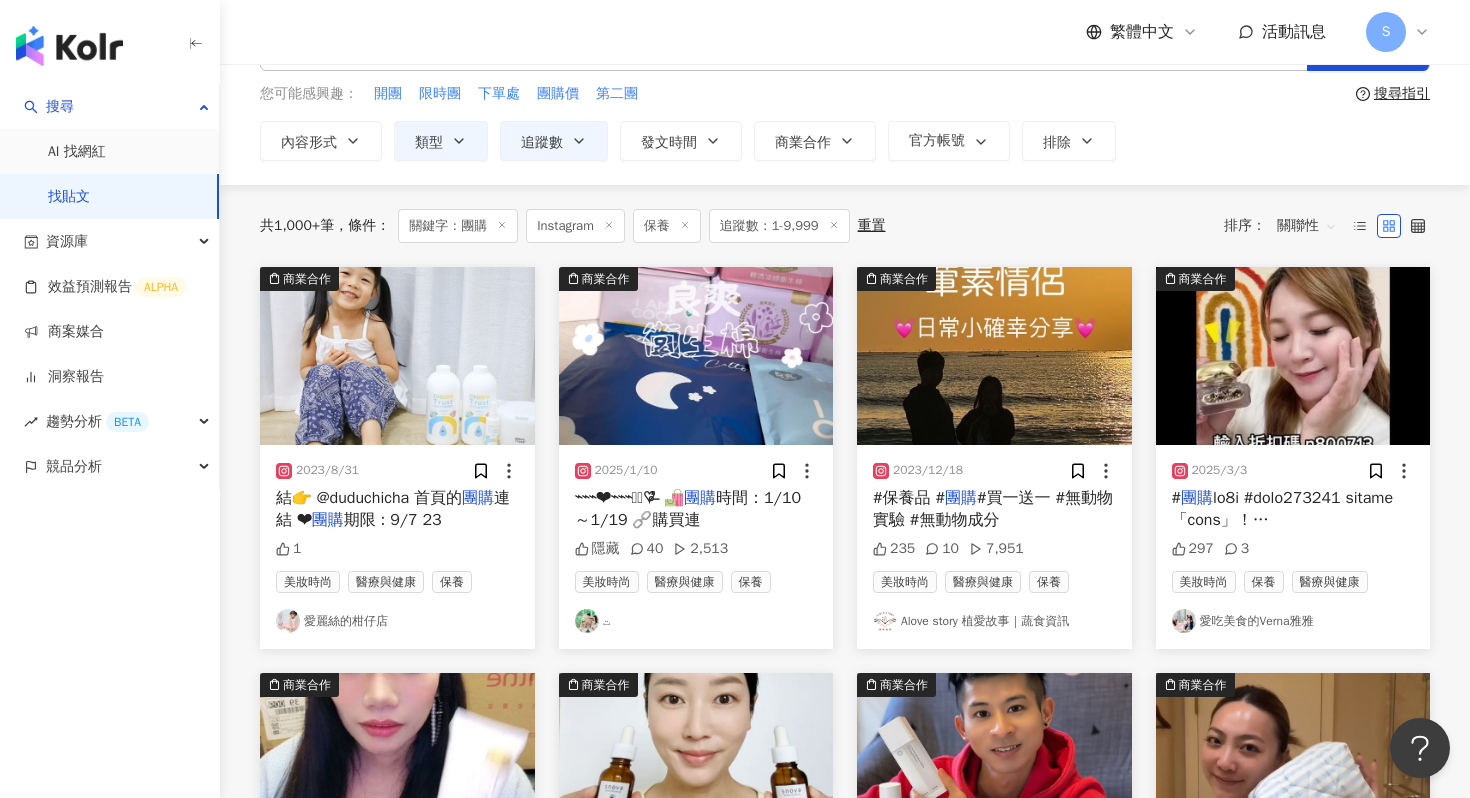 click on "Instagram ** 台灣 搜尋 您可能感興趣： 開團  限時團  下單處  團購價  第二團  搜尋指引 內容形式 類型 追蹤數 發文時間 商業合作 官方帳號  排除  *****  -  ***** 不限 小型 奈米網紅 (<1萬) 微型網紅 (1萬-3萬) 小型網紅 (3萬-5萬) 中型 中小型網紅 (5萬-10萬) 中型網紅 (10萬-30萬) 中大型網紅 (30萬-50萬) 大型 大型網紅 (50萬-100萬) 百萬網紅 (>100萬) 收藏中的網紅 合作過的網紅 不推薦的網紅 不限 貼文 全部影音 Reels 非 Reels 影音" at bounding box center (845, 86) 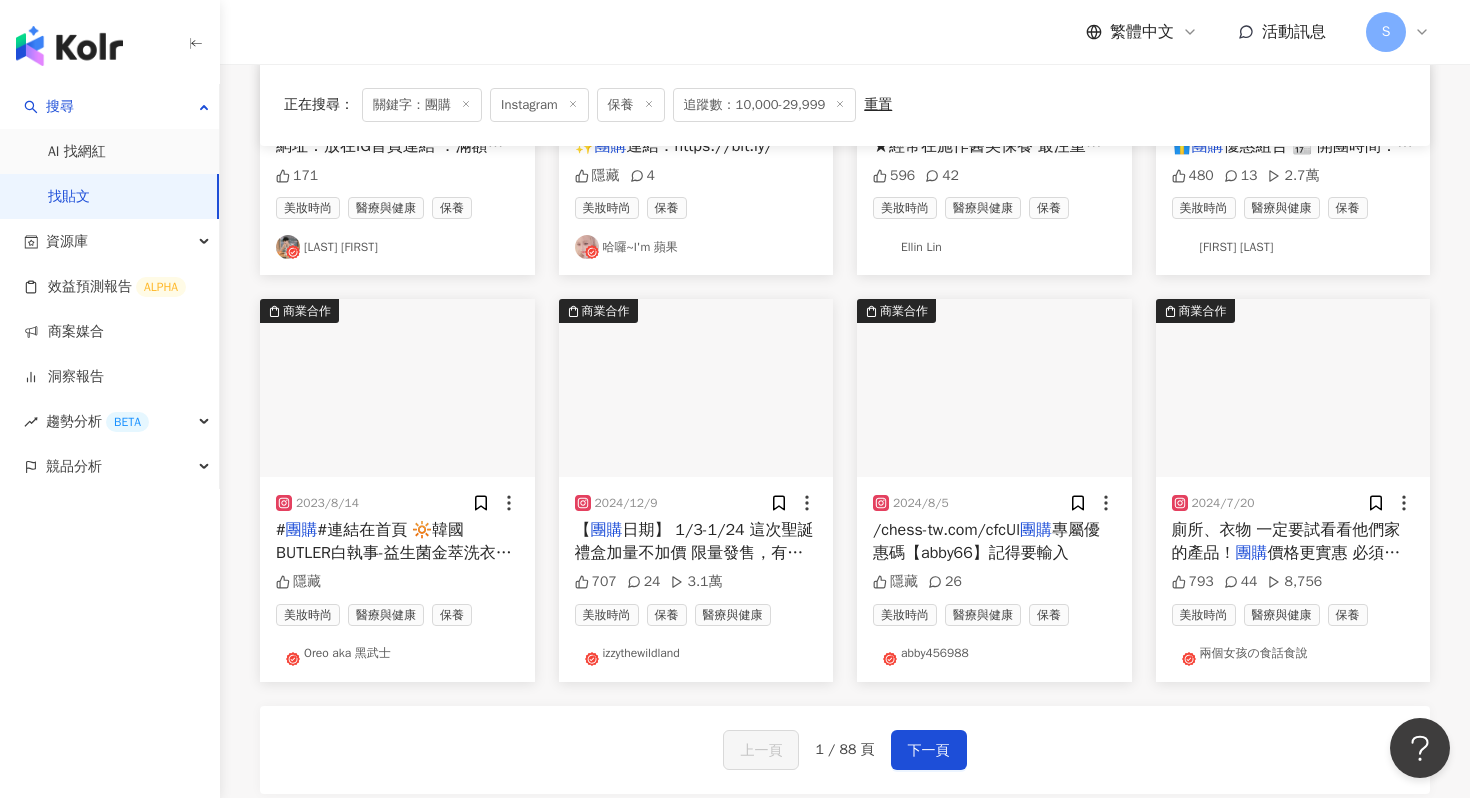 scroll, scrollTop: 863, scrollLeft: 0, axis: vertical 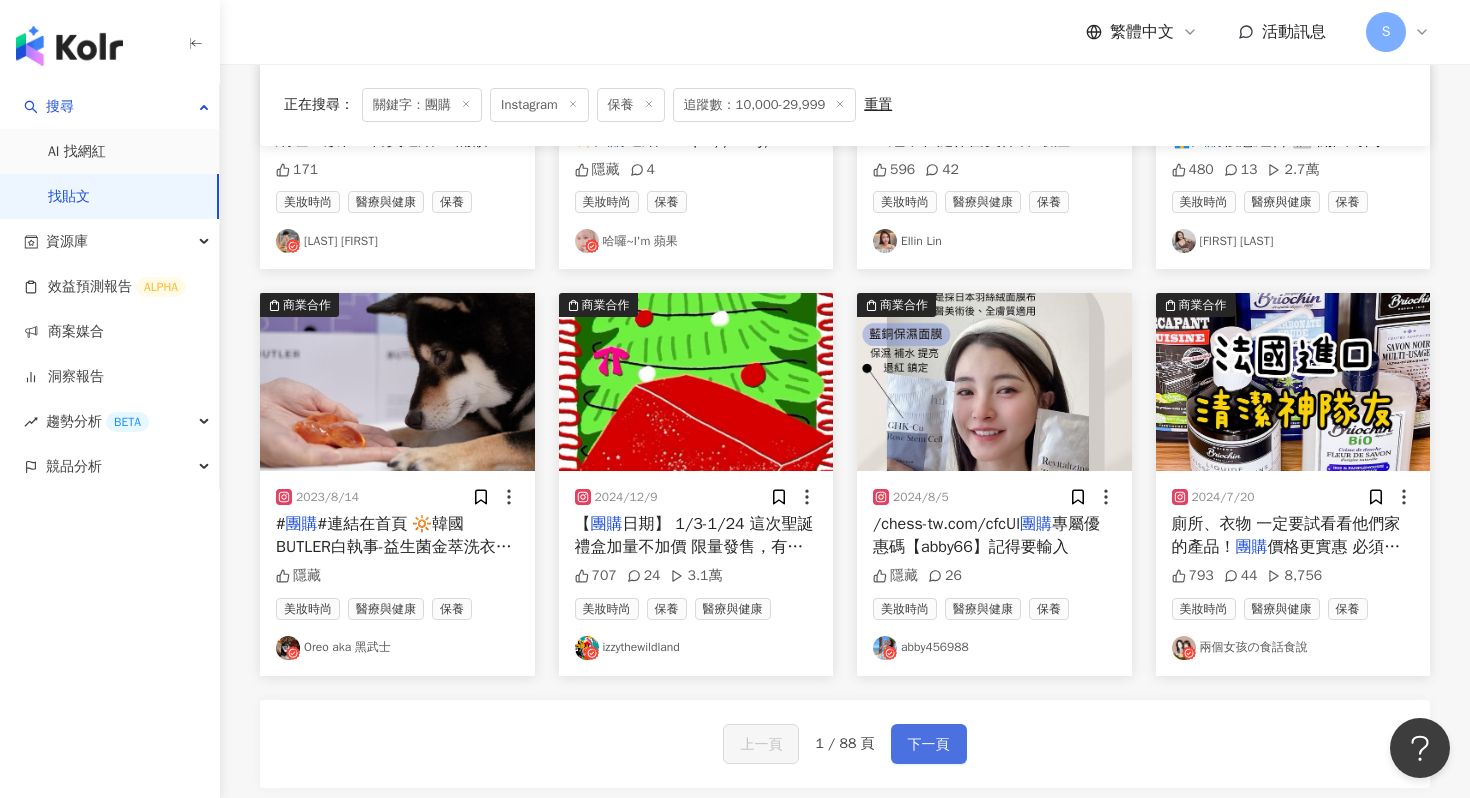 click on "下一頁" at bounding box center [929, 745] 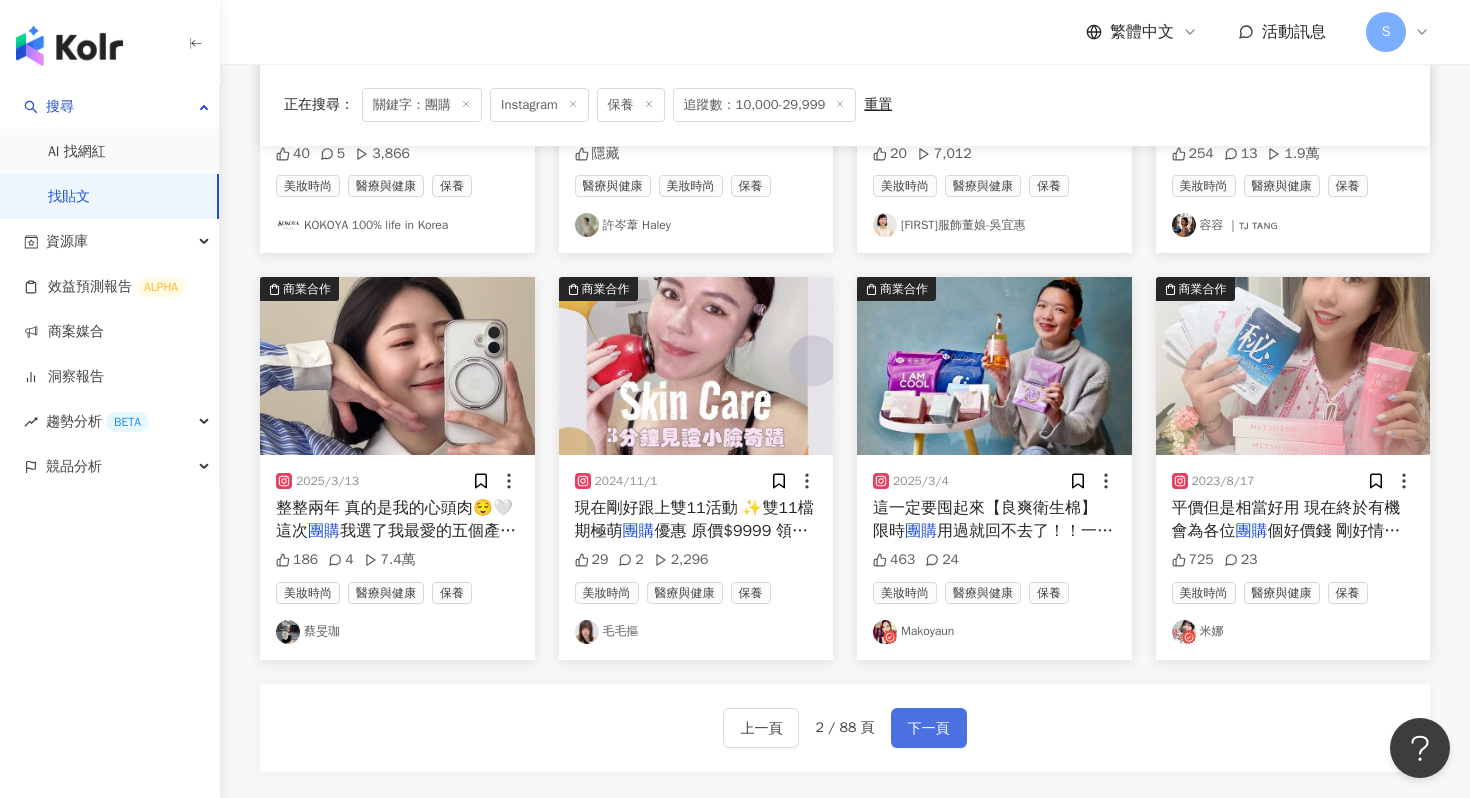 scroll, scrollTop: 863, scrollLeft: 0, axis: vertical 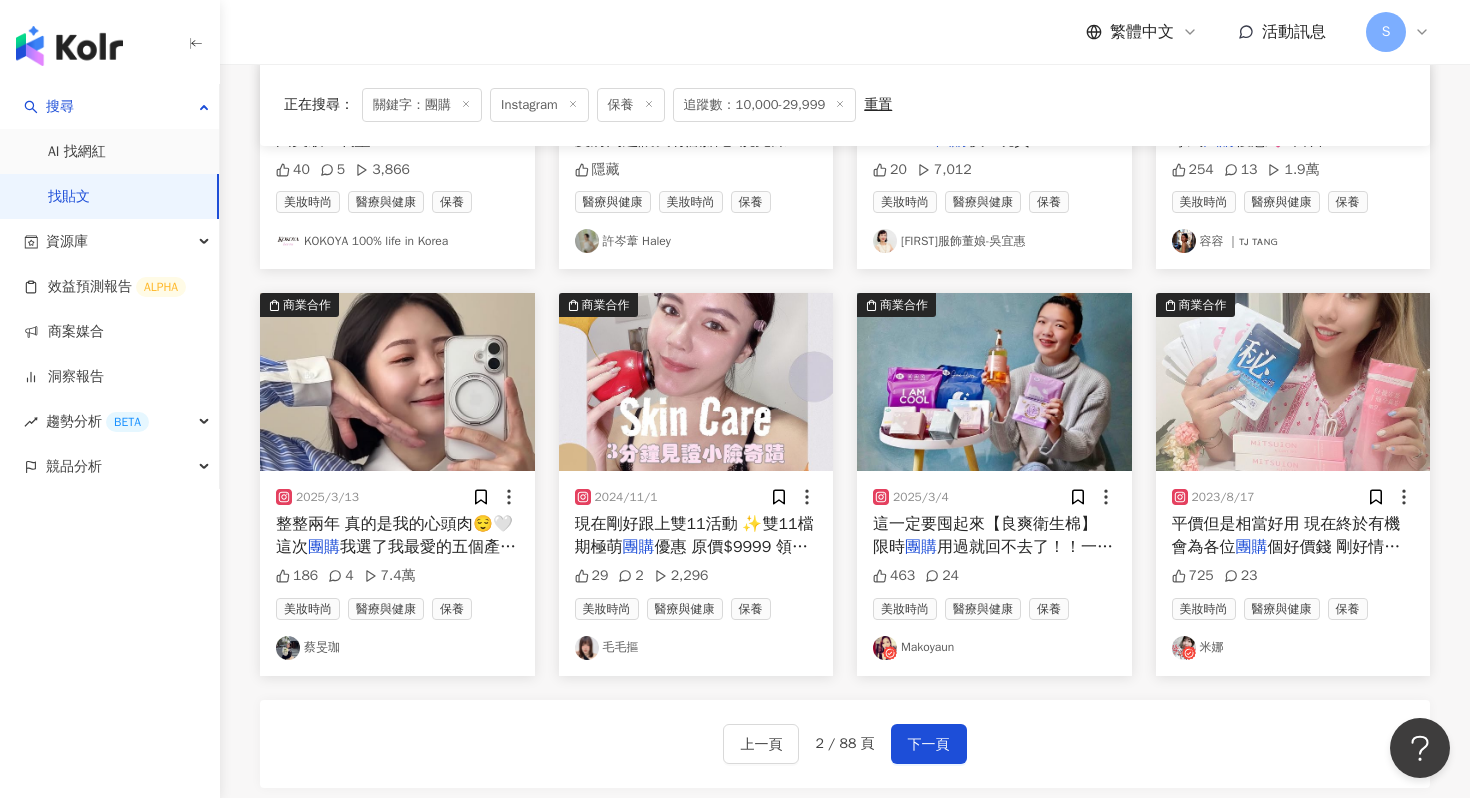 click at bounding box center [397, 382] 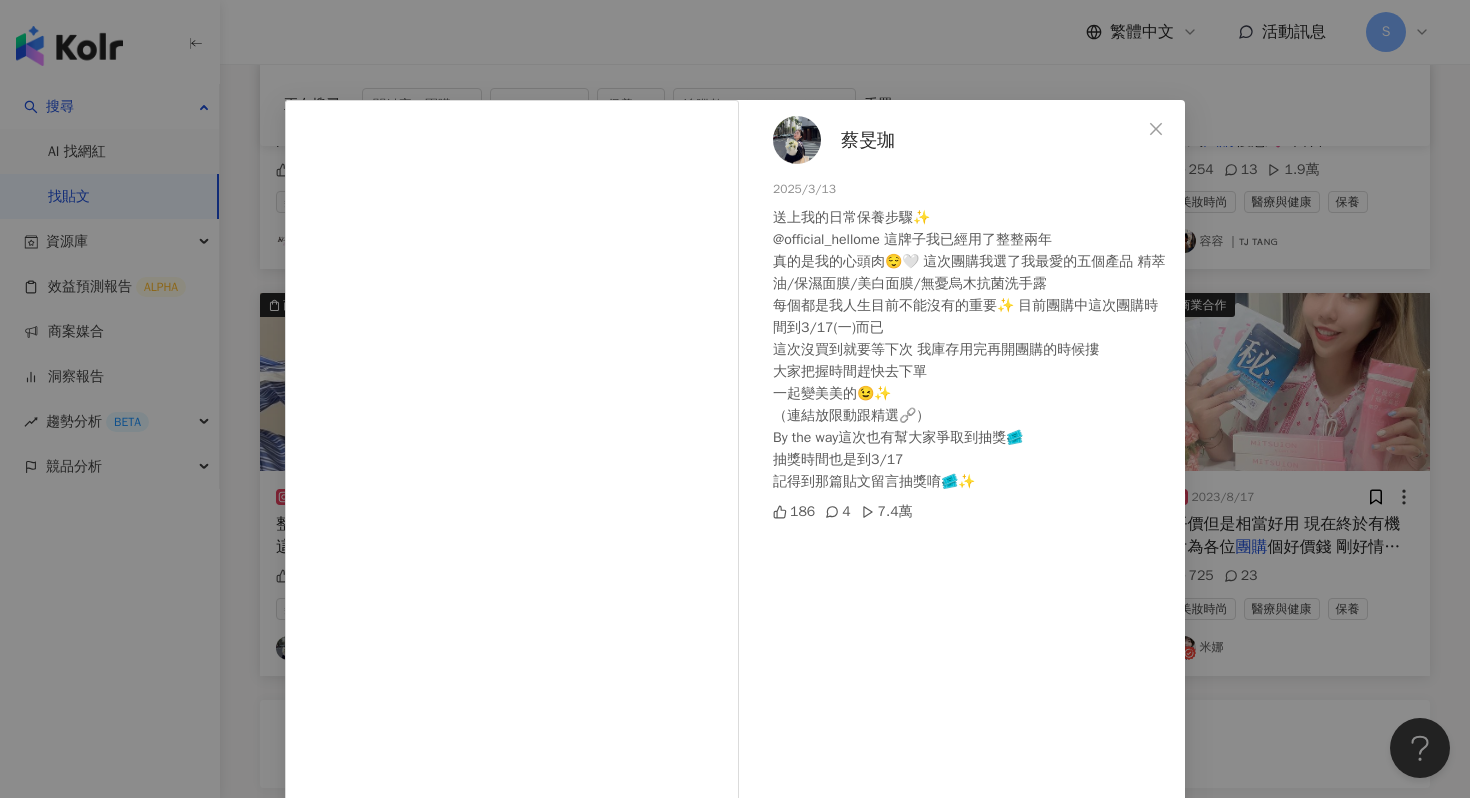 click at bounding box center (797, 140) 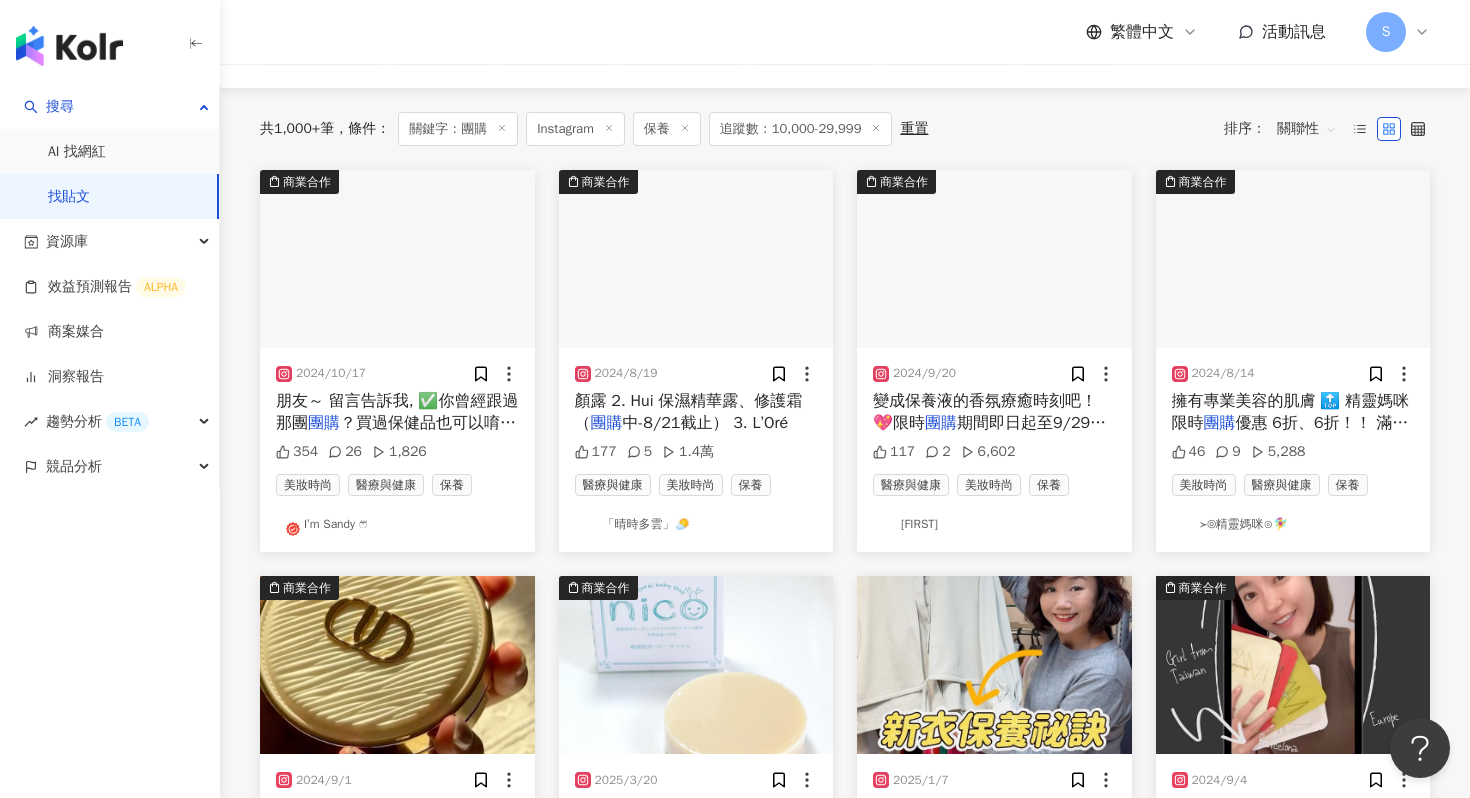 scroll, scrollTop: 172, scrollLeft: 0, axis: vertical 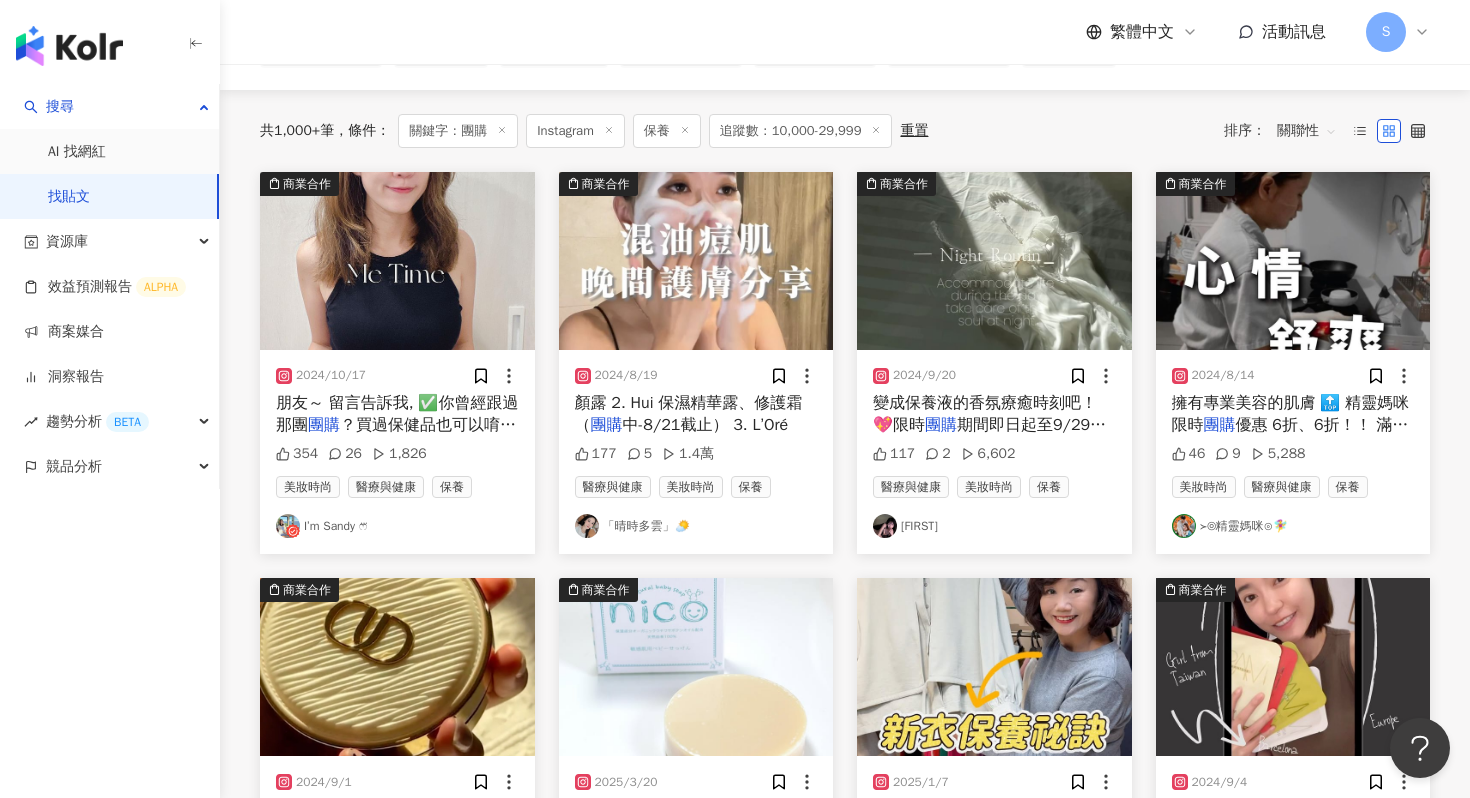 click at bounding box center [696, 261] 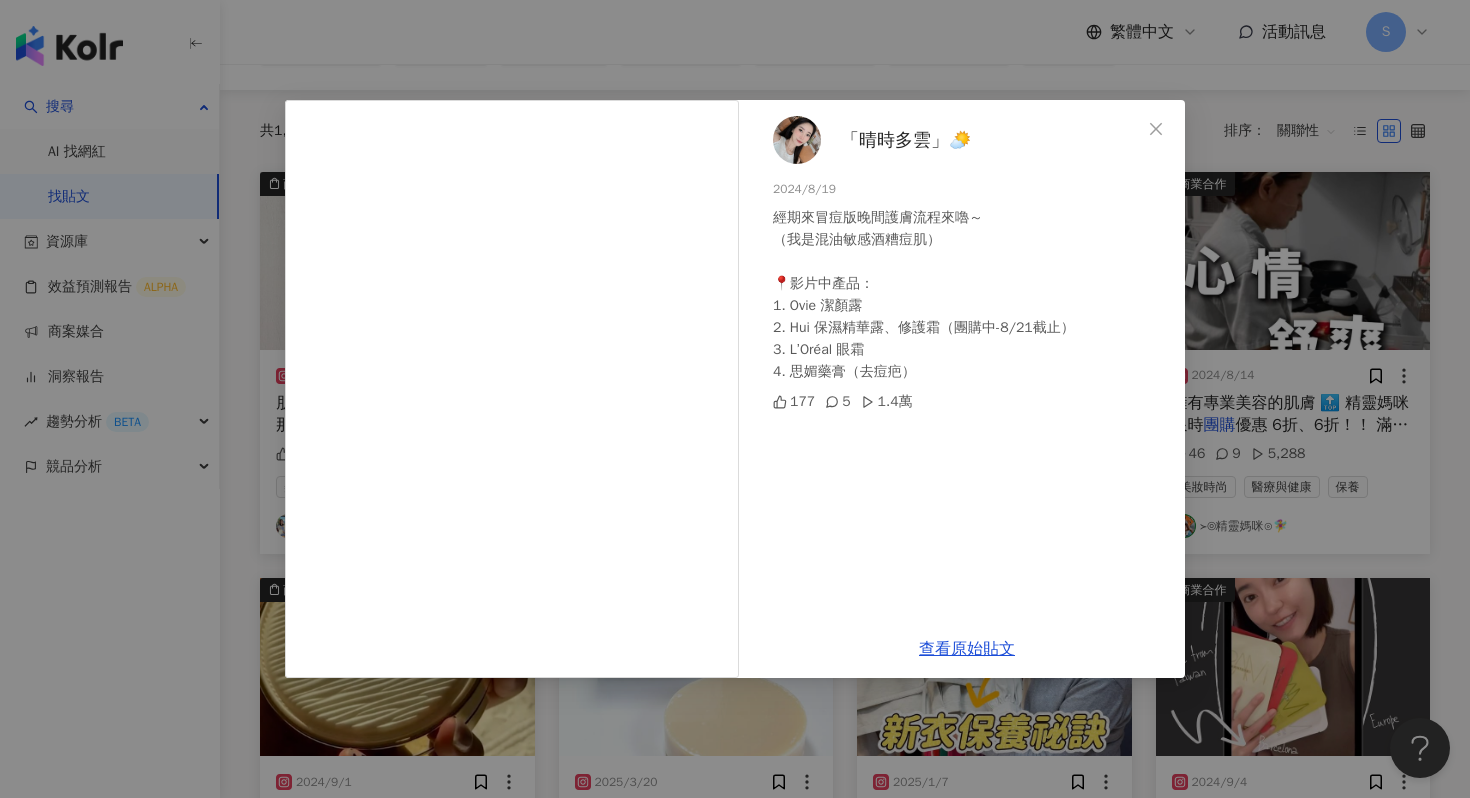 click at bounding box center (797, 140) 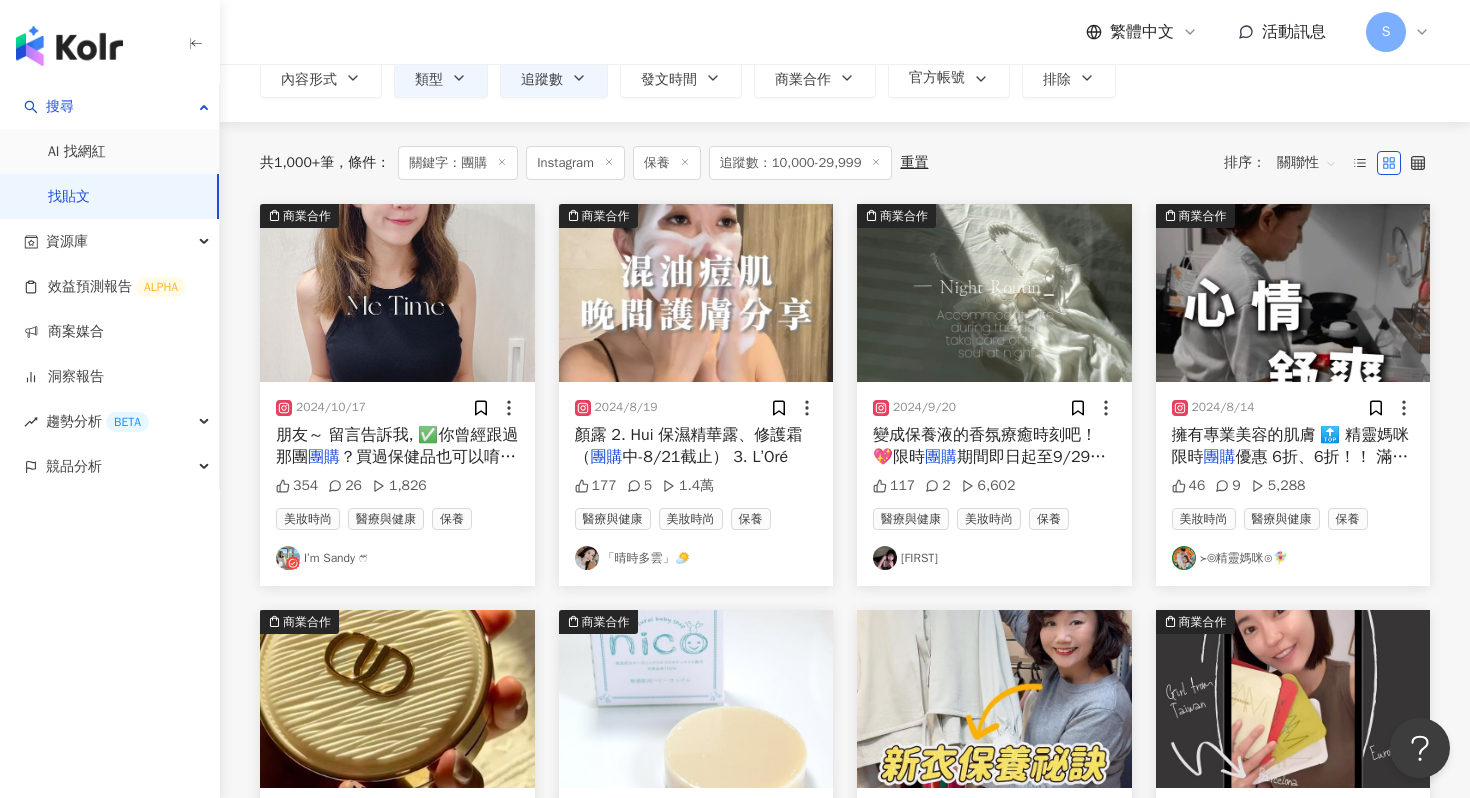 scroll, scrollTop: 139, scrollLeft: 0, axis: vertical 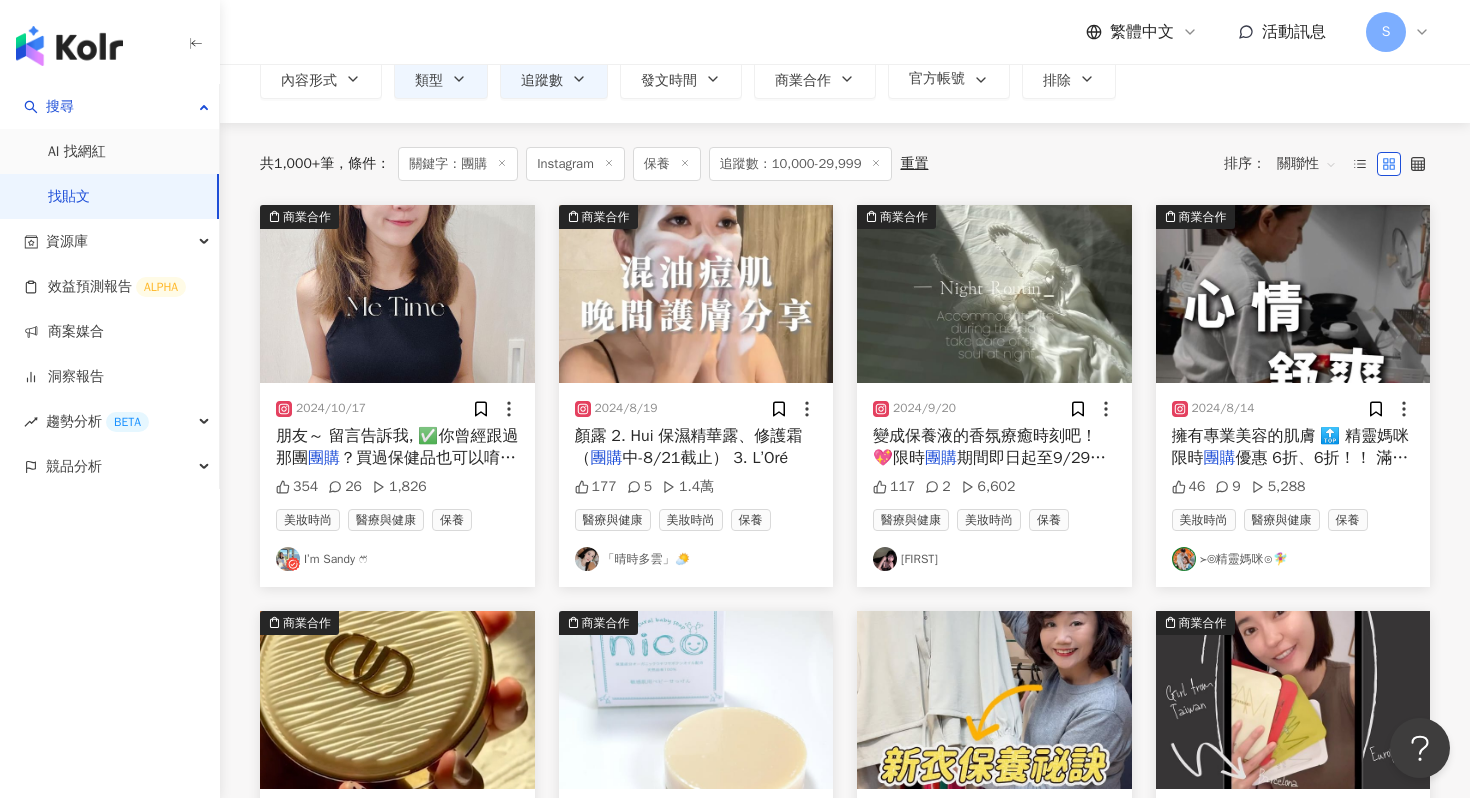 click at bounding box center (994, 294) 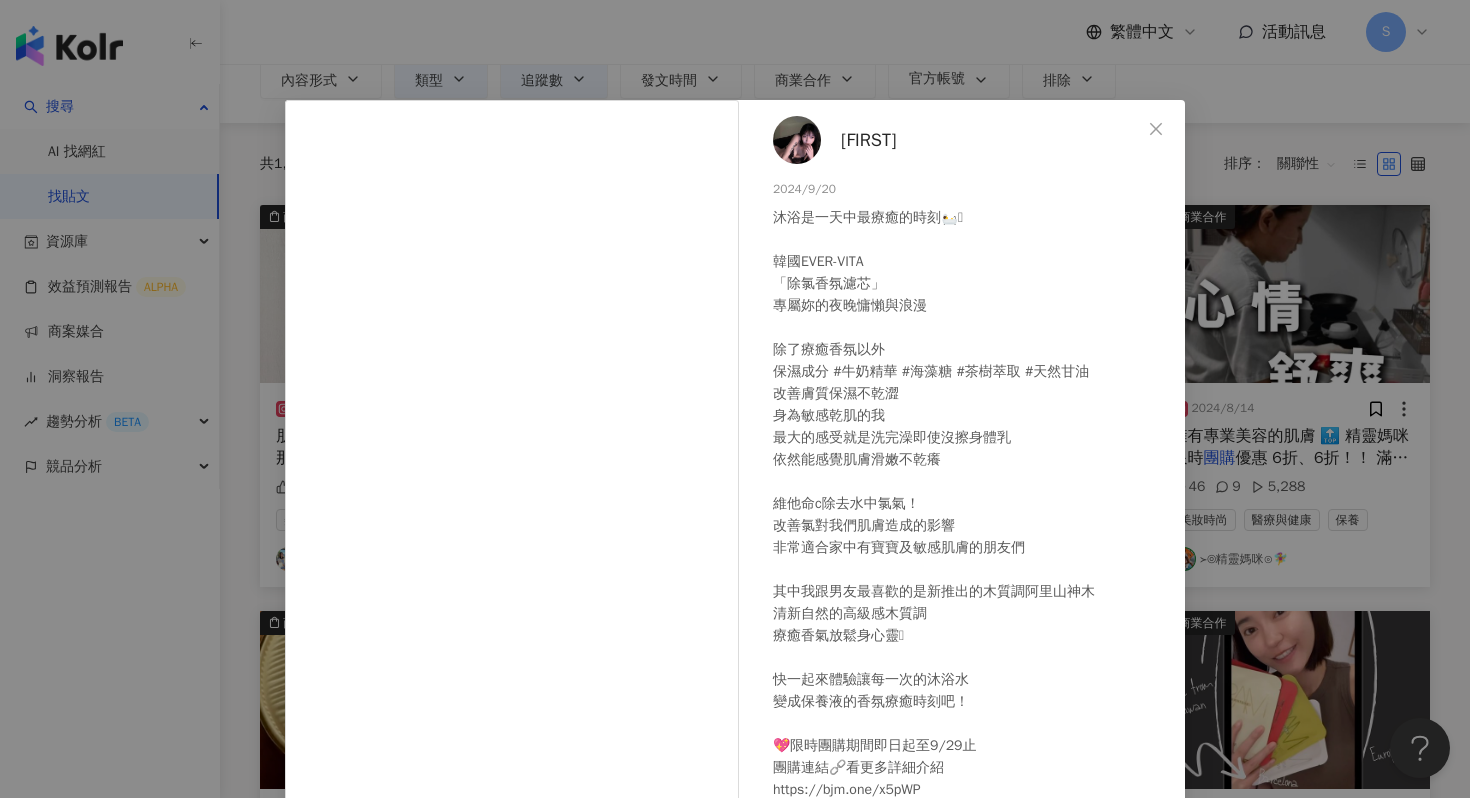 click on "藝芳" at bounding box center (868, 140) 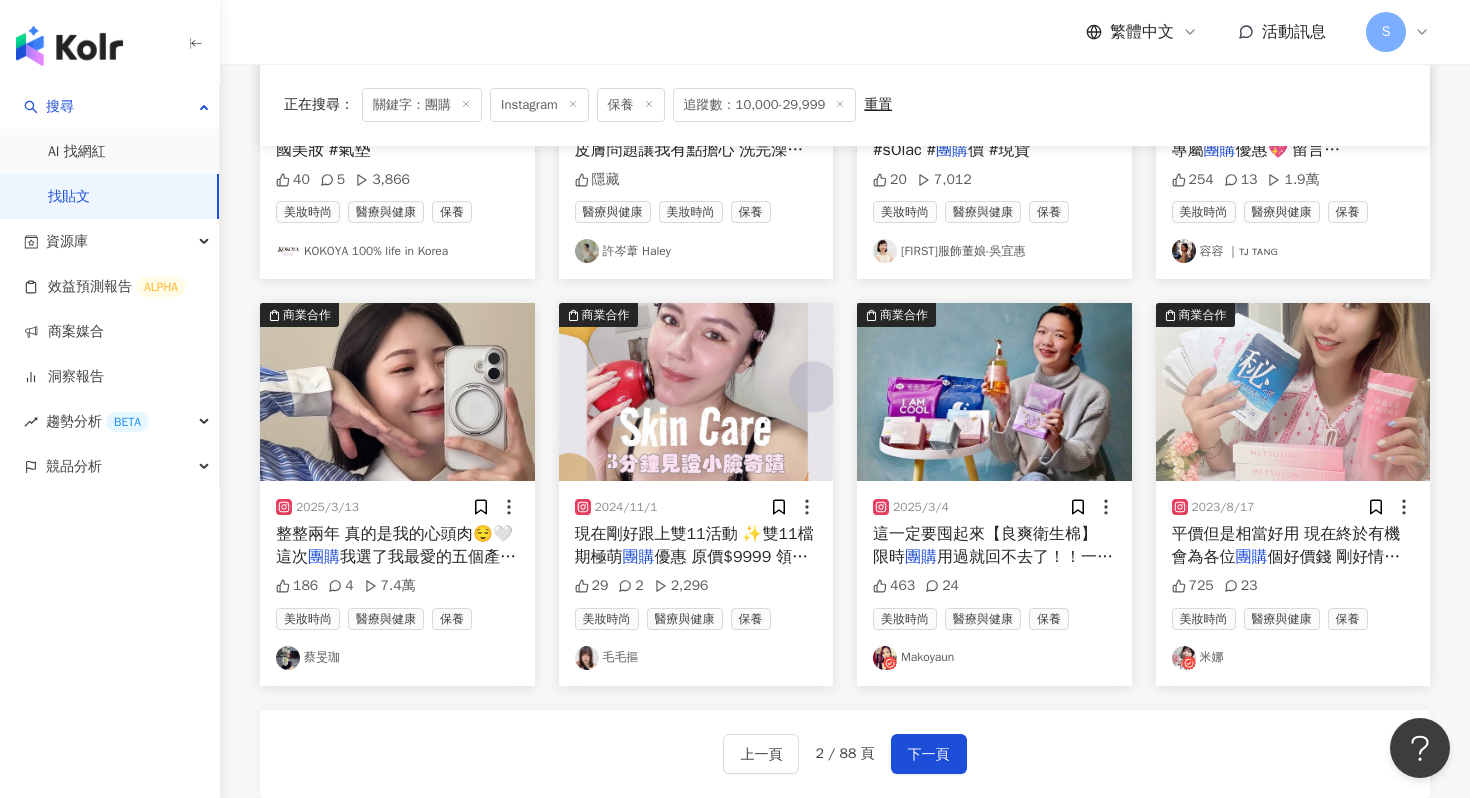 scroll, scrollTop: 1125, scrollLeft: 0, axis: vertical 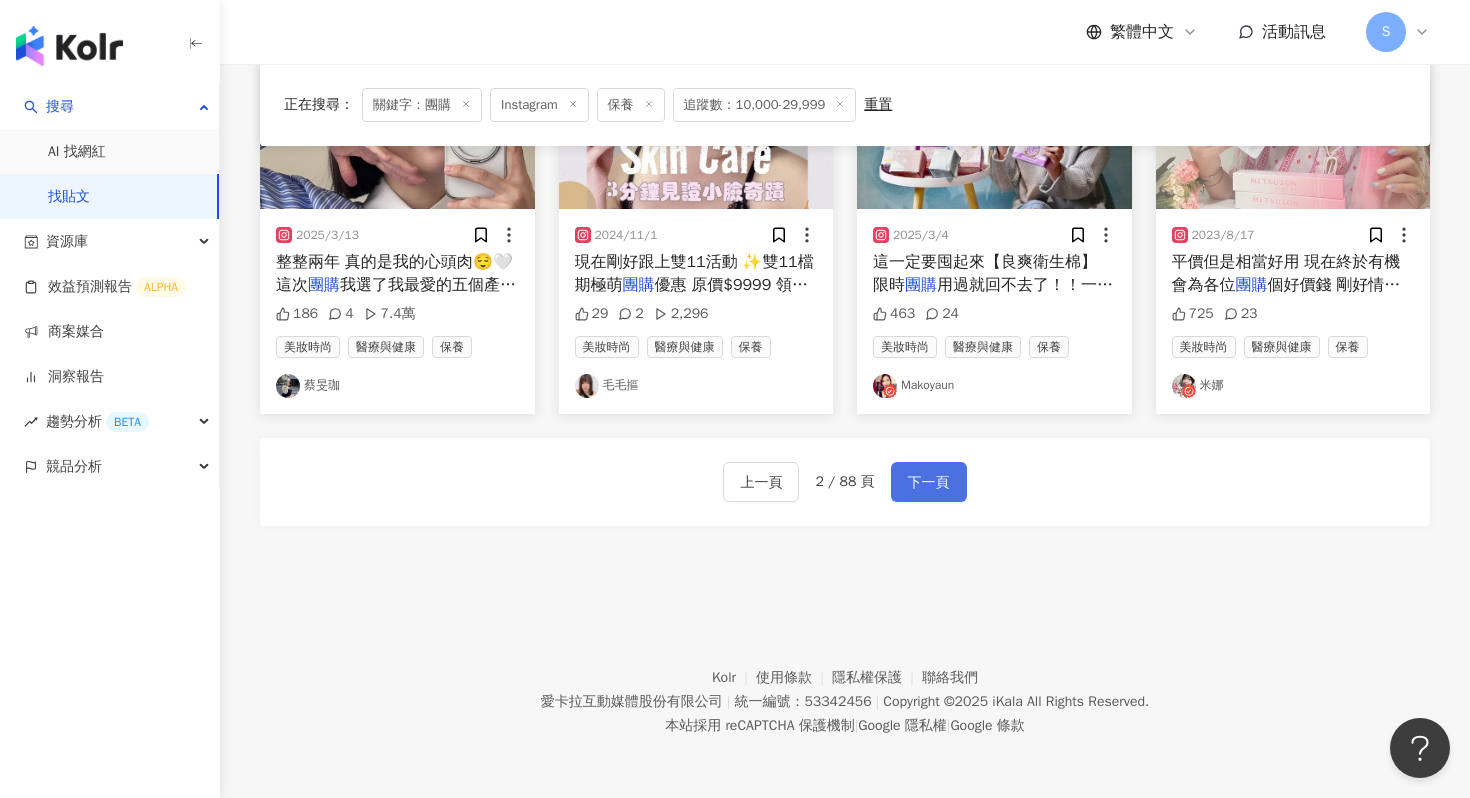 click on "下一頁" at bounding box center [929, 483] 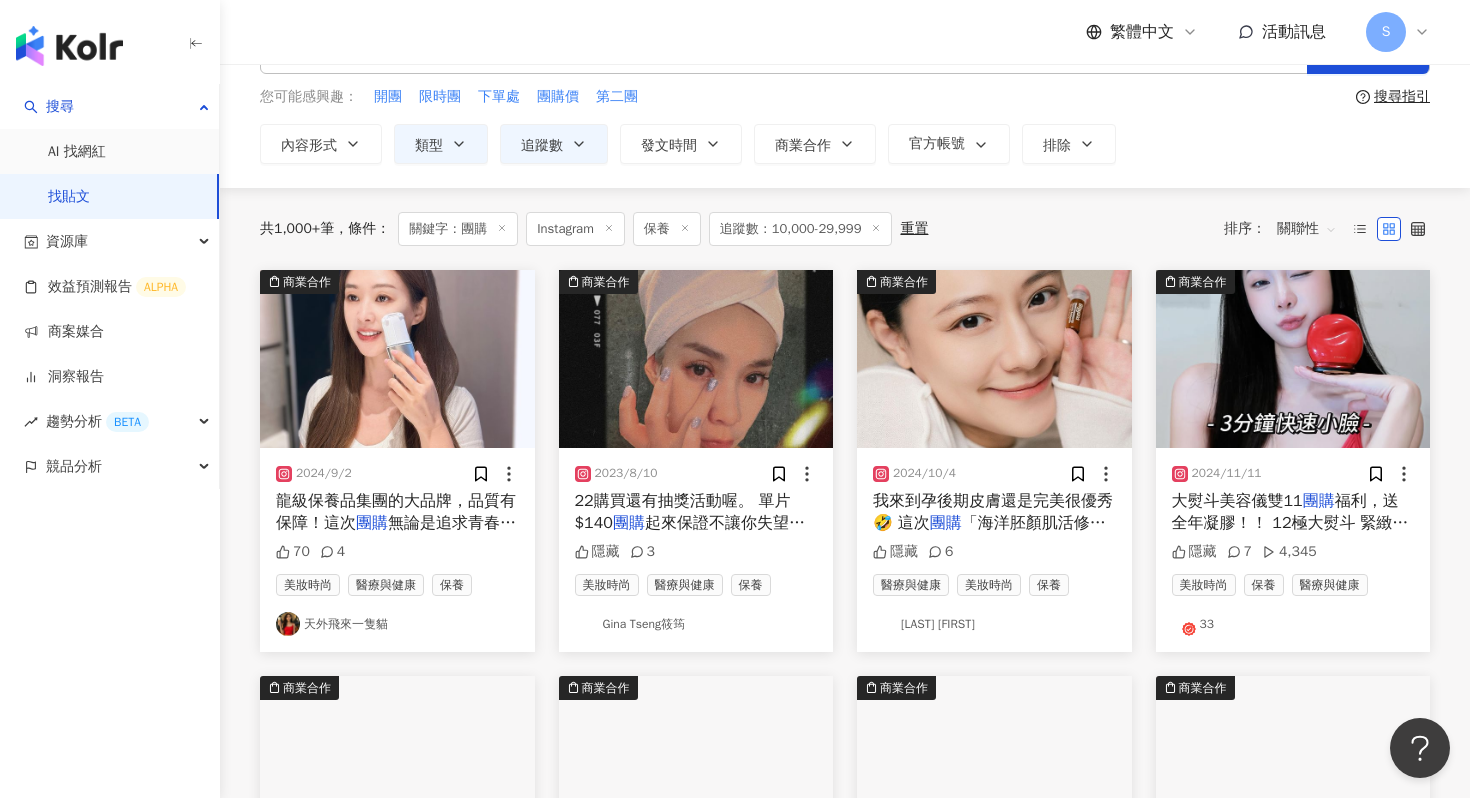 scroll, scrollTop: 66, scrollLeft: 0, axis: vertical 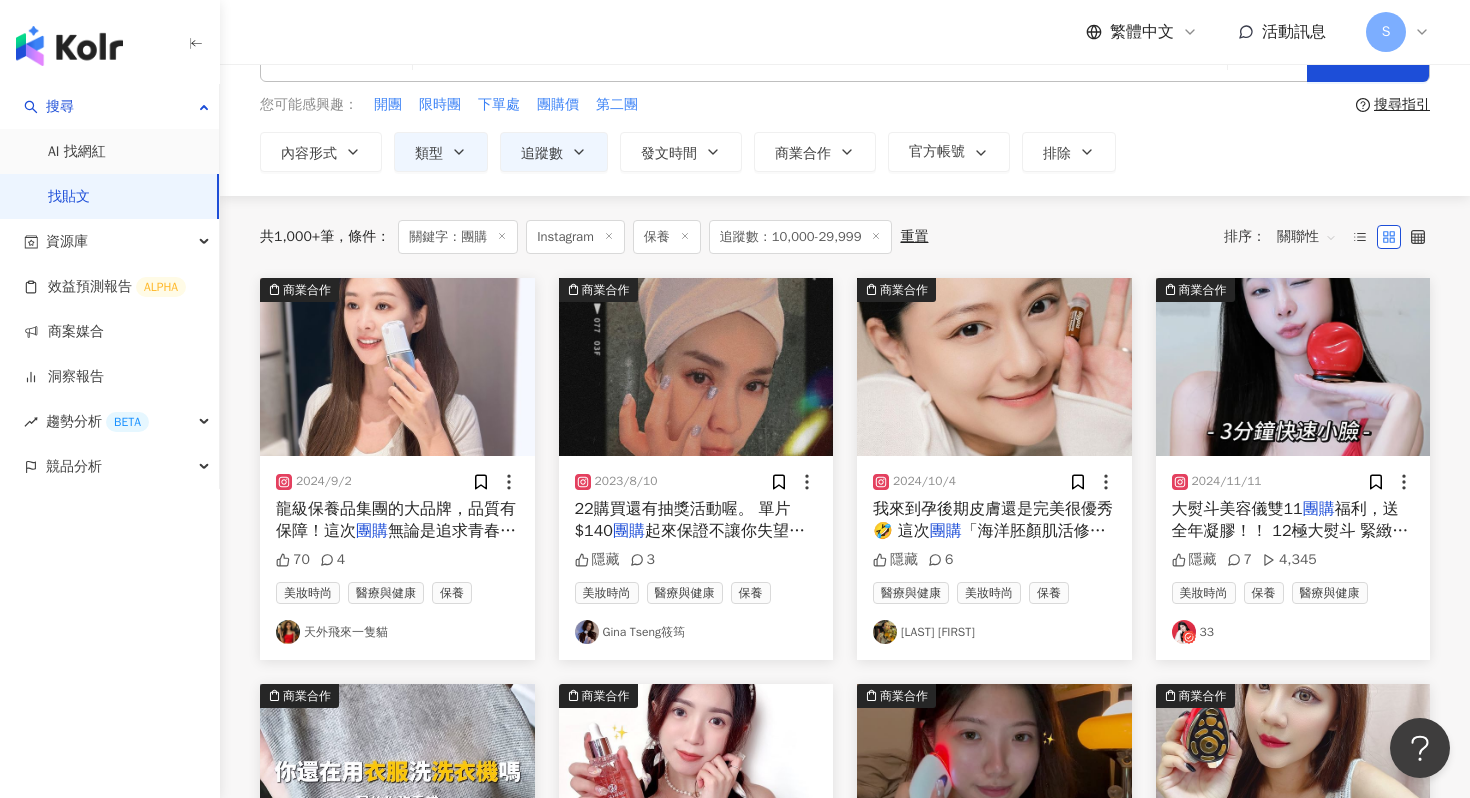 click at bounding box center [994, 367] 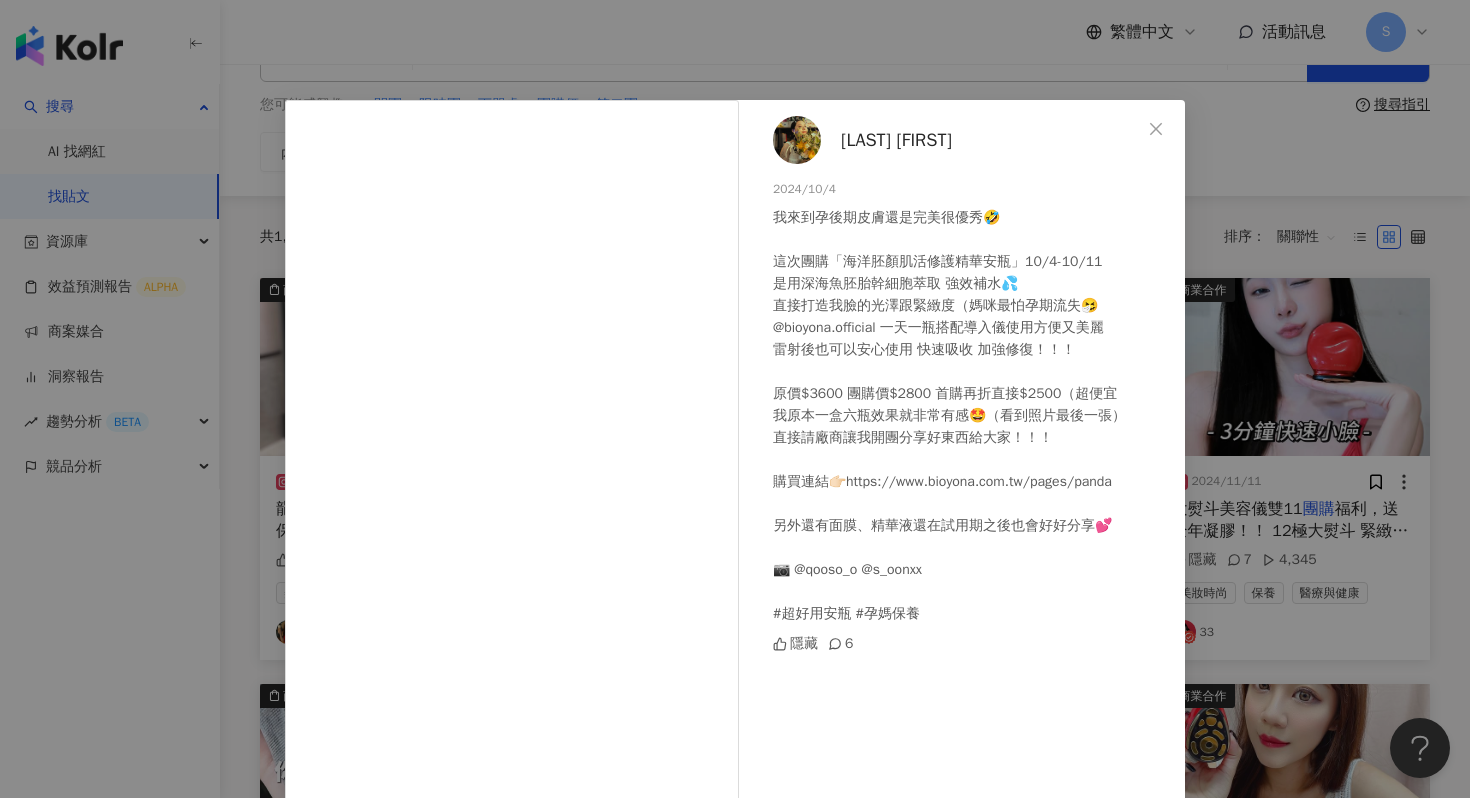 click at bounding box center [797, 140] 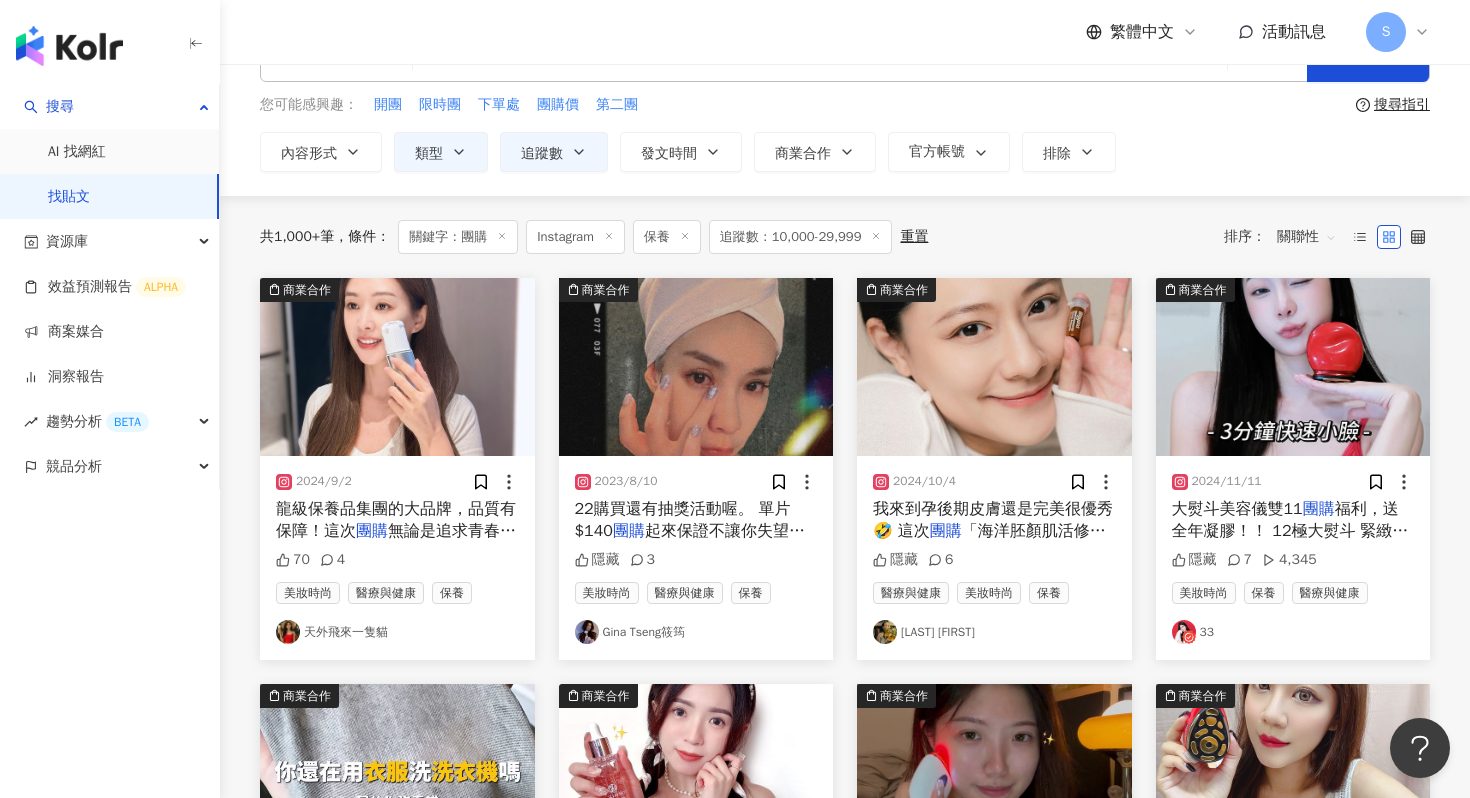 click at bounding box center [1293, 367] 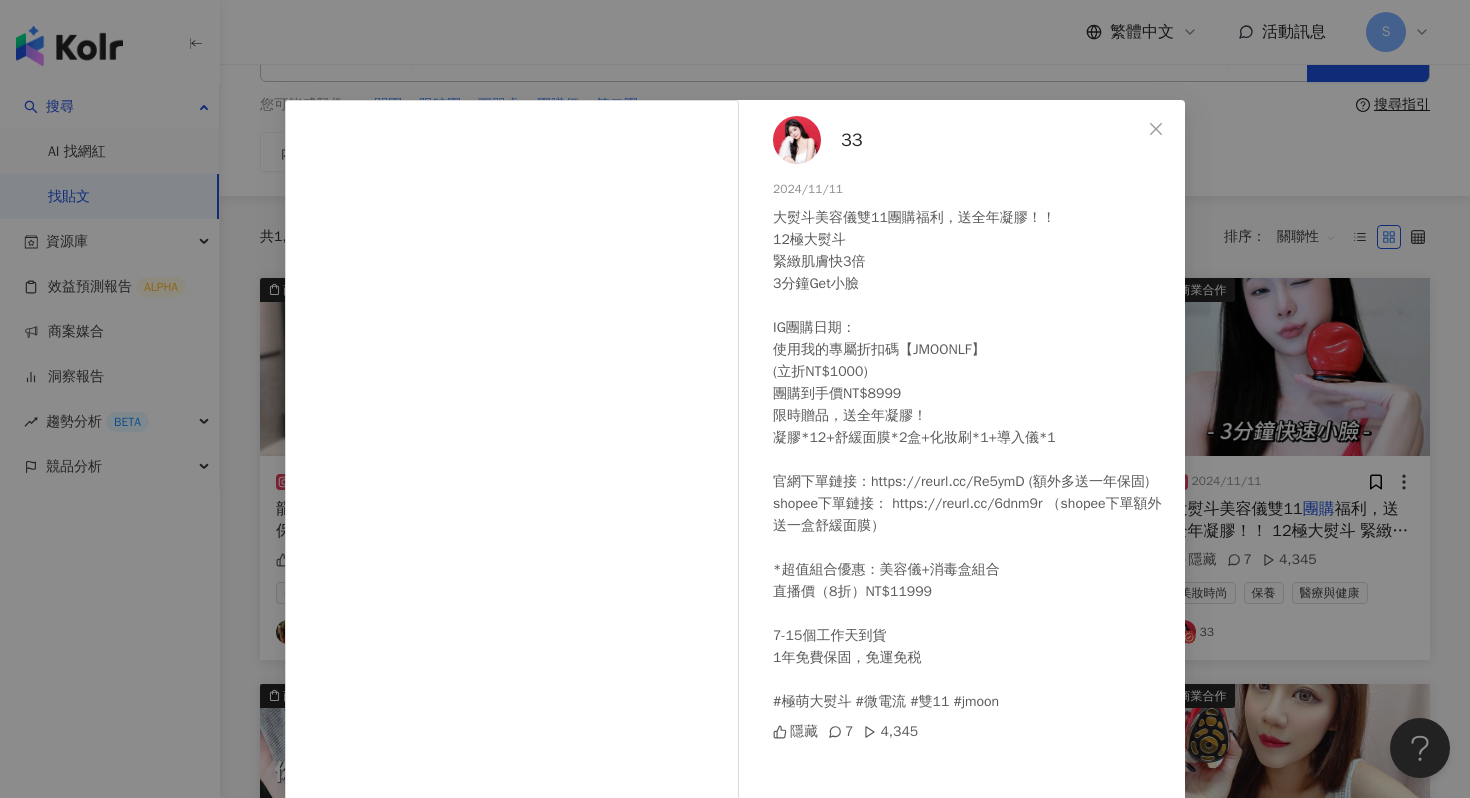 click at bounding box center (797, 140) 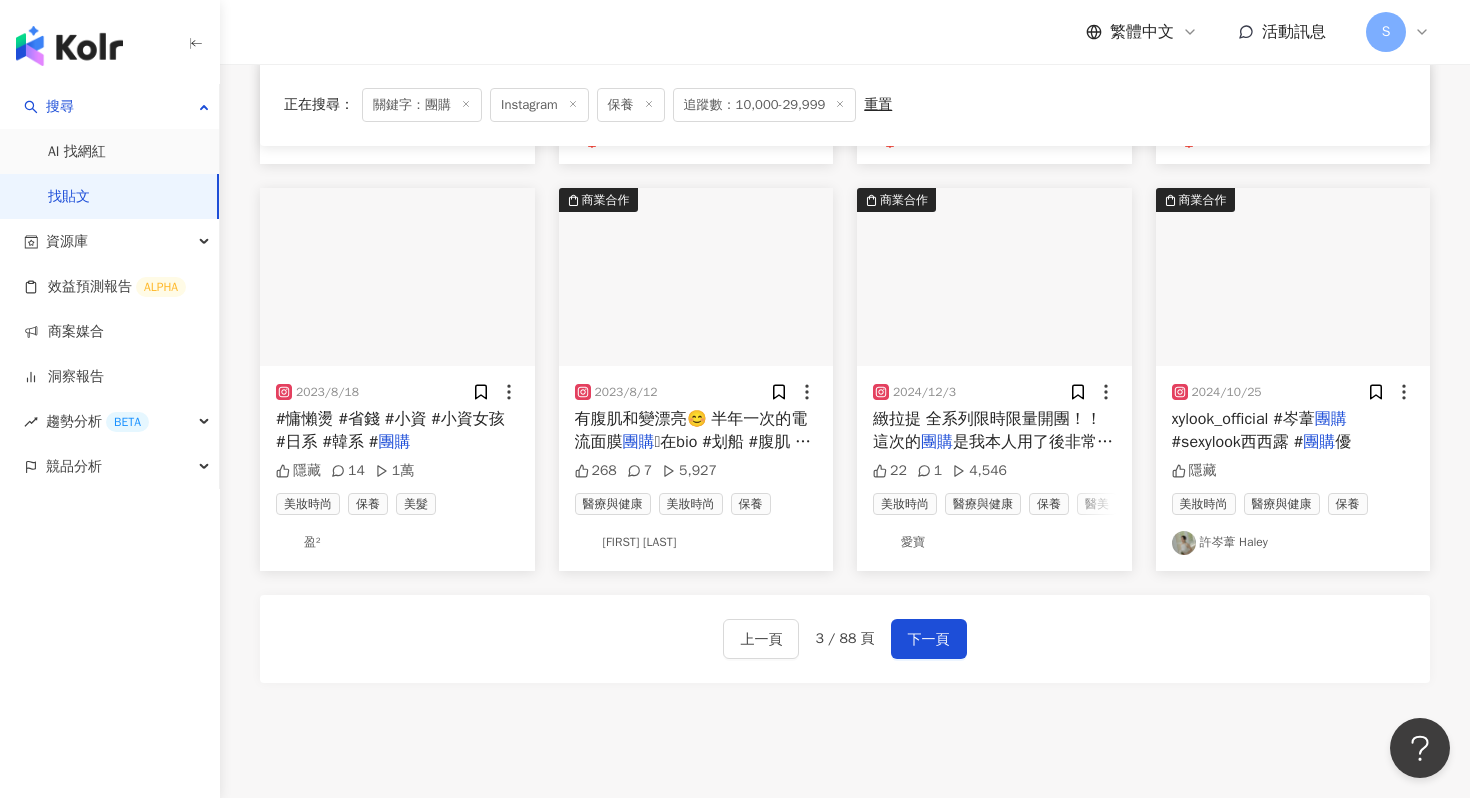 scroll, scrollTop: 977, scrollLeft: 0, axis: vertical 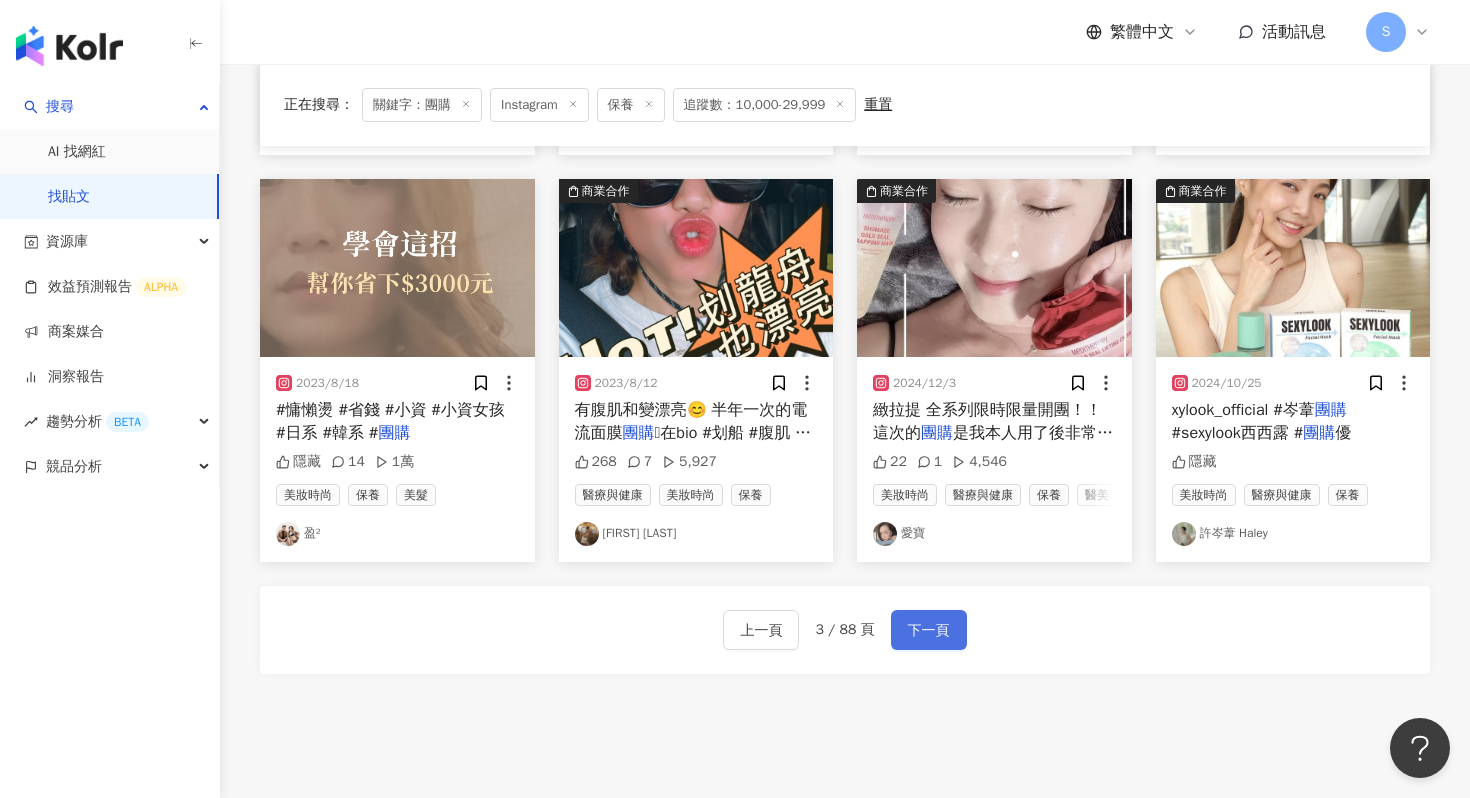 click on "下一頁" at bounding box center [929, 630] 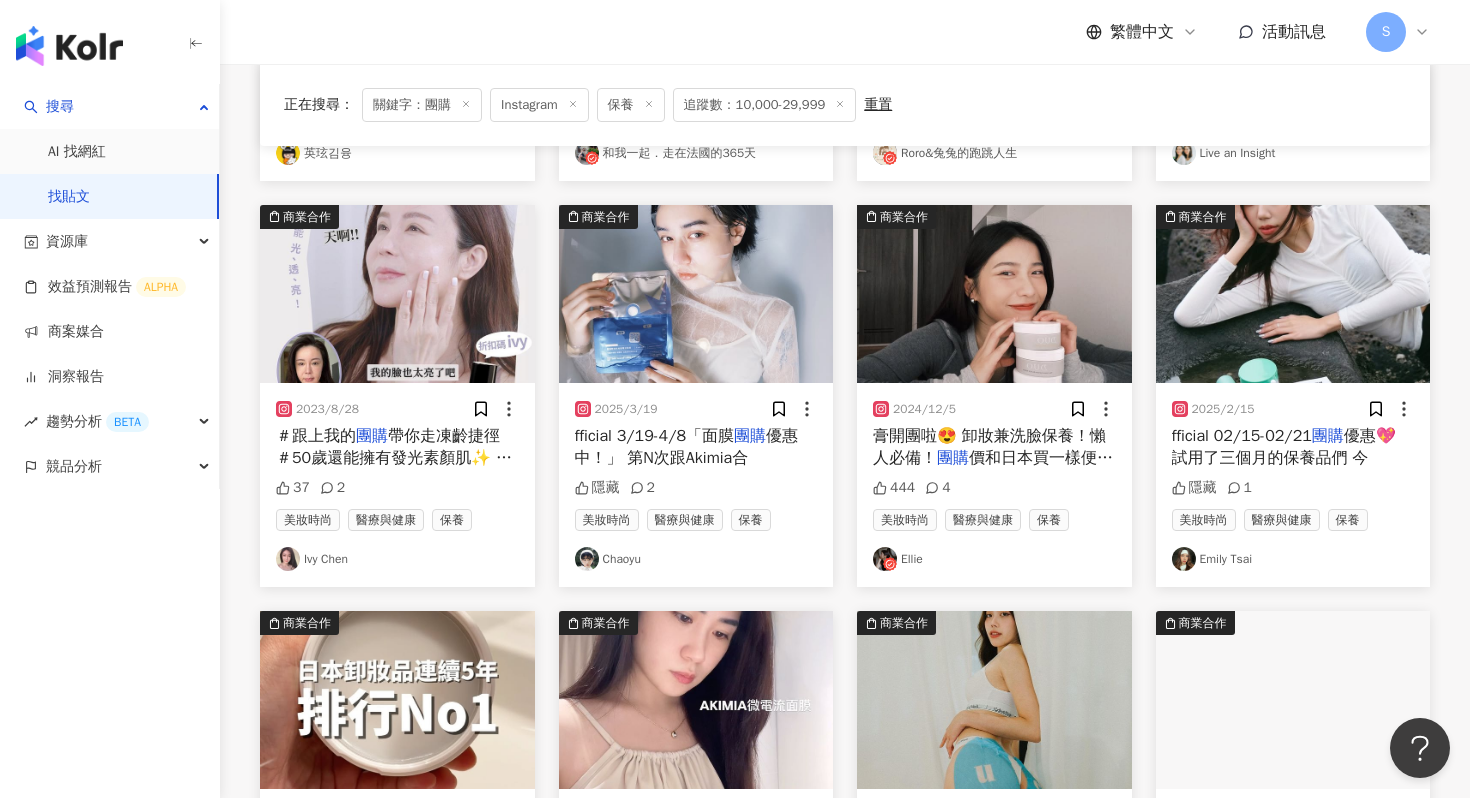 scroll, scrollTop: 547, scrollLeft: 0, axis: vertical 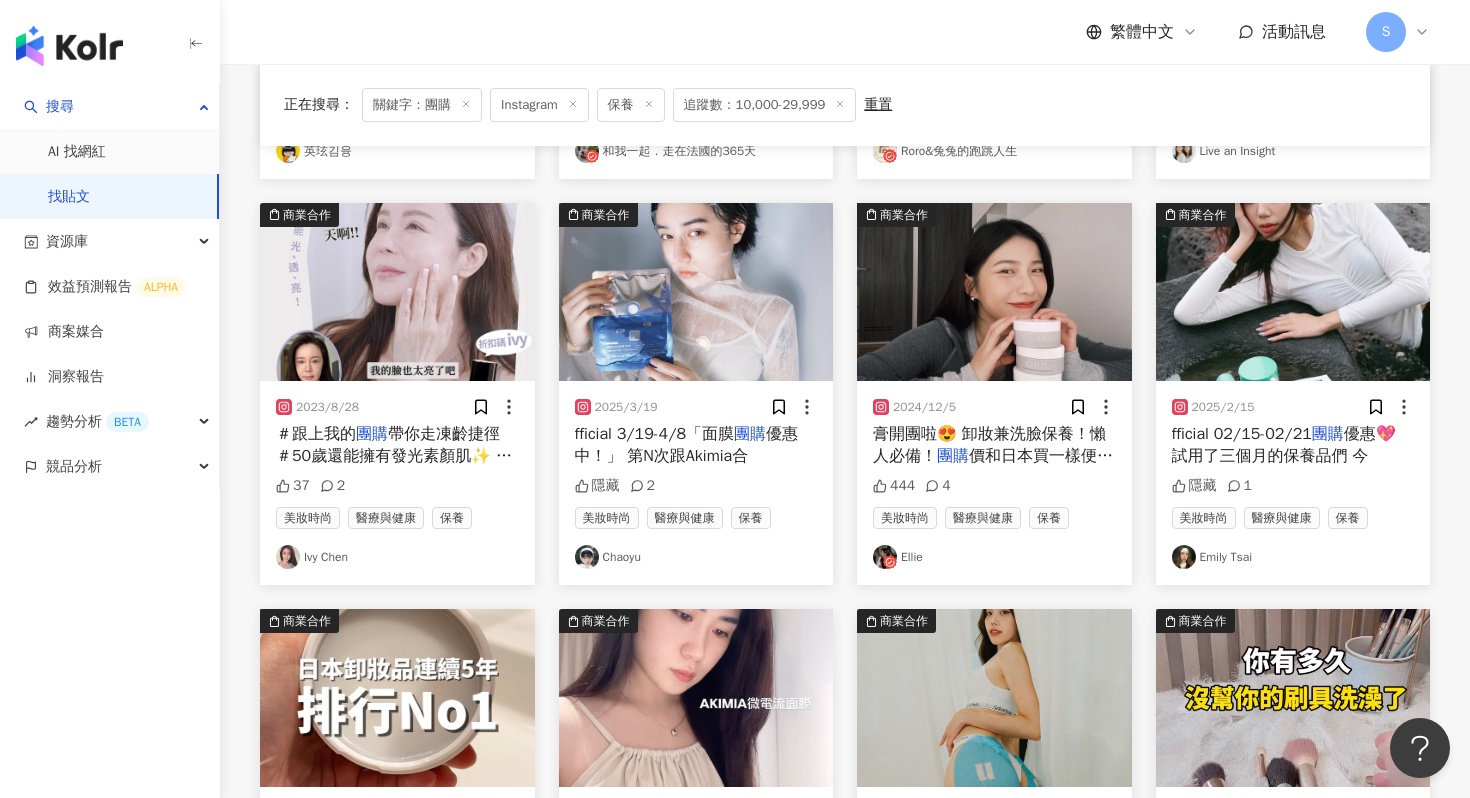 click at bounding box center (696, 292) 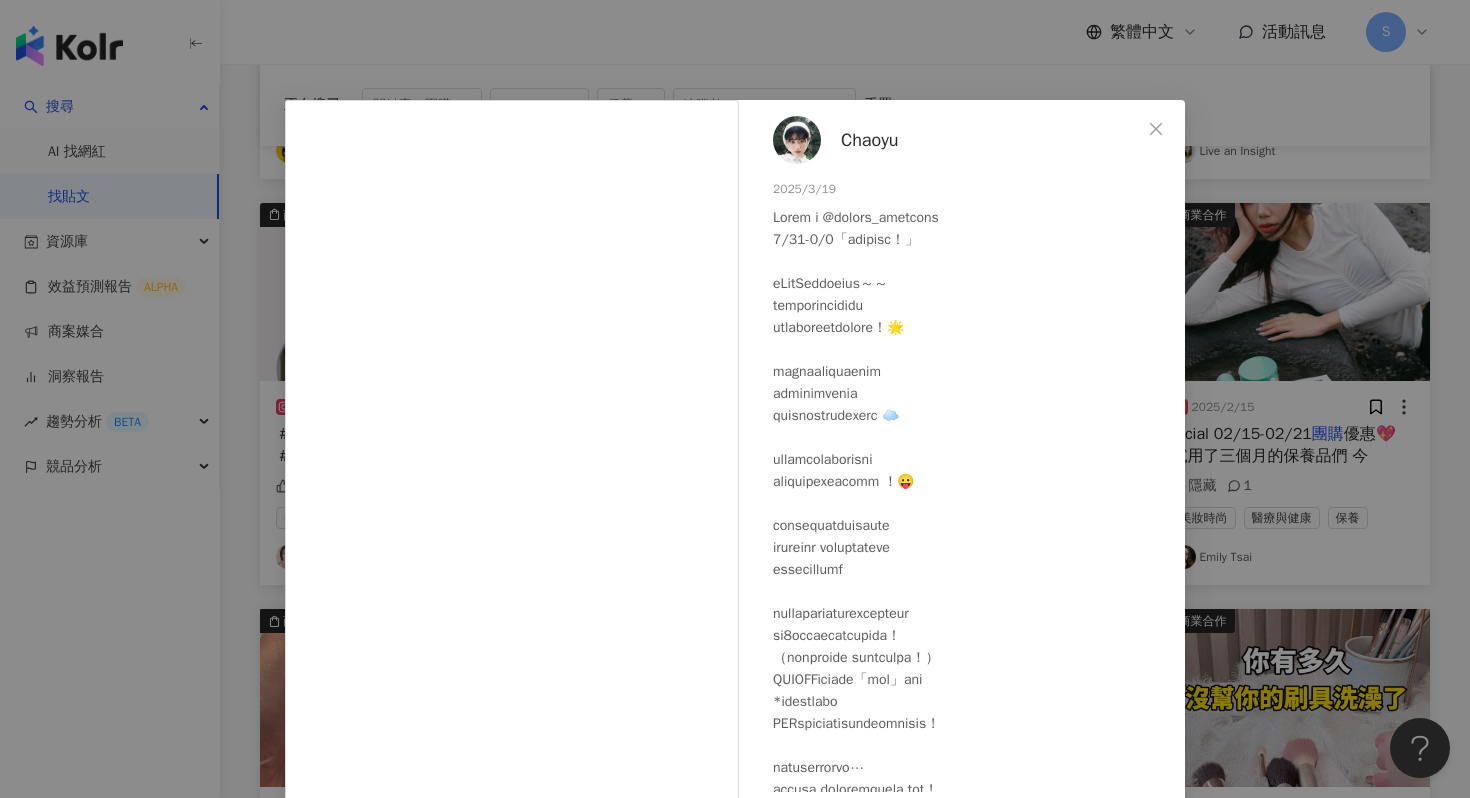 click on "Chaoyu" at bounding box center (870, 140) 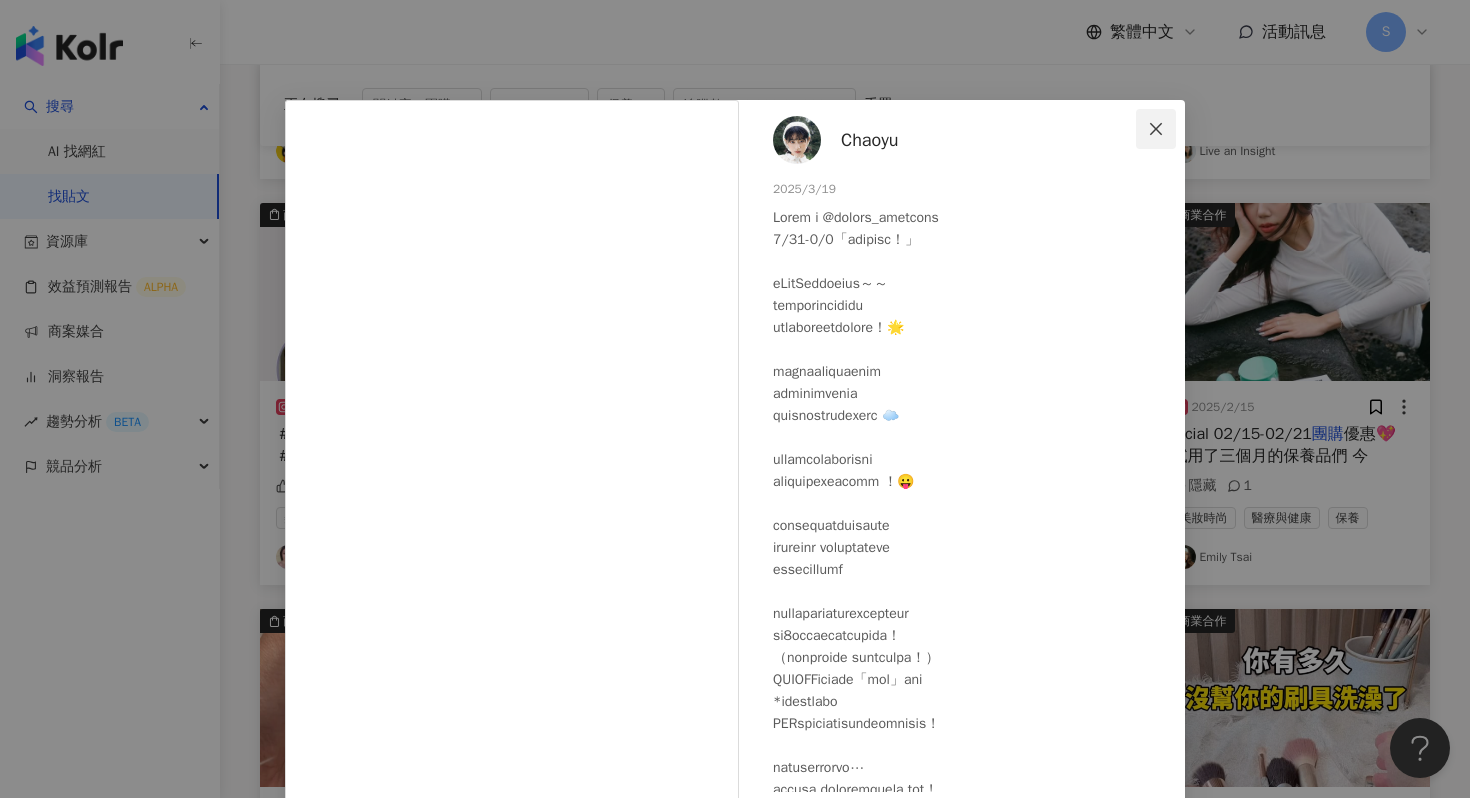 click at bounding box center [1156, 129] 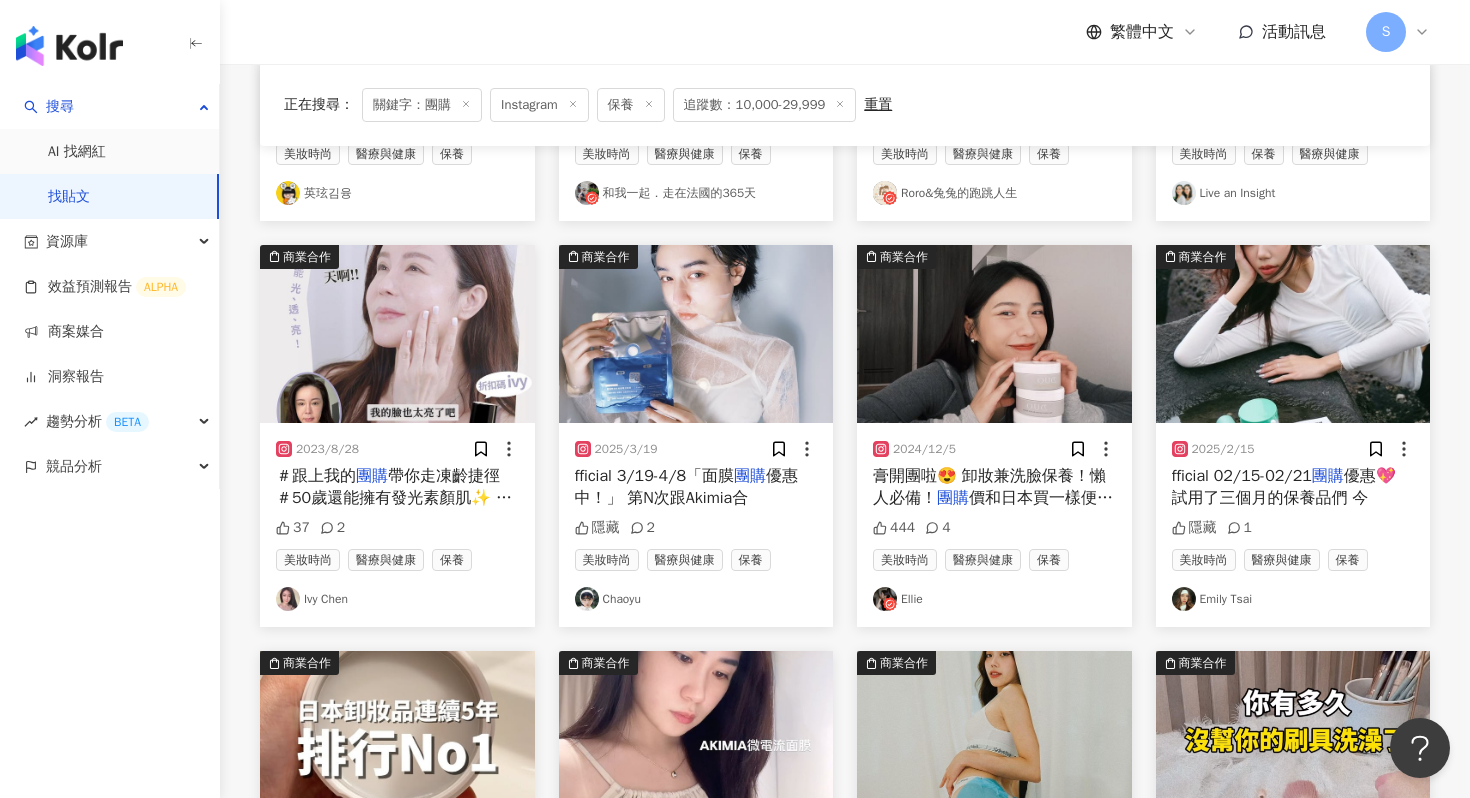 scroll, scrollTop: 488, scrollLeft: 0, axis: vertical 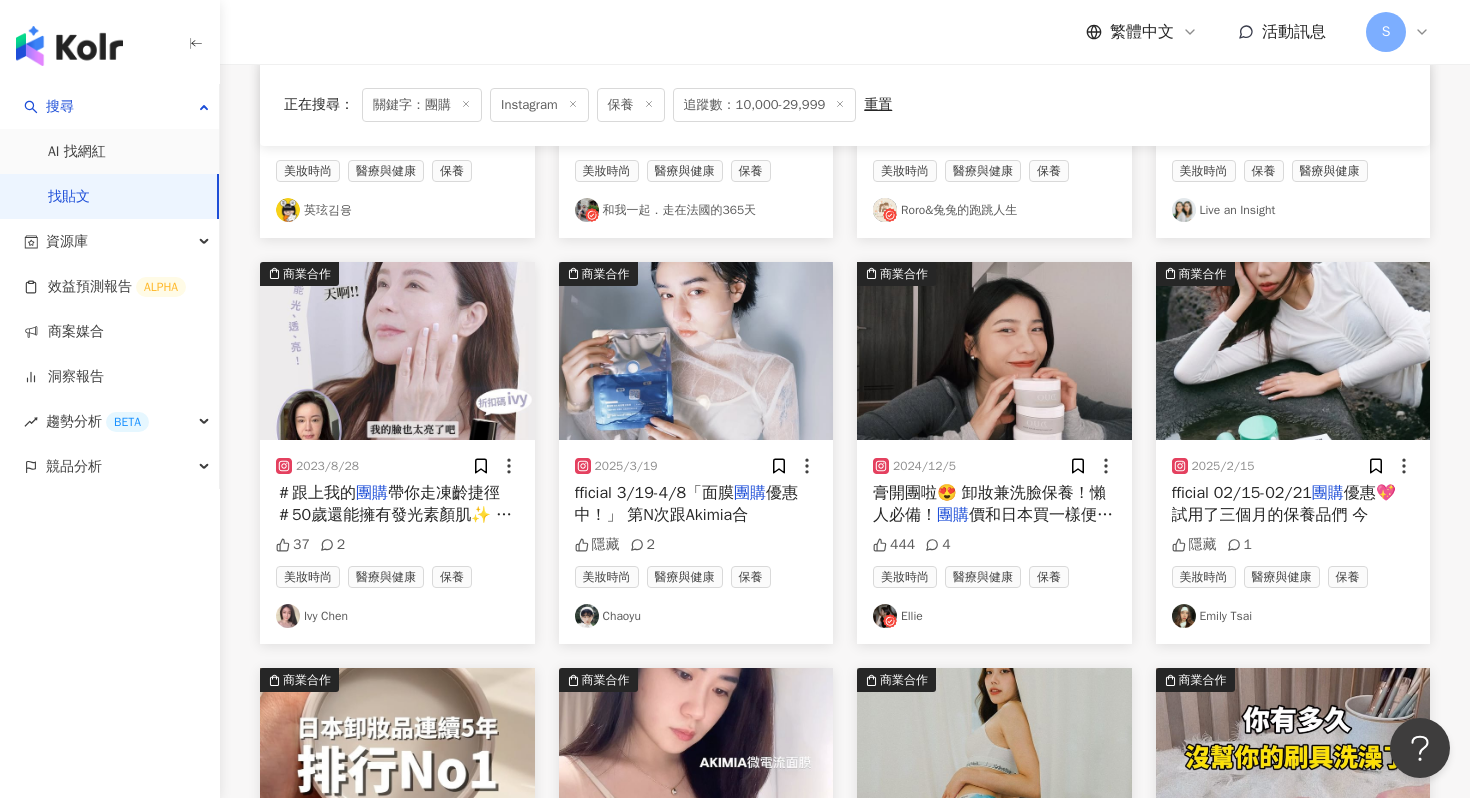 click at bounding box center [1293, 351] 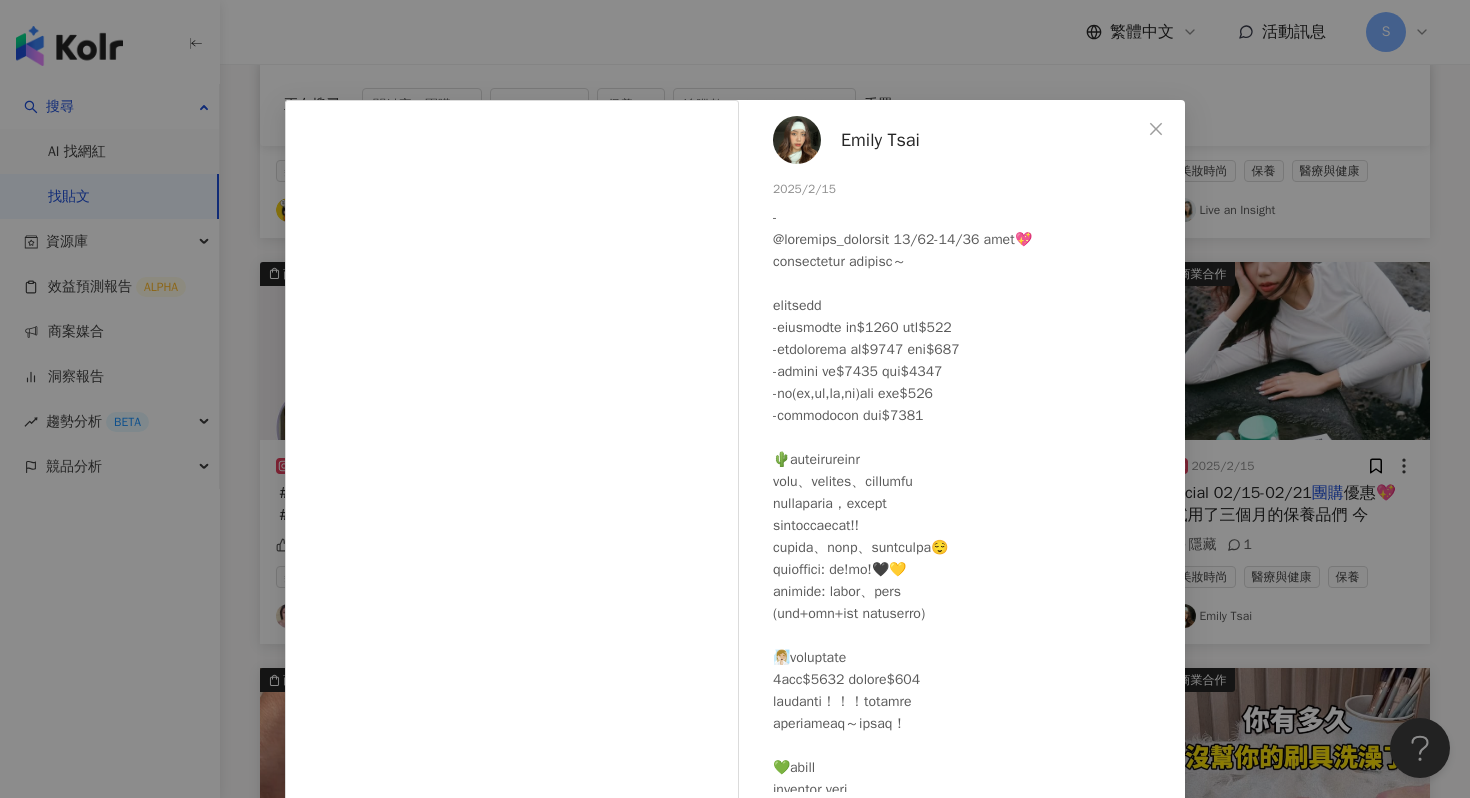 click on "Emily Tsai" at bounding box center [880, 140] 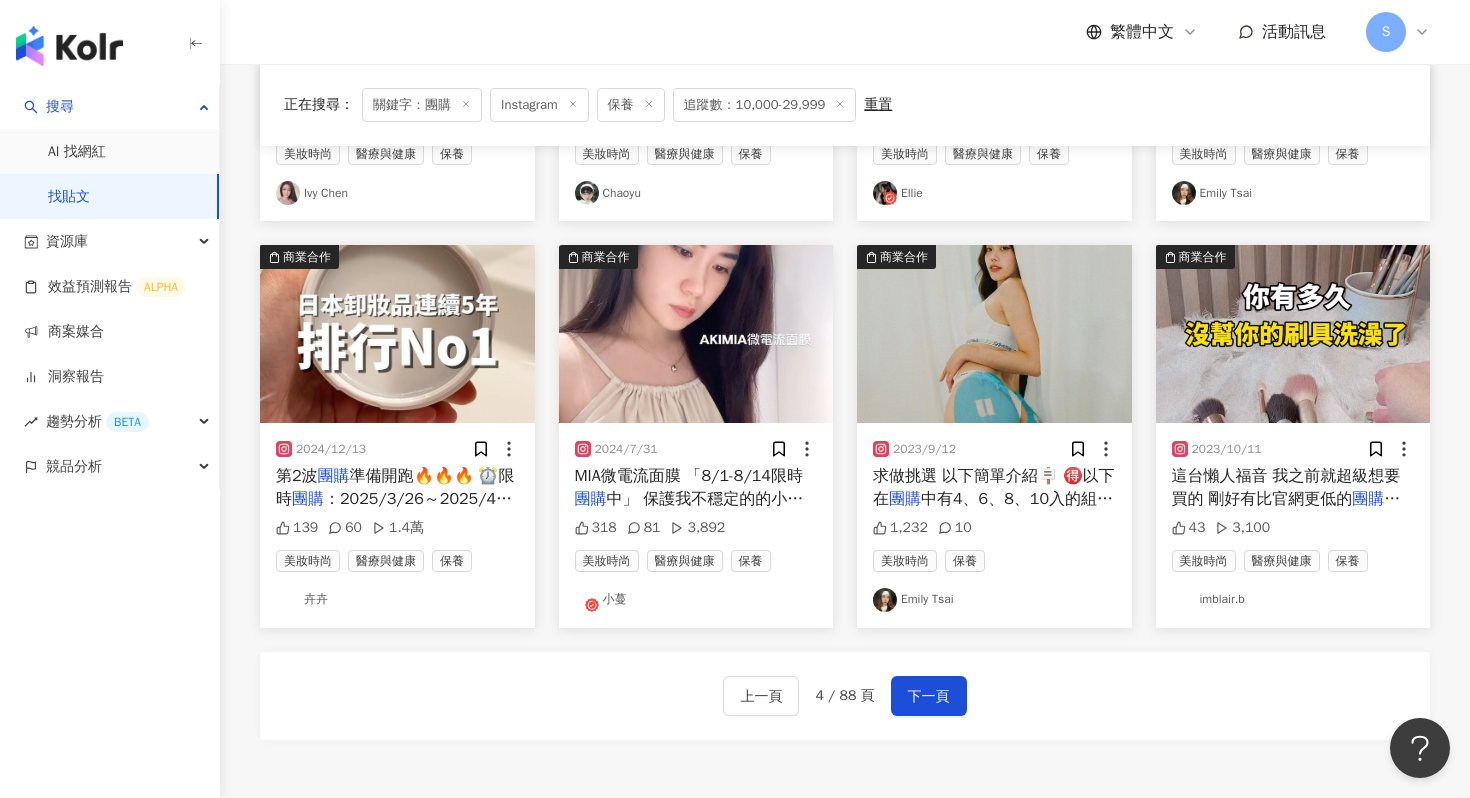 scroll, scrollTop: 912, scrollLeft: 0, axis: vertical 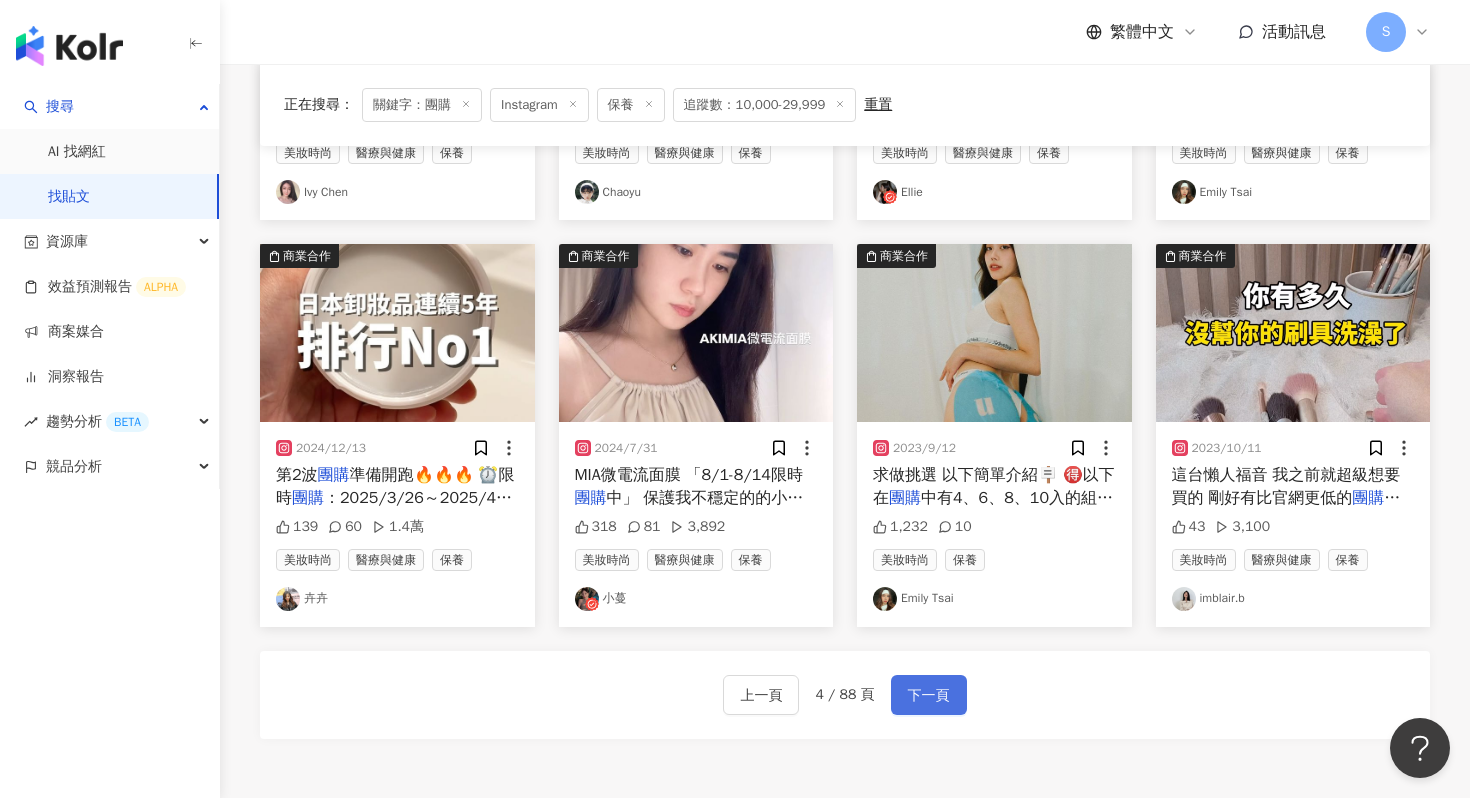 click on "下一頁" at bounding box center [929, 696] 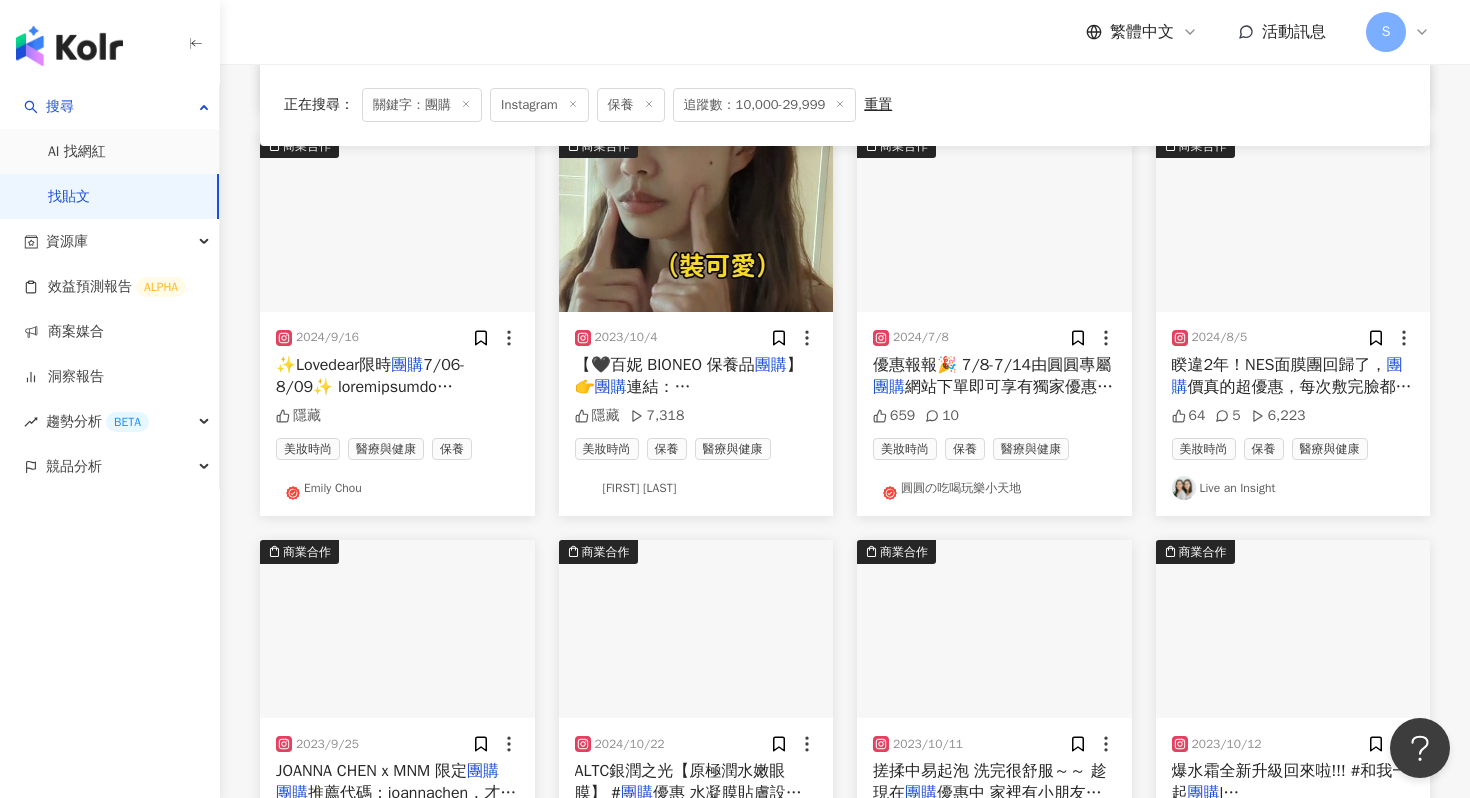 scroll, scrollTop: 545, scrollLeft: 0, axis: vertical 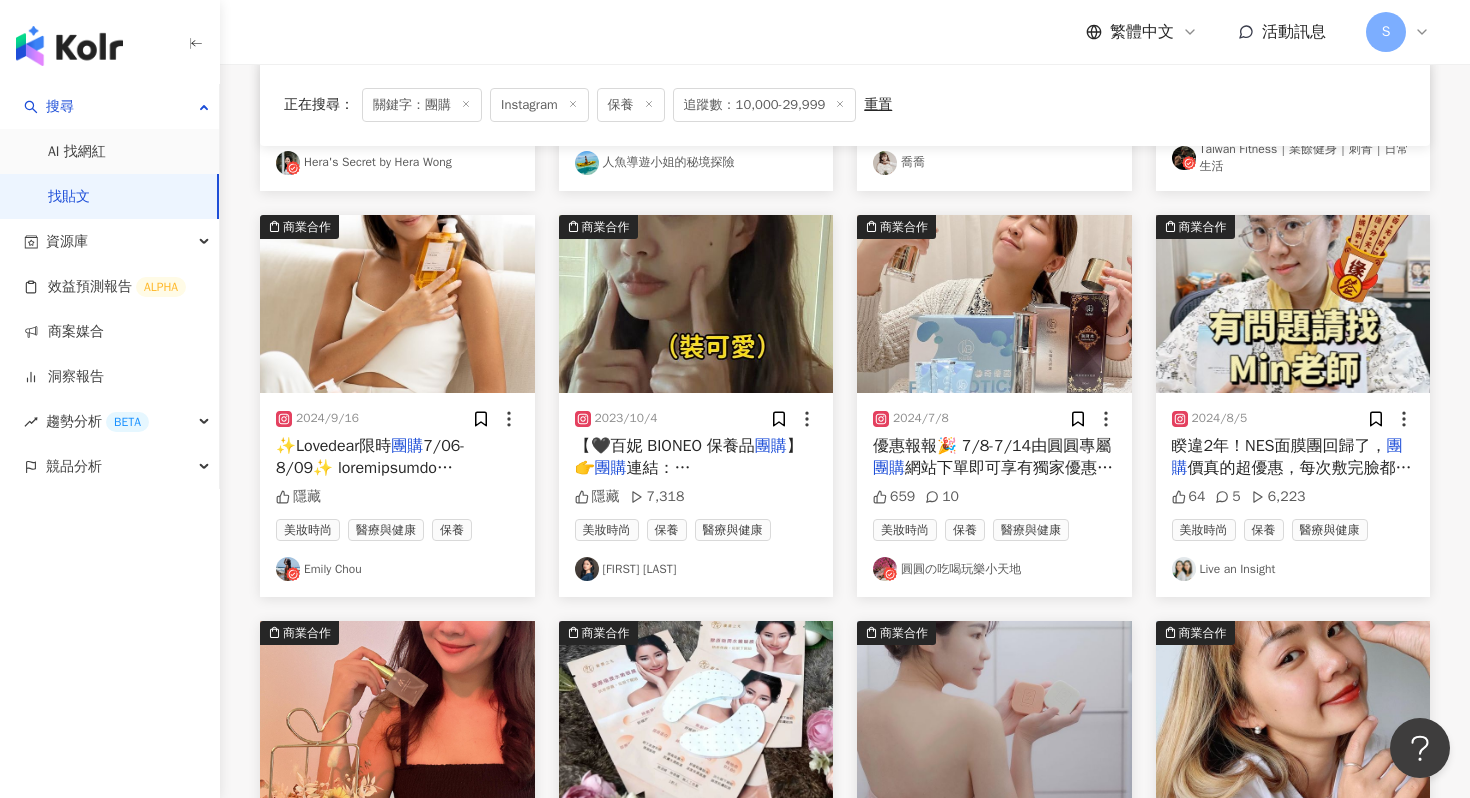 click at bounding box center [397, 304] 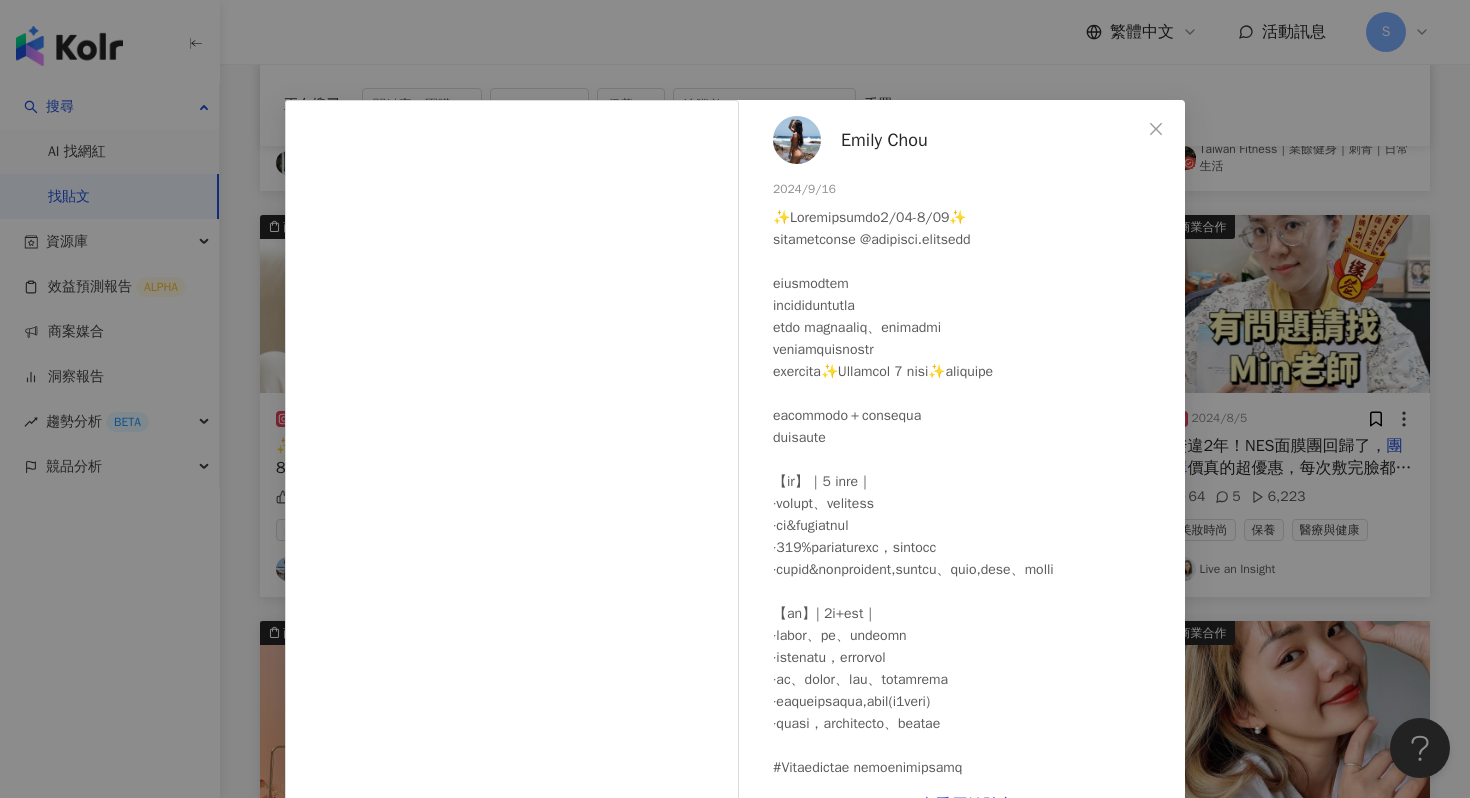 click on "Emily Chou 2024/9/16 隱藏 查看原始貼文" at bounding box center [735, 399] 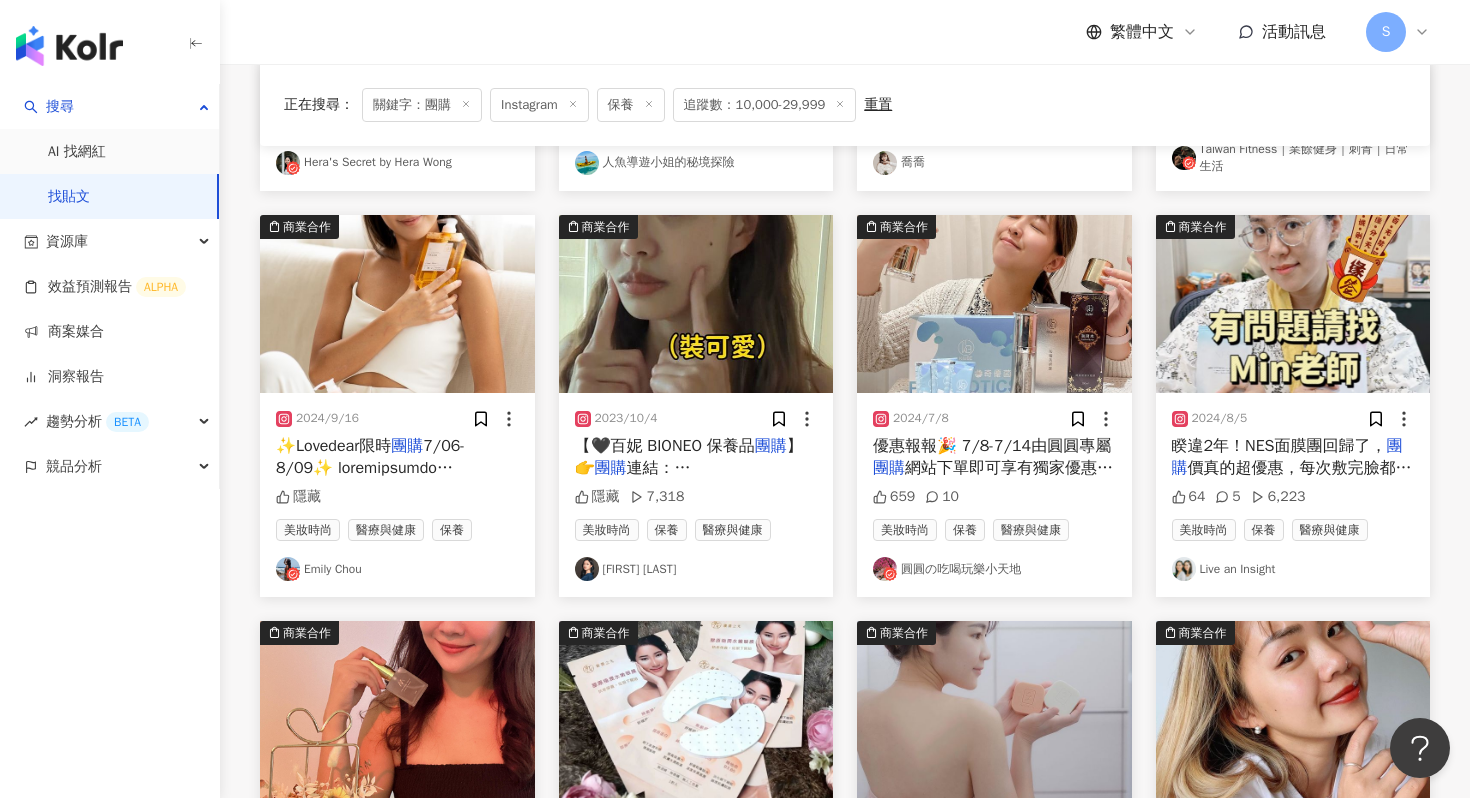 click at bounding box center [397, 304] 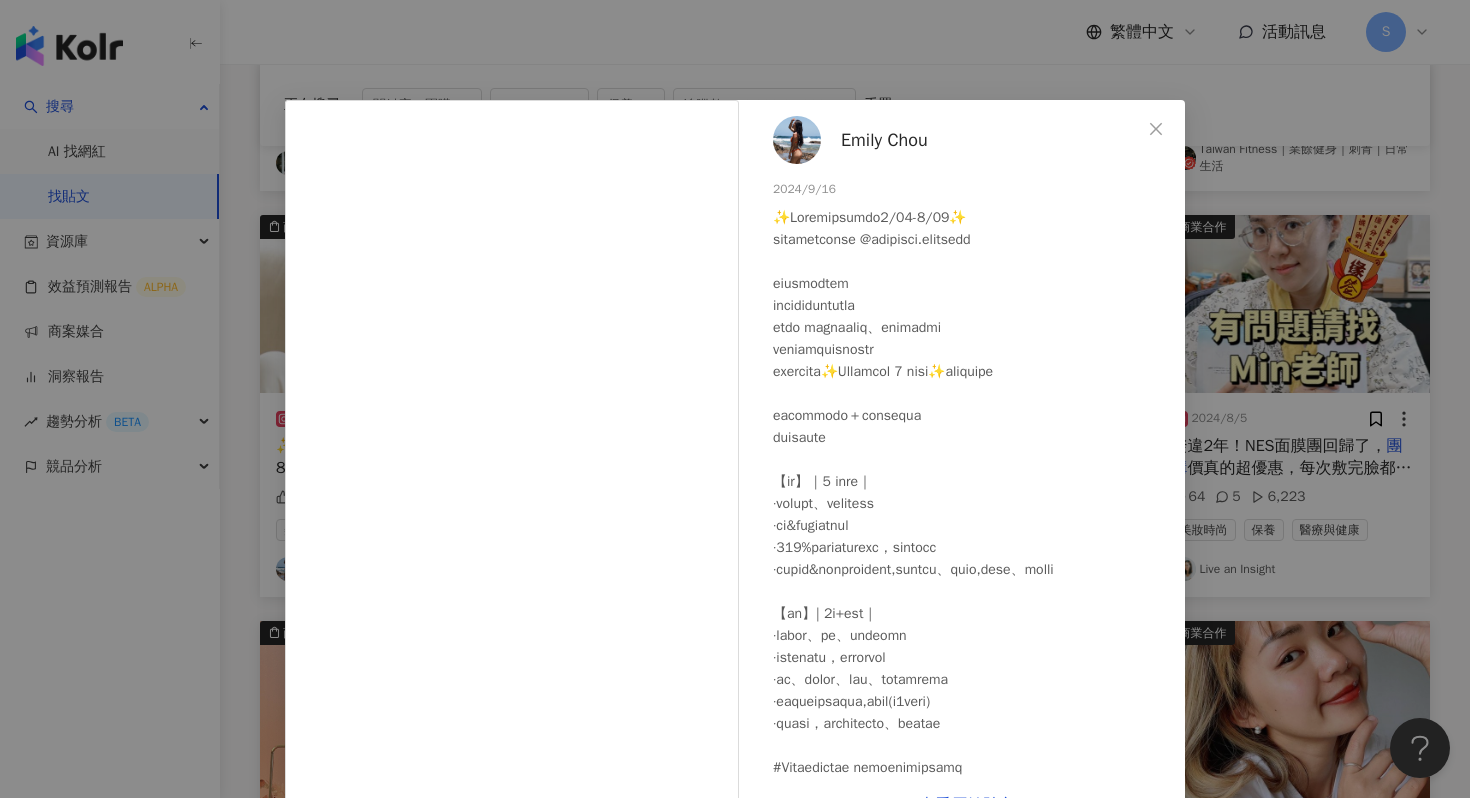 click at bounding box center (797, 140) 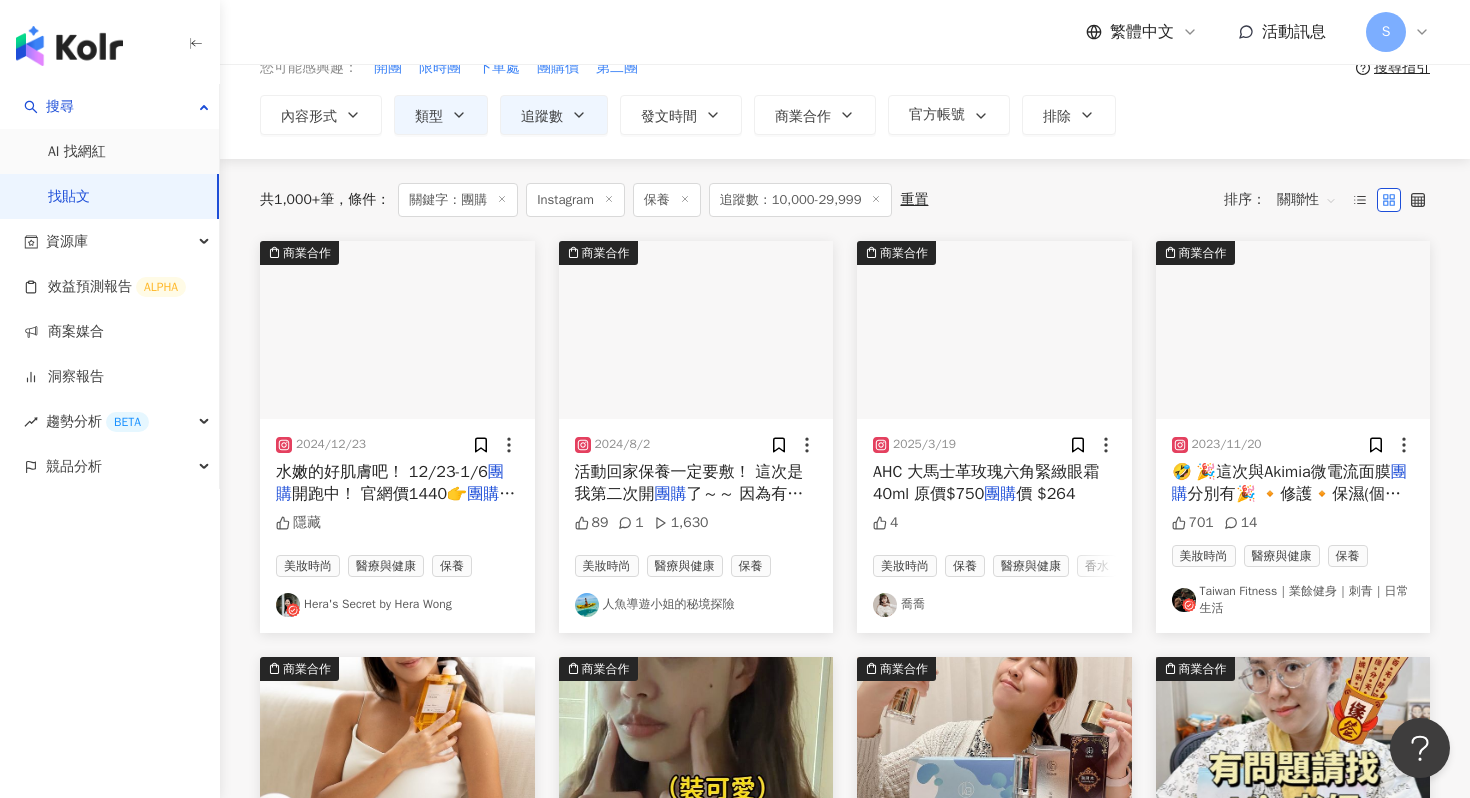 scroll, scrollTop: 94, scrollLeft: 0, axis: vertical 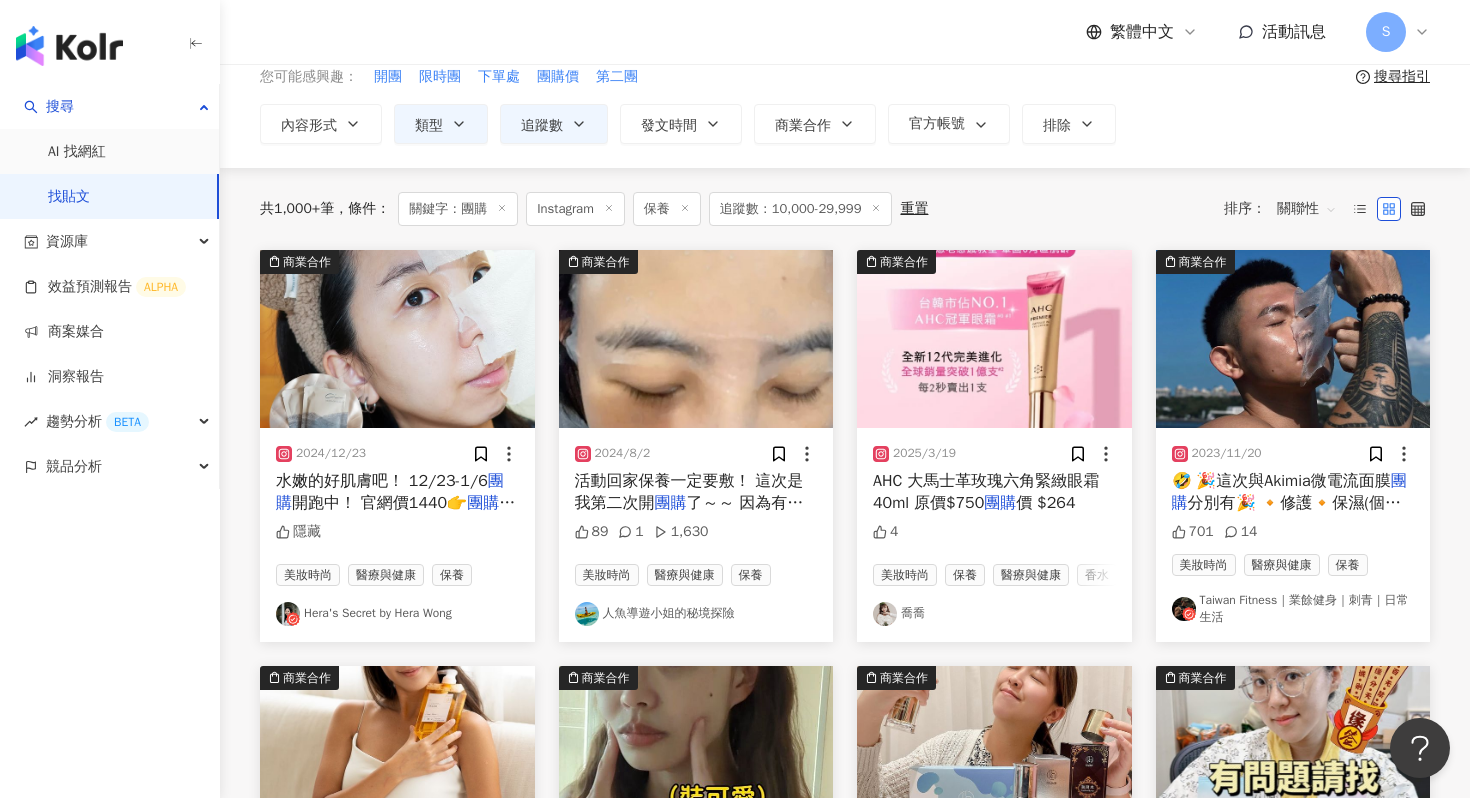 click at bounding box center [1293, 339] 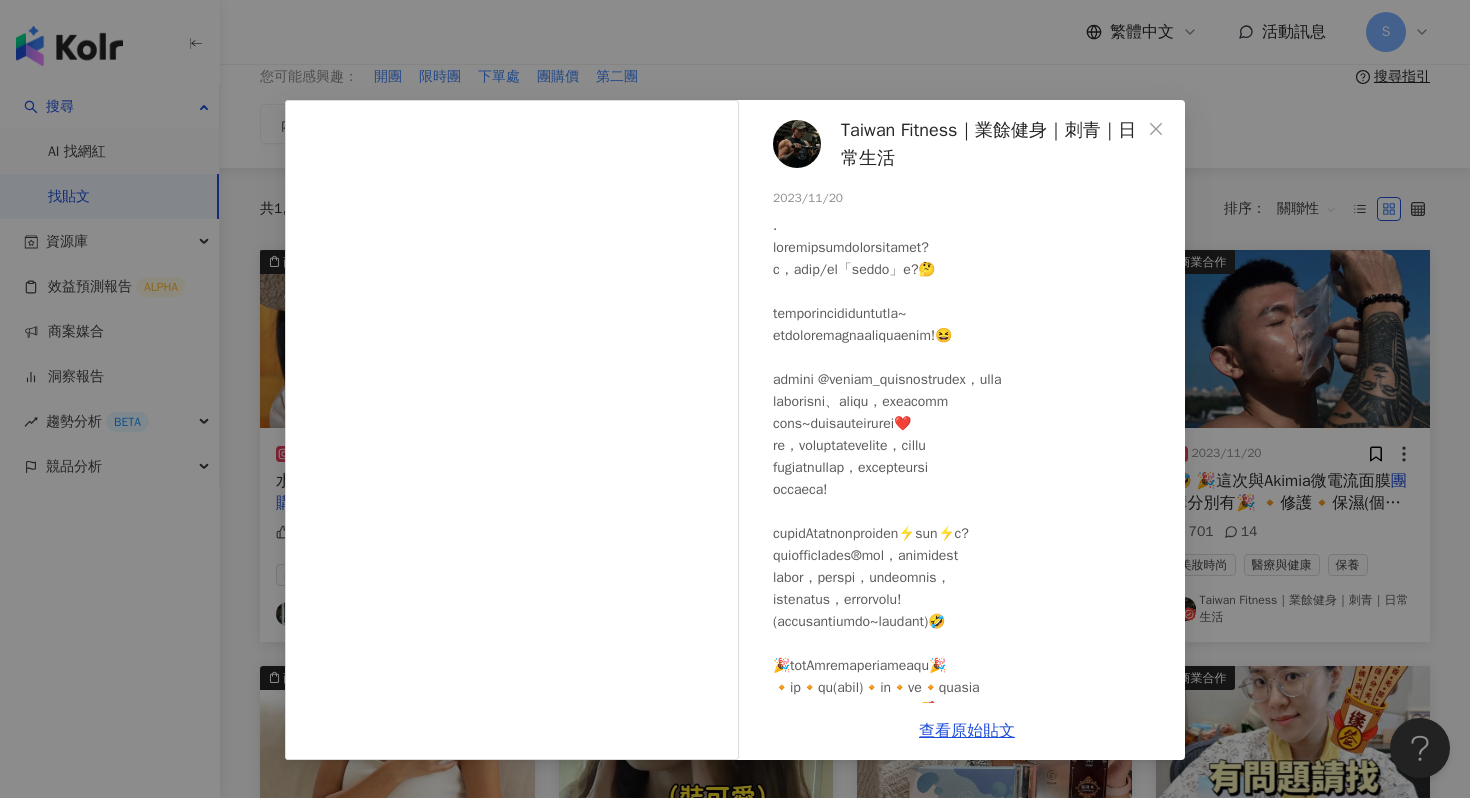 click at bounding box center (797, 144) 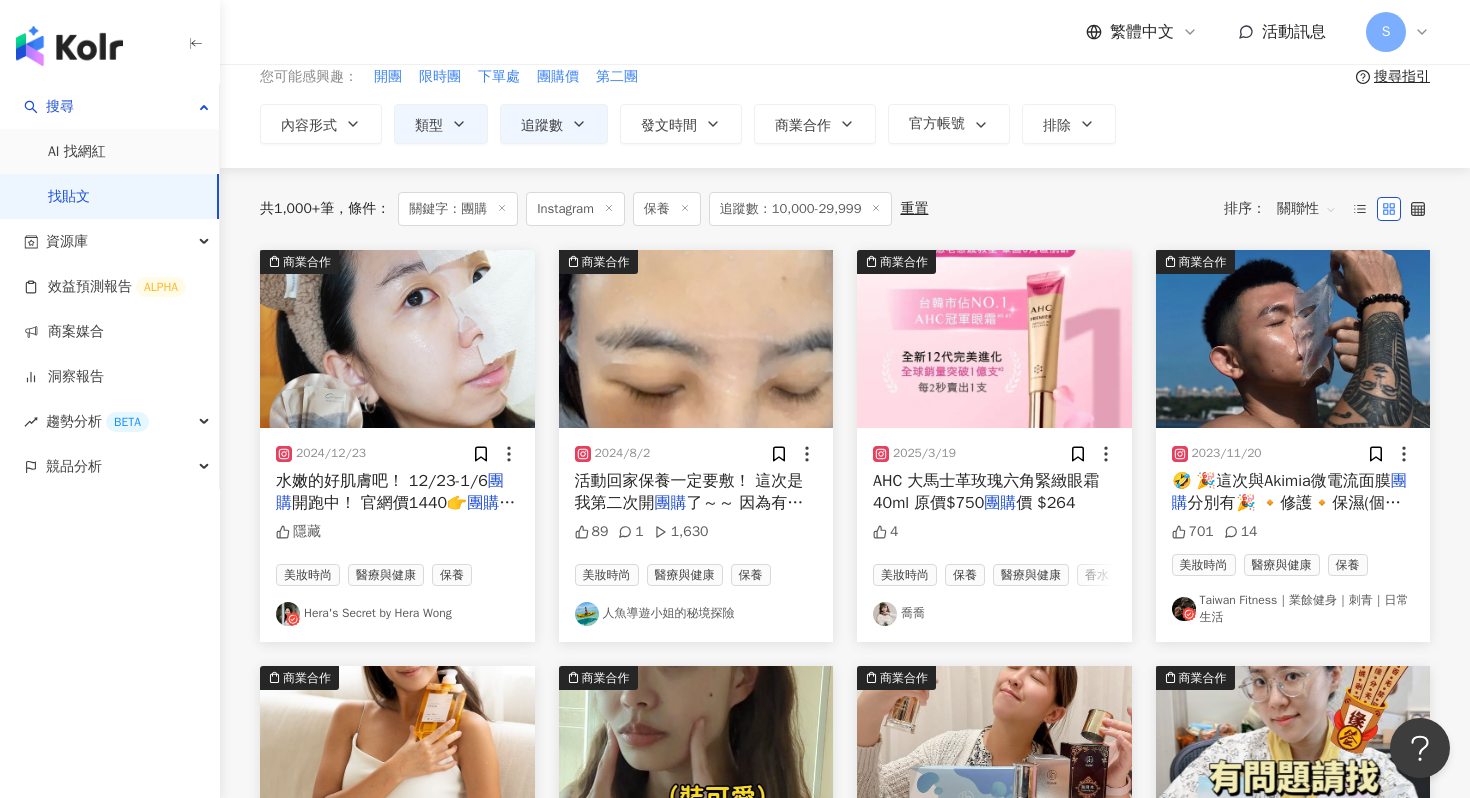 click at bounding box center (994, 339) 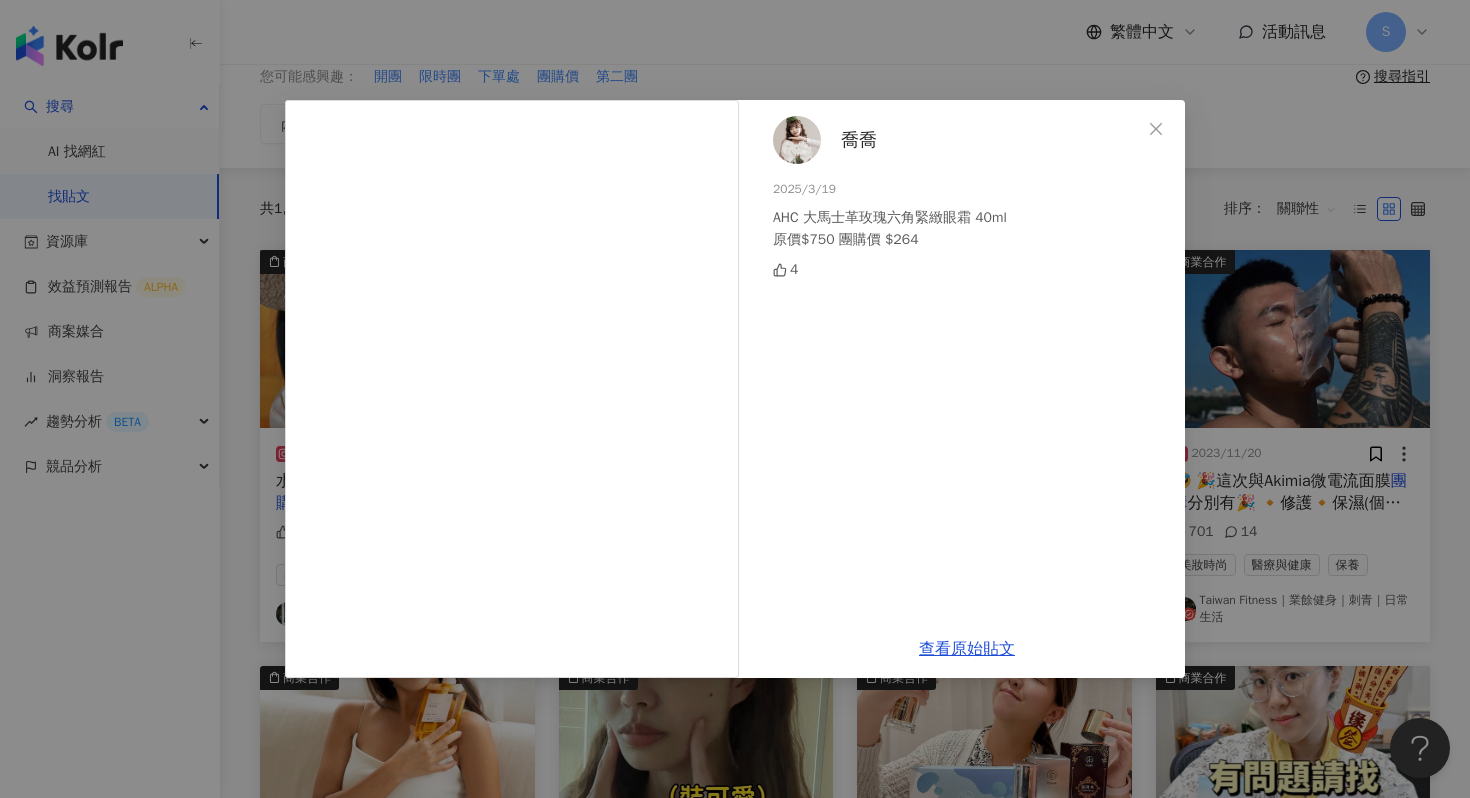 click on "喬喬" at bounding box center (859, 140) 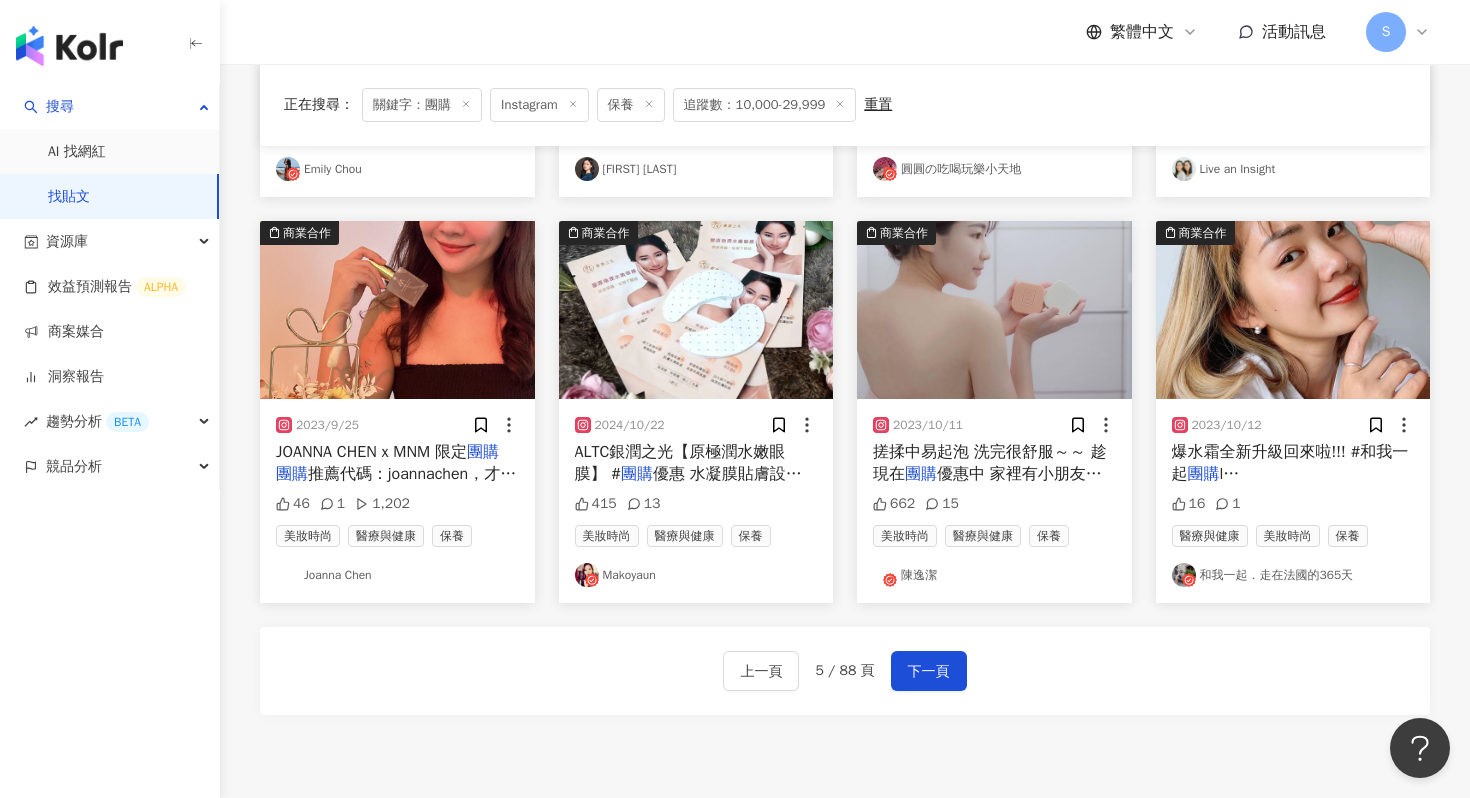 scroll, scrollTop: 1134, scrollLeft: 0, axis: vertical 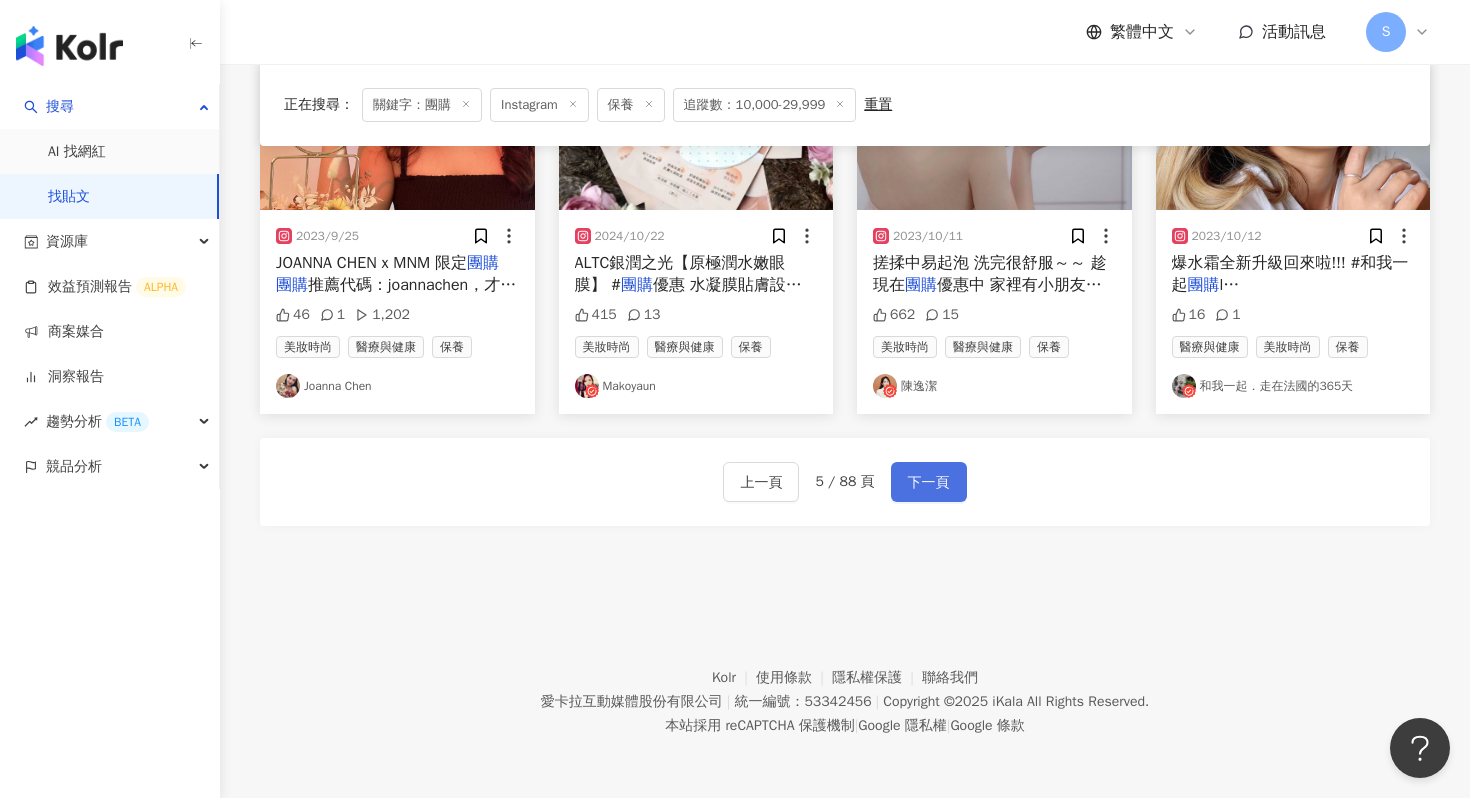 click on "下一頁" at bounding box center [929, 482] 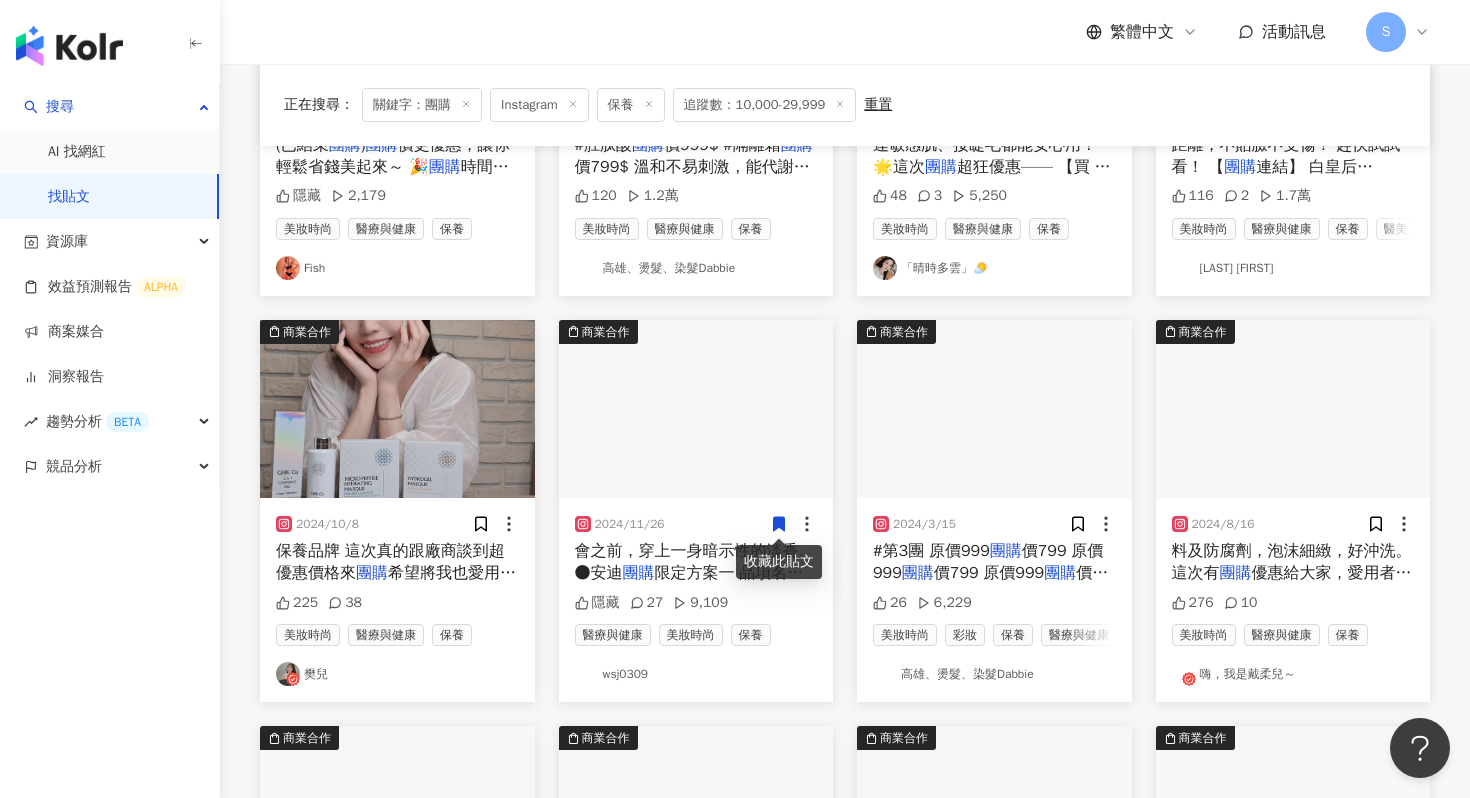scroll, scrollTop: 1134, scrollLeft: 0, axis: vertical 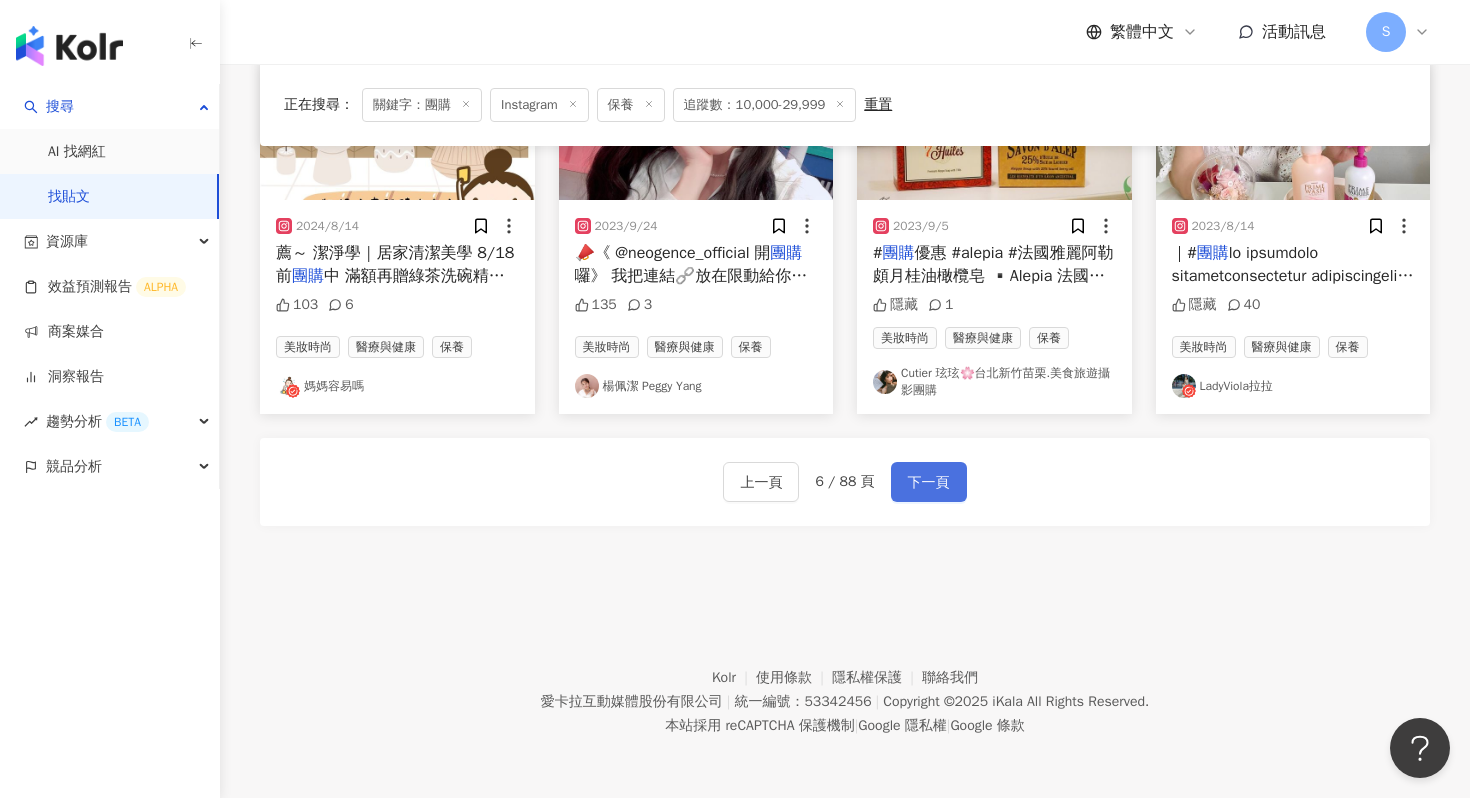 click on "下一頁" at bounding box center (929, 483) 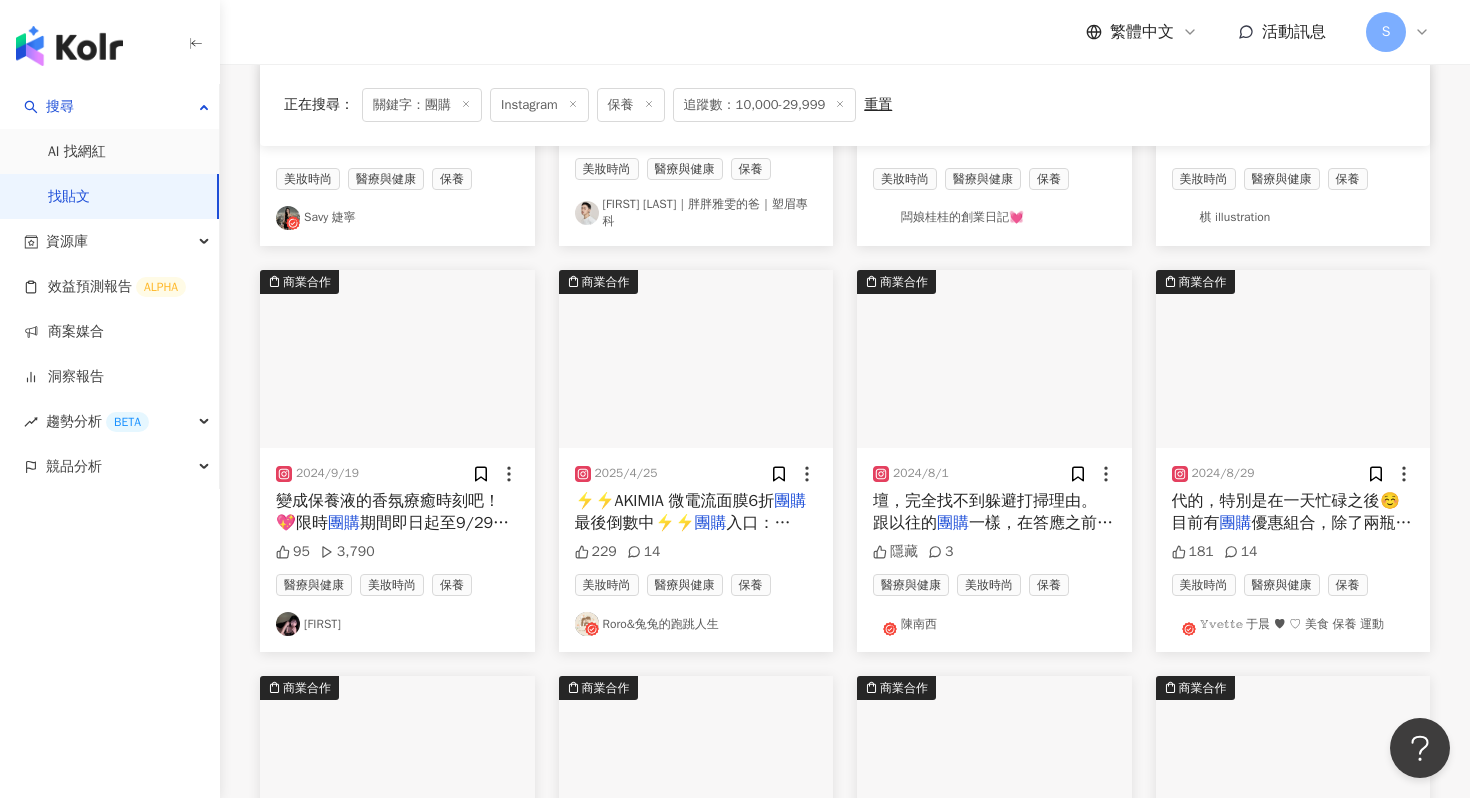 scroll, scrollTop: 1114, scrollLeft: 0, axis: vertical 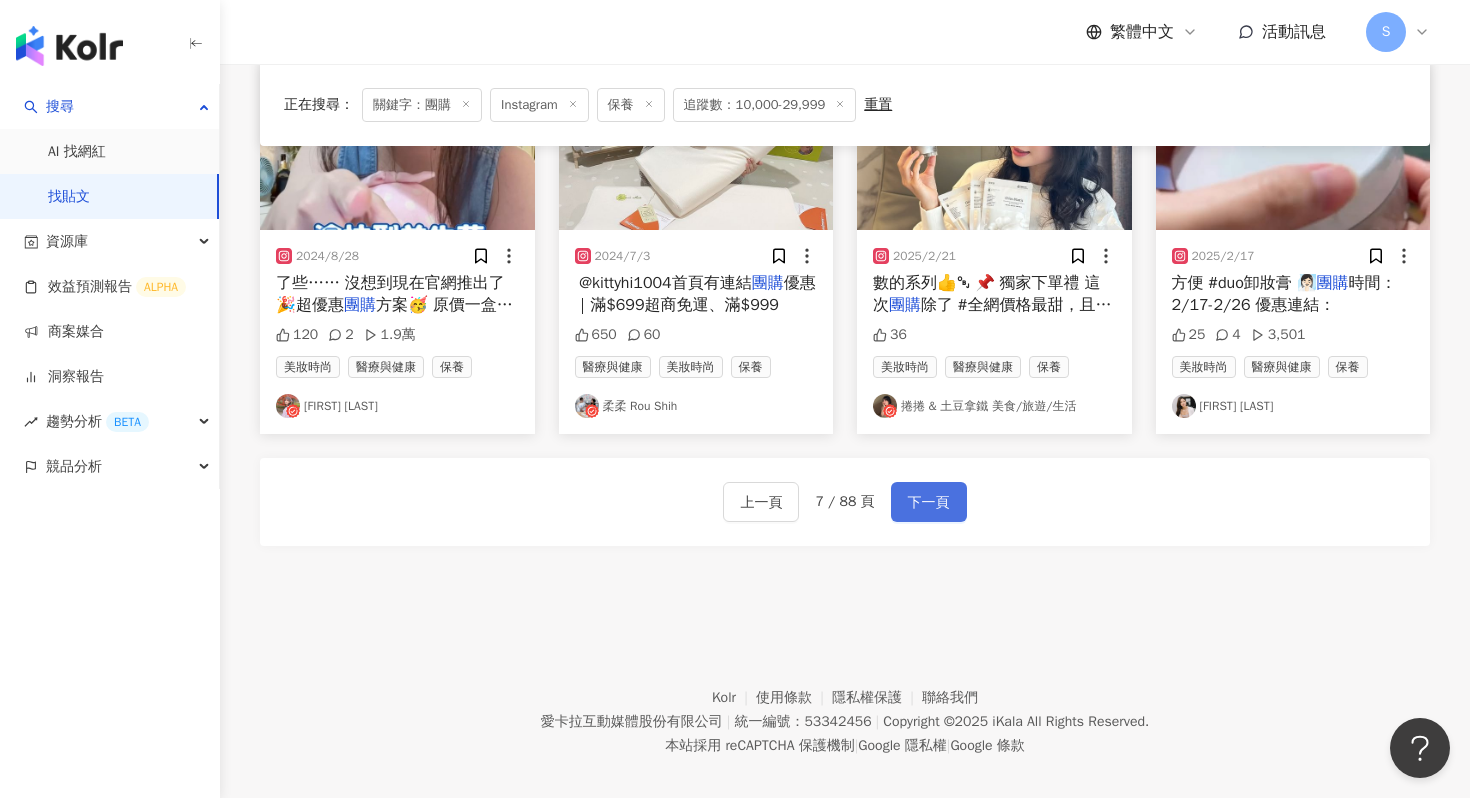 click on "下一頁" at bounding box center [929, 502] 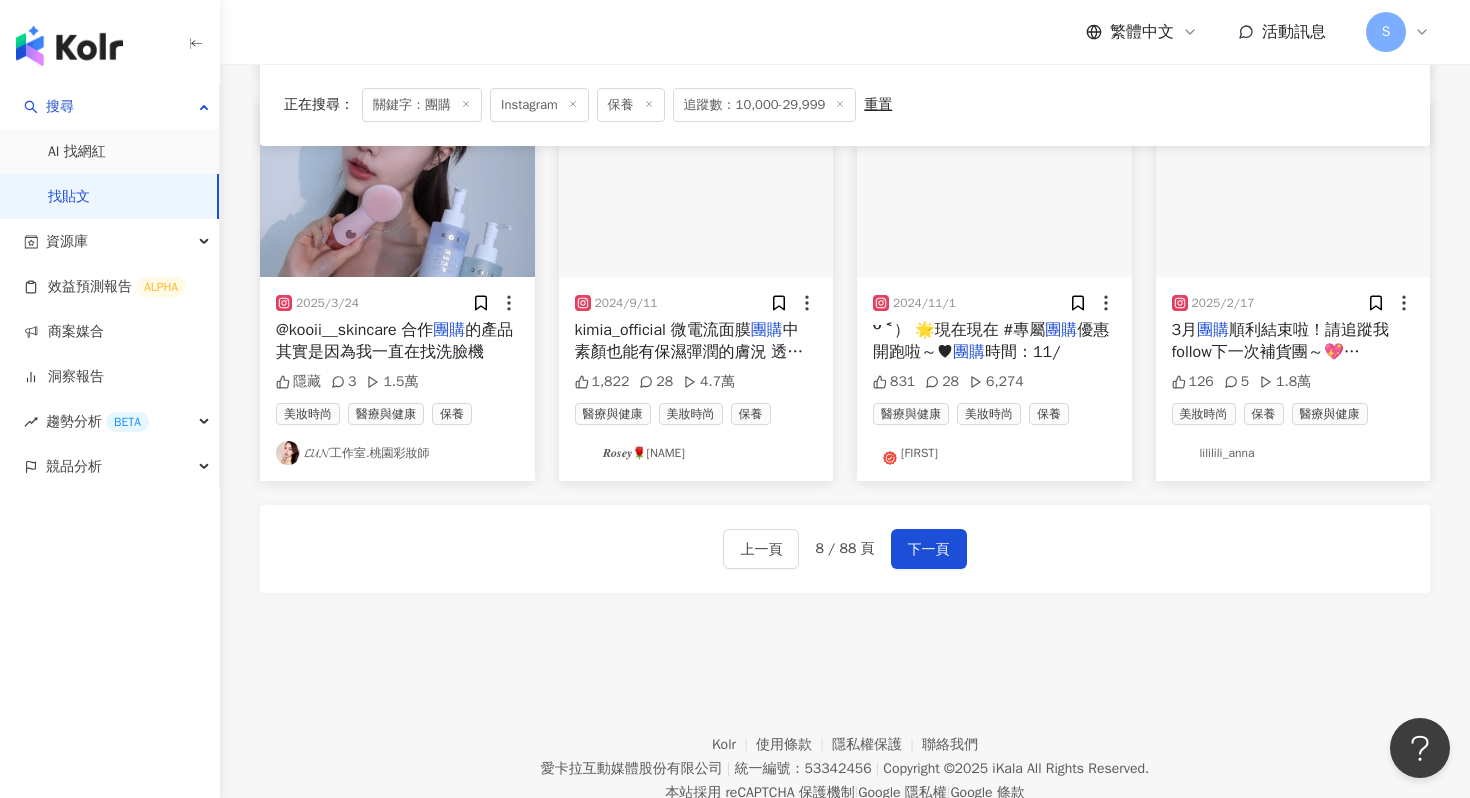 scroll, scrollTop: 1077, scrollLeft: 0, axis: vertical 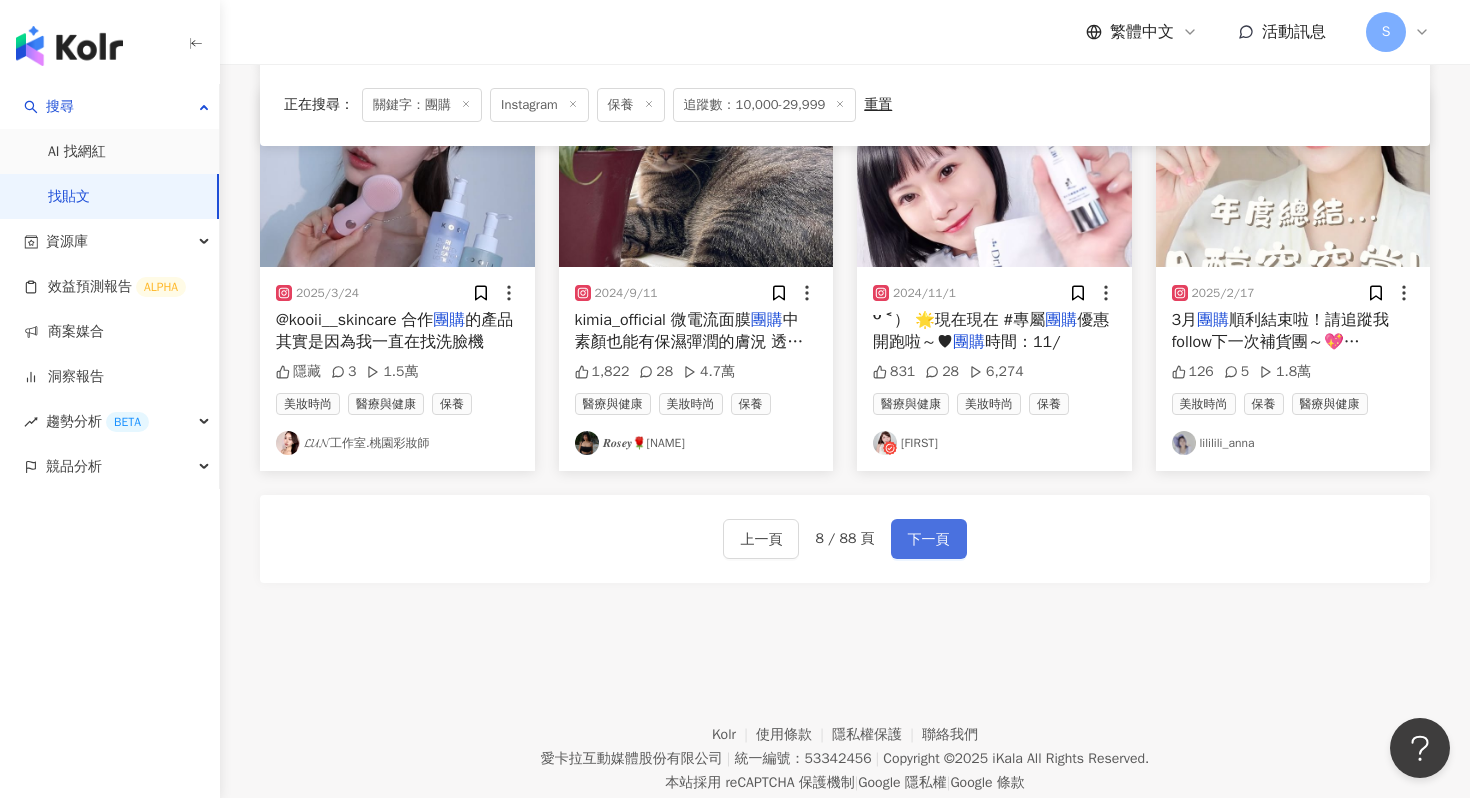click on "下一頁" at bounding box center (929, 540) 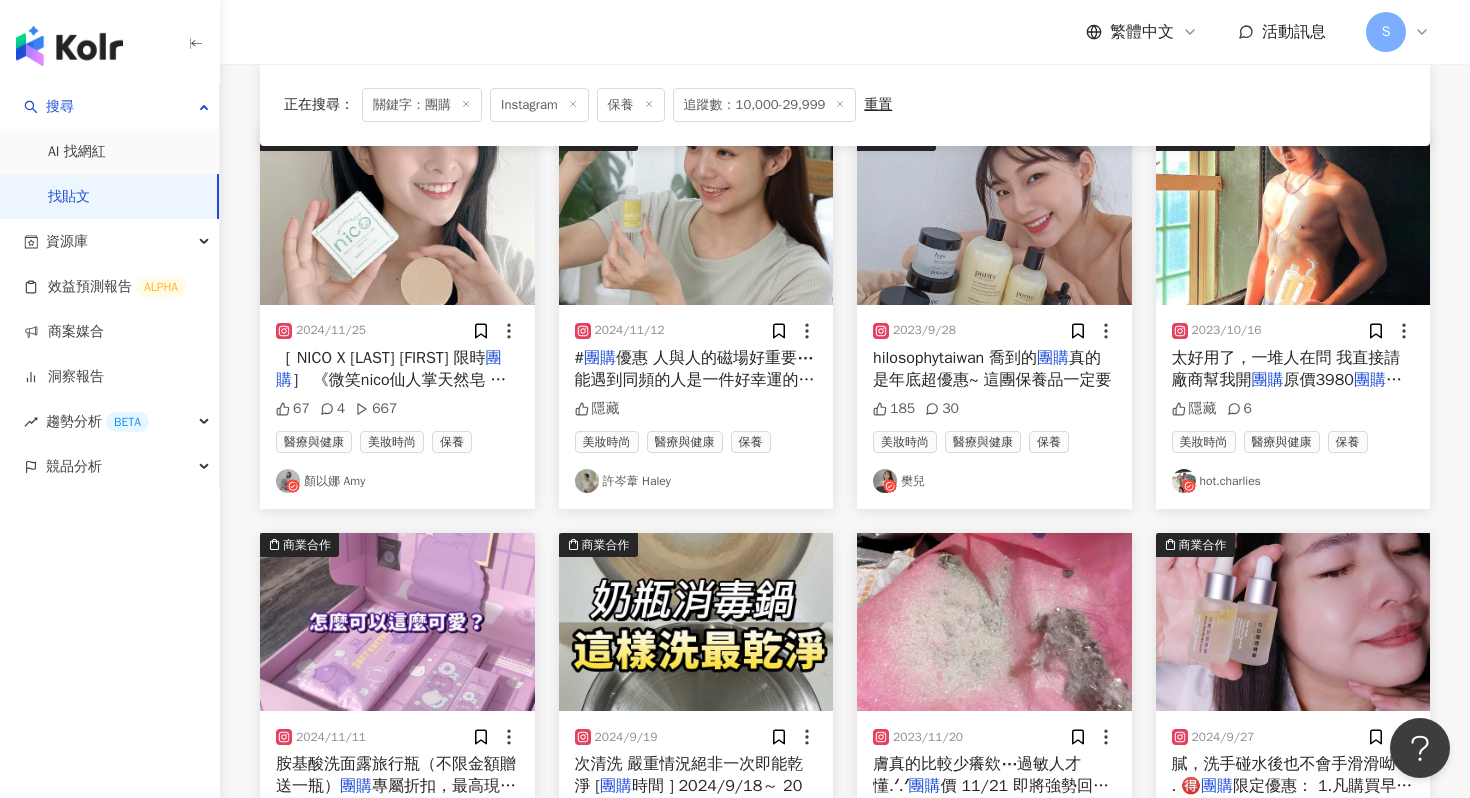 scroll, scrollTop: 1125, scrollLeft: 0, axis: vertical 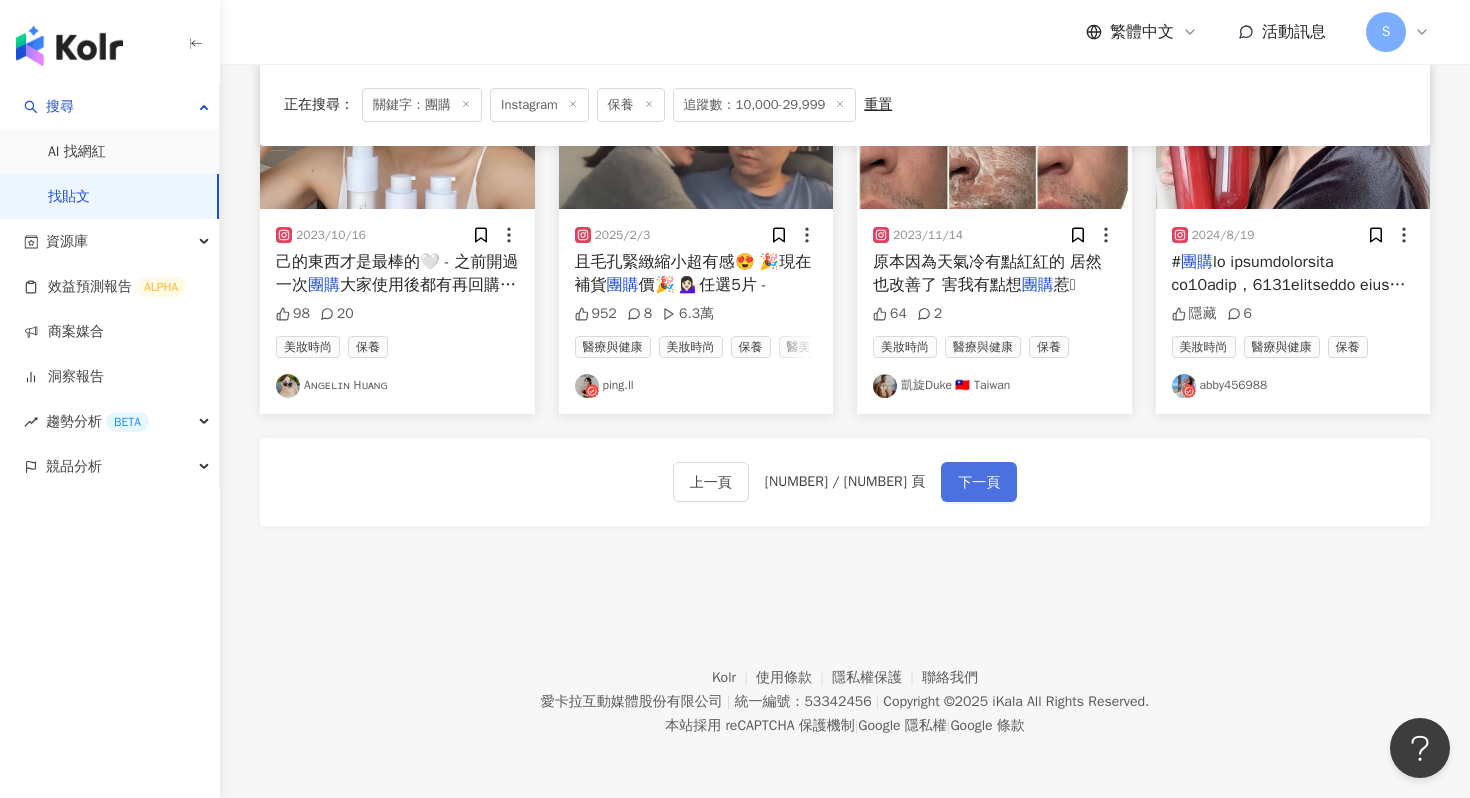 click on "下一頁" at bounding box center [979, 482] 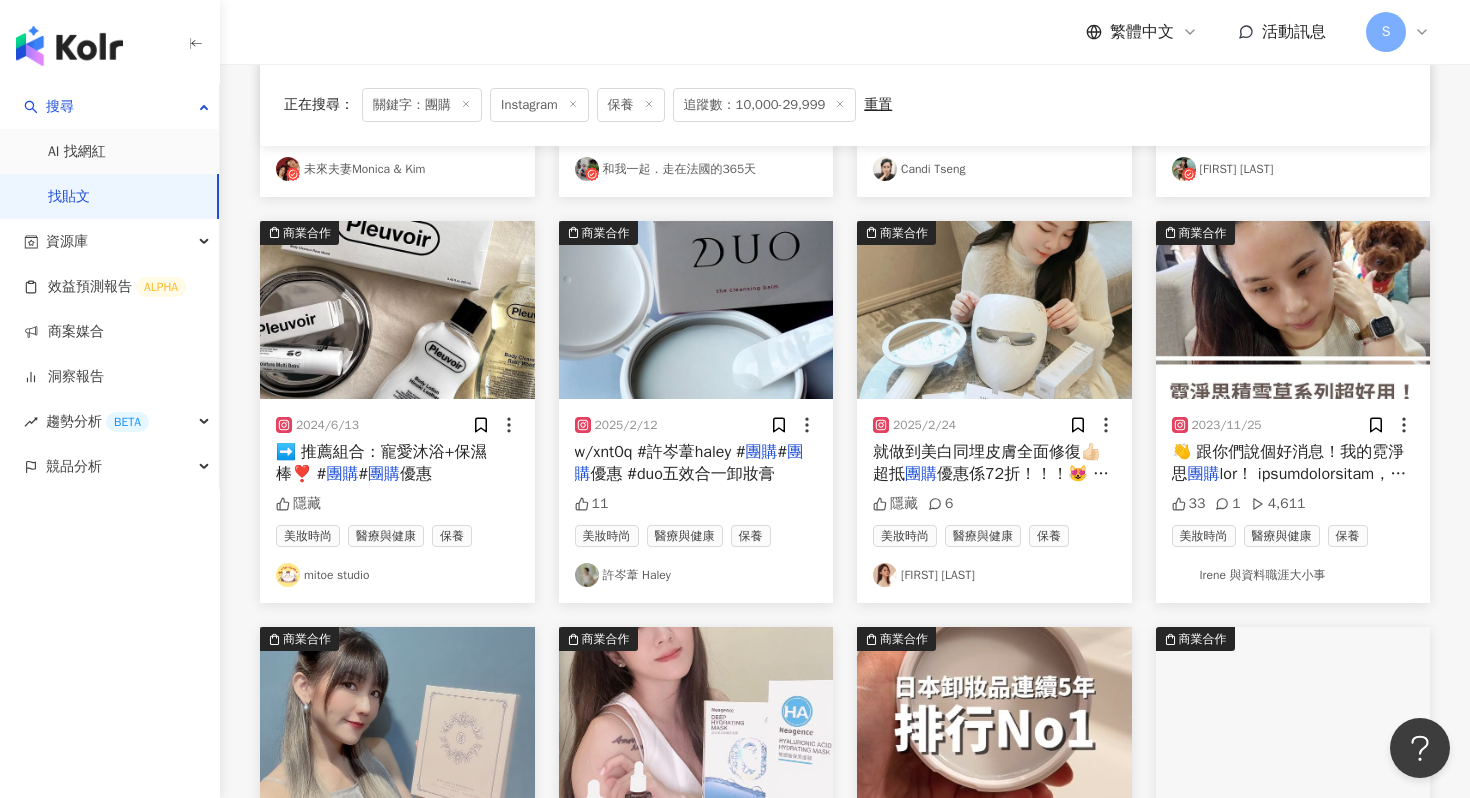 scroll, scrollTop: 1125, scrollLeft: 0, axis: vertical 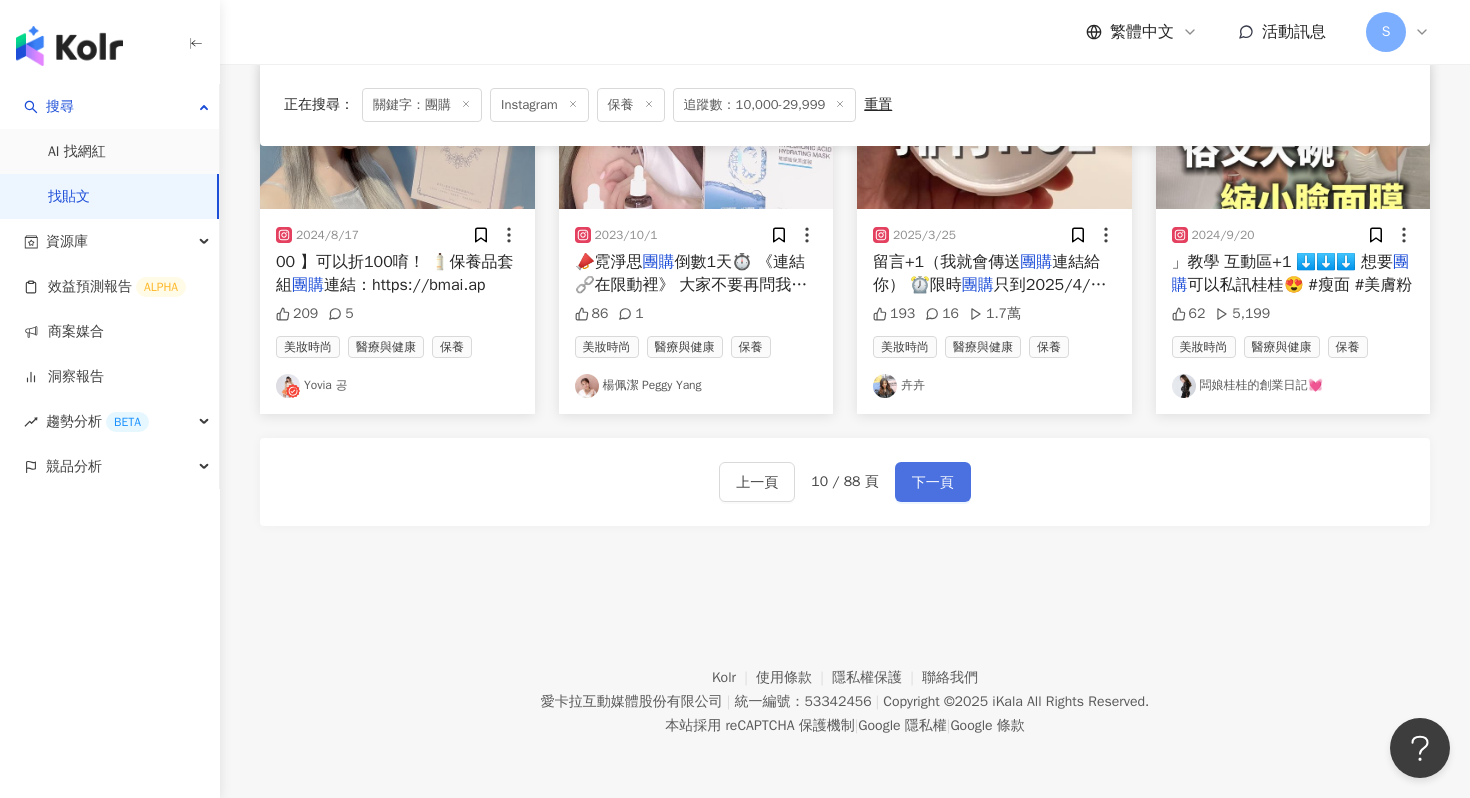 click on "下一頁" at bounding box center (933, 483) 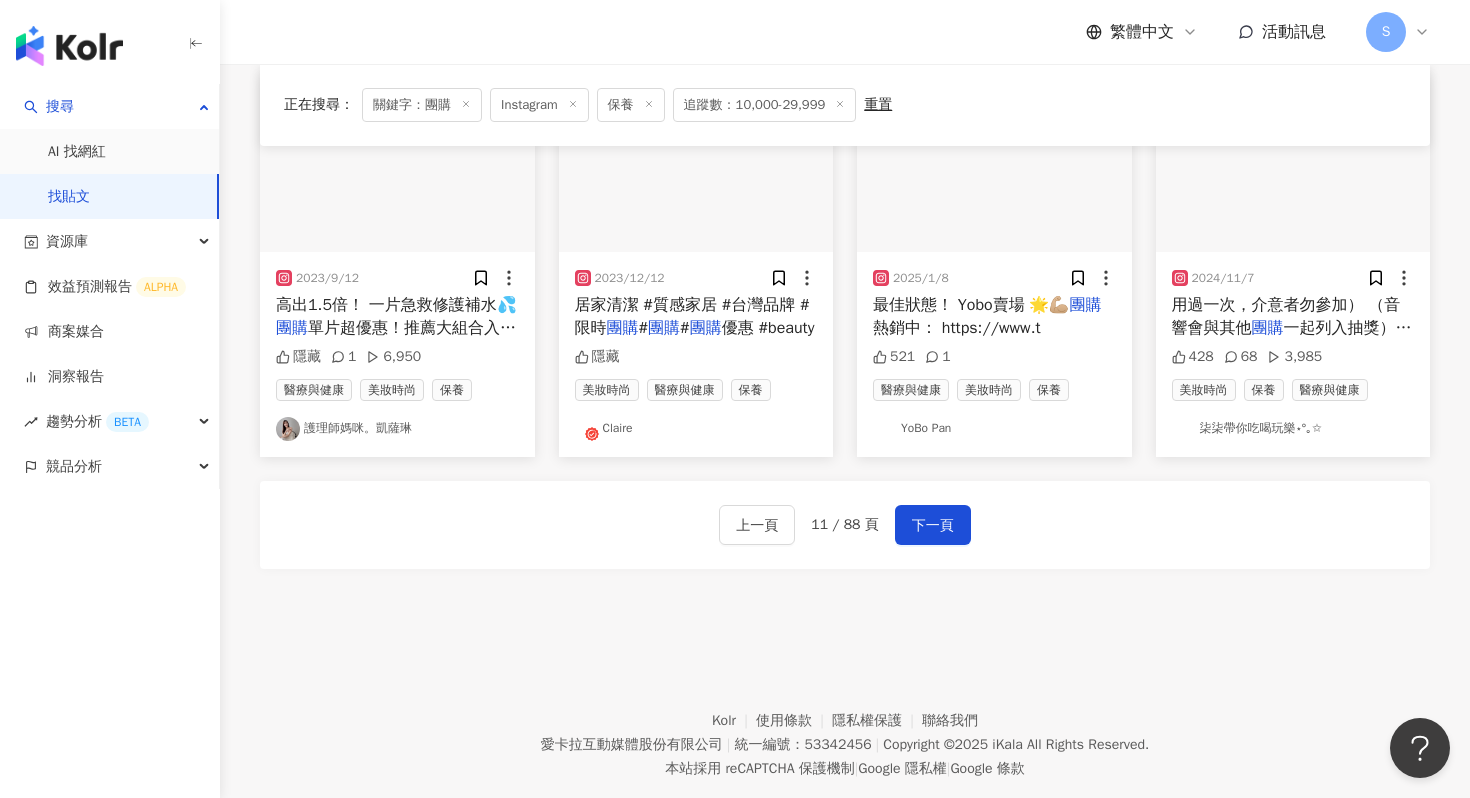 scroll, scrollTop: 1125, scrollLeft: 0, axis: vertical 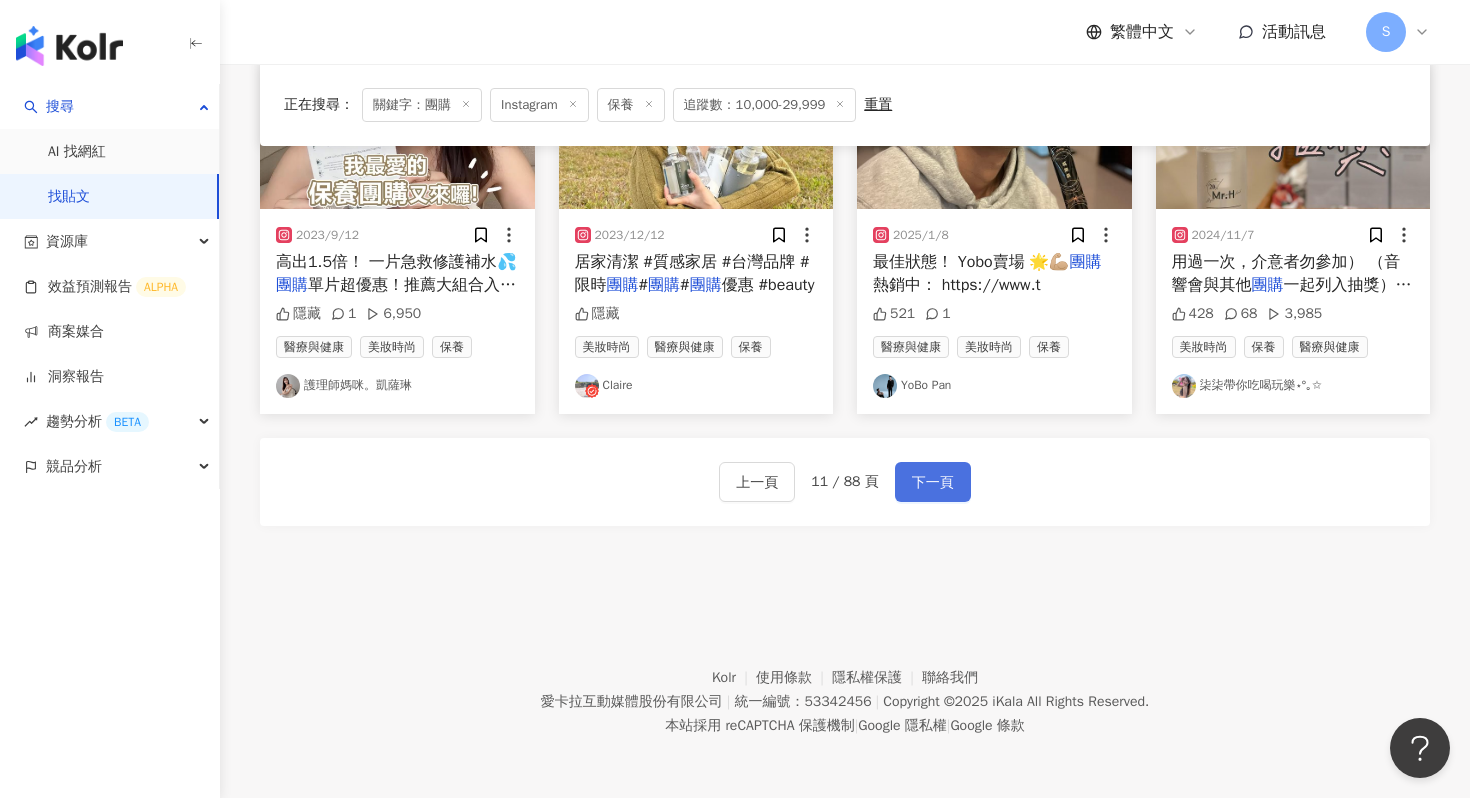 click on "下一頁" at bounding box center [933, 482] 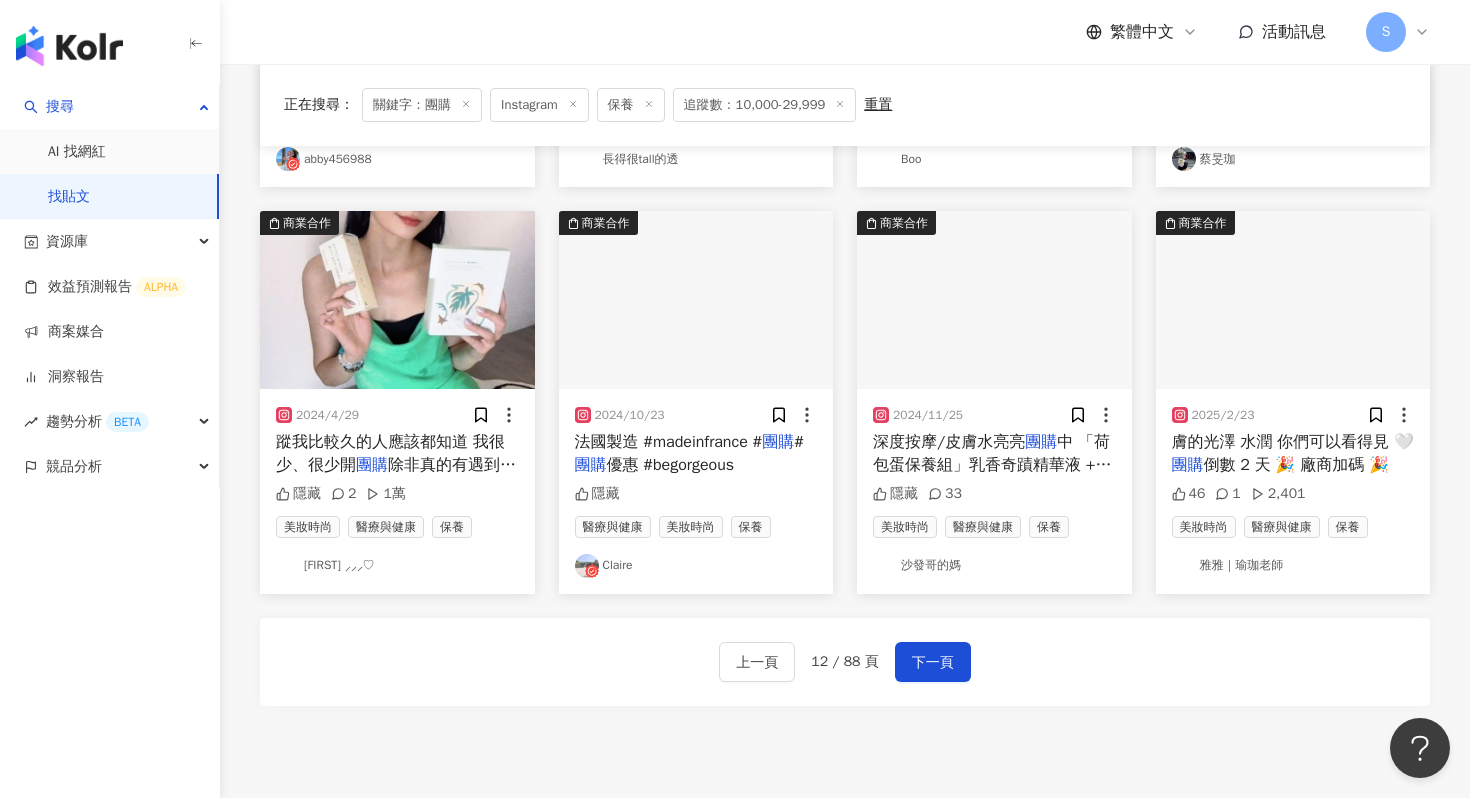 scroll, scrollTop: 1125, scrollLeft: 0, axis: vertical 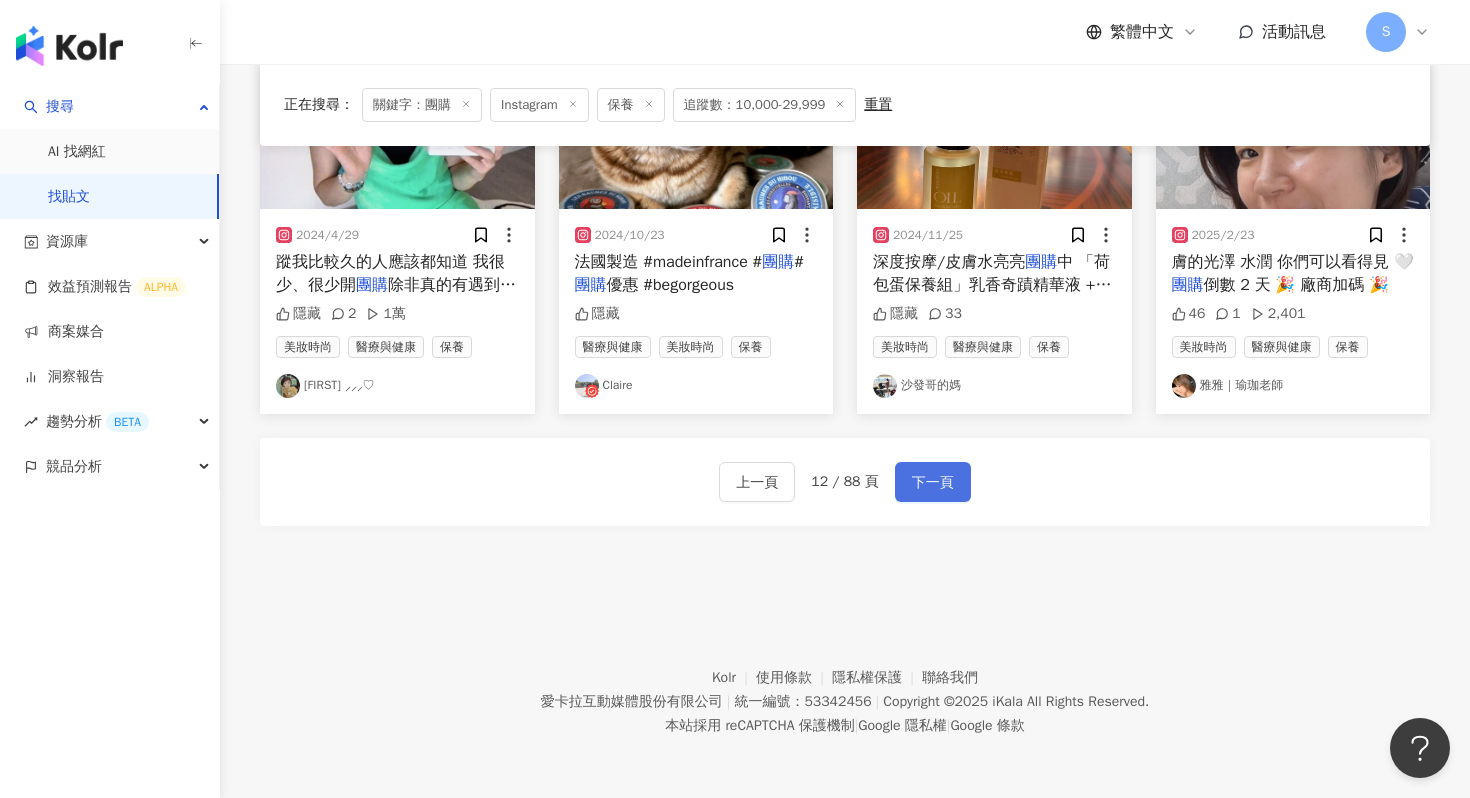 click on "下一頁" at bounding box center (933, 483) 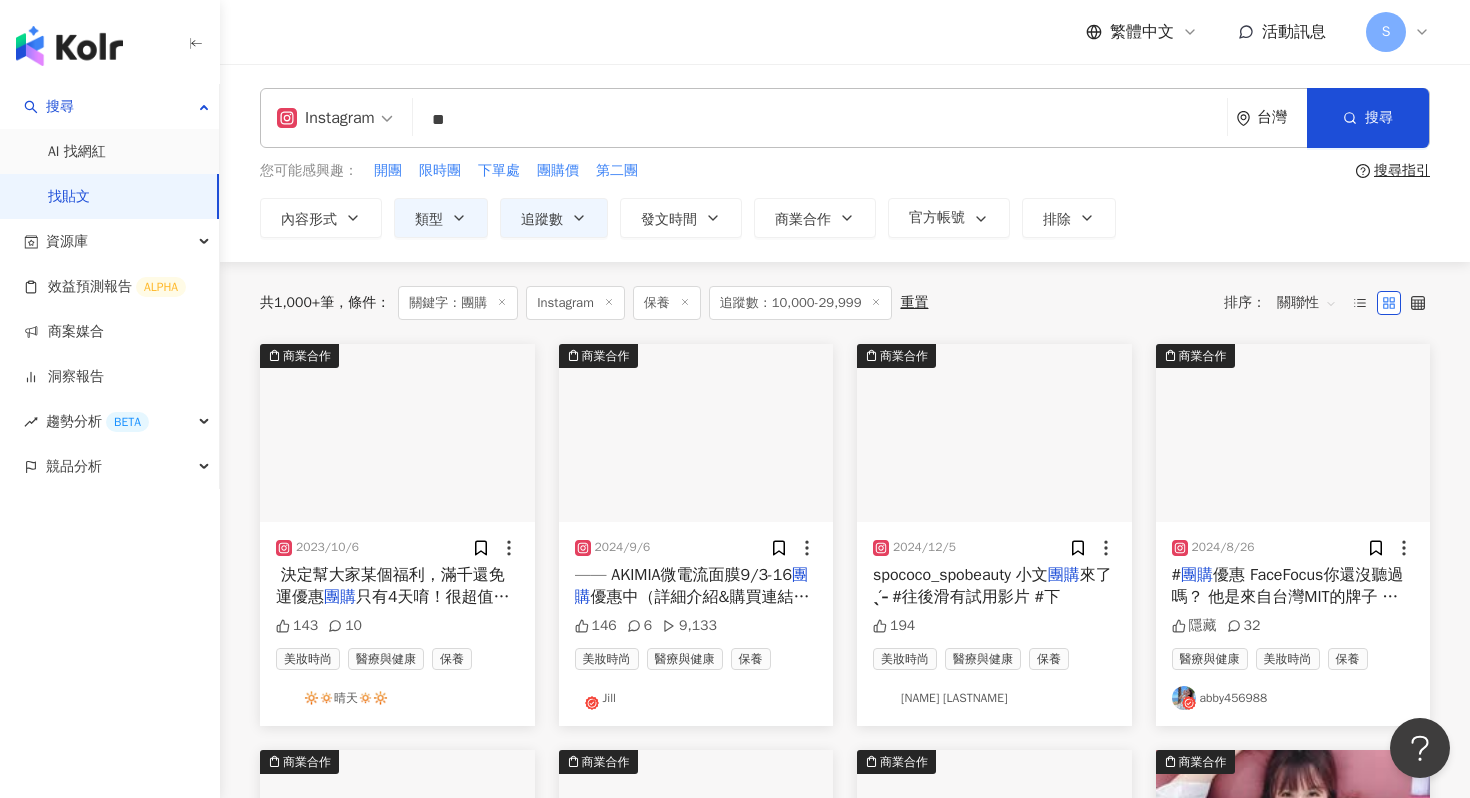 scroll, scrollTop: 1125, scrollLeft: 0, axis: vertical 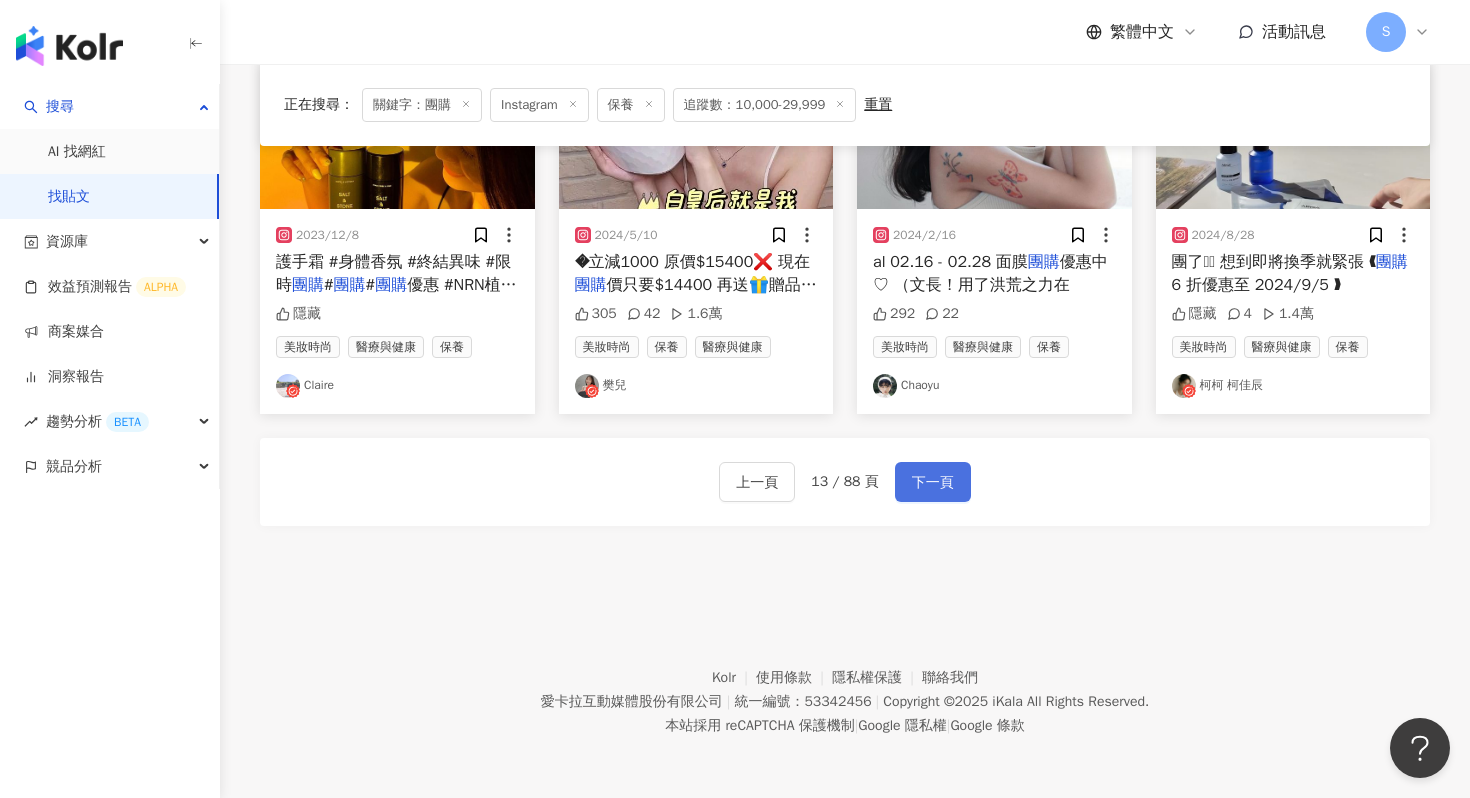 click on "下一頁" at bounding box center [933, 483] 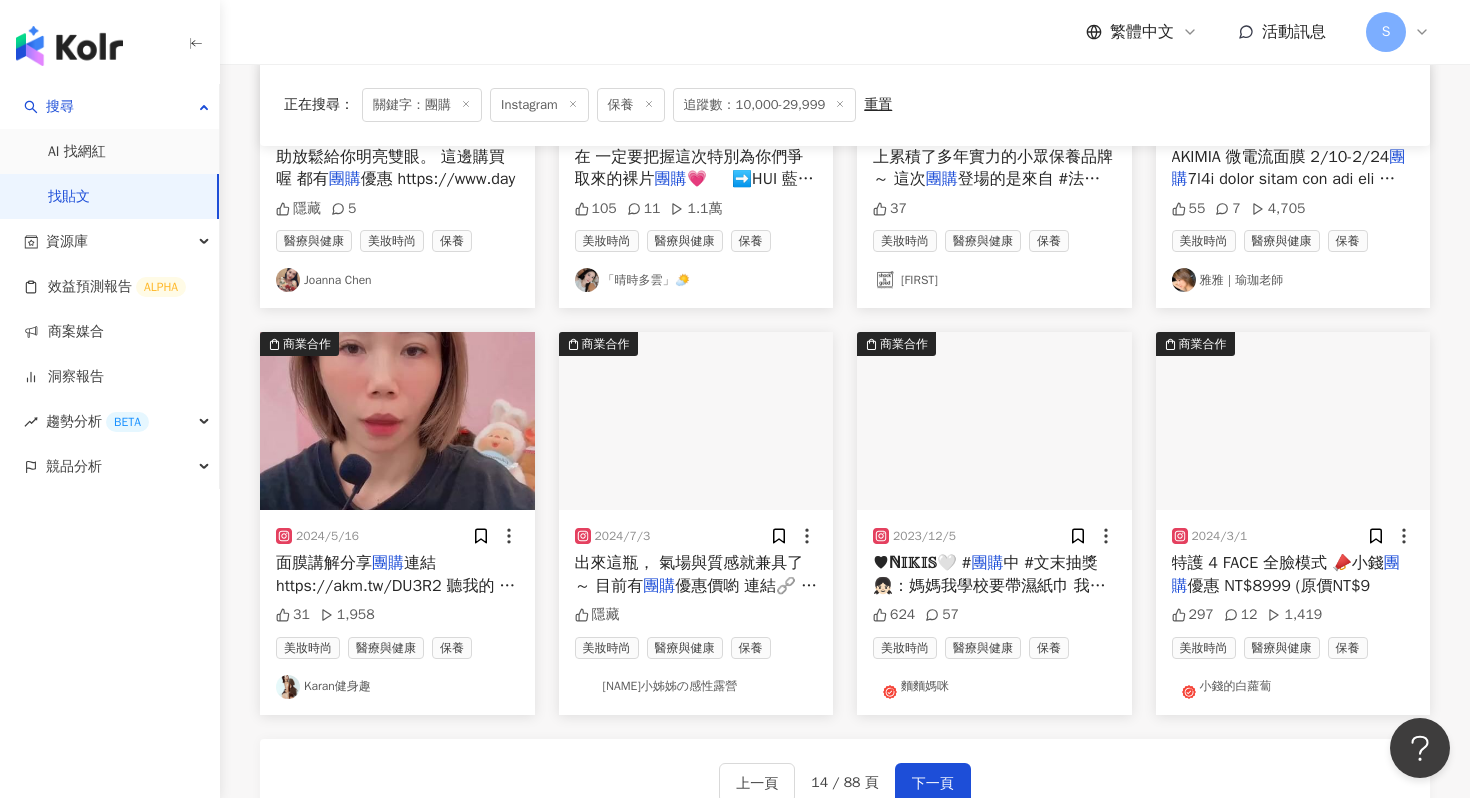 scroll, scrollTop: 828, scrollLeft: 0, axis: vertical 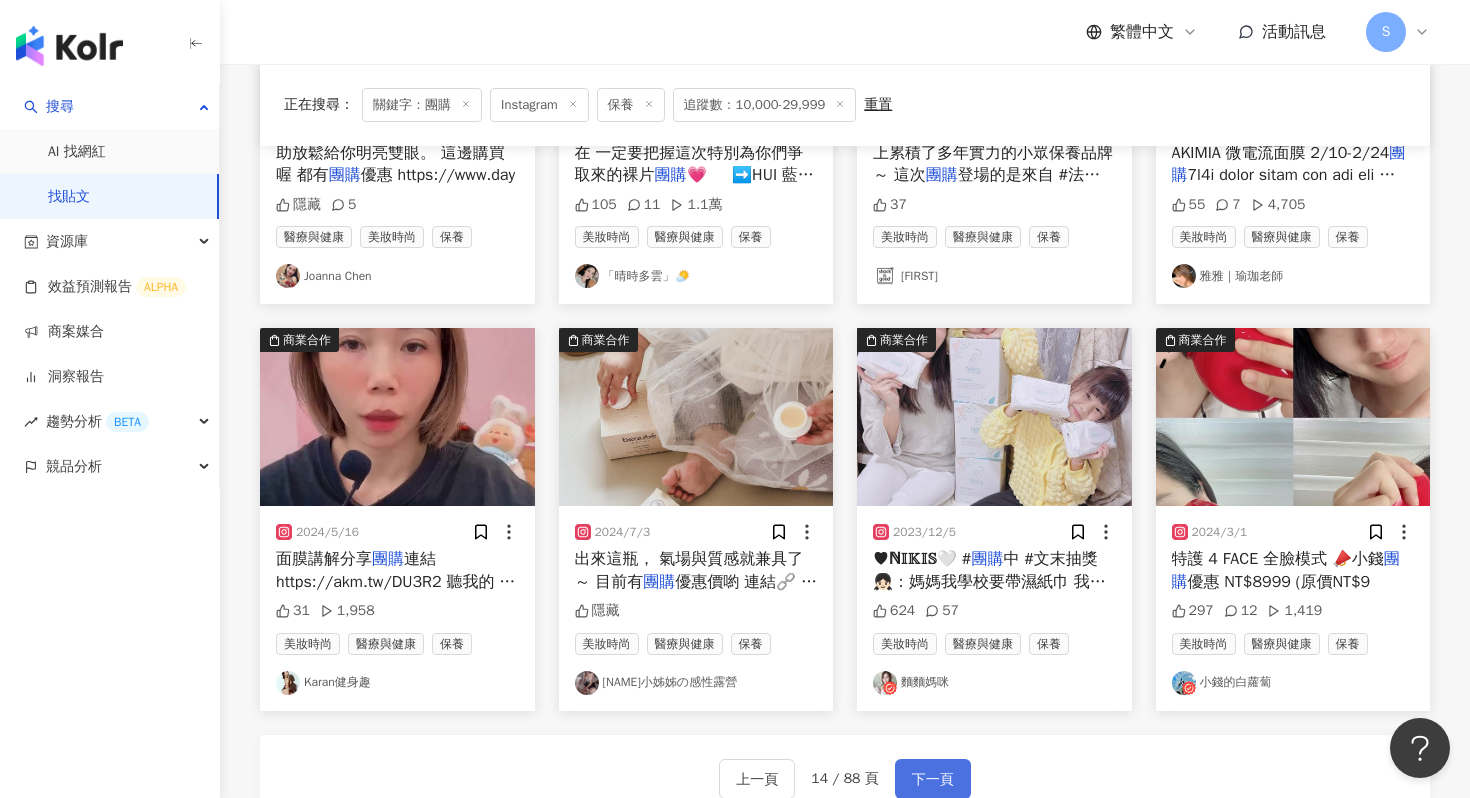 click on "下一頁" at bounding box center [933, 780] 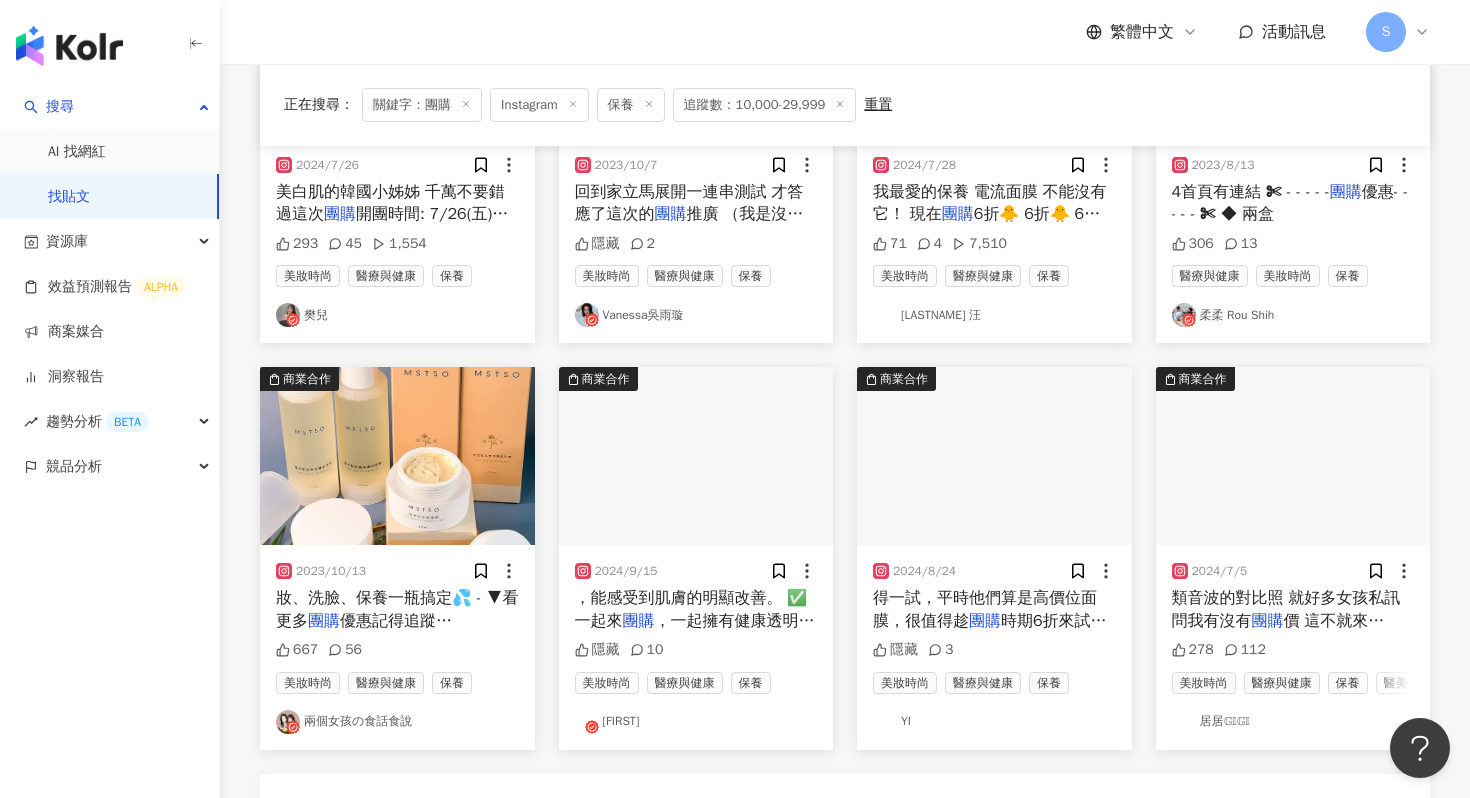 scroll, scrollTop: 891, scrollLeft: 0, axis: vertical 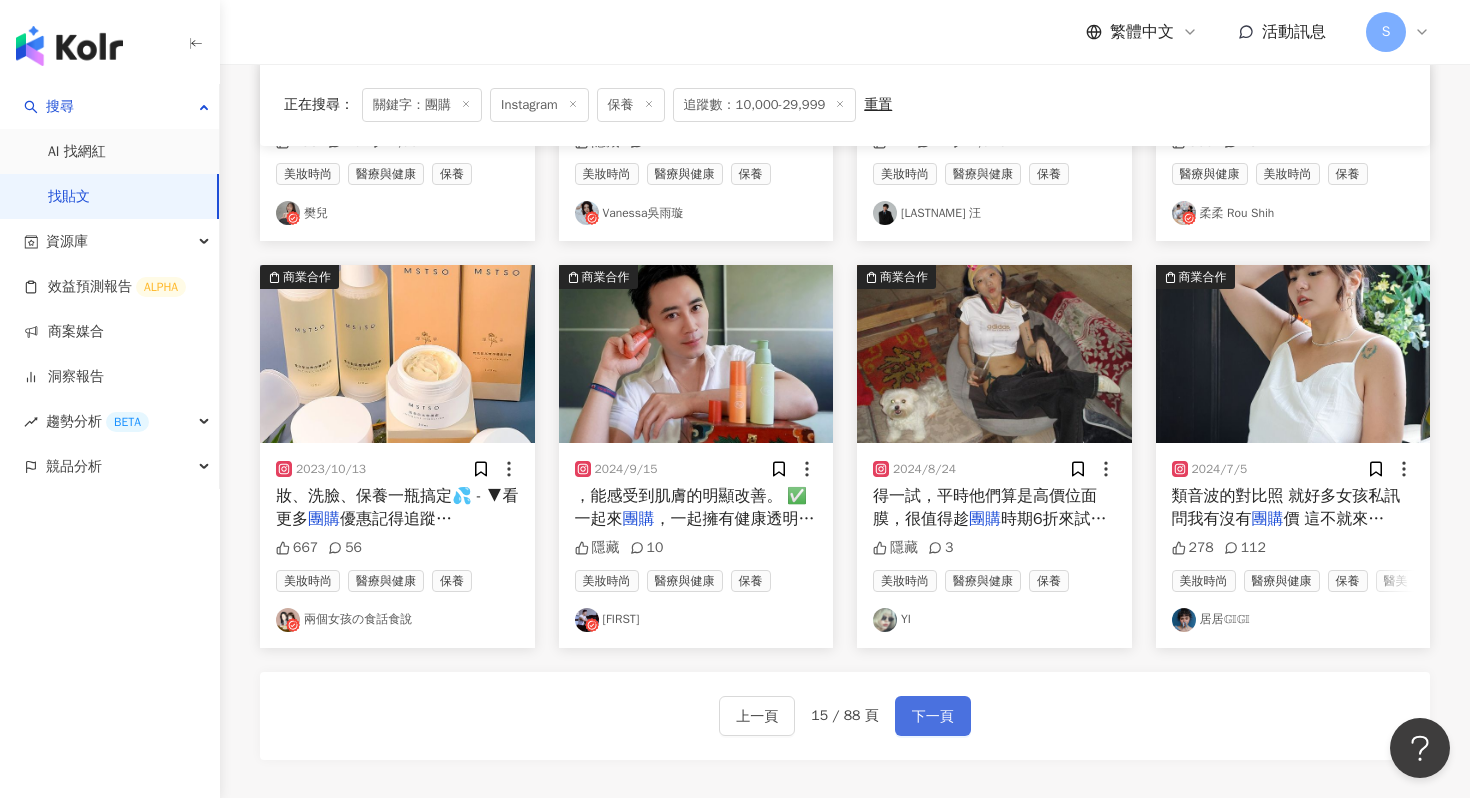 click on "下一頁" at bounding box center (933, 717) 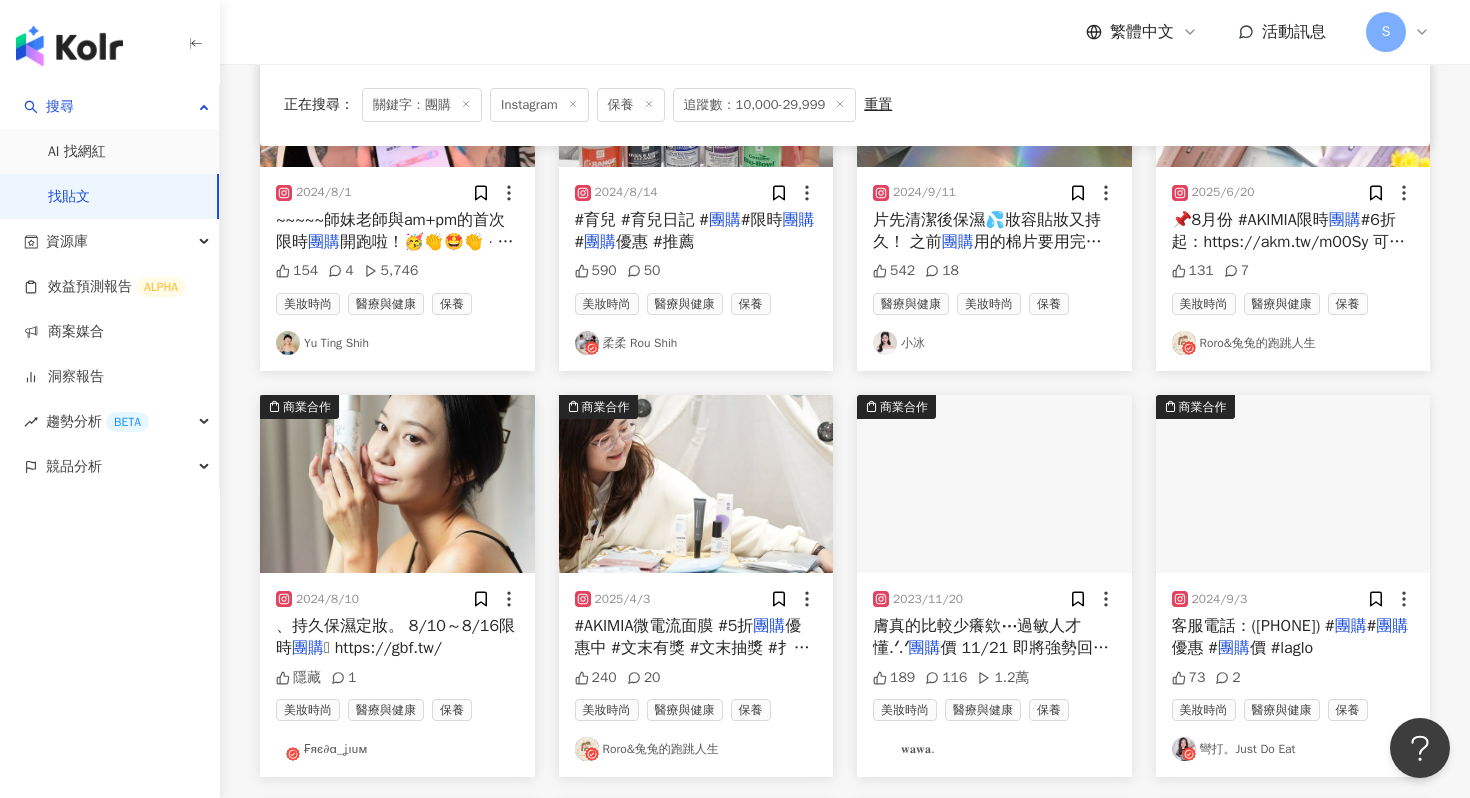 scroll, scrollTop: 470, scrollLeft: 0, axis: vertical 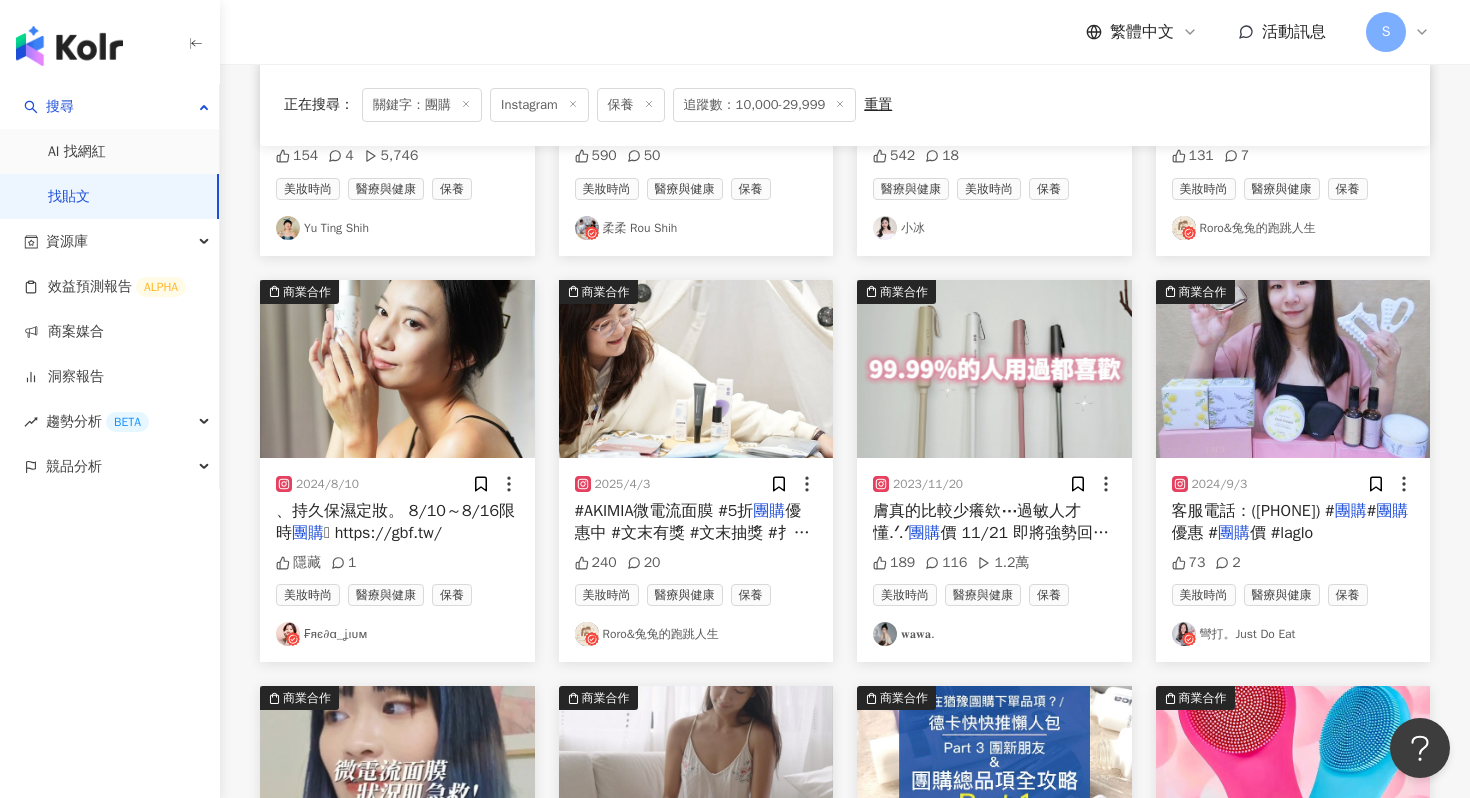 click at bounding box center (397, 369) 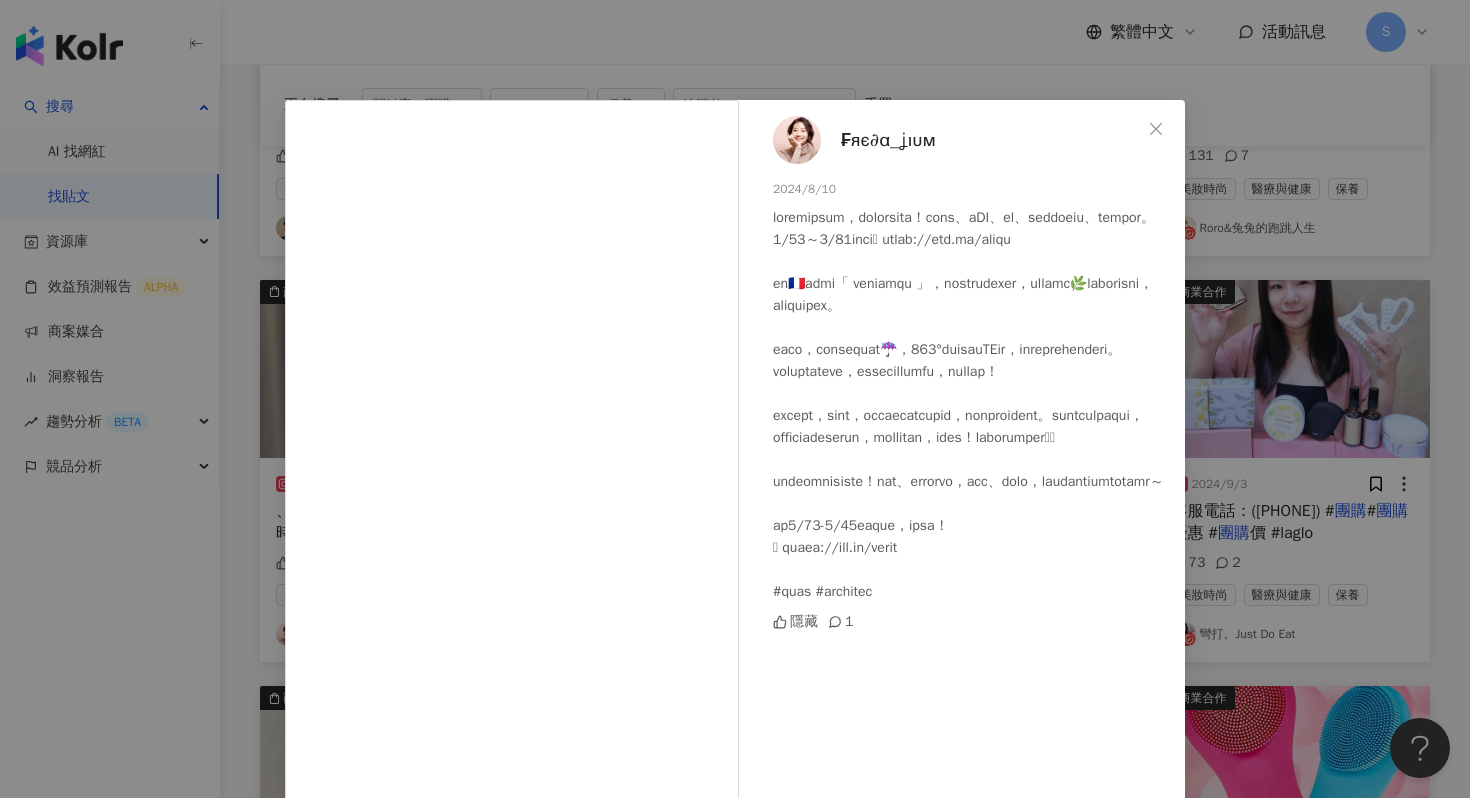 click on "₣яє∂α_ʝιυм 2024/8/10 隱藏 1 查看原始貼文" at bounding box center [735, 399] 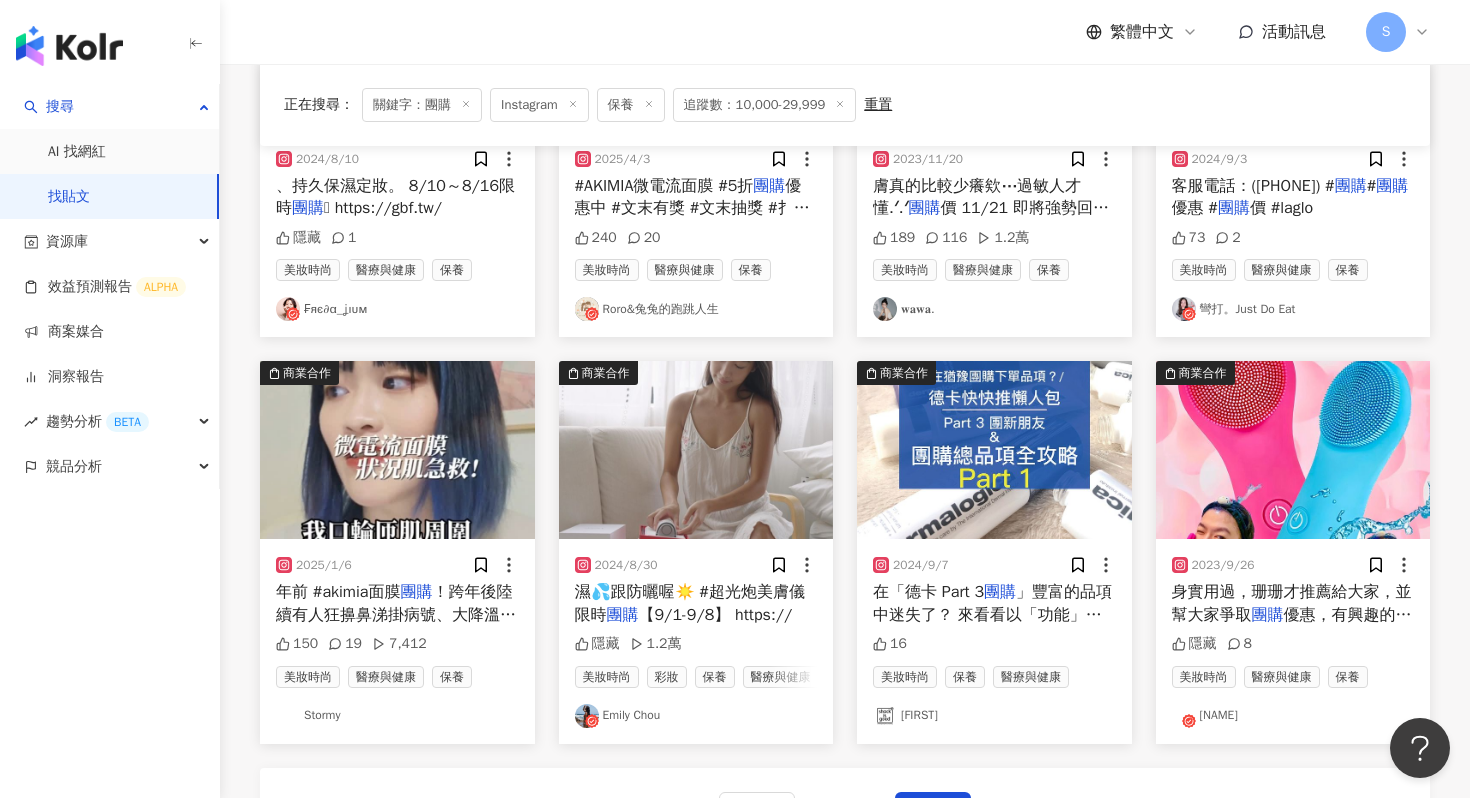 scroll, scrollTop: 1125, scrollLeft: 0, axis: vertical 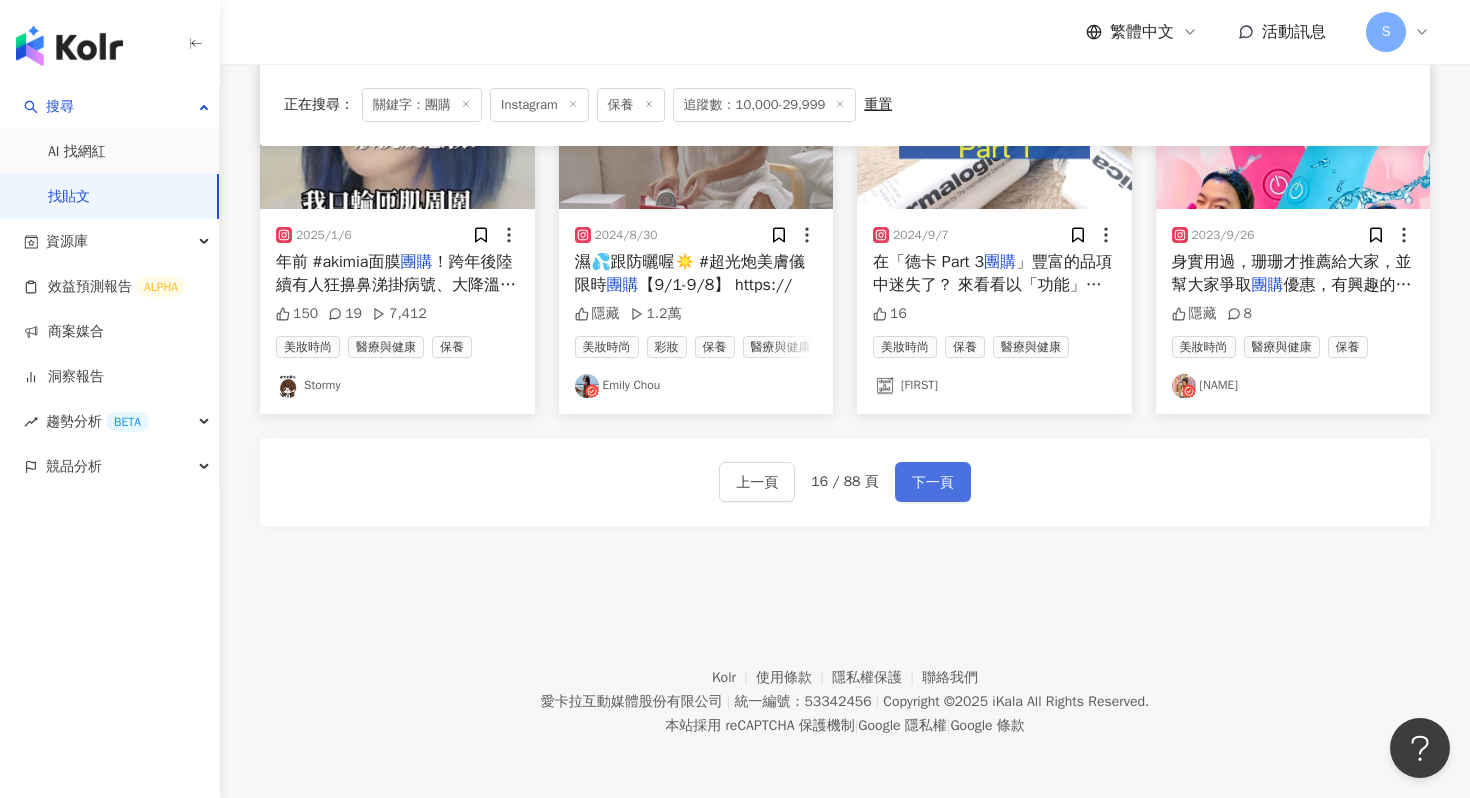 click on "下一頁" at bounding box center [933, 483] 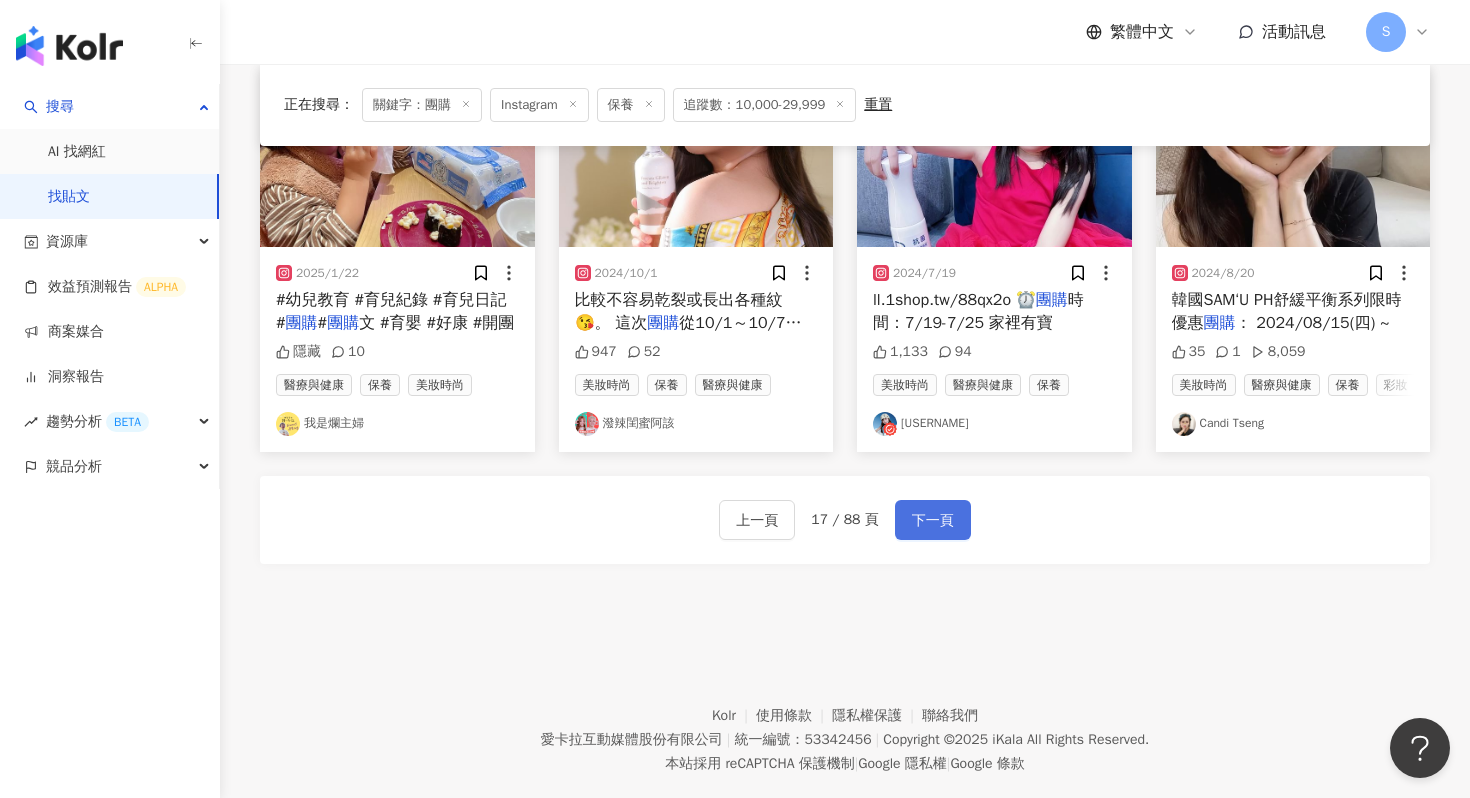 scroll, scrollTop: 1125, scrollLeft: 0, axis: vertical 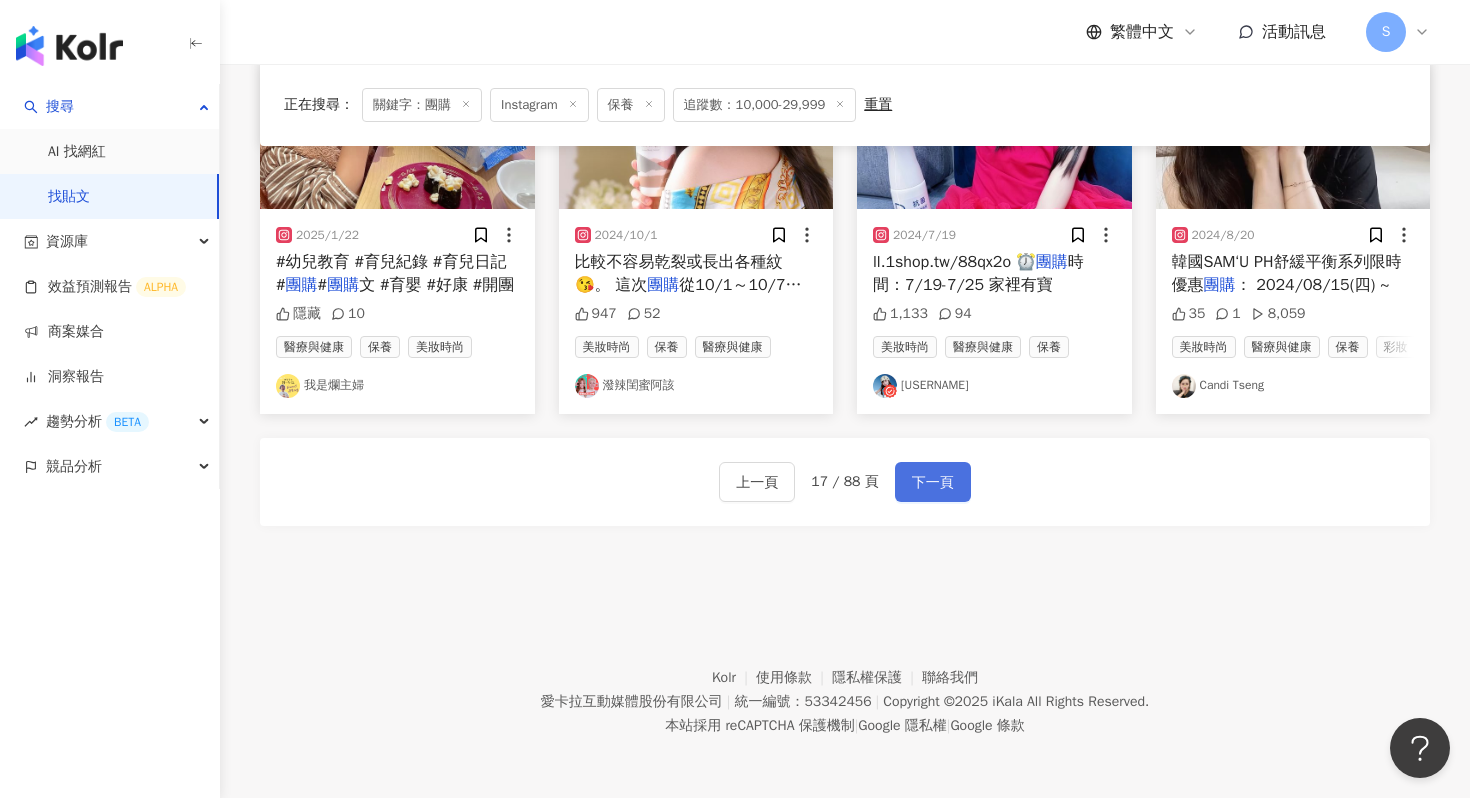 click on "下一頁" at bounding box center (933, 483) 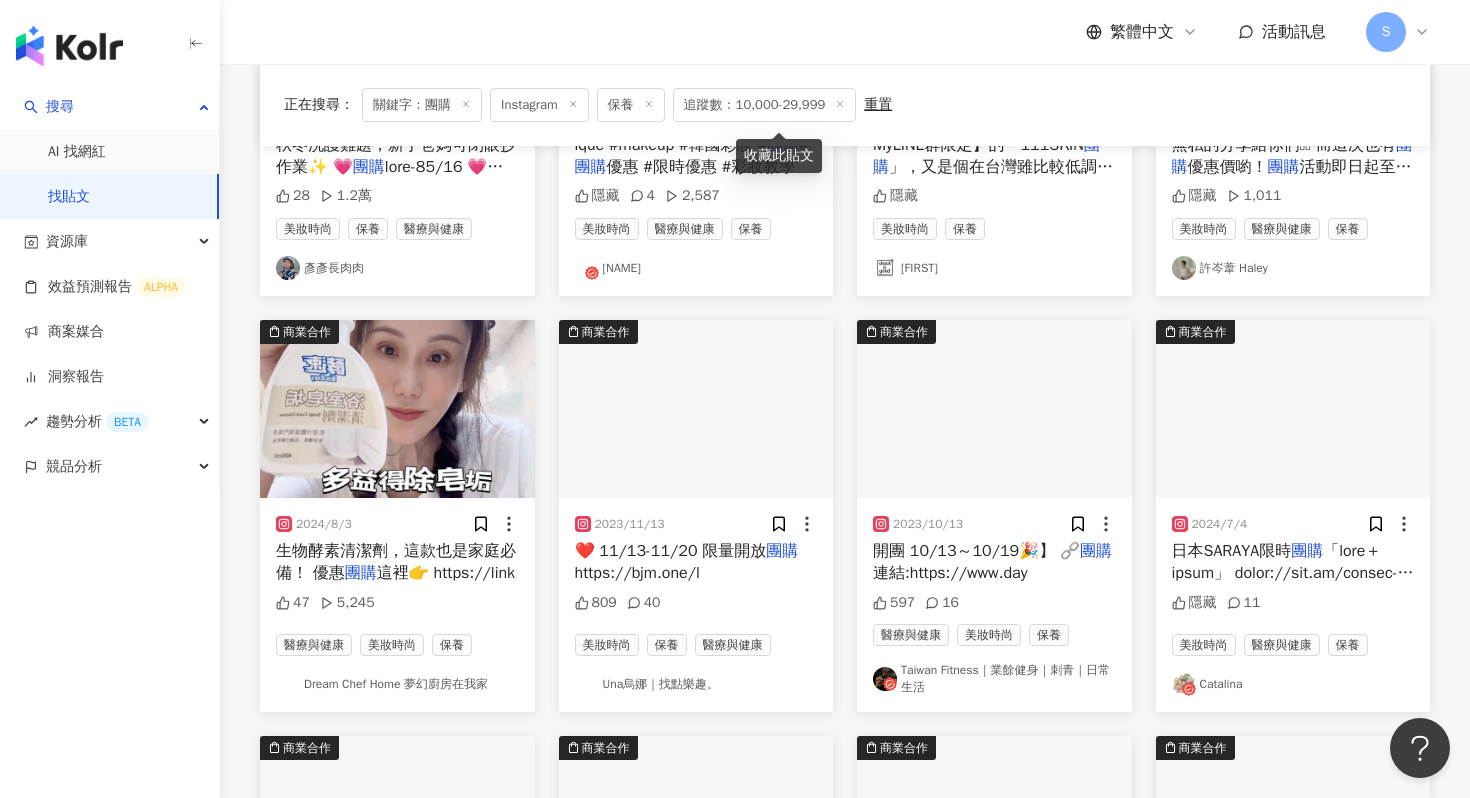 scroll, scrollTop: 1134, scrollLeft: 0, axis: vertical 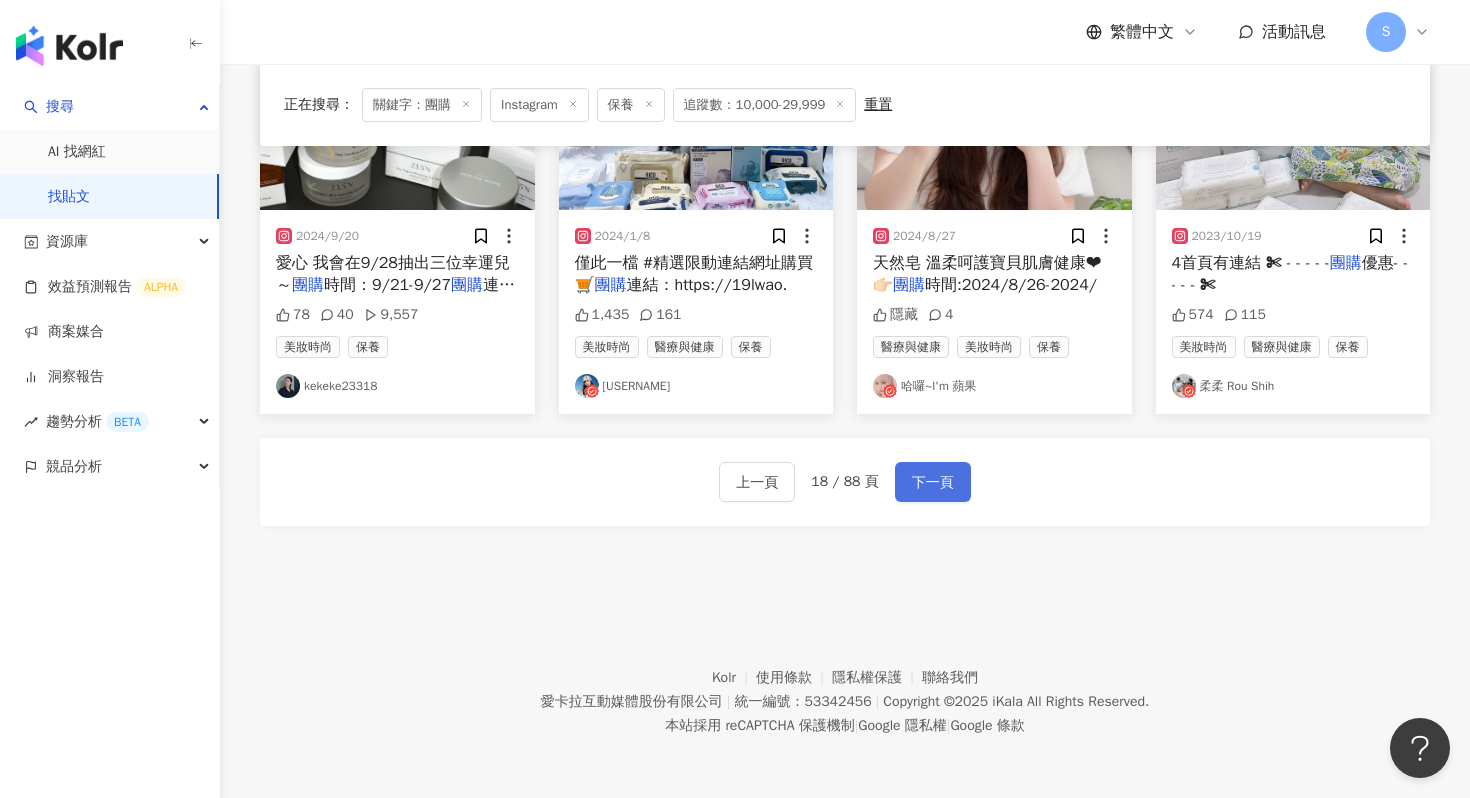 click on "下一頁" at bounding box center (933, 483) 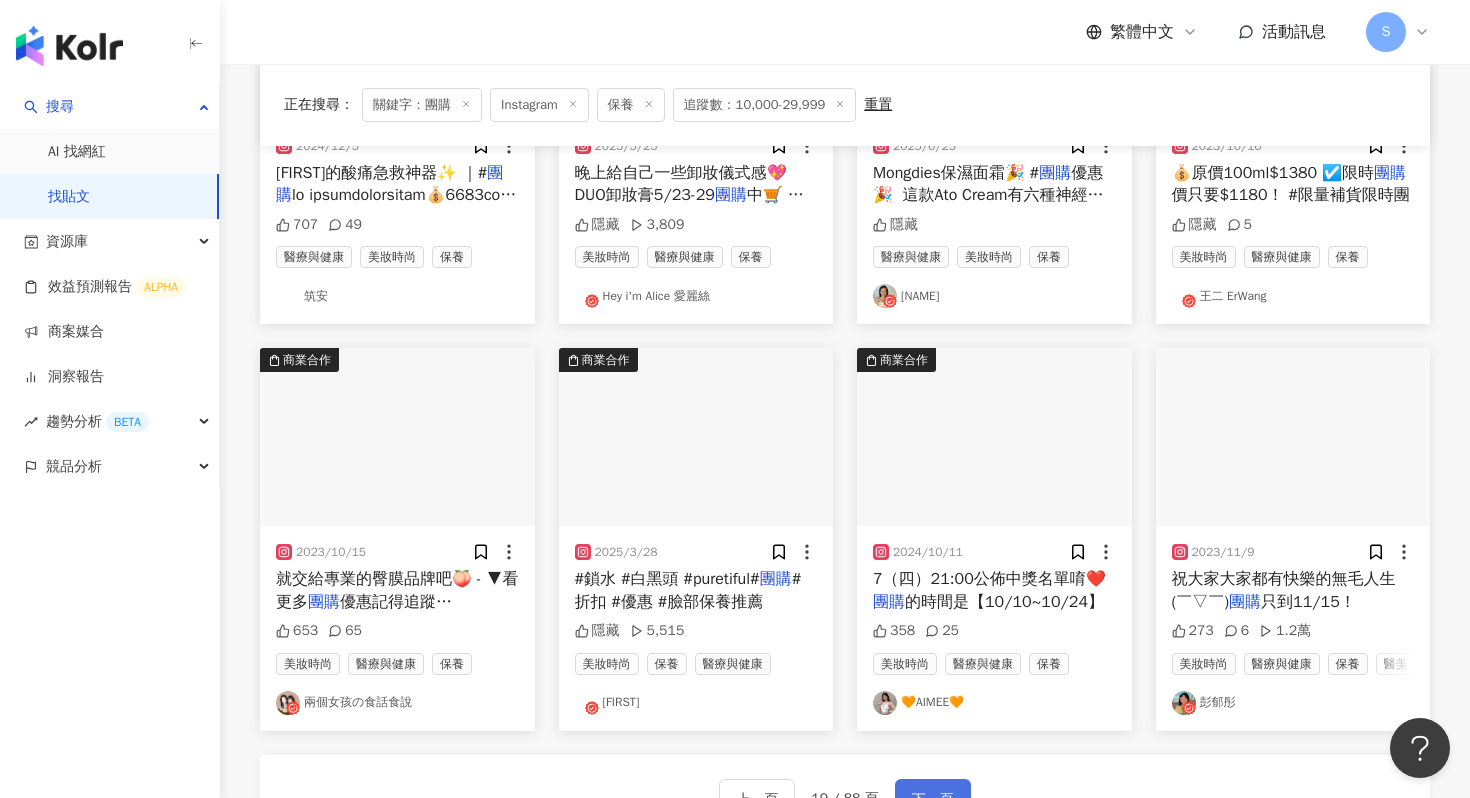 scroll, scrollTop: 1125, scrollLeft: 0, axis: vertical 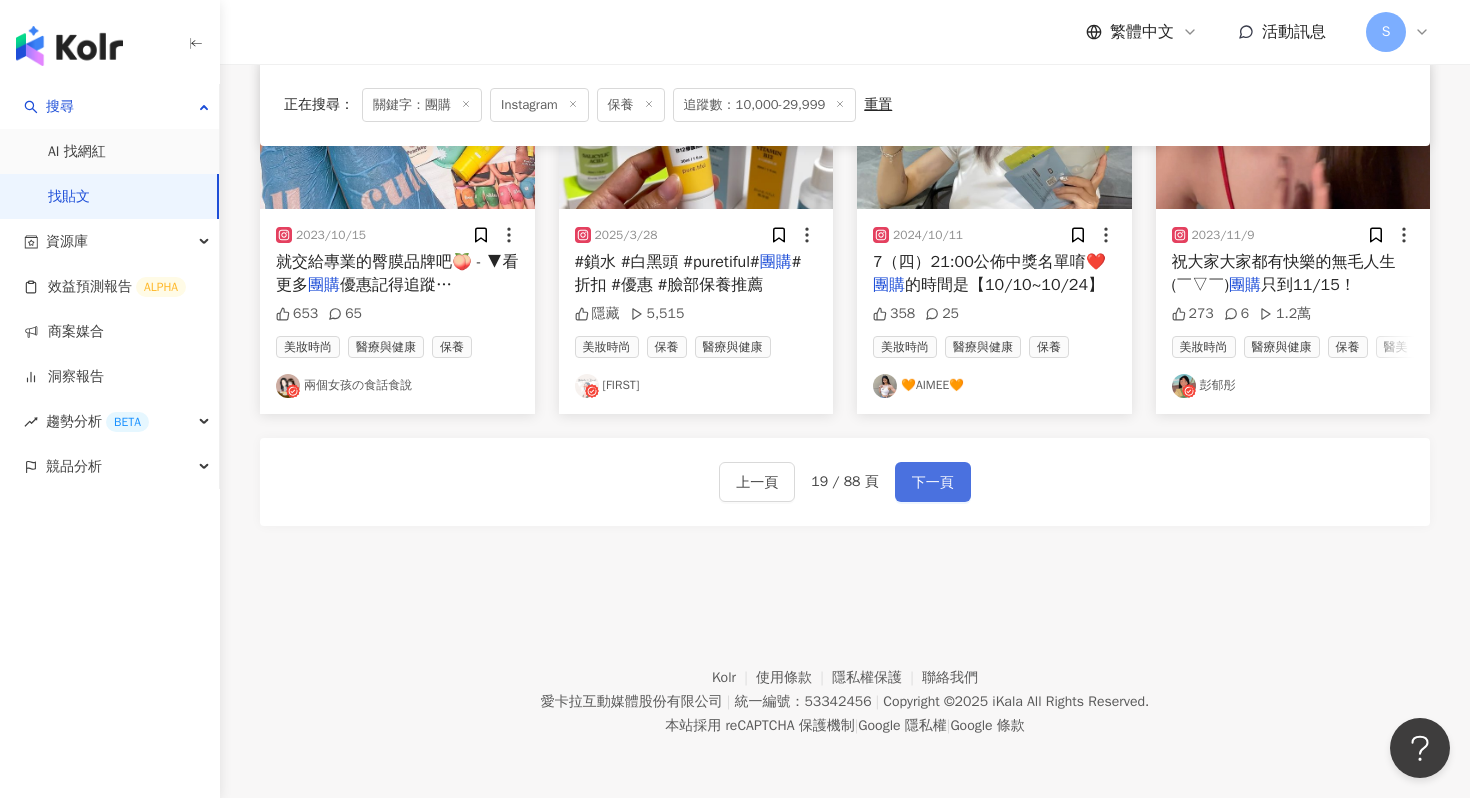 click on "下一頁" at bounding box center (933, 483) 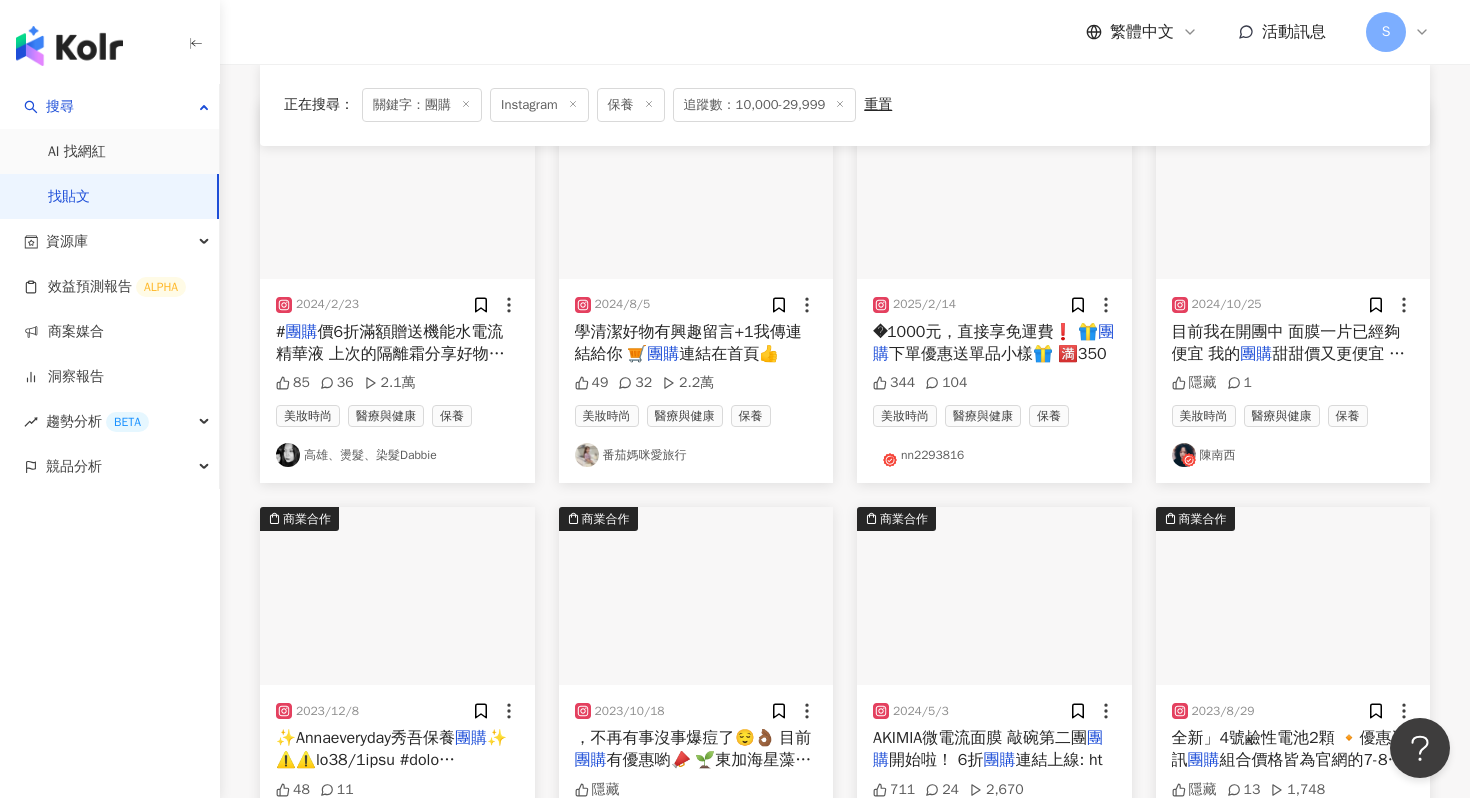 scroll, scrollTop: 1125, scrollLeft: 0, axis: vertical 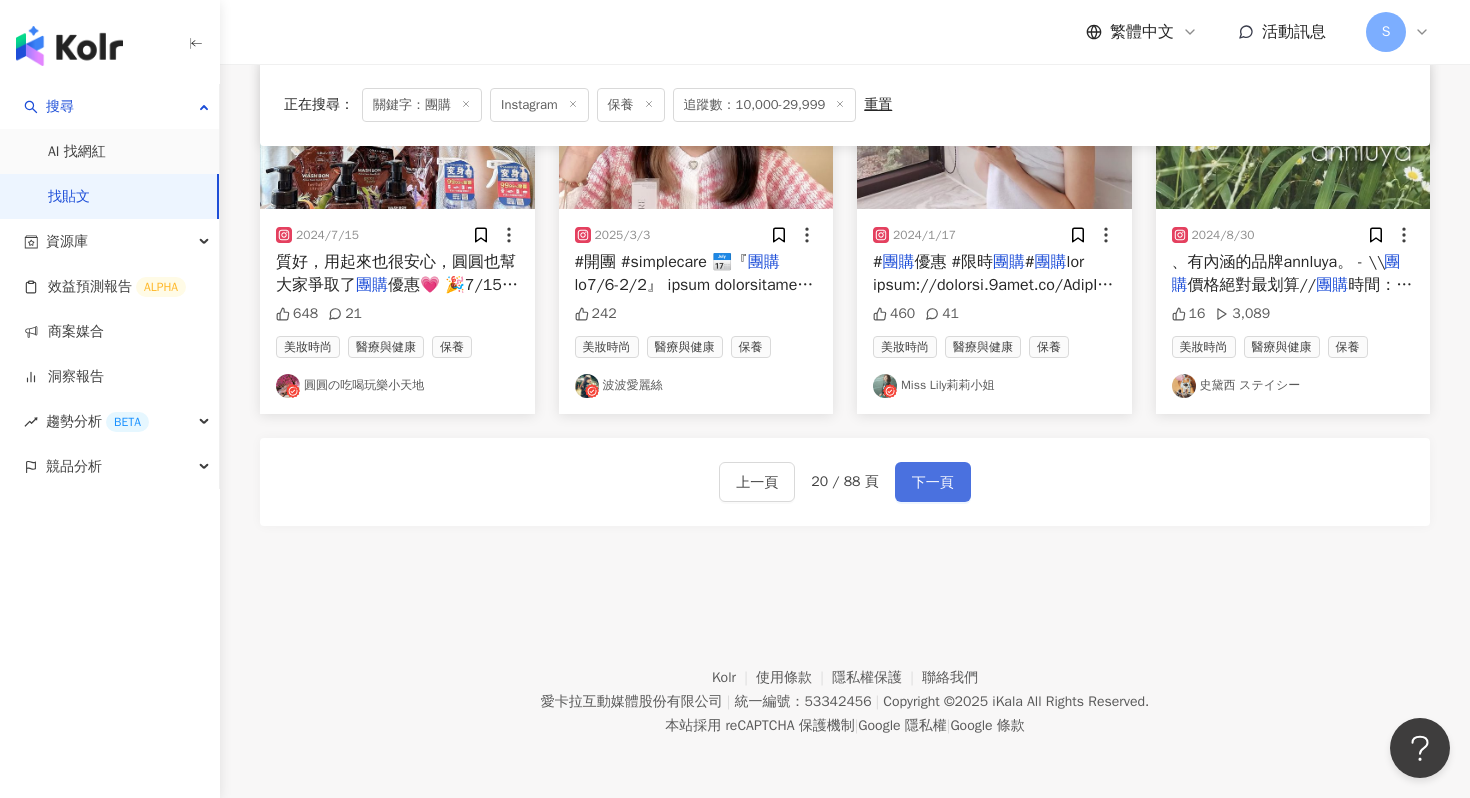 click on "下一頁" at bounding box center [933, 483] 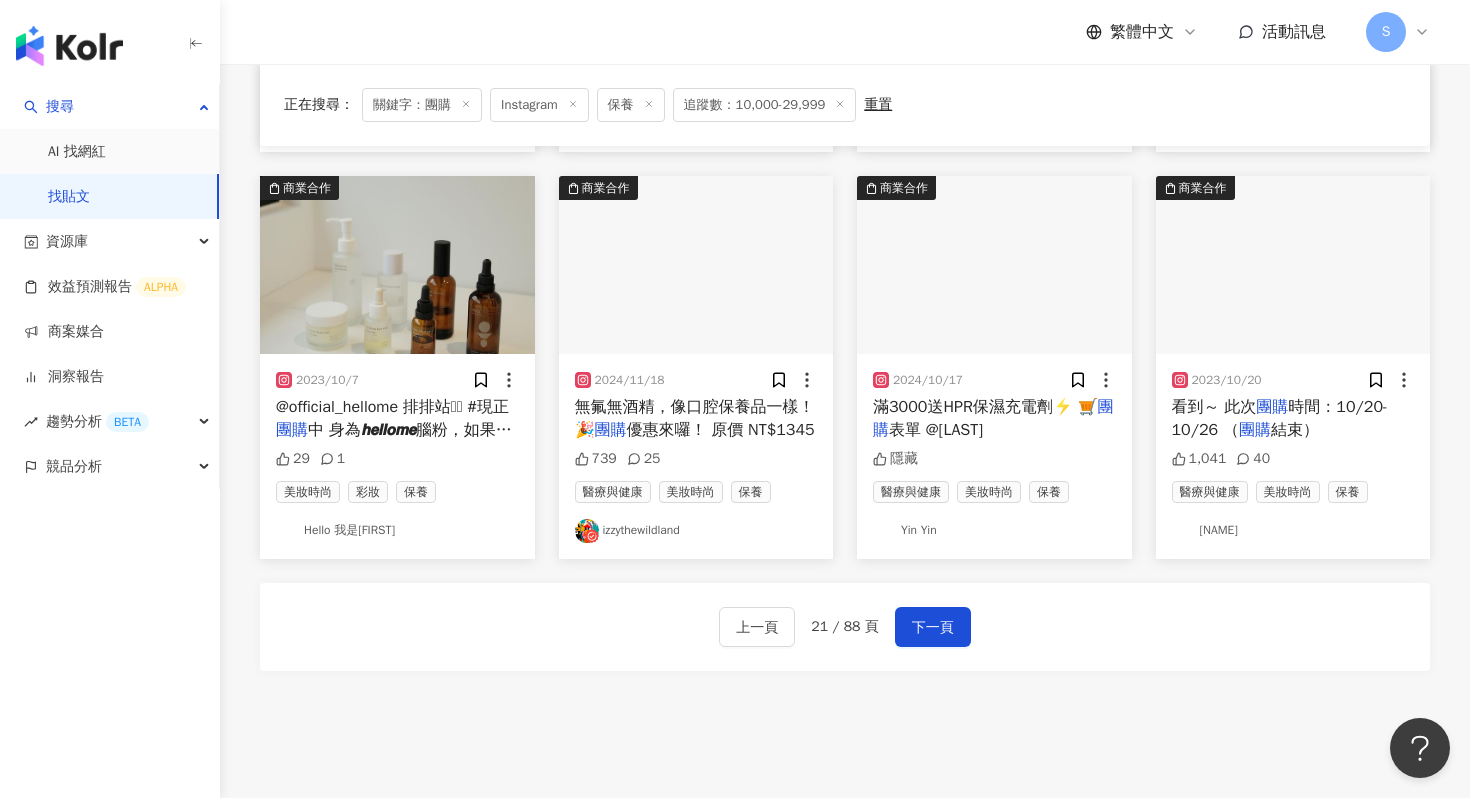 scroll, scrollTop: 1125, scrollLeft: 0, axis: vertical 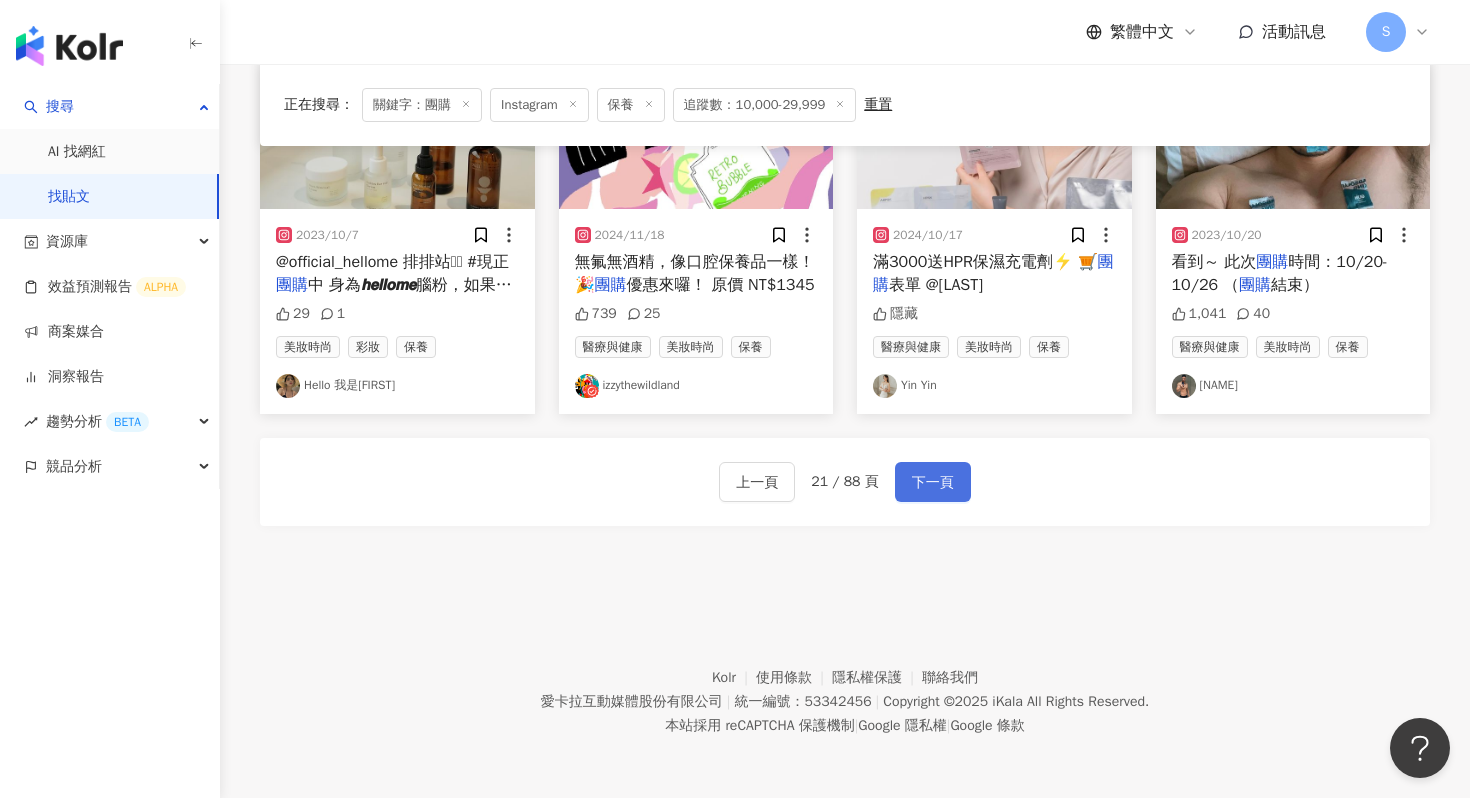 click on "下一頁" at bounding box center [933, 482] 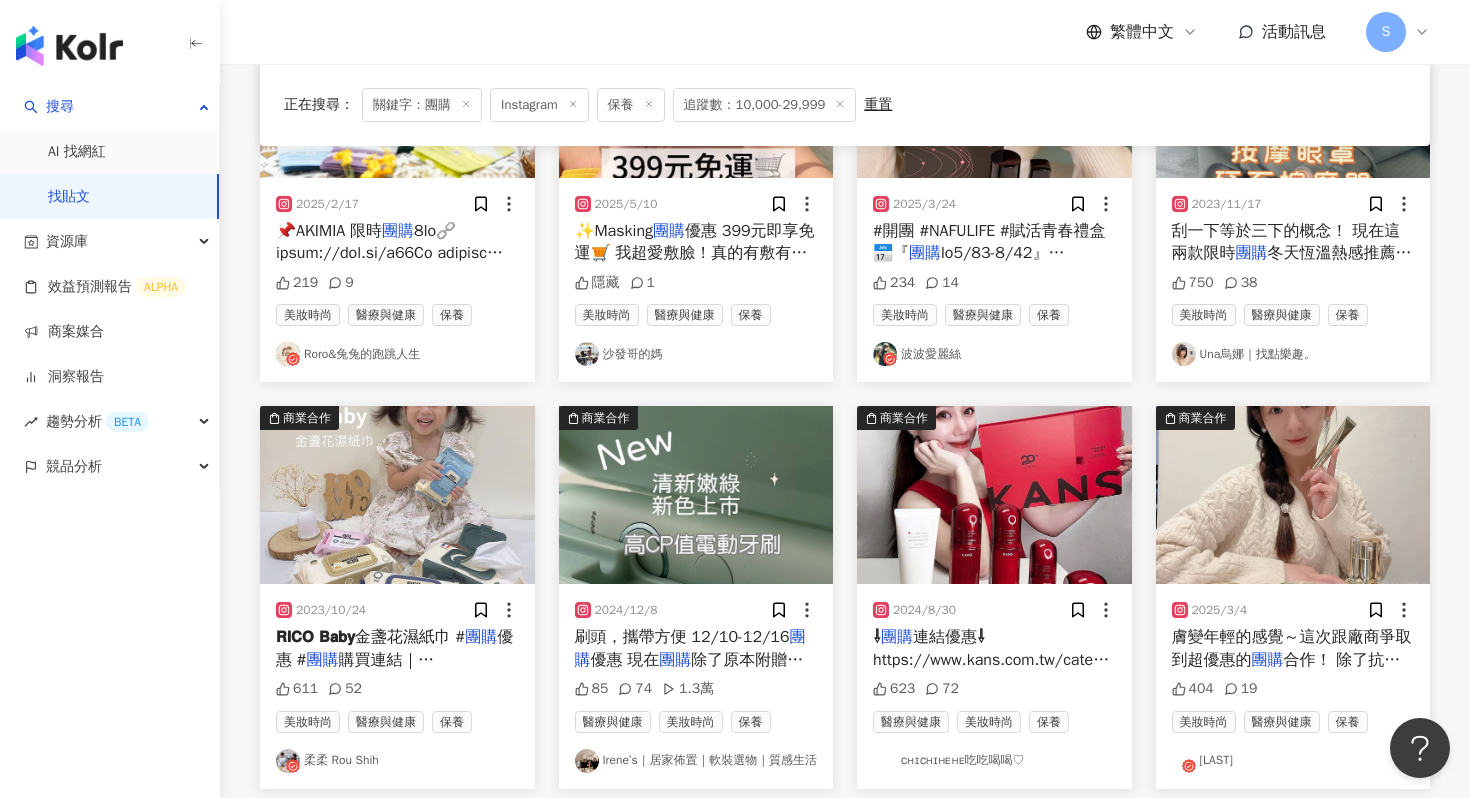 scroll, scrollTop: 1134, scrollLeft: 0, axis: vertical 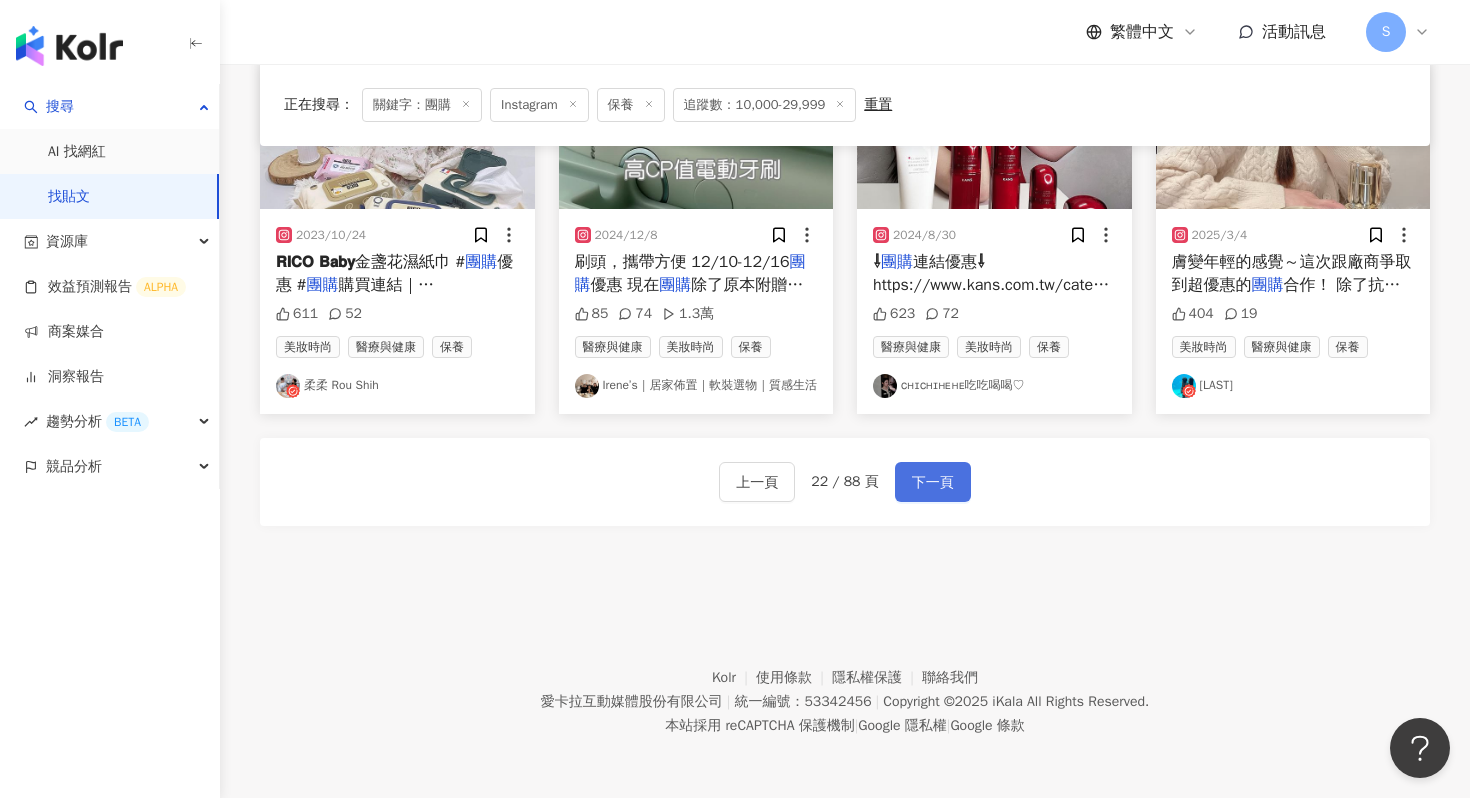 click on "下一頁" at bounding box center (933, 483) 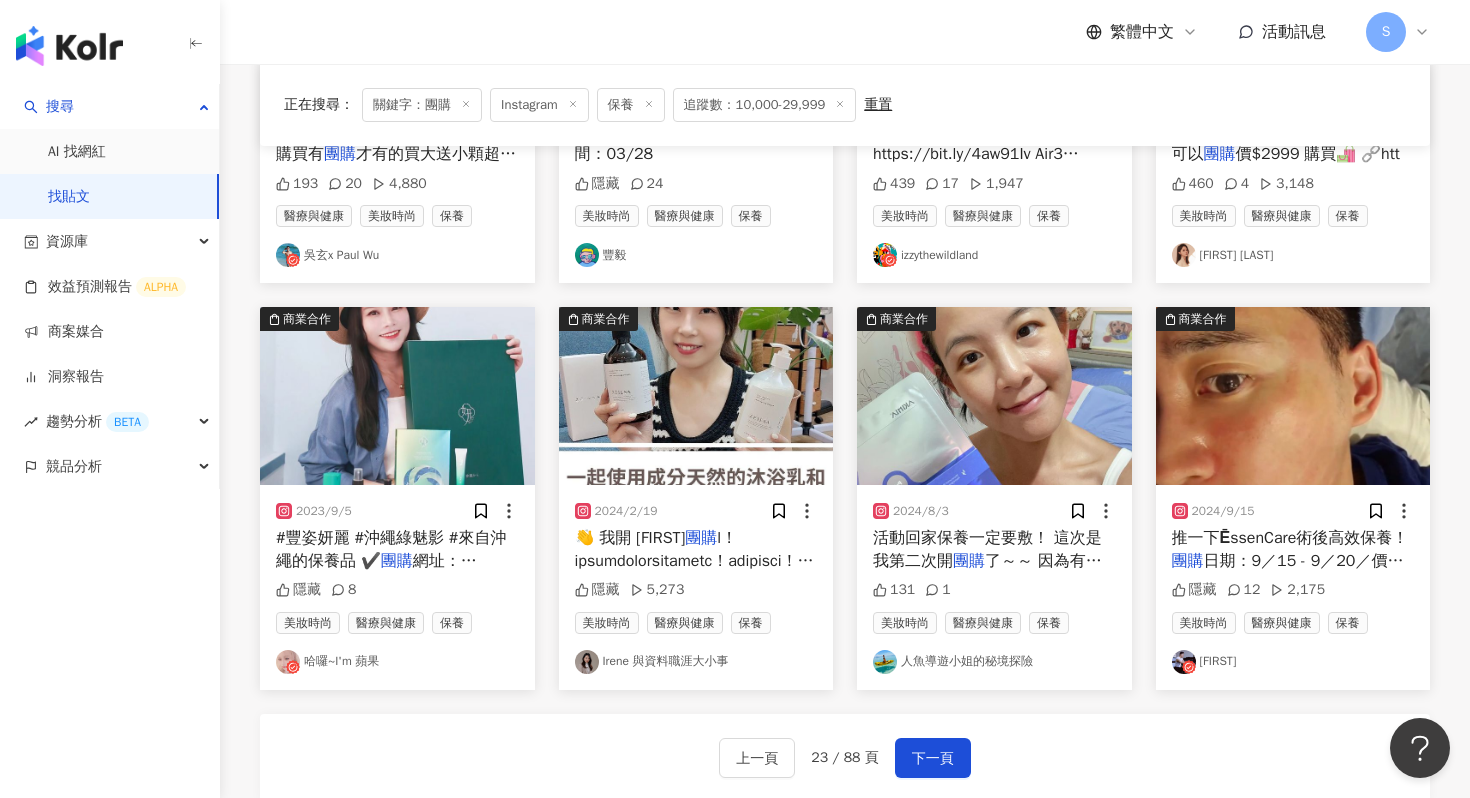 scroll, scrollTop: 1125, scrollLeft: 0, axis: vertical 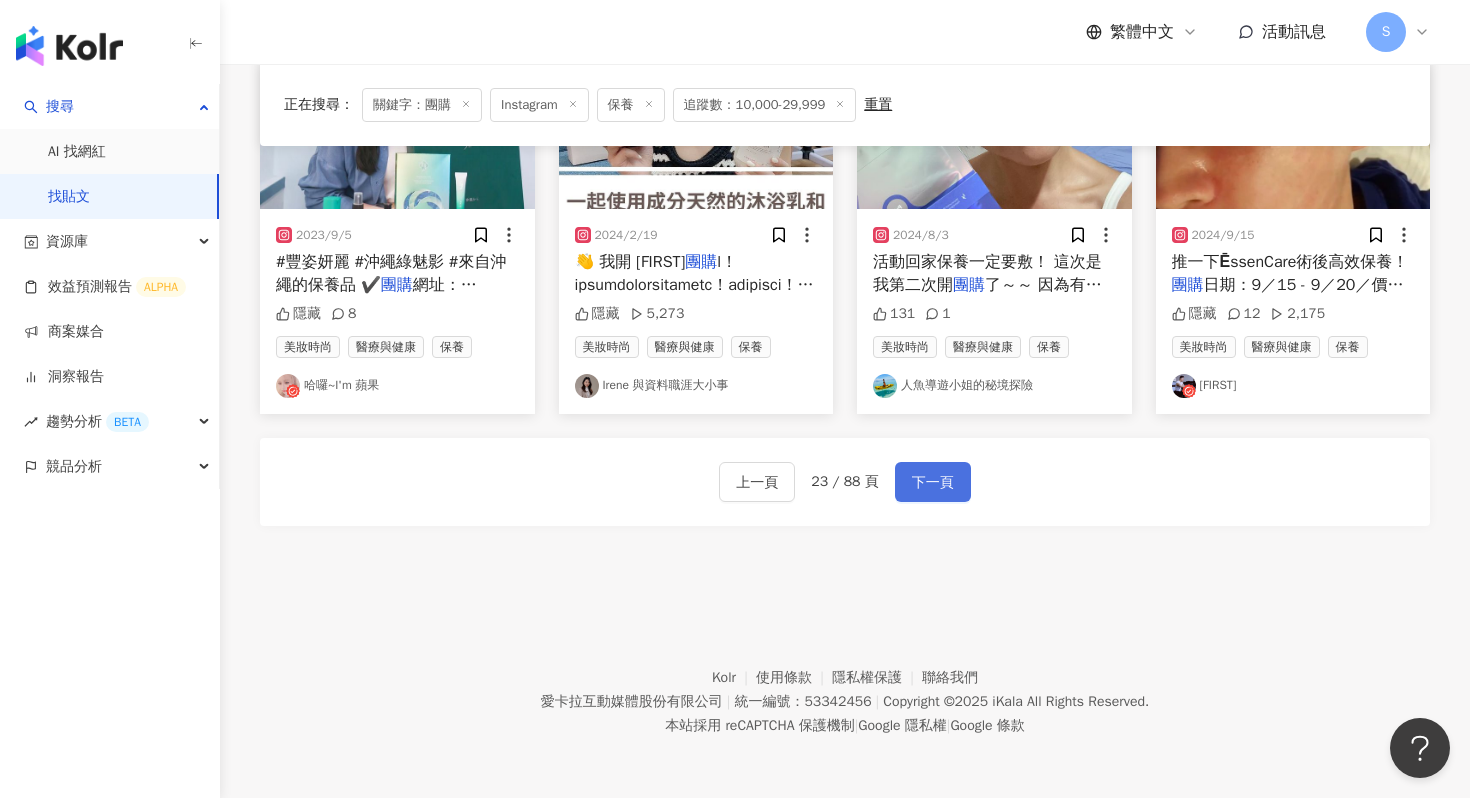 click on "下一頁" at bounding box center [933, 483] 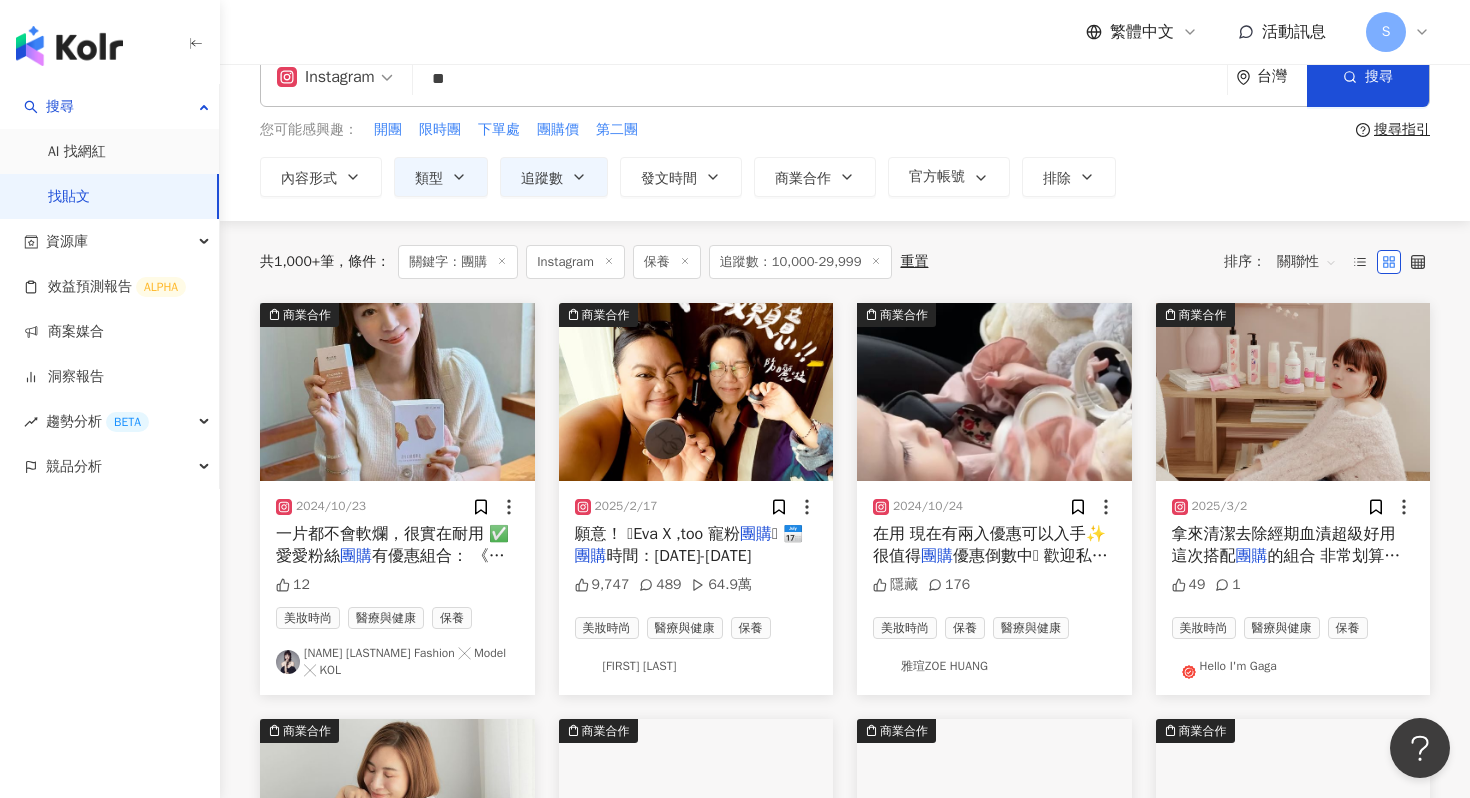 scroll, scrollTop: 36, scrollLeft: 0, axis: vertical 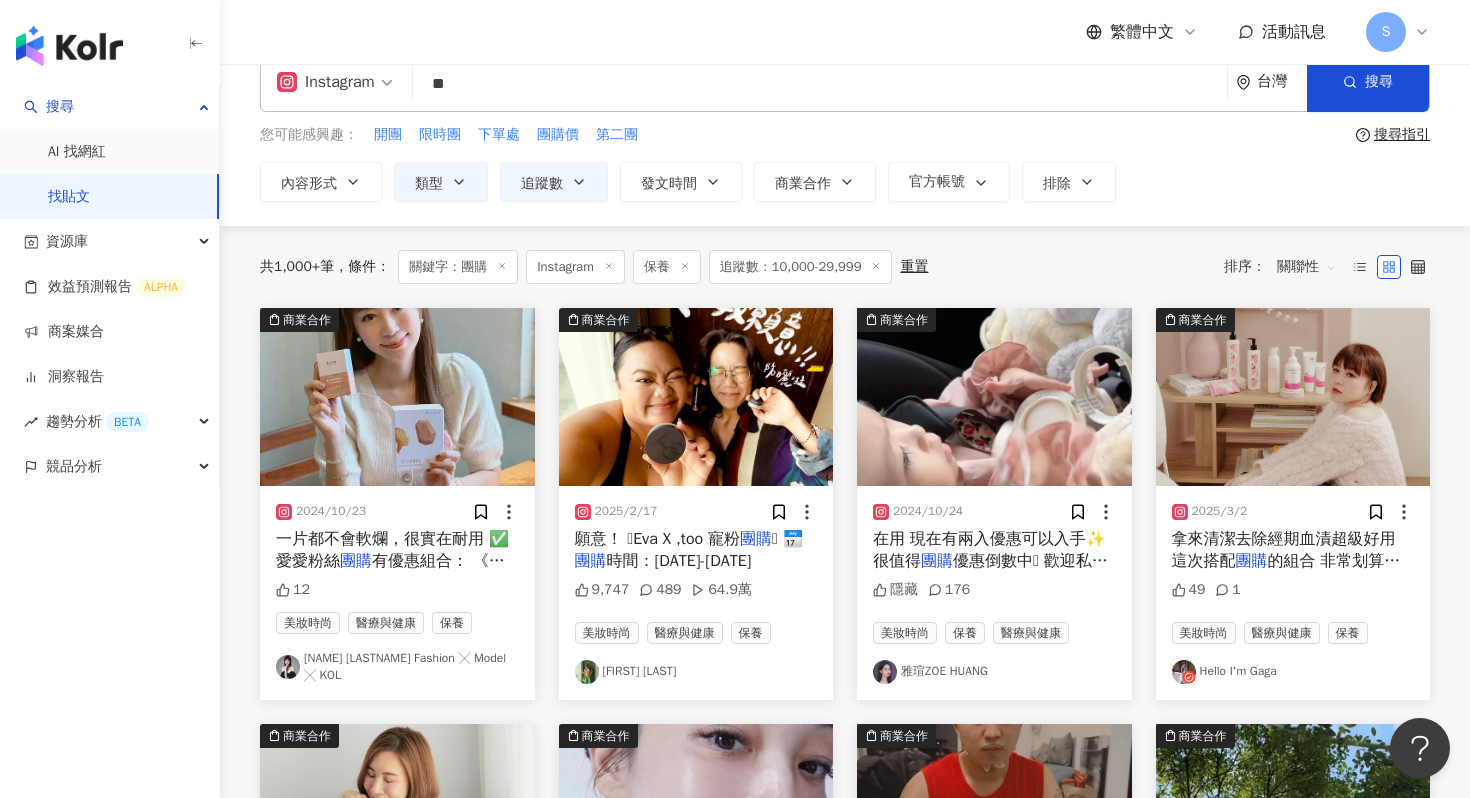 click at bounding box center [1293, 397] 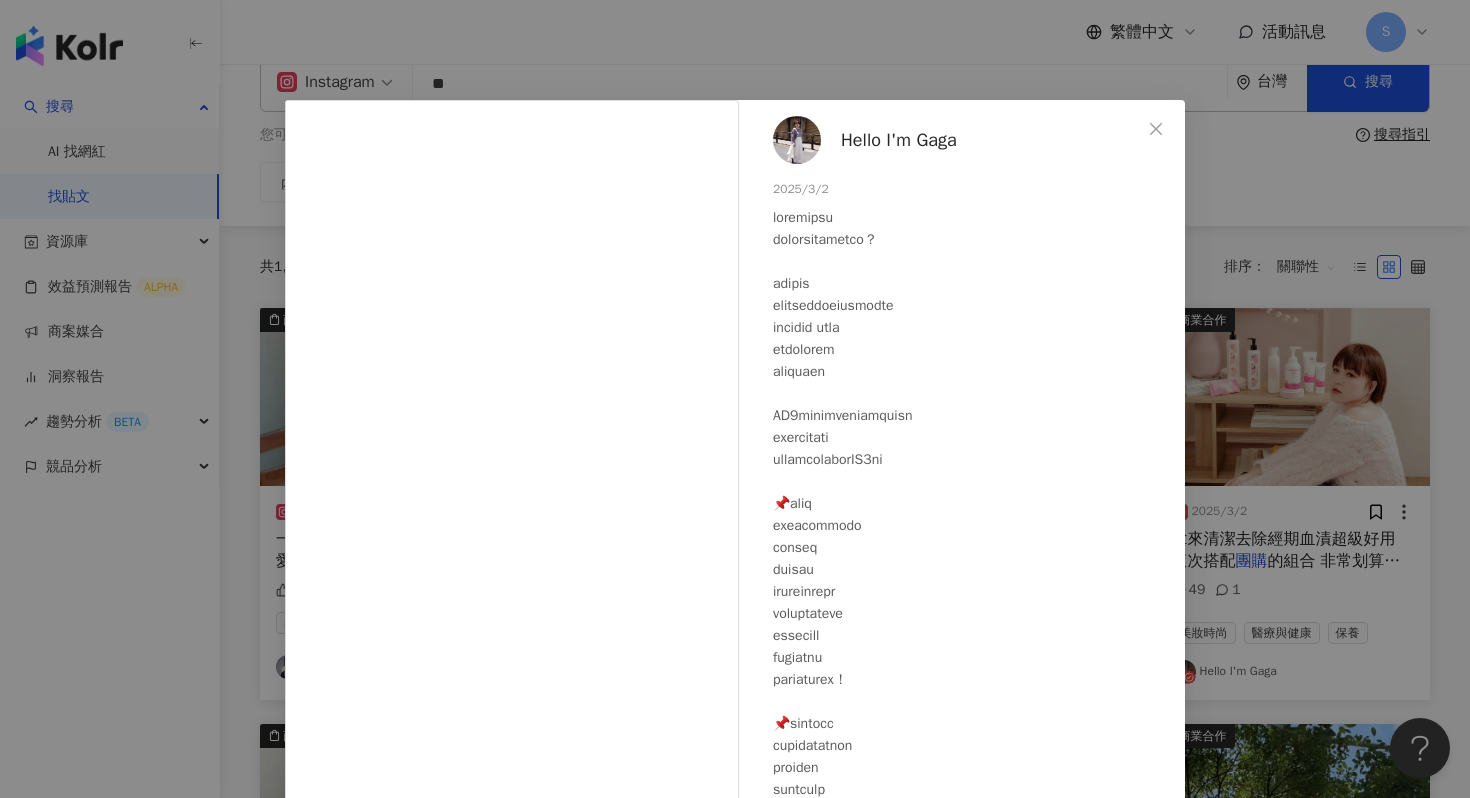 click on "Hello I'm Gaga" at bounding box center [899, 140] 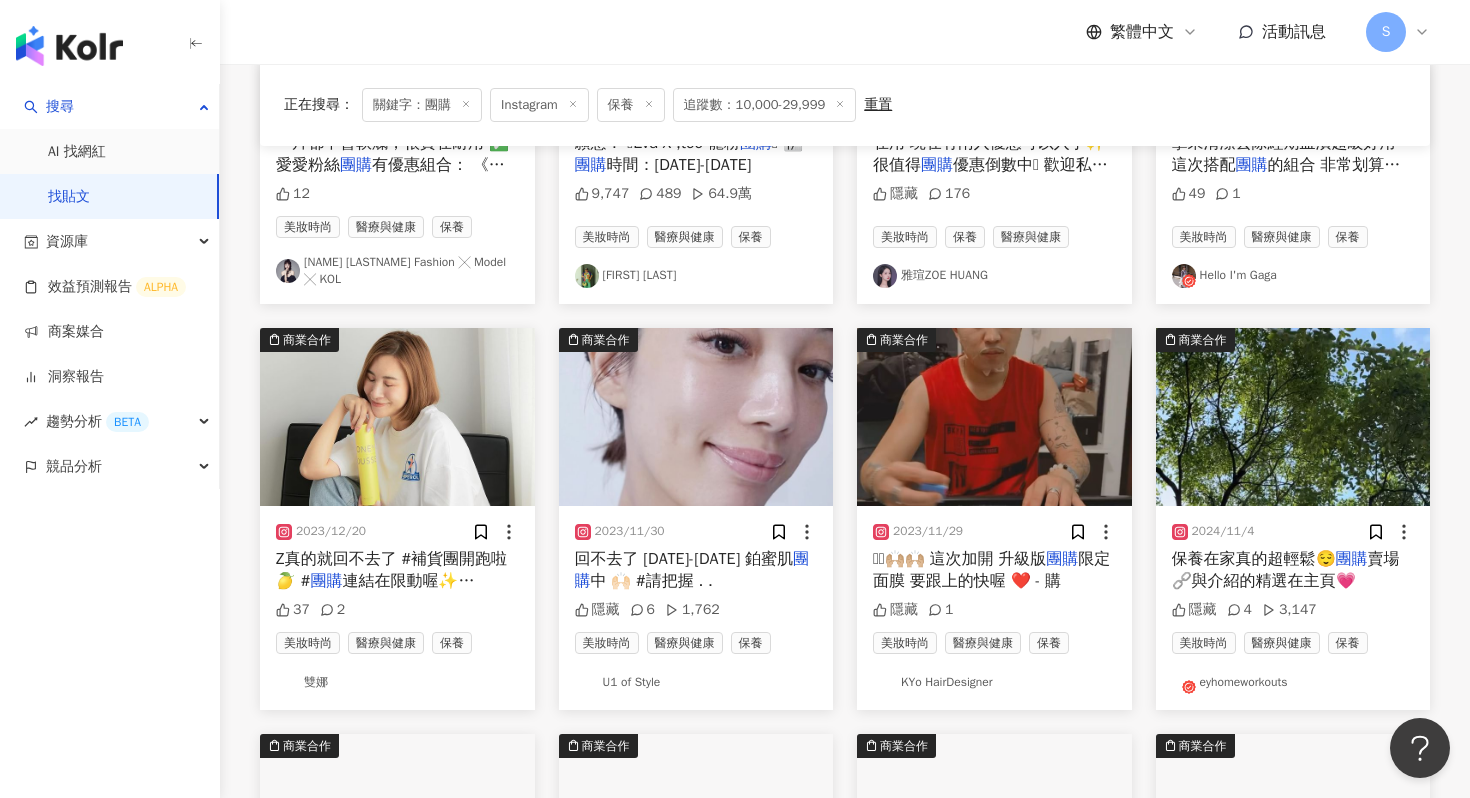 scroll, scrollTop: 428, scrollLeft: 0, axis: vertical 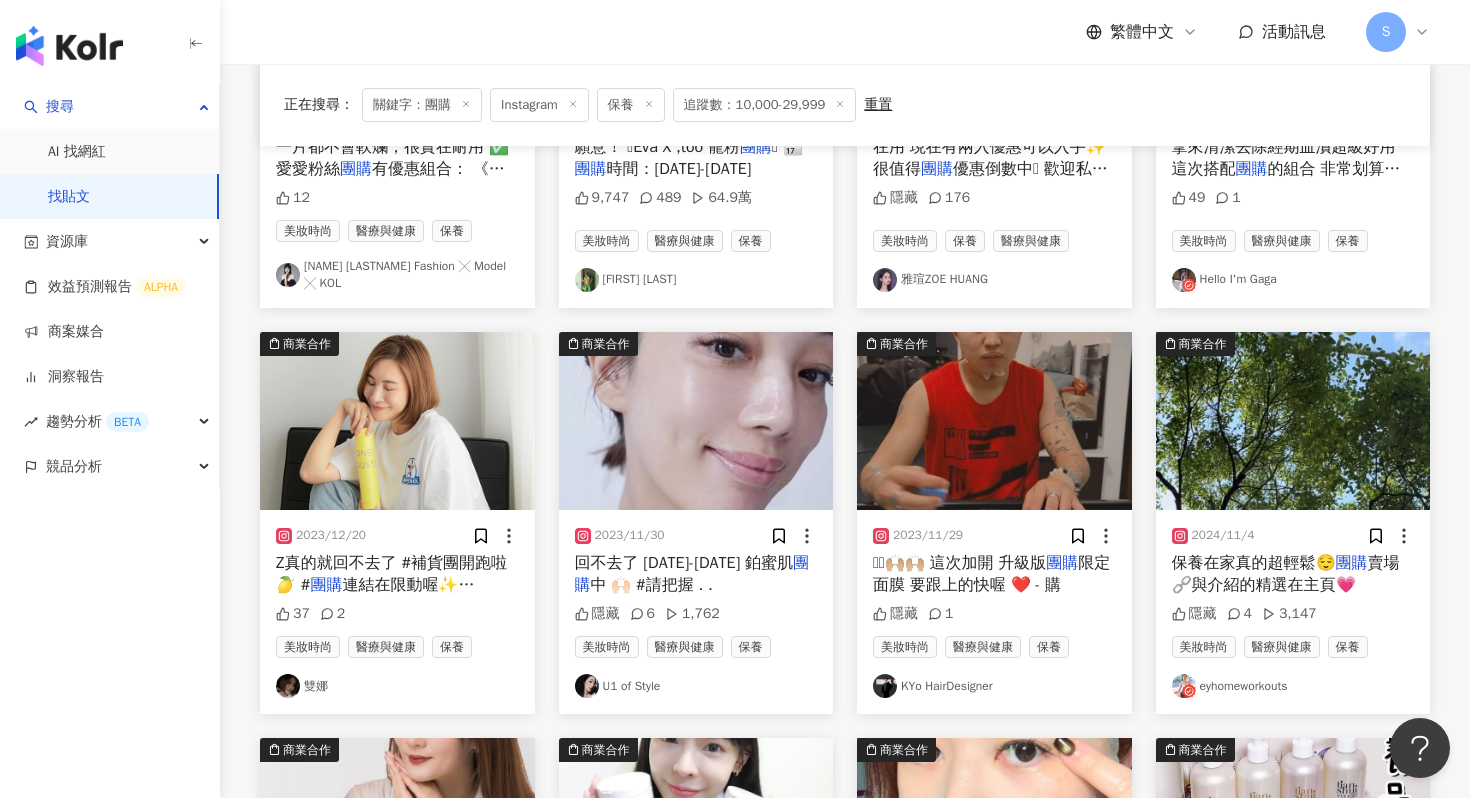 click at bounding box center [696, 421] 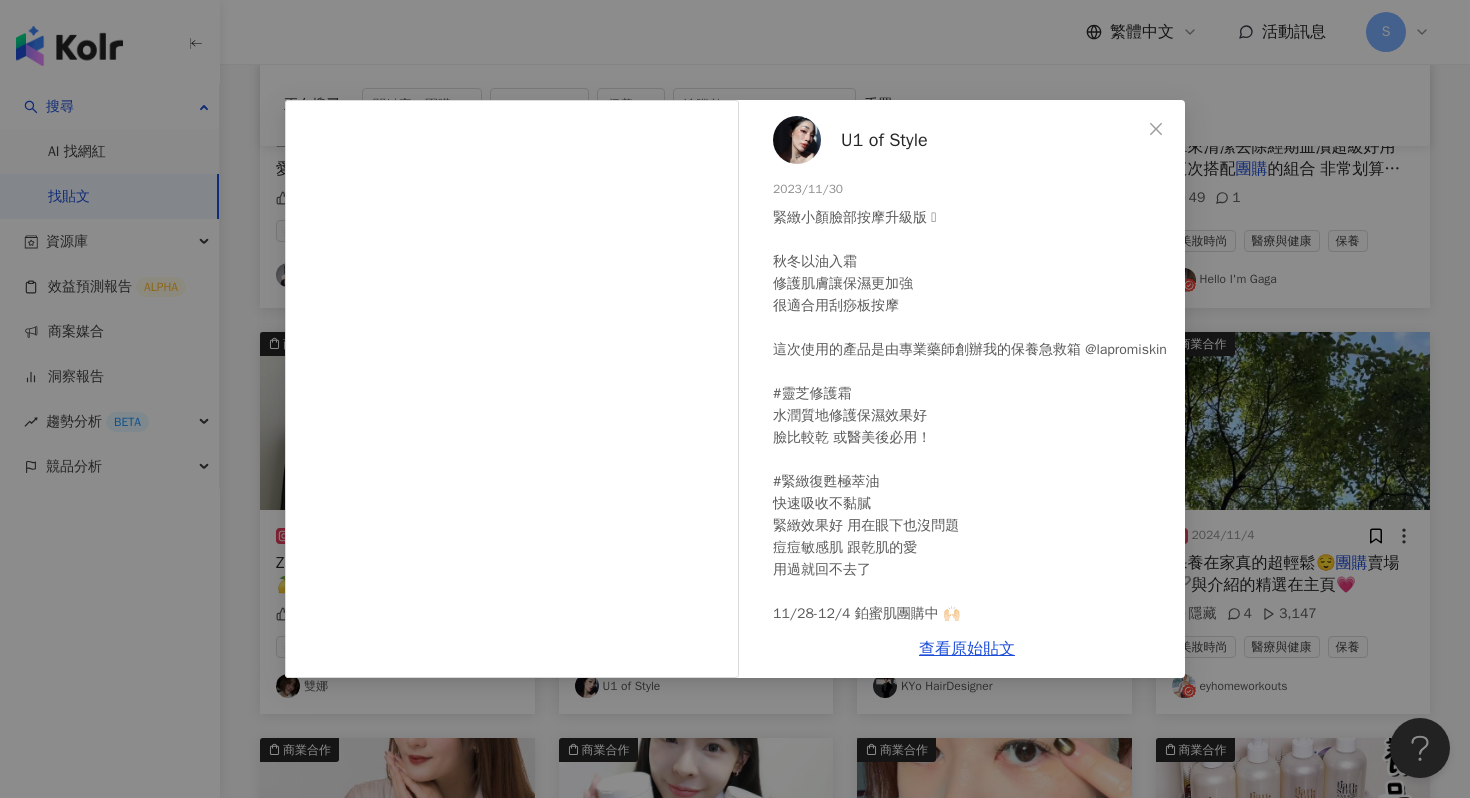 click on "U1 of Style 2023/11/30 緊緻小顏臉部按摩升級版 🫶
秋冬以油入霜
修護肌膚讓保濕更加強
很適合用刮痧板按摩
這次使用的產品是由專業藥師創辦我的保養急救箱 @lapromiskin
#靈芝修護霜
水潤質地修護保濕效果好
臉比較乾 或醫美後必用！
#緊緻復甦極萃油
快速吸收不黏膩
緊緻效果好 用在眼下也沒問題
痘痘敏感肌 跟乾肌的愛
用過就回不去了
11/28-12/4 鉑蜜肌團購中 🙌🏻
#請把握
.
.
.
.
.
.
.
.
.
.
.
#鉑蜜肌 #lapromiskin#臉部按摩#臉部刮痧#抗老 #抗老保養 #緊緻拉提 #緊緻抗皺 #緊緻肌膚 #刮痧板 #光澤肌 #光澤感 #敏感肌 #痘痘肌膚 隱藏 6 1,762 查看原始貼文" at bounding box center (735, 399) 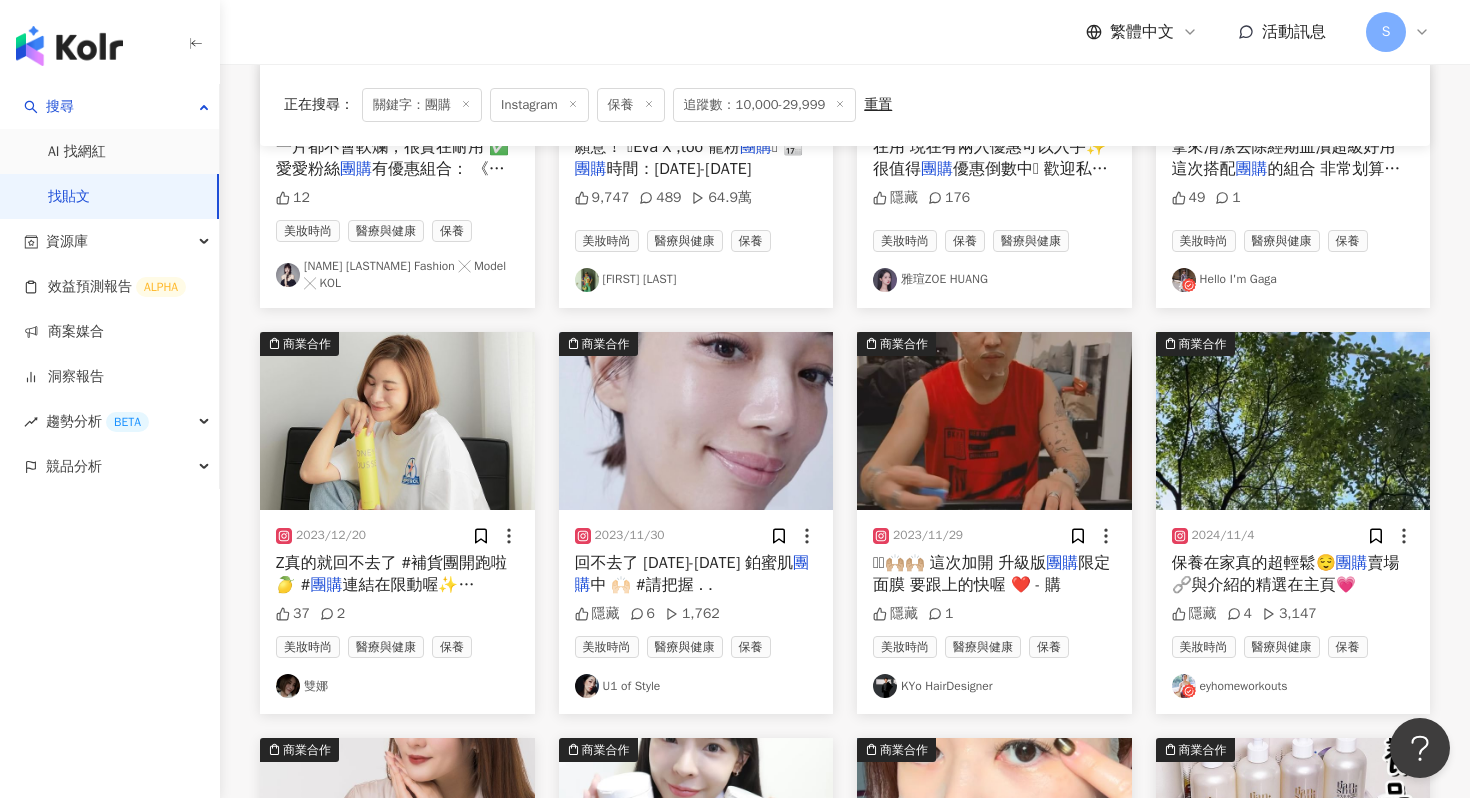 click at bounding box center (397, 421) 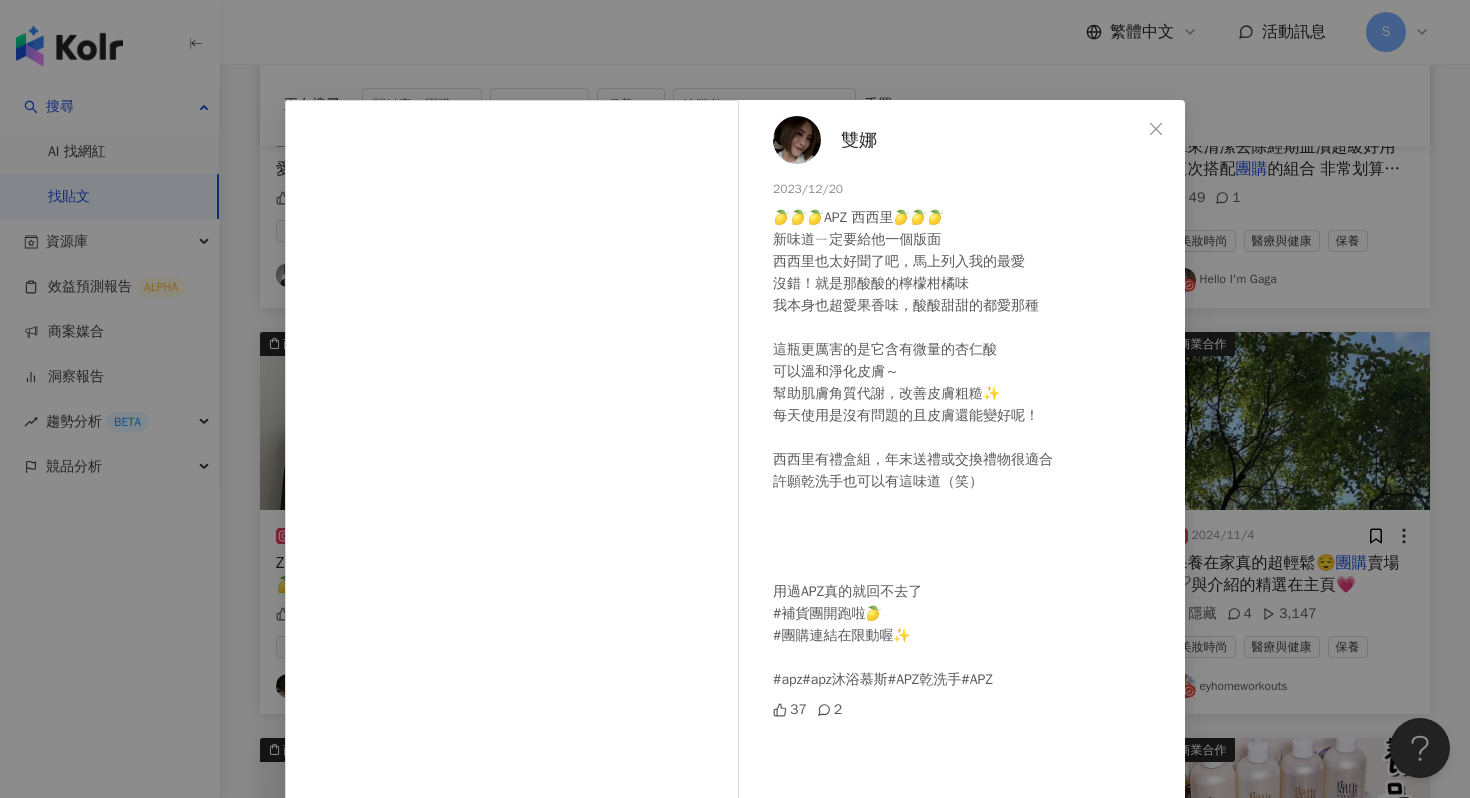 click on "雙娜 2023/12/20 🍋🍋🍋APZ 西西里🍋🍋🍋
新味道ㄧ定要給他一個版面
西西里也太好聞了吧，馬上列入我的最愛
沒錯！就是那酸酸的檸檬柑橘味
我本身也超愛果香味，酸酸甜甜的都愛那種
這瓶更厲害的是它含有微量的杏仁酸
可以溫和淨化皮膚～
幫助肌膚角質代謝，改善皮膚粗糙✨
每天使用是沒有問題的且皮膚還能變好呢！
西西里有禮盒組，年末送禮或交換禮物很適合
許願乾洗手也可以有這味道（笑）
用過APZ真的就回不去了
#補貨團開跑啦🍋
#團購連結在限動喔✨
#apz#apz沐浴慕斯#APZ乾洗手#APZ 37 2 查看原始貼文" at bounding box center [735, 399] 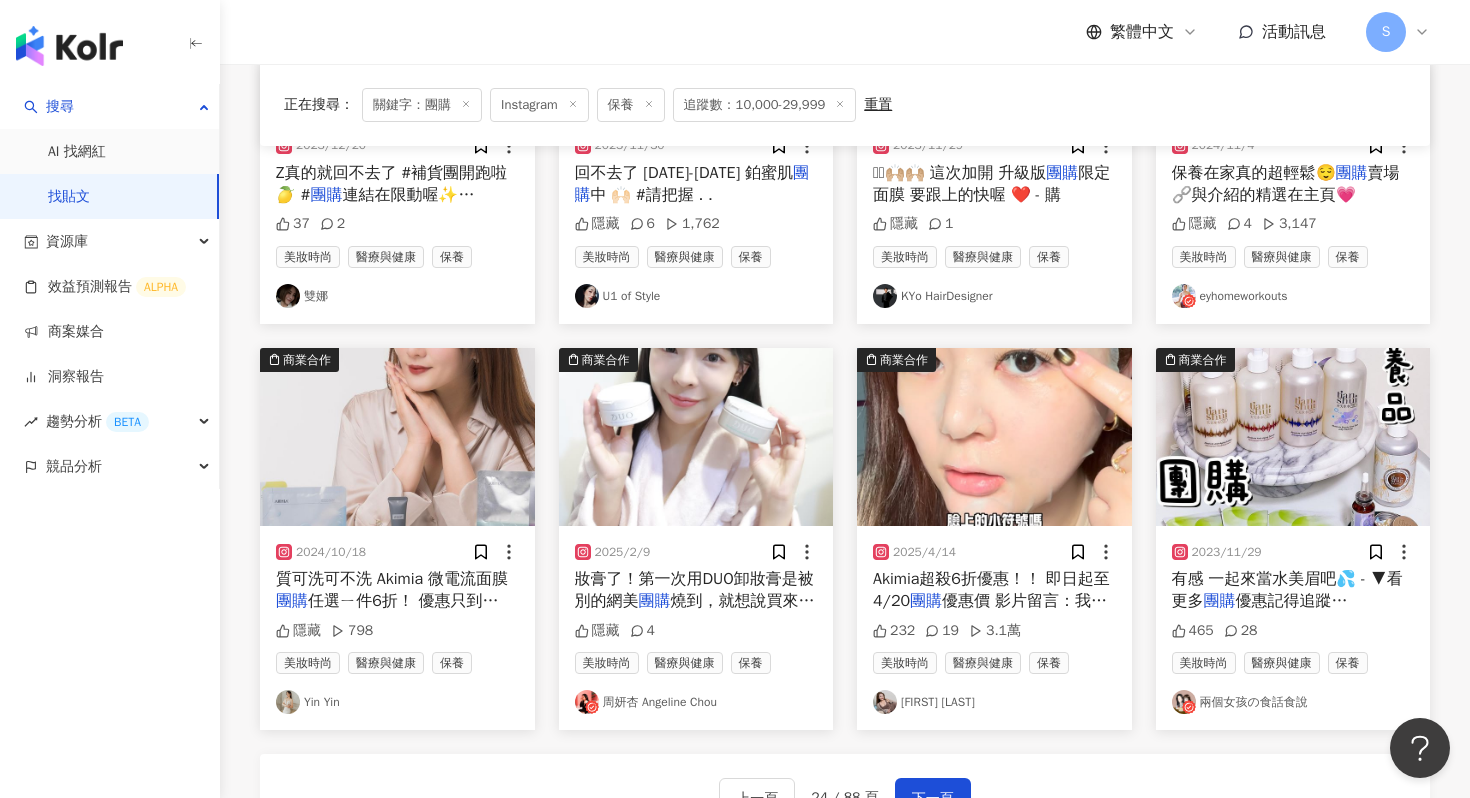 scroll, scrollTop: 832, scrollLeft: 0, axis: vertical 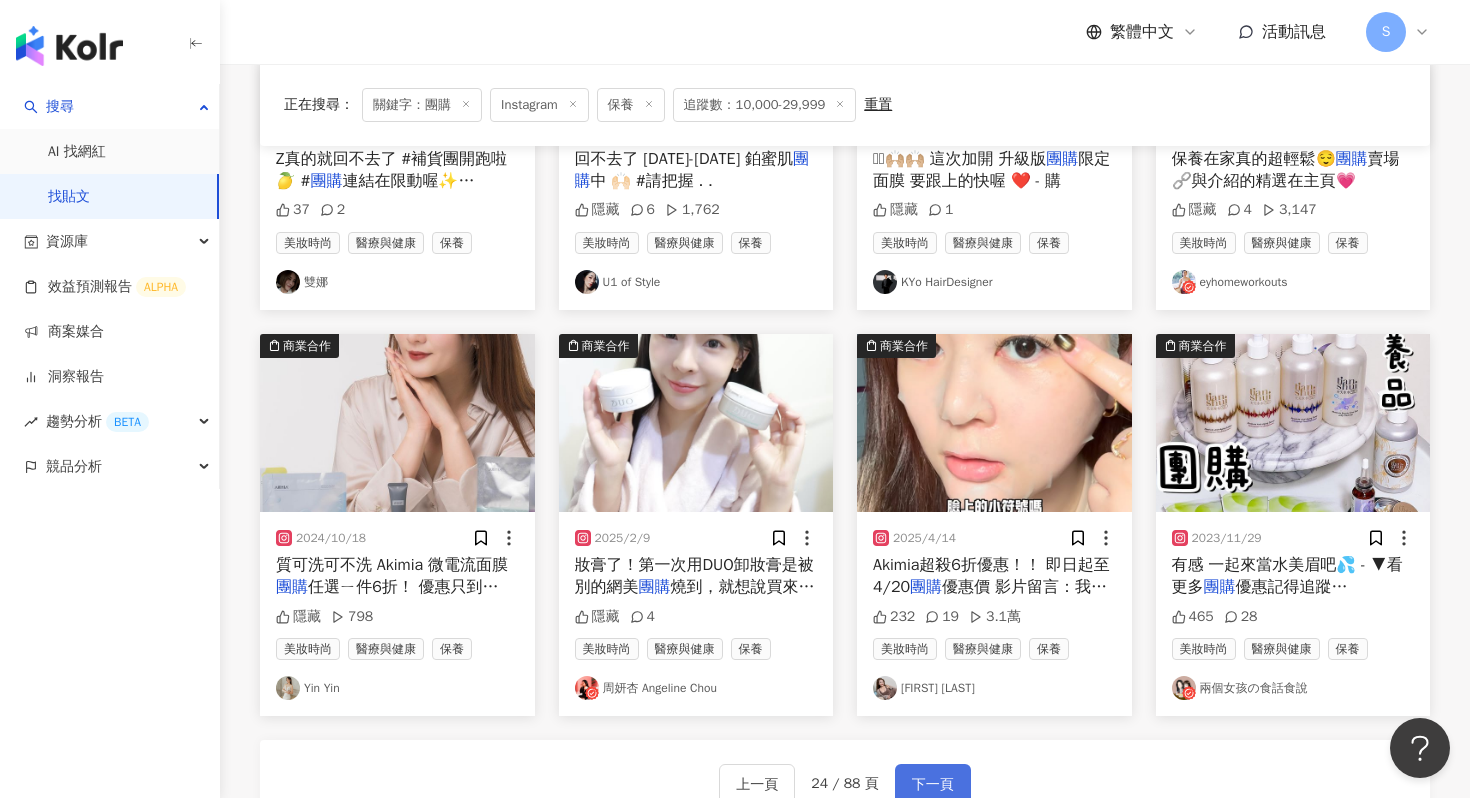 click on "下一頁" at bounding box center [933, 784] 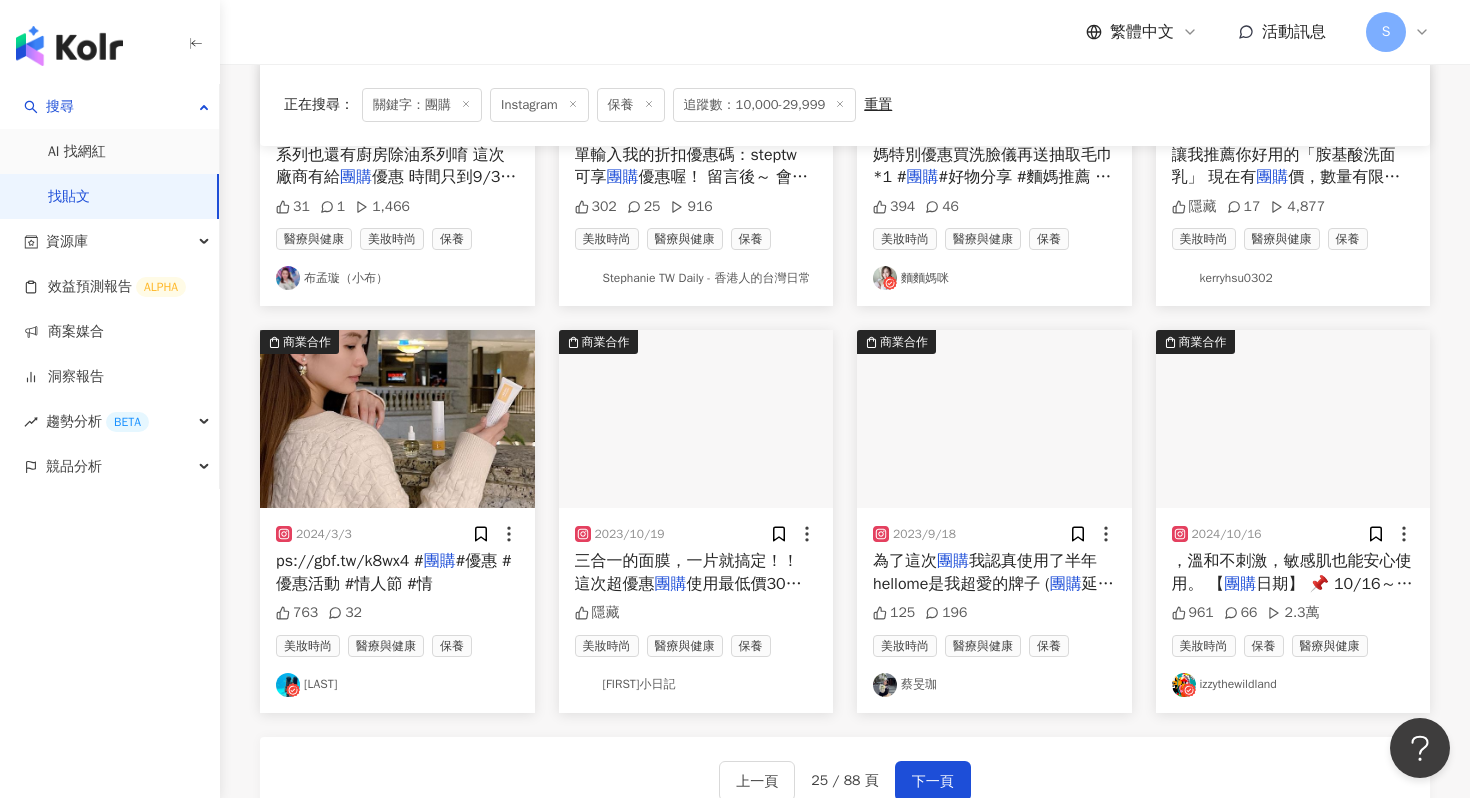 scroll, scrollTop: 830, scrollLeft: 0, axis: vertical 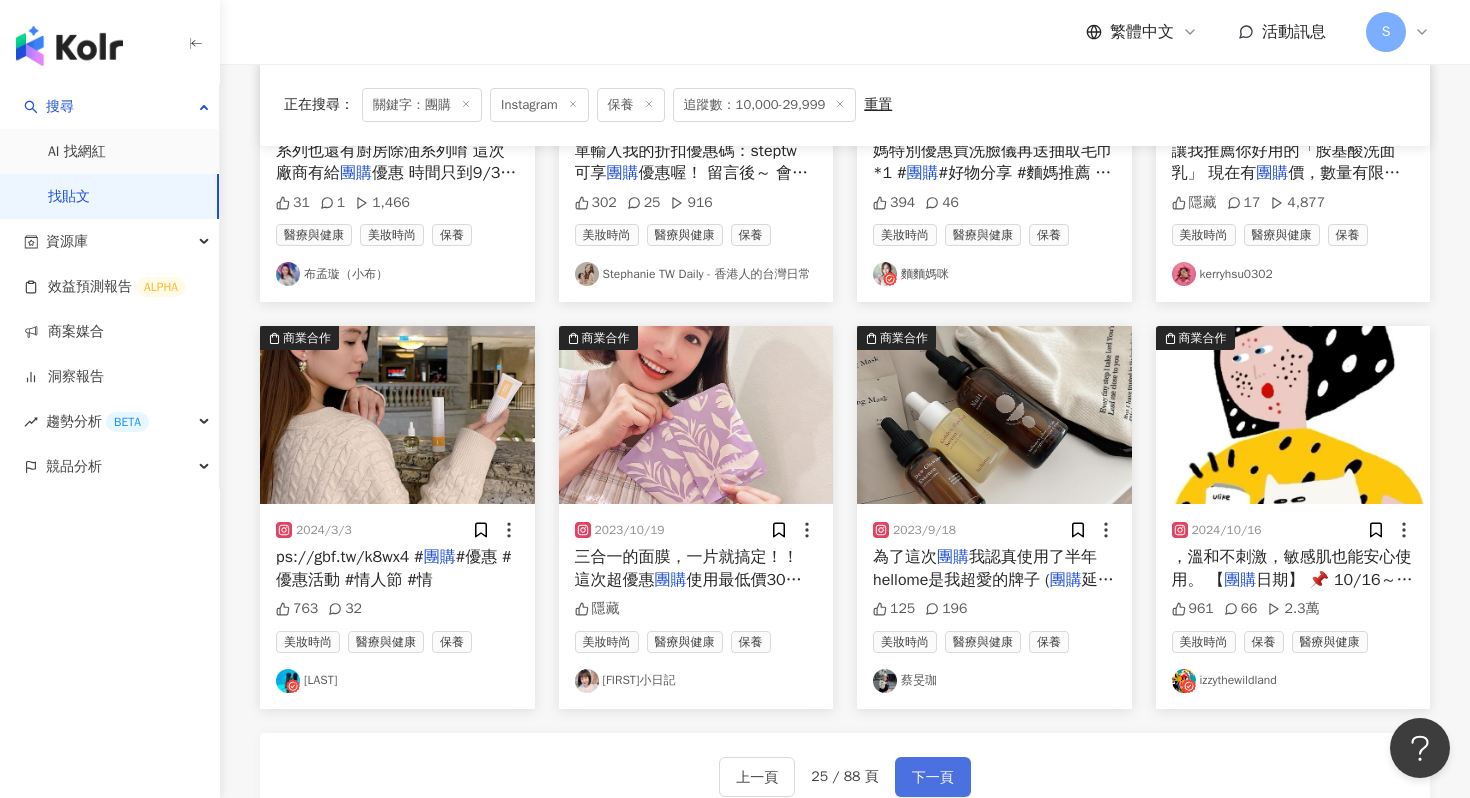 click on "下一頁" at bounding box center (933, 778) 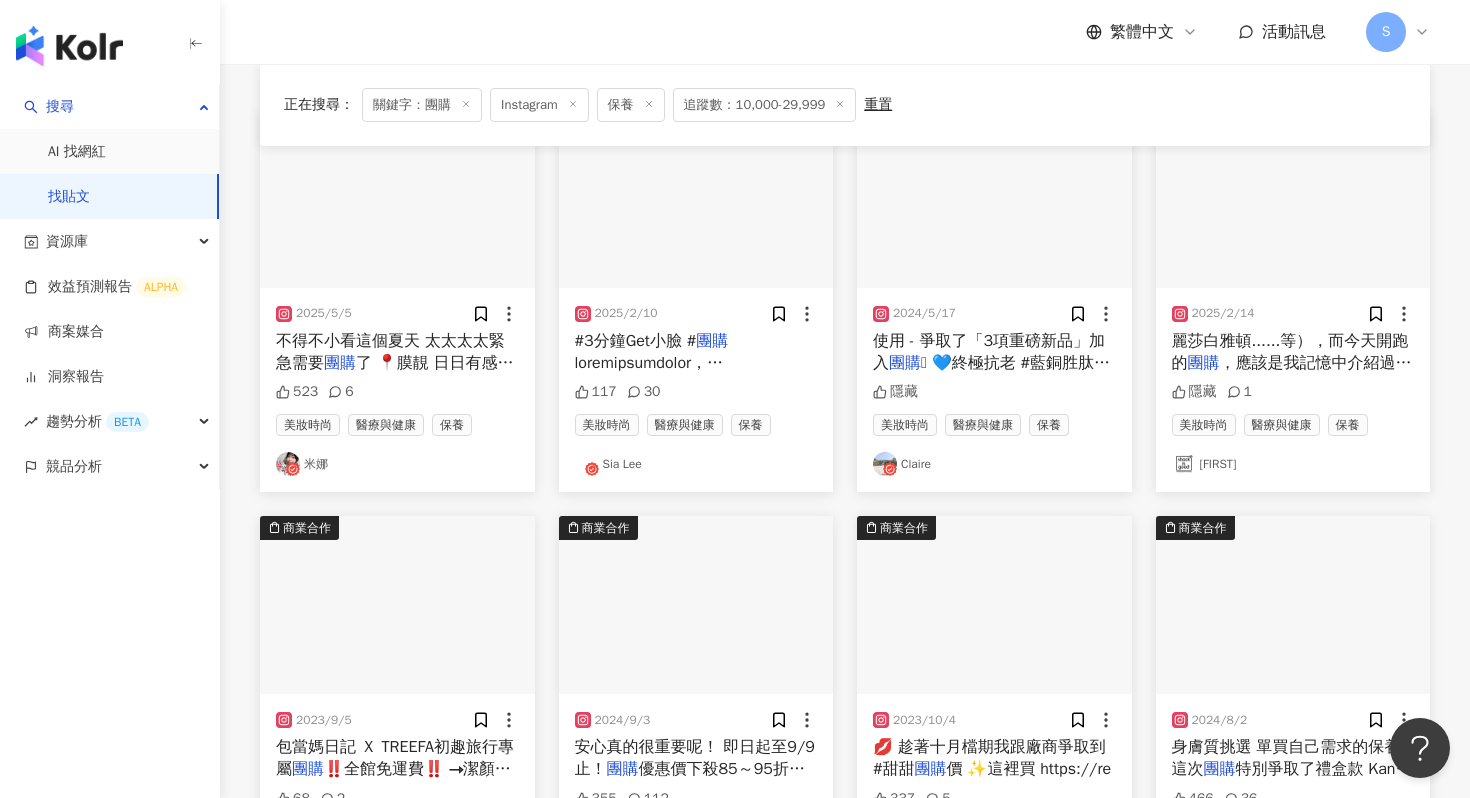scroll, scrollTop: 1125, scrollLeft: 0, axis: vertical 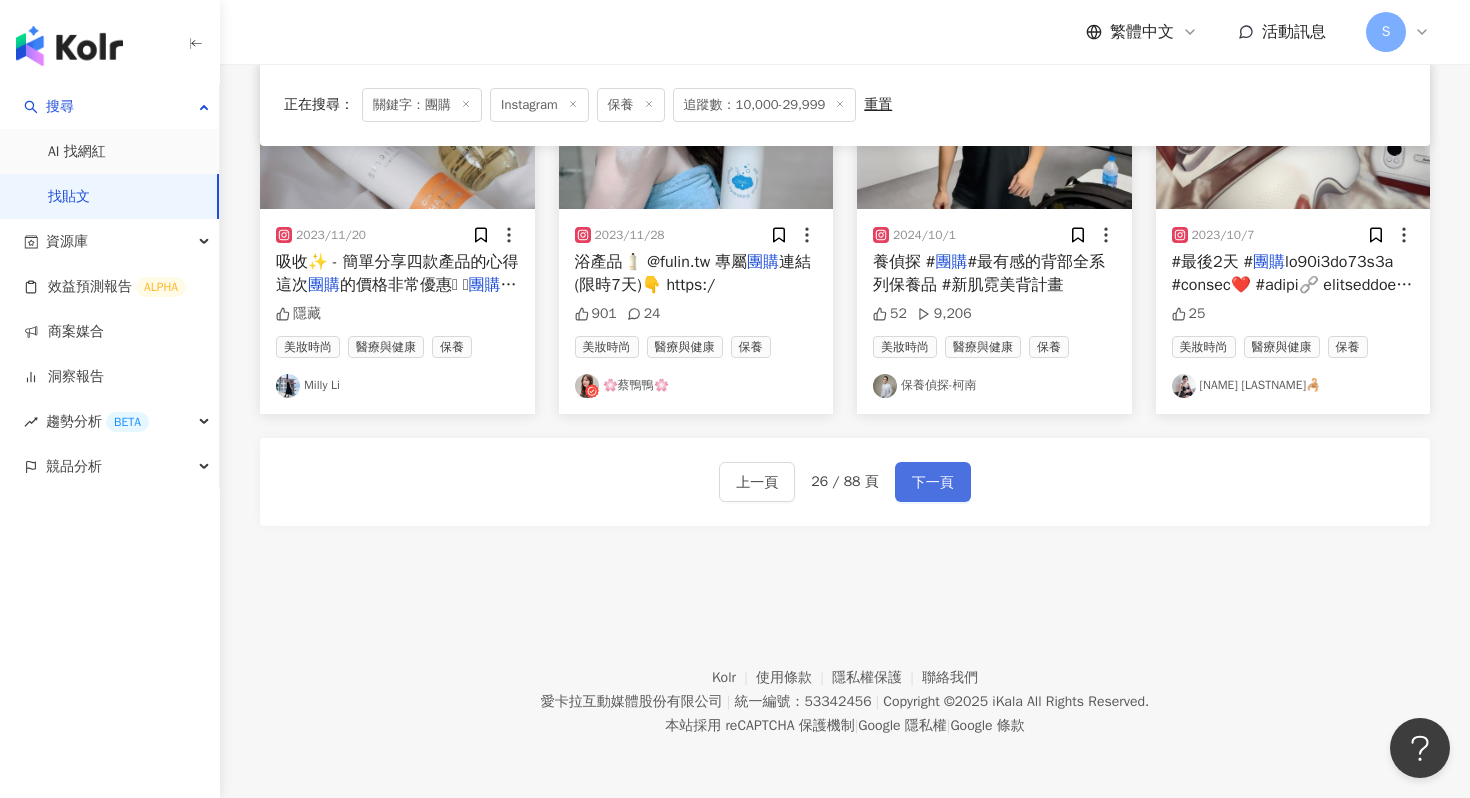 click on "下一頁" at bounding box center [933, 483] 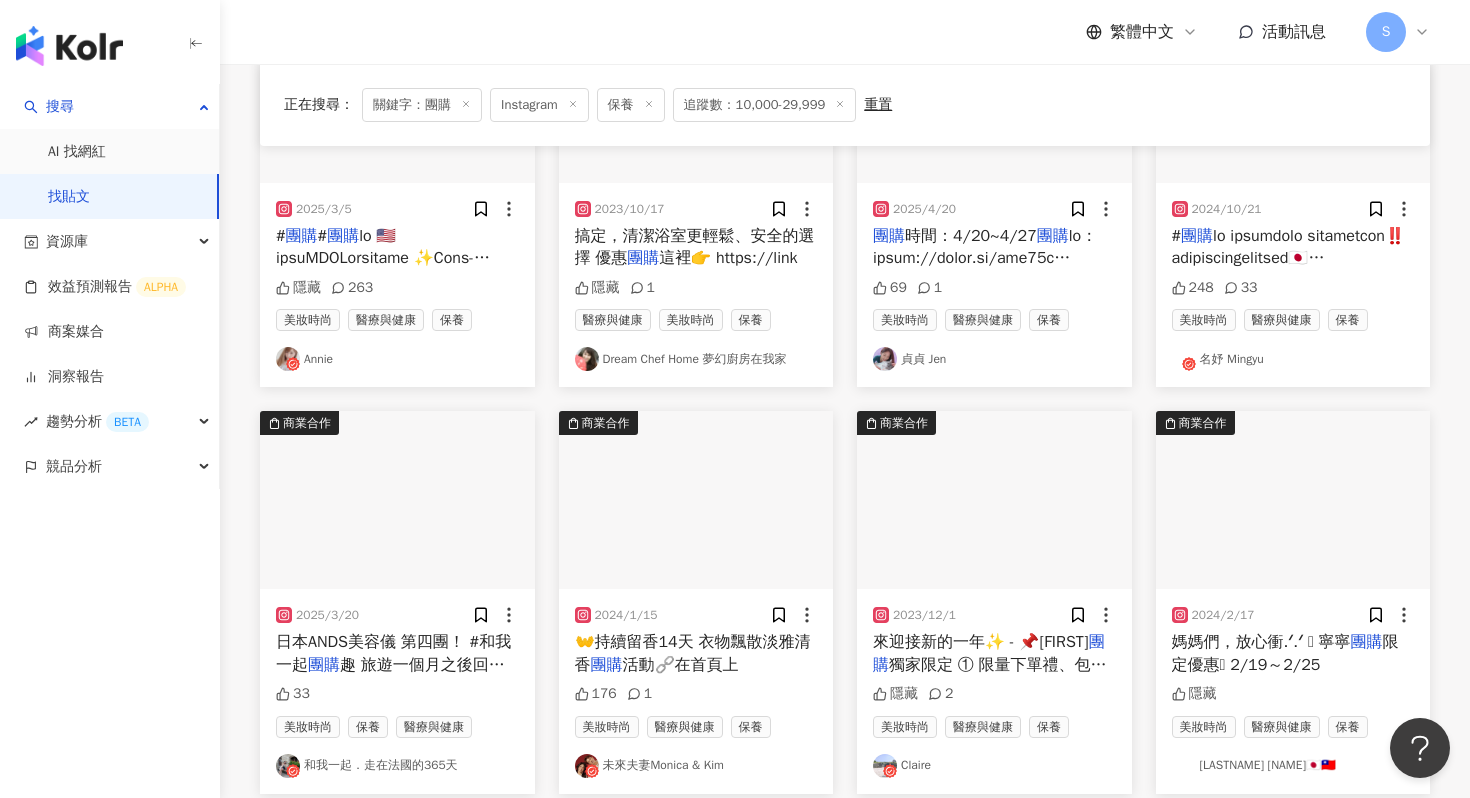 scroll, scrollTop: 1125, scrollLeft: 0, axis: vertical 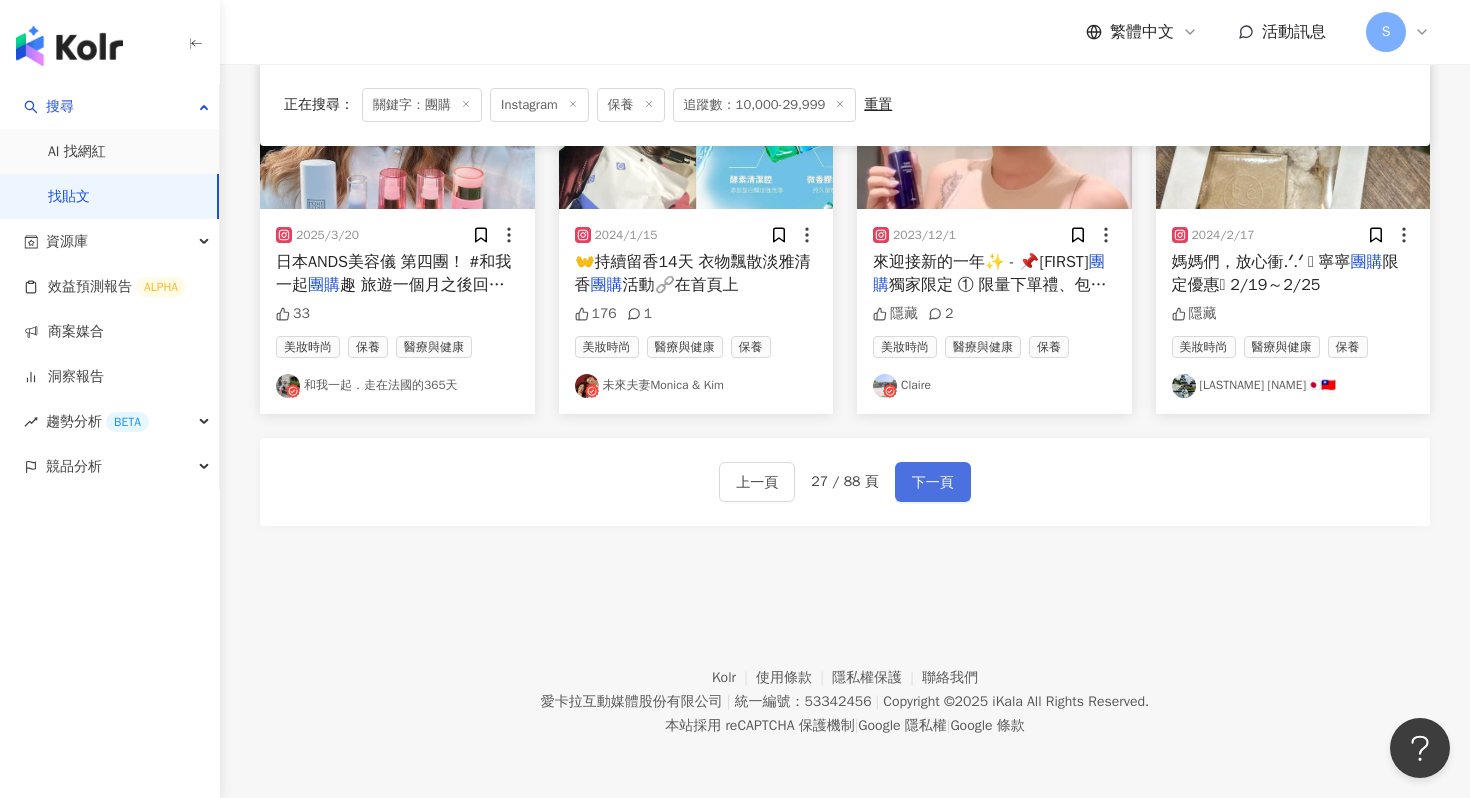 click on "下一頁" at bounding box center [933, 483] 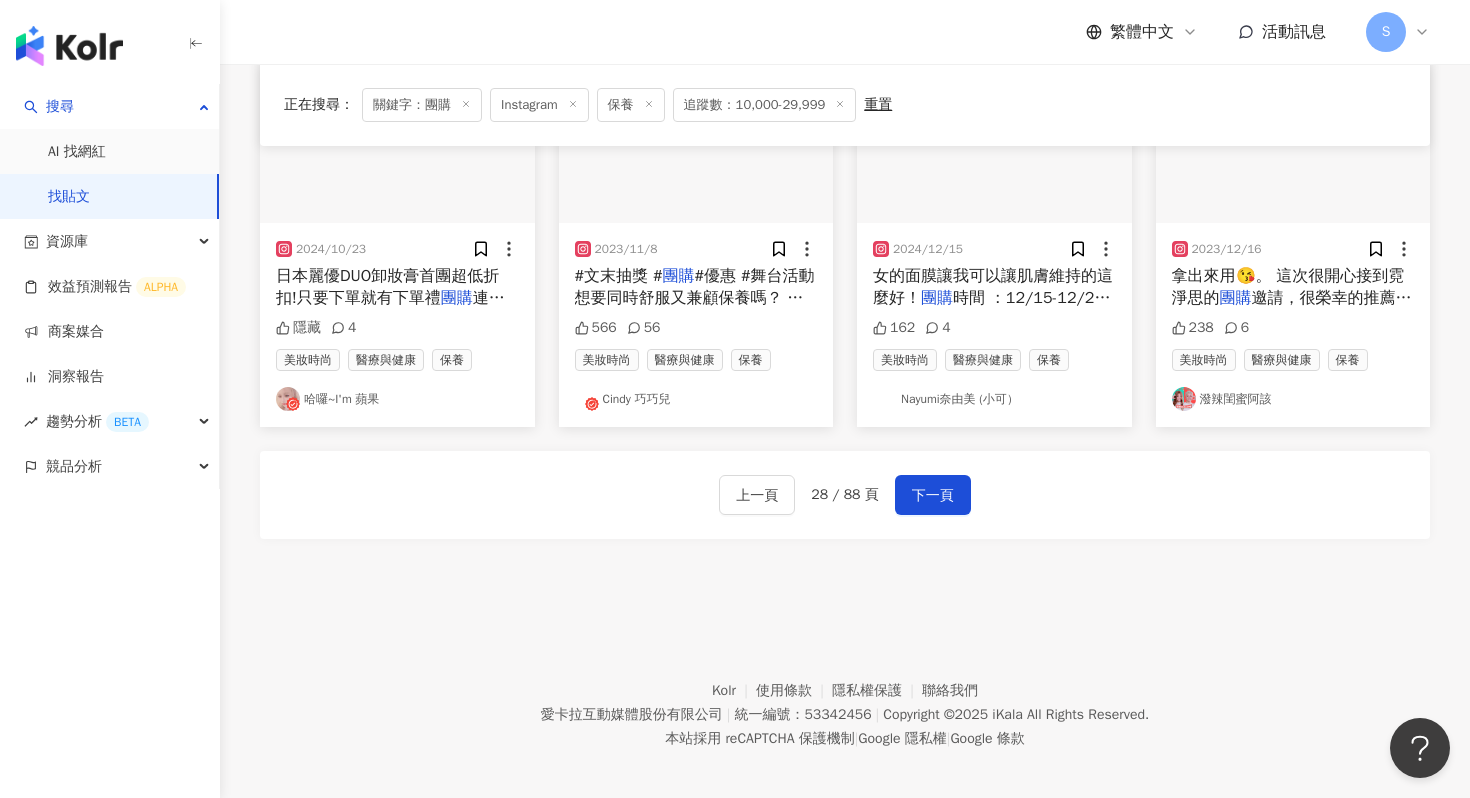scroll, scrollTop: 1125, scrollLeft: 0, axis: vertical 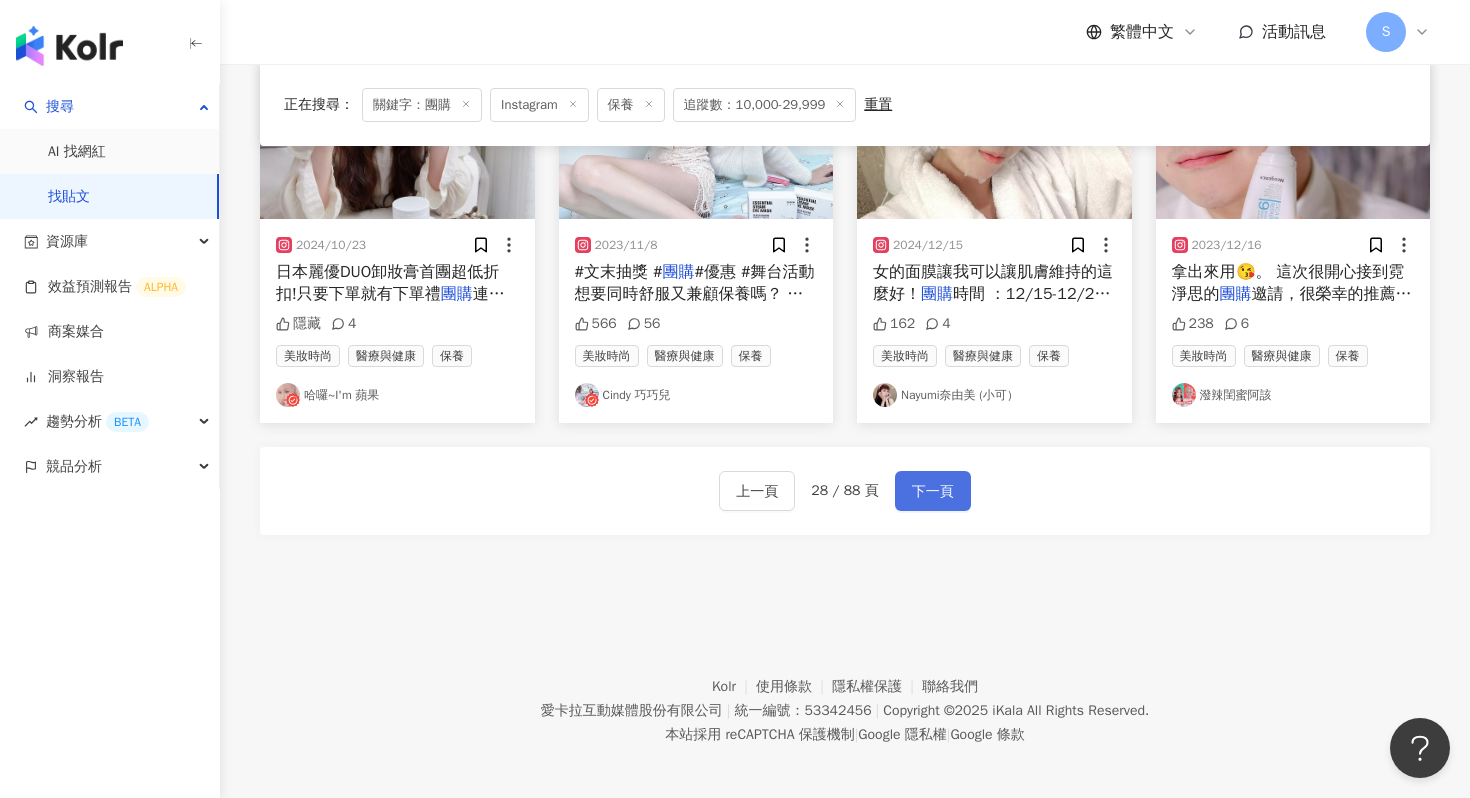 click on "下一頁" at bounding box center (933, 491) 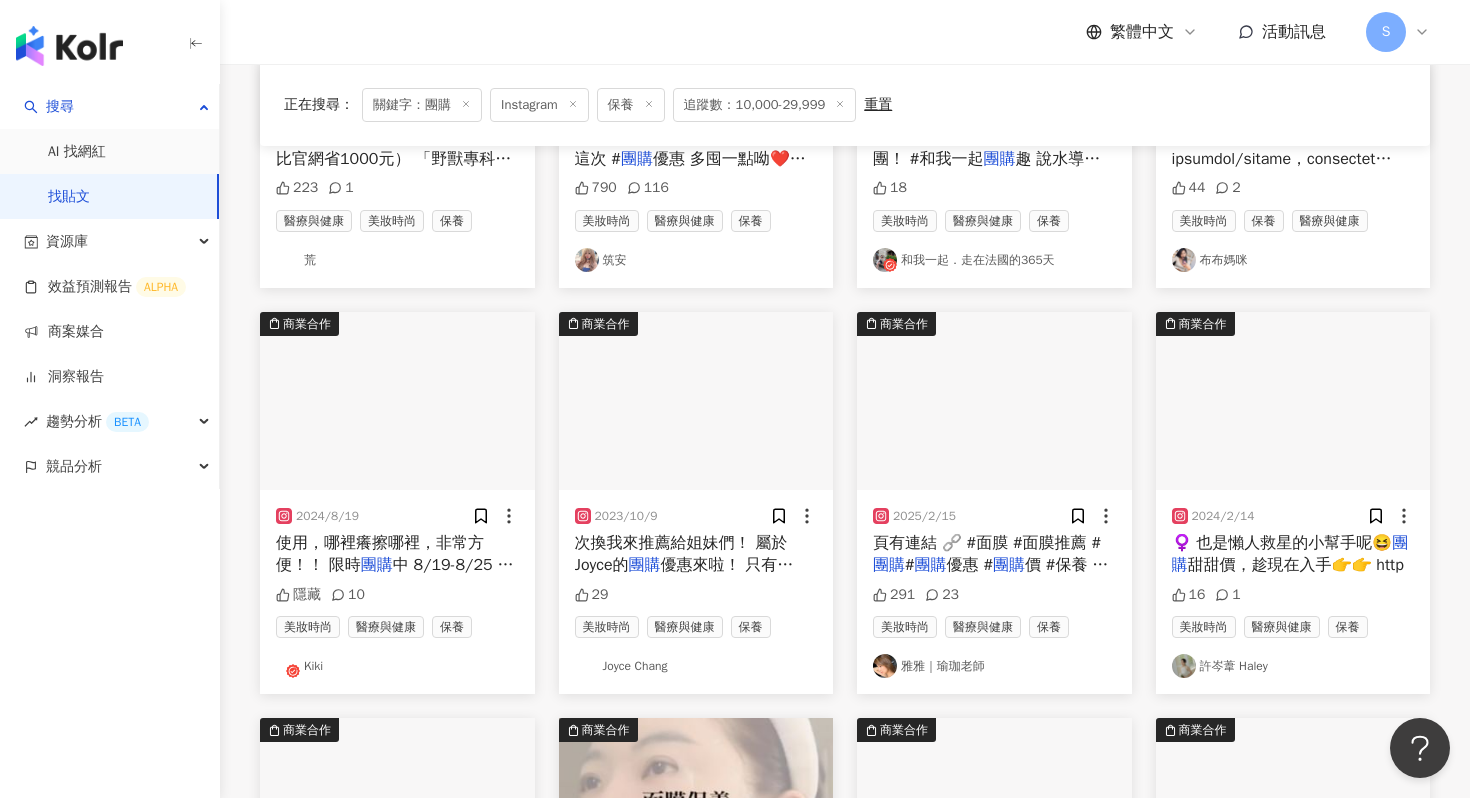 scroll, scrollTop: 1125, scrollLeft: 0, axis: vertical 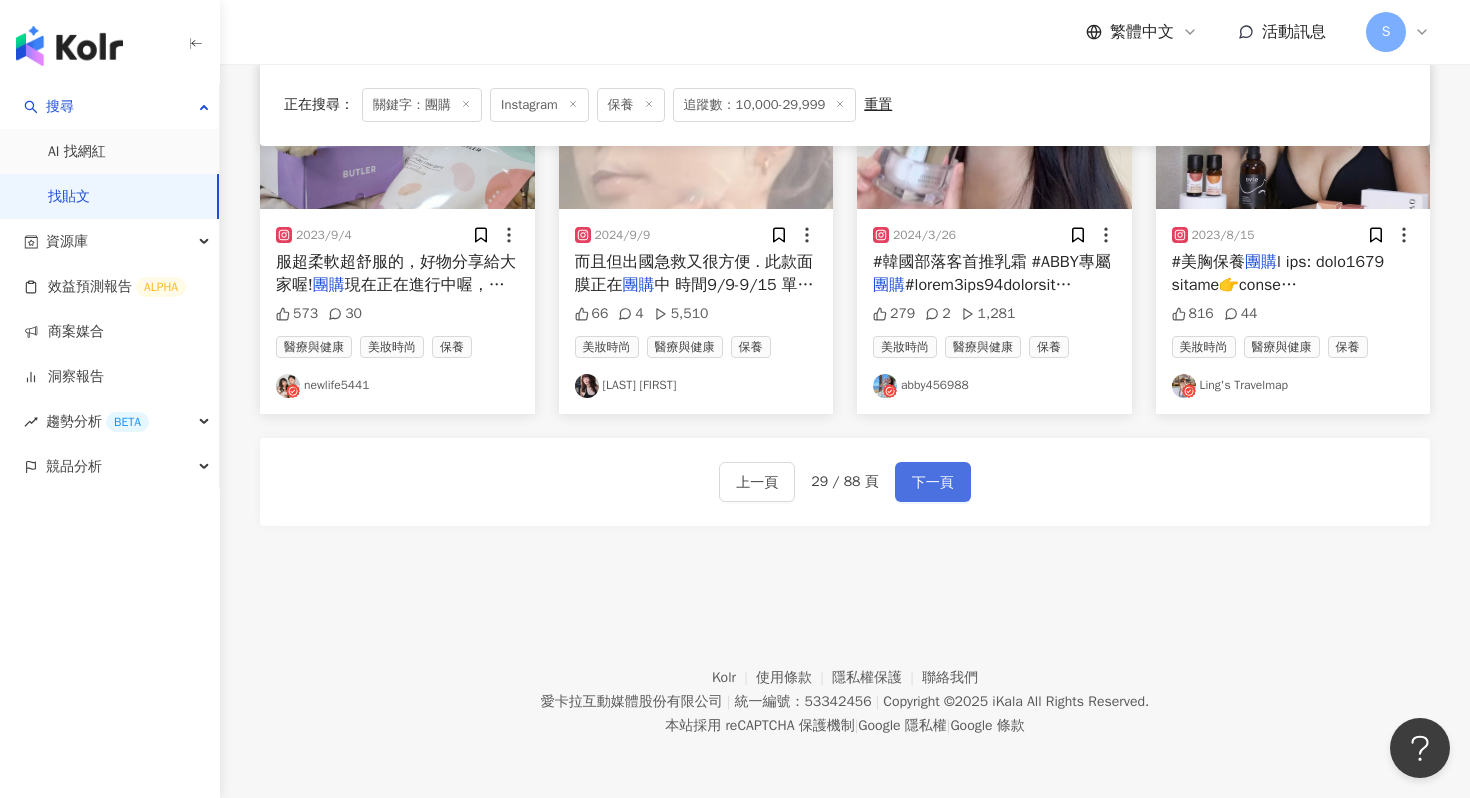 click on "下一頁" at bounding box center [933, 483] 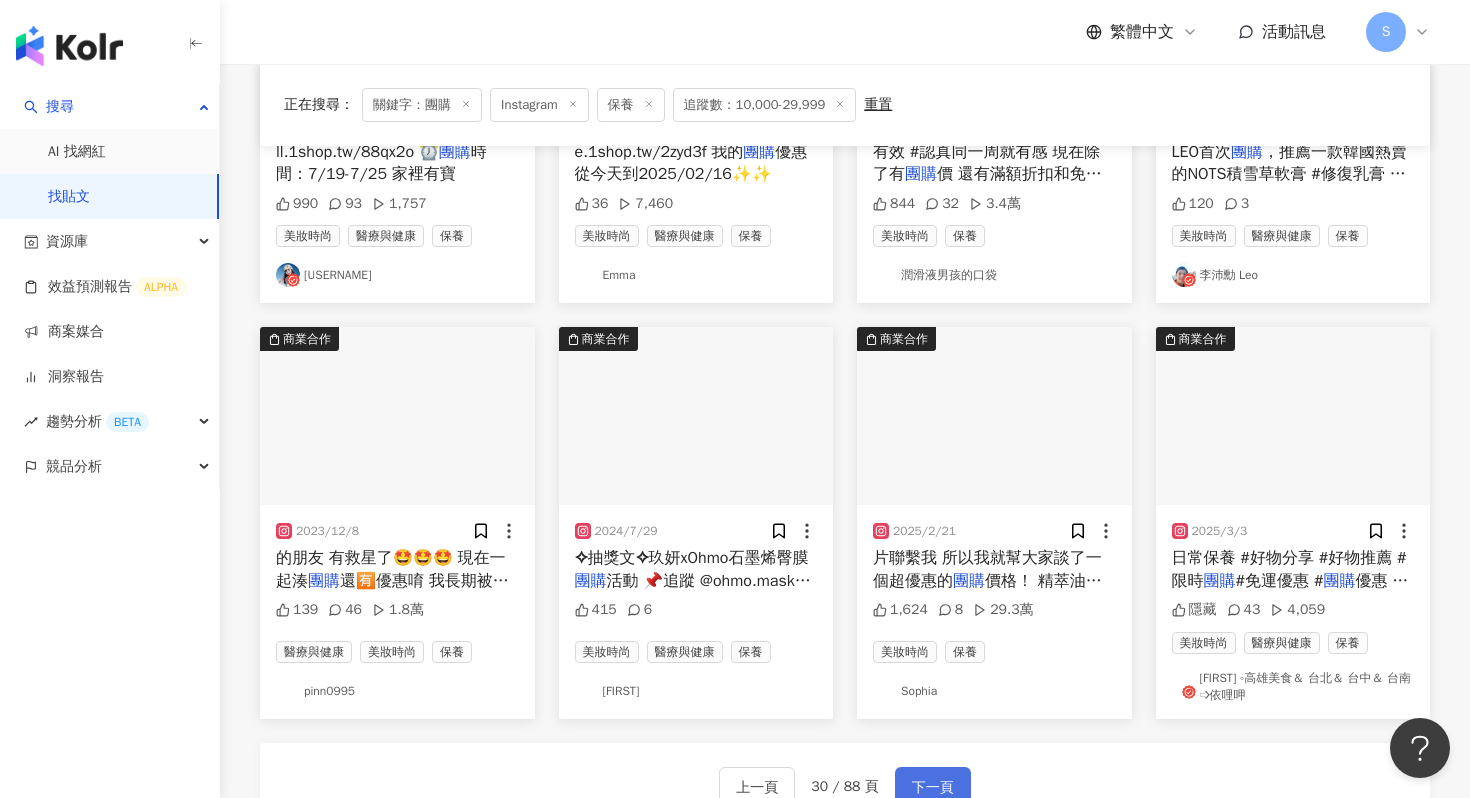 scroll, scrollTop: 599, scrollLeft: 0, axis: vertical 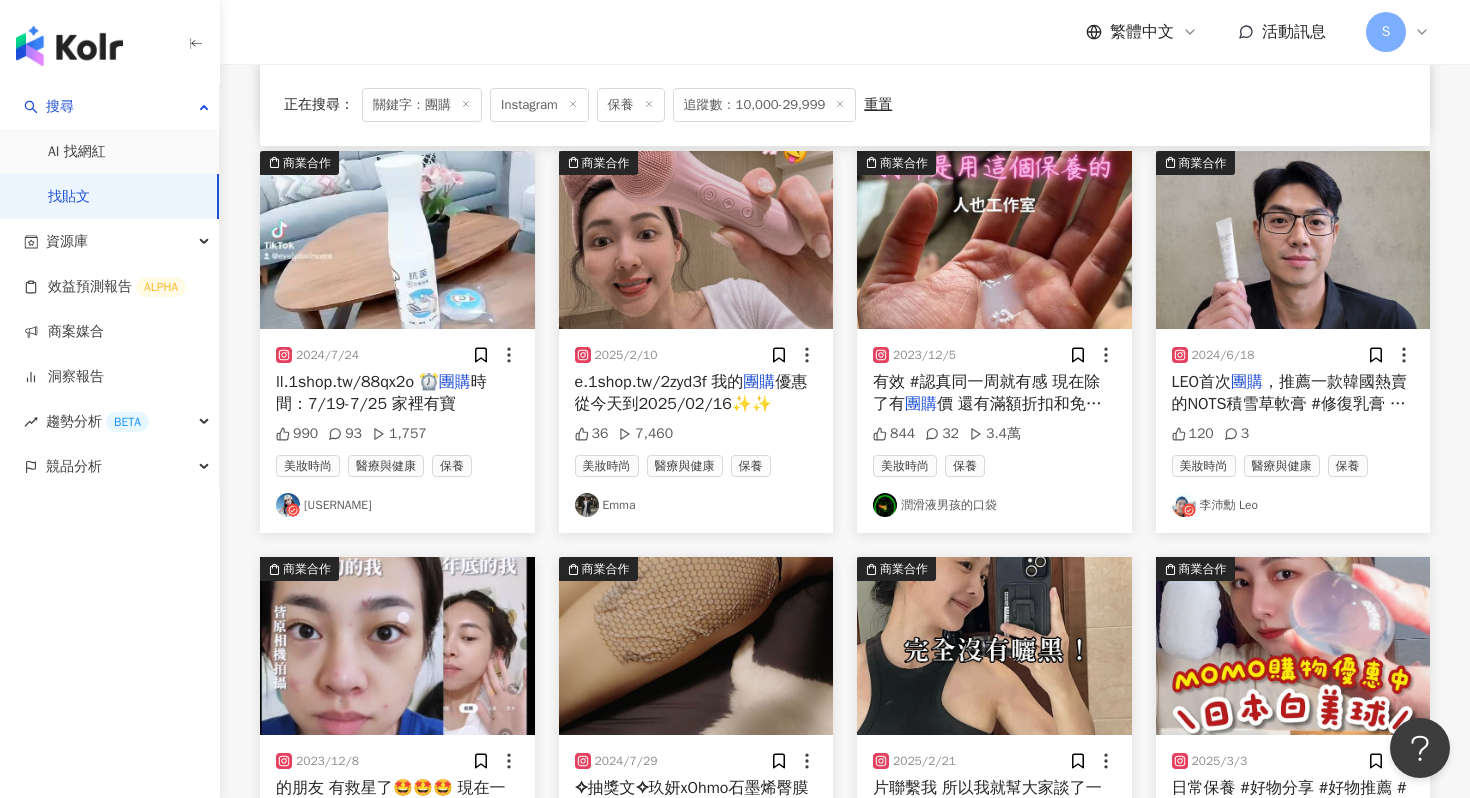 click at bounding box center [696, 240] 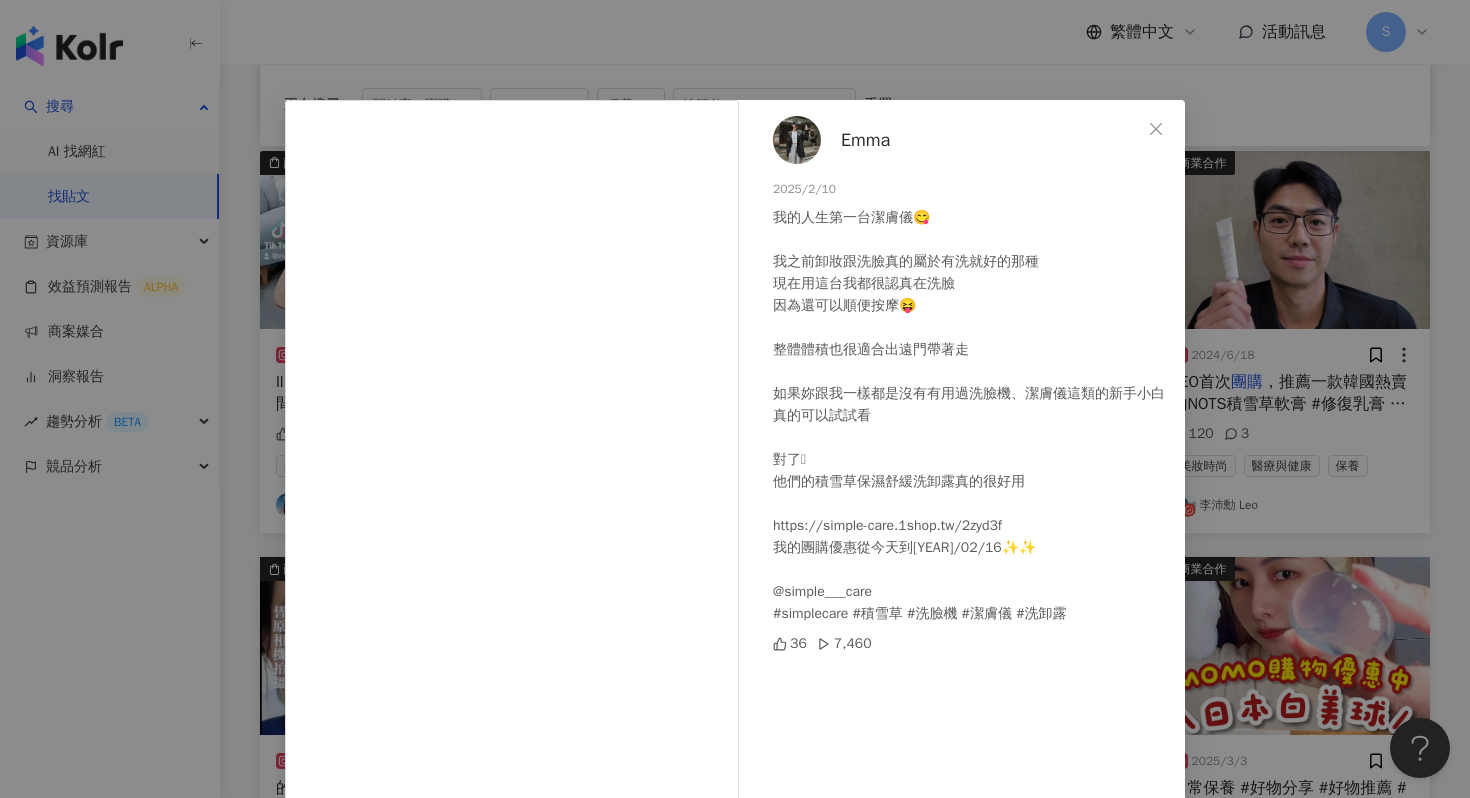 click on "Emma" at bounding box center [865, 140] 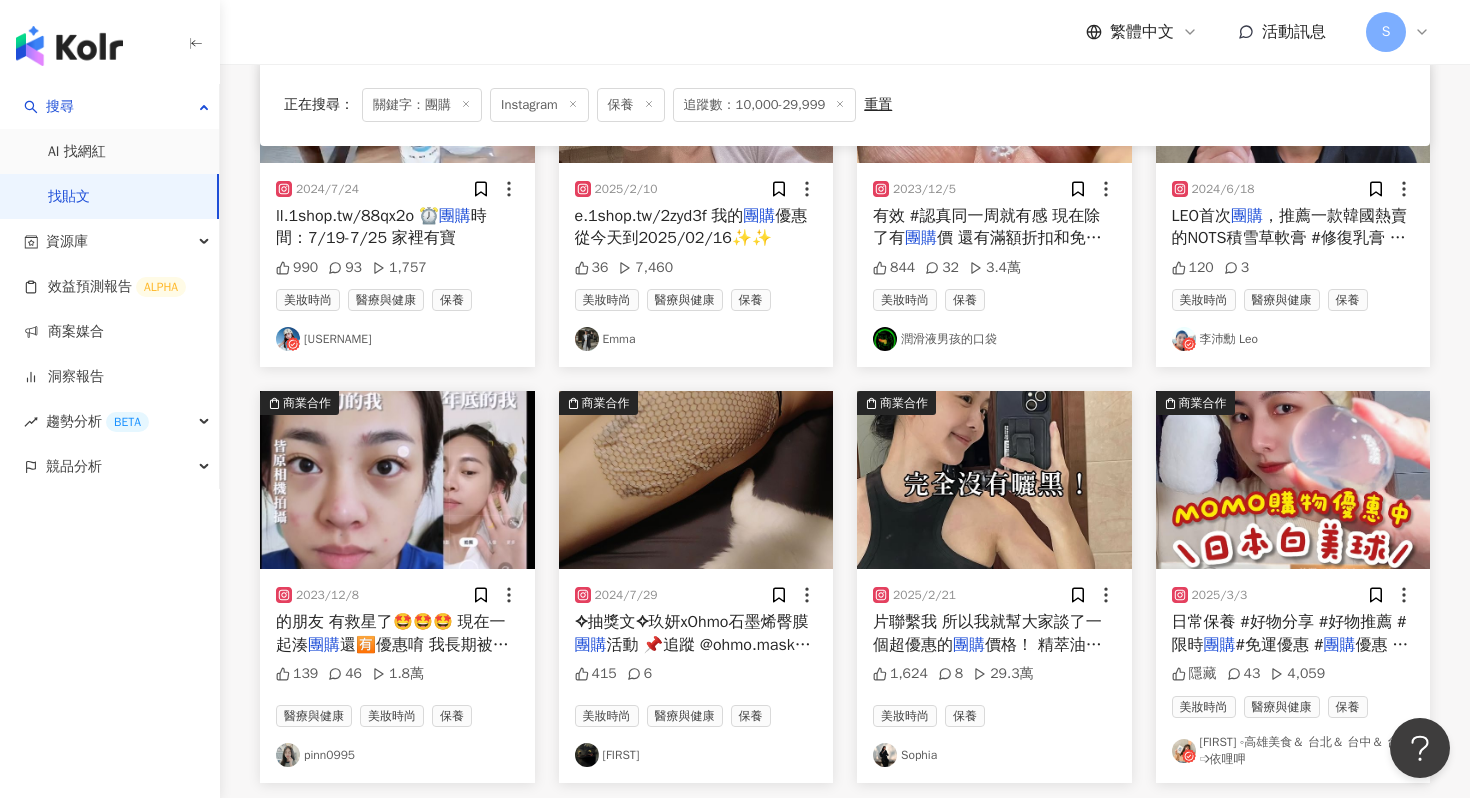 scroll, scrollTop: 770, scrollLeft: 0, axis: vertical 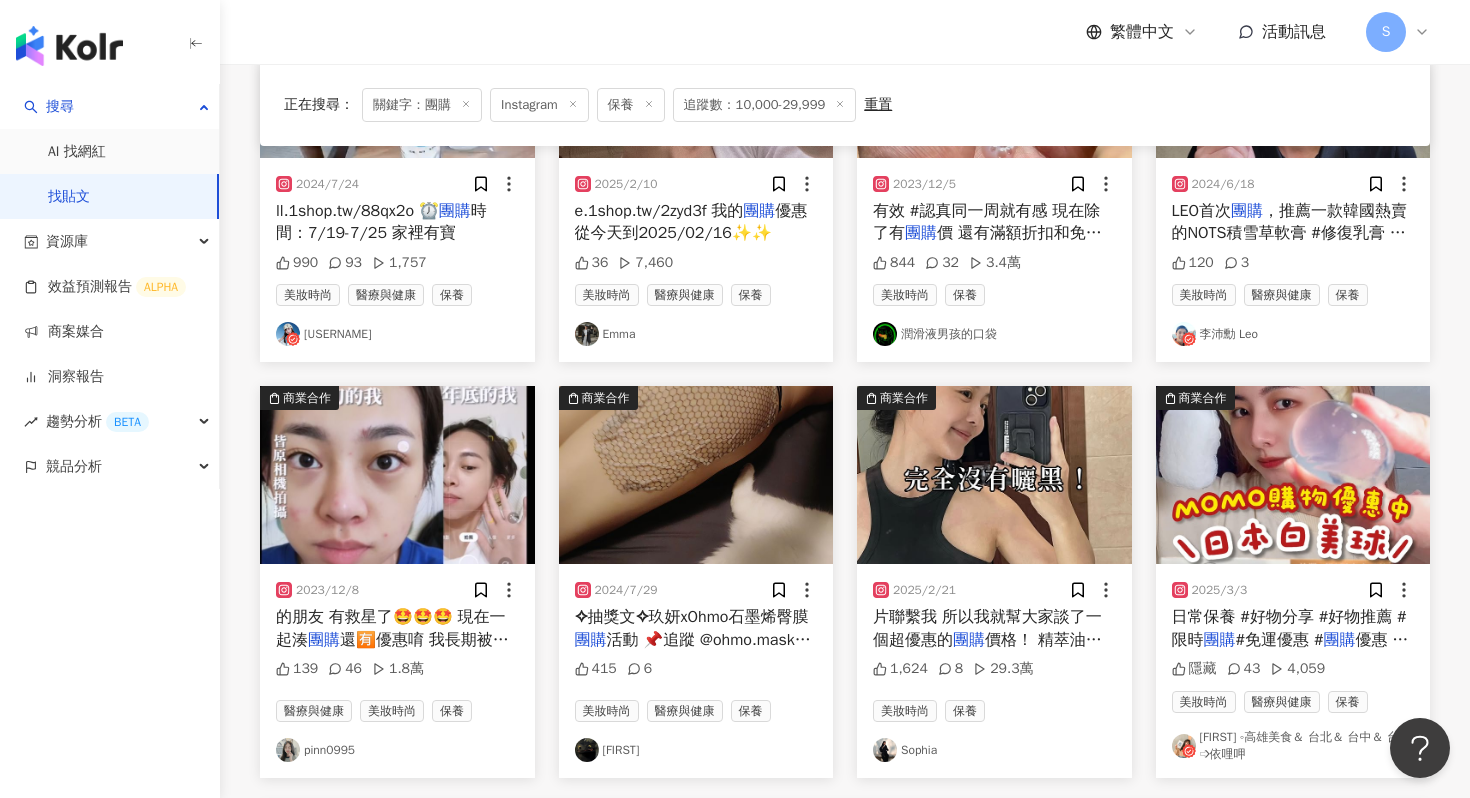 click at bounding box center [994, 475] 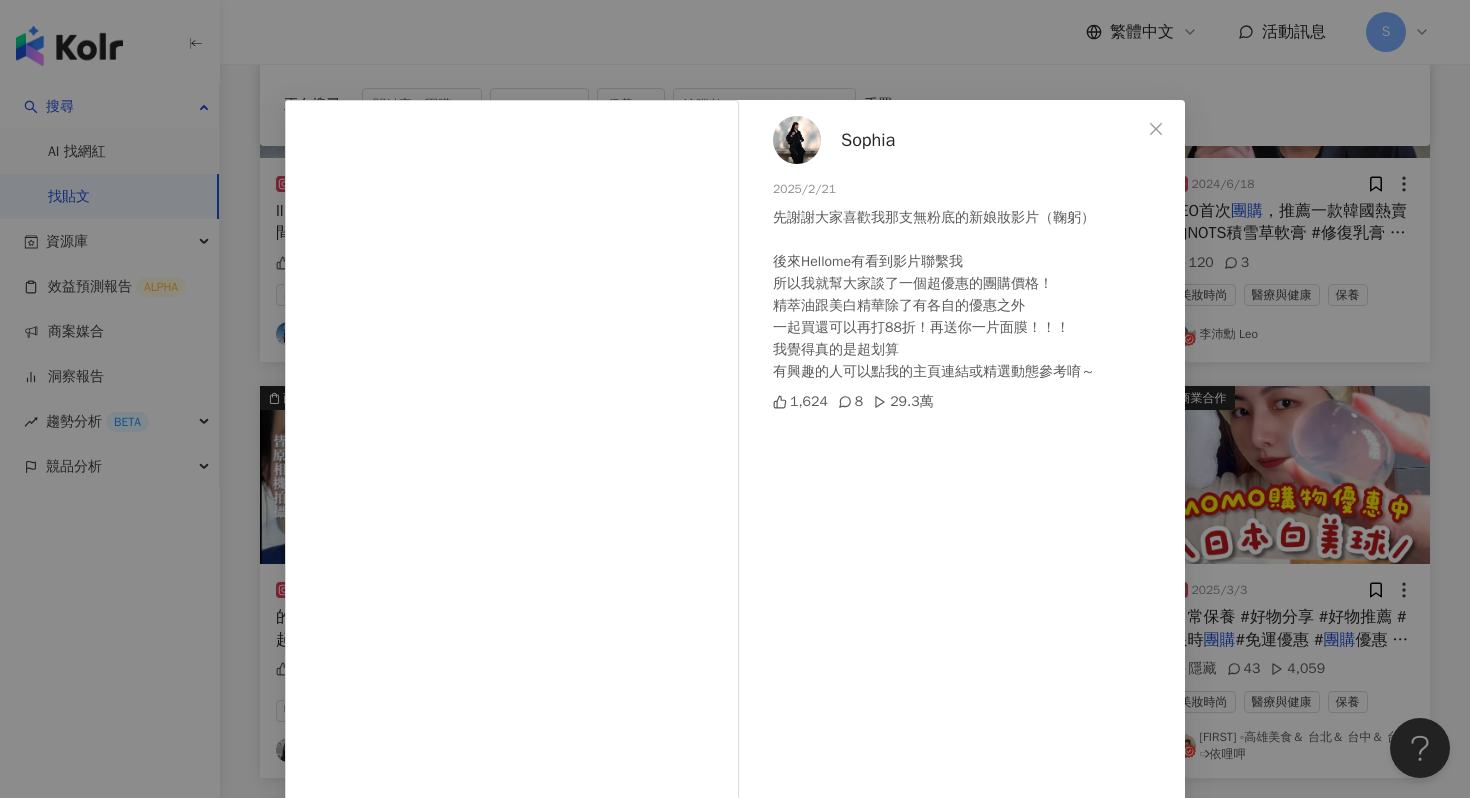 click on "Sophia" at bounding box center [868, 140] 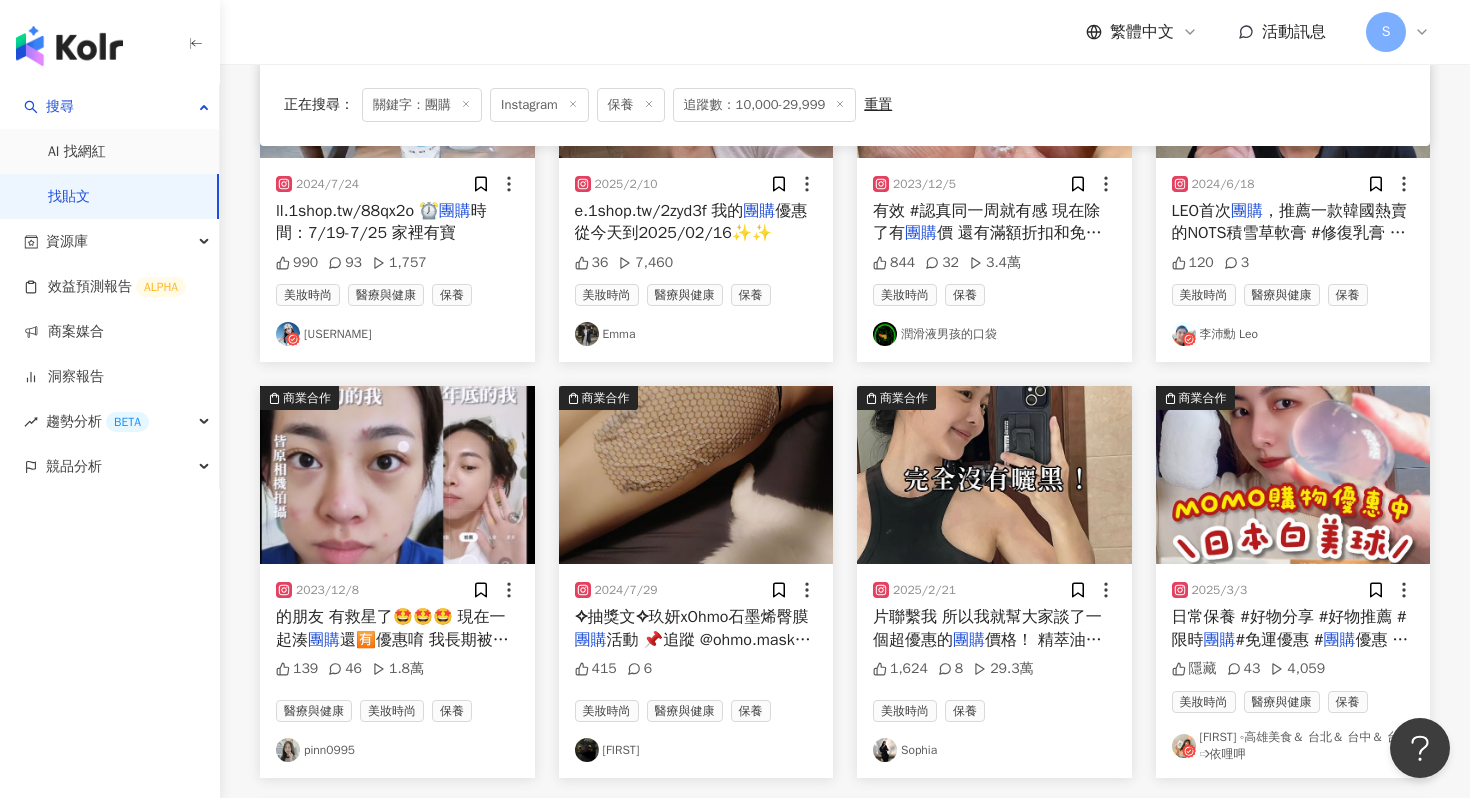 click at bounding box center [696, 475] 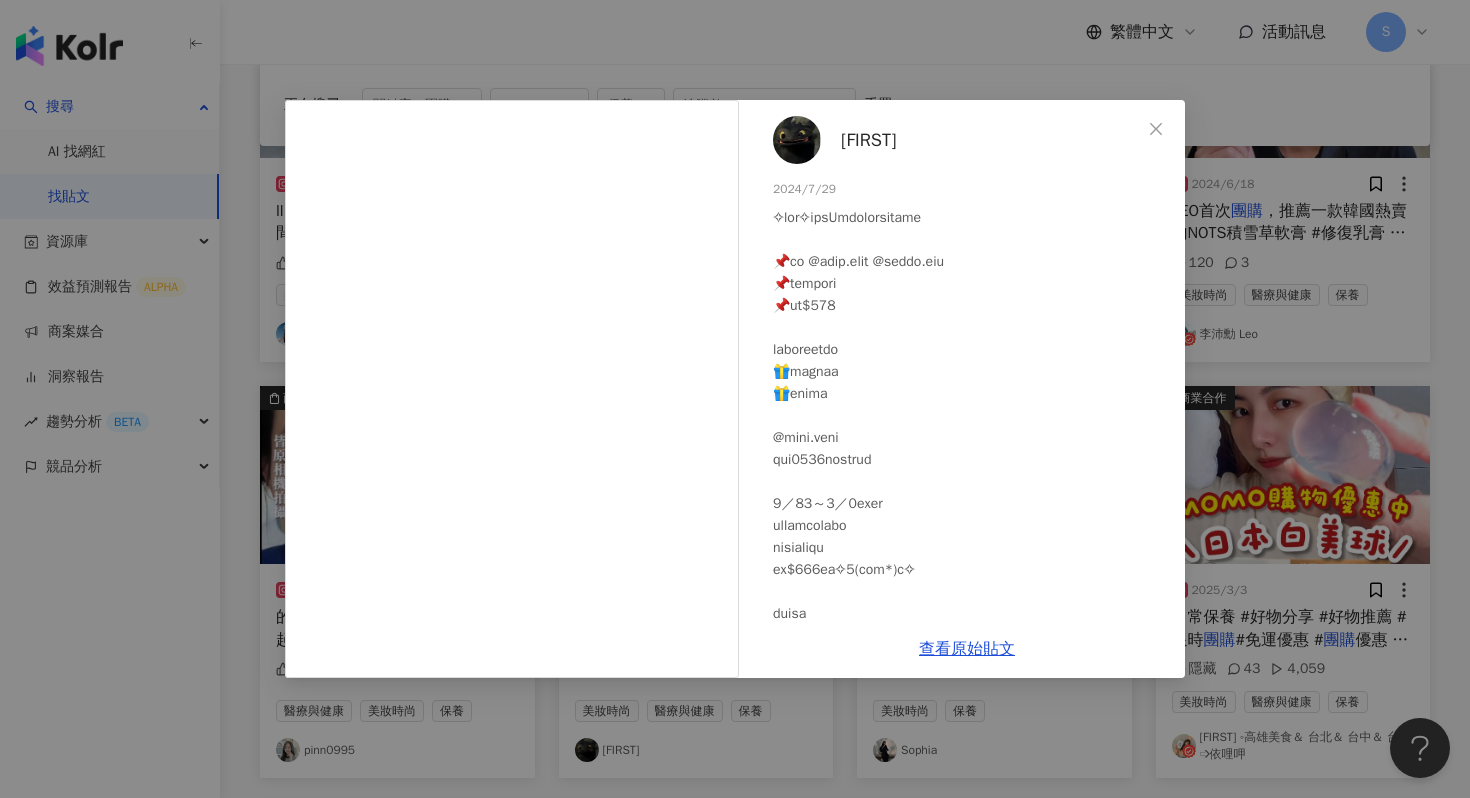 click on "妍妍" at bounding box center (868, 140) 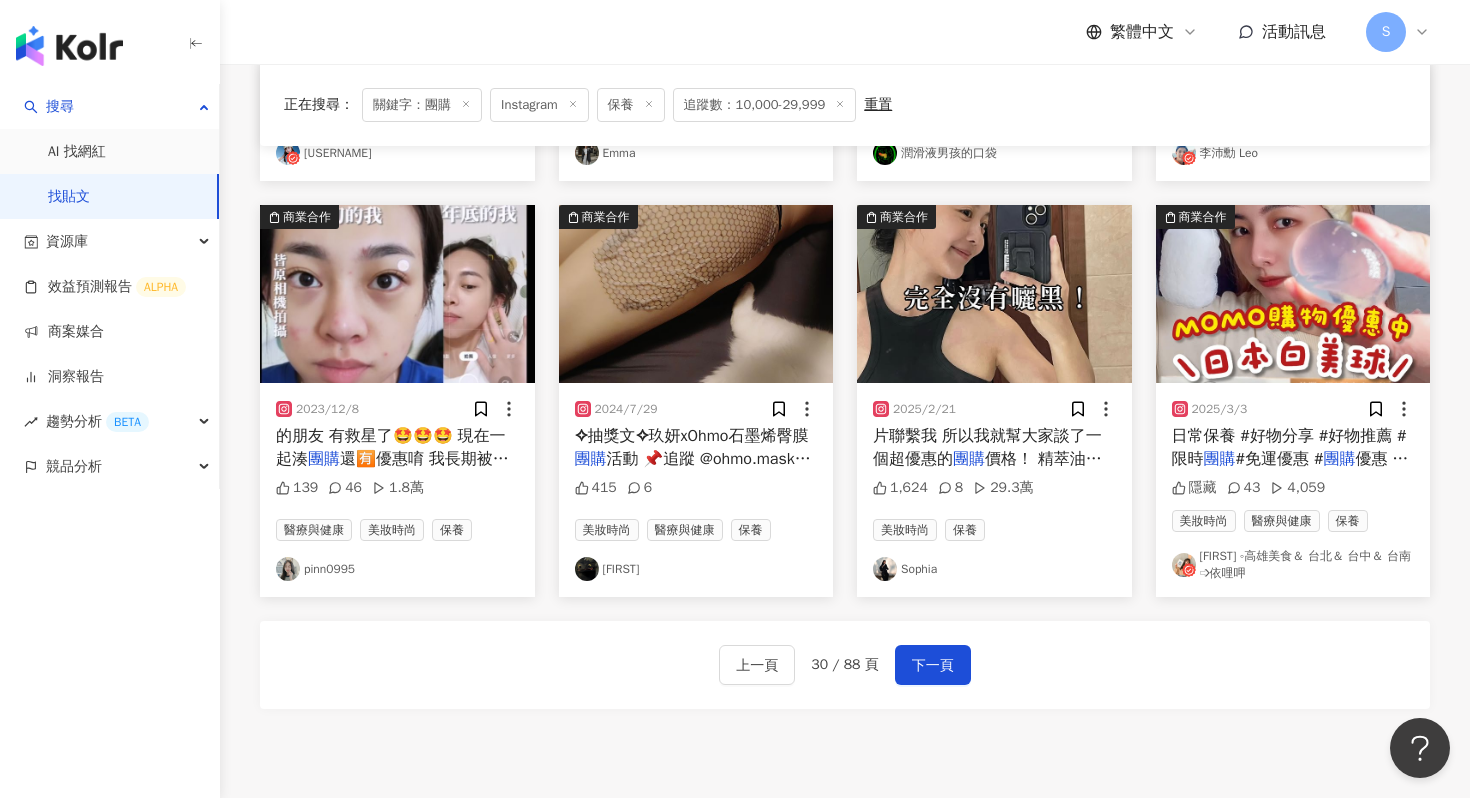 scroll, scrollTop: 953, scrollLeft: 0, axis: vertical 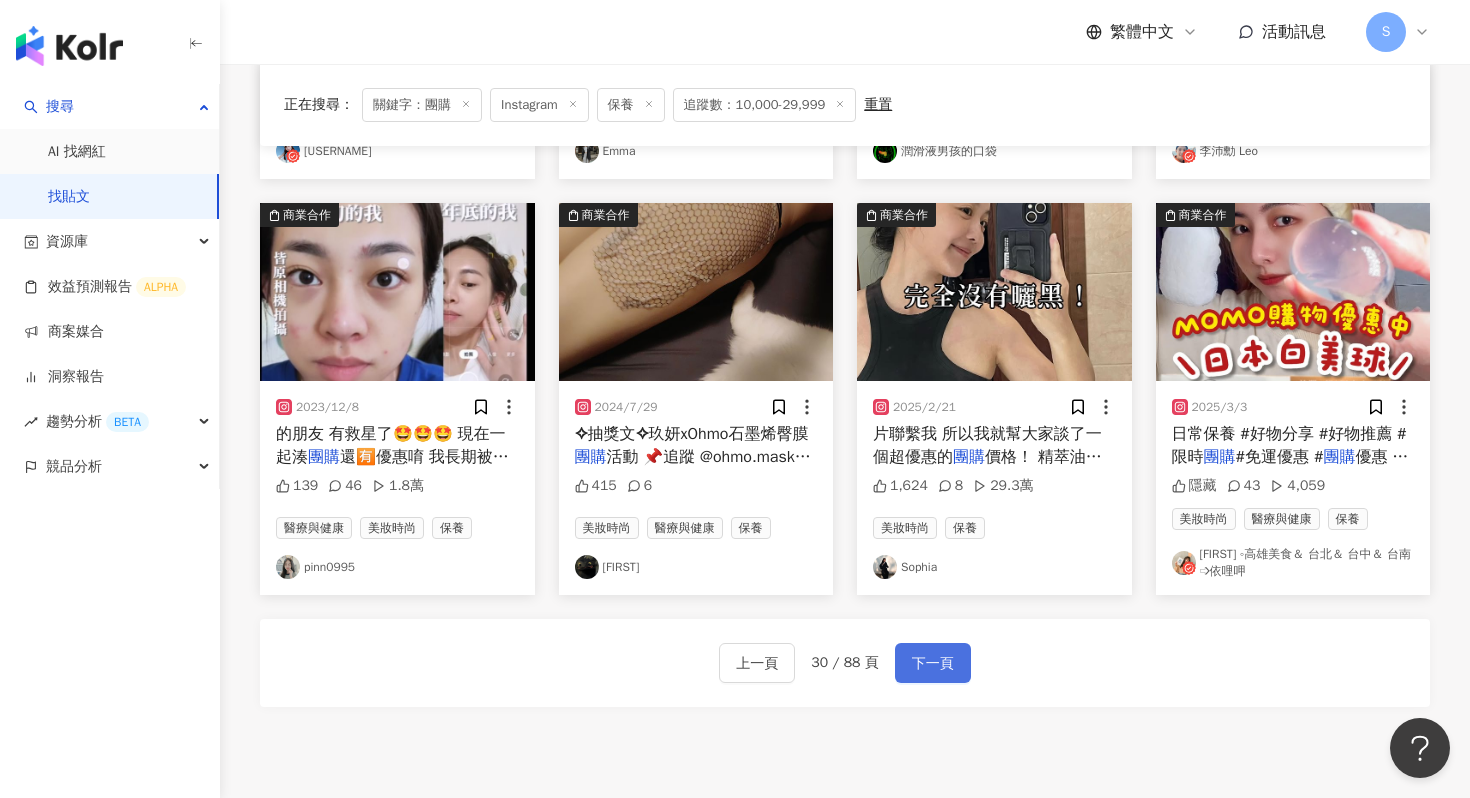 click on "下一頁" at bounding box center [933, 664] 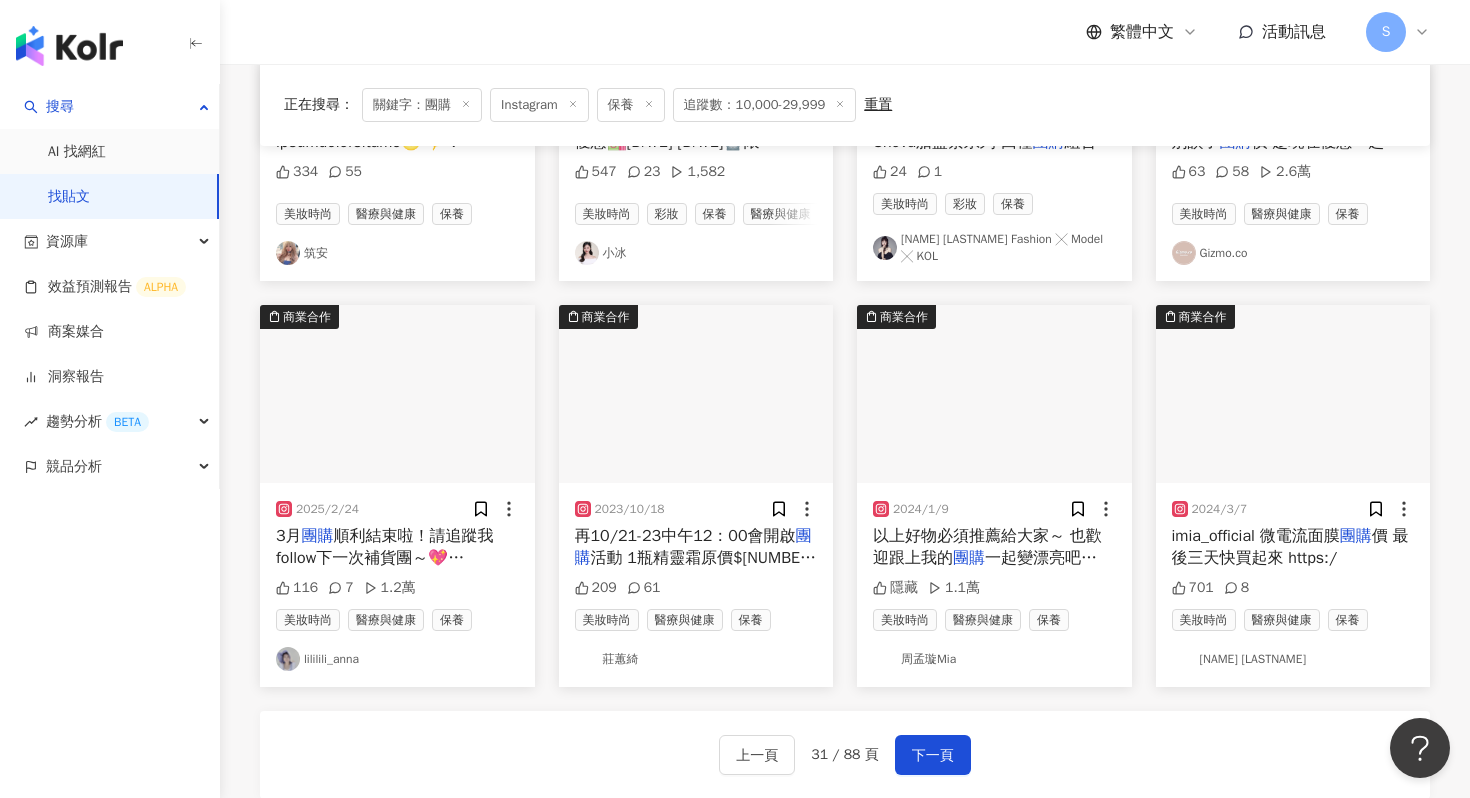 scroll, scrollTop: 860, scrollLeft: 0, axis: vertical 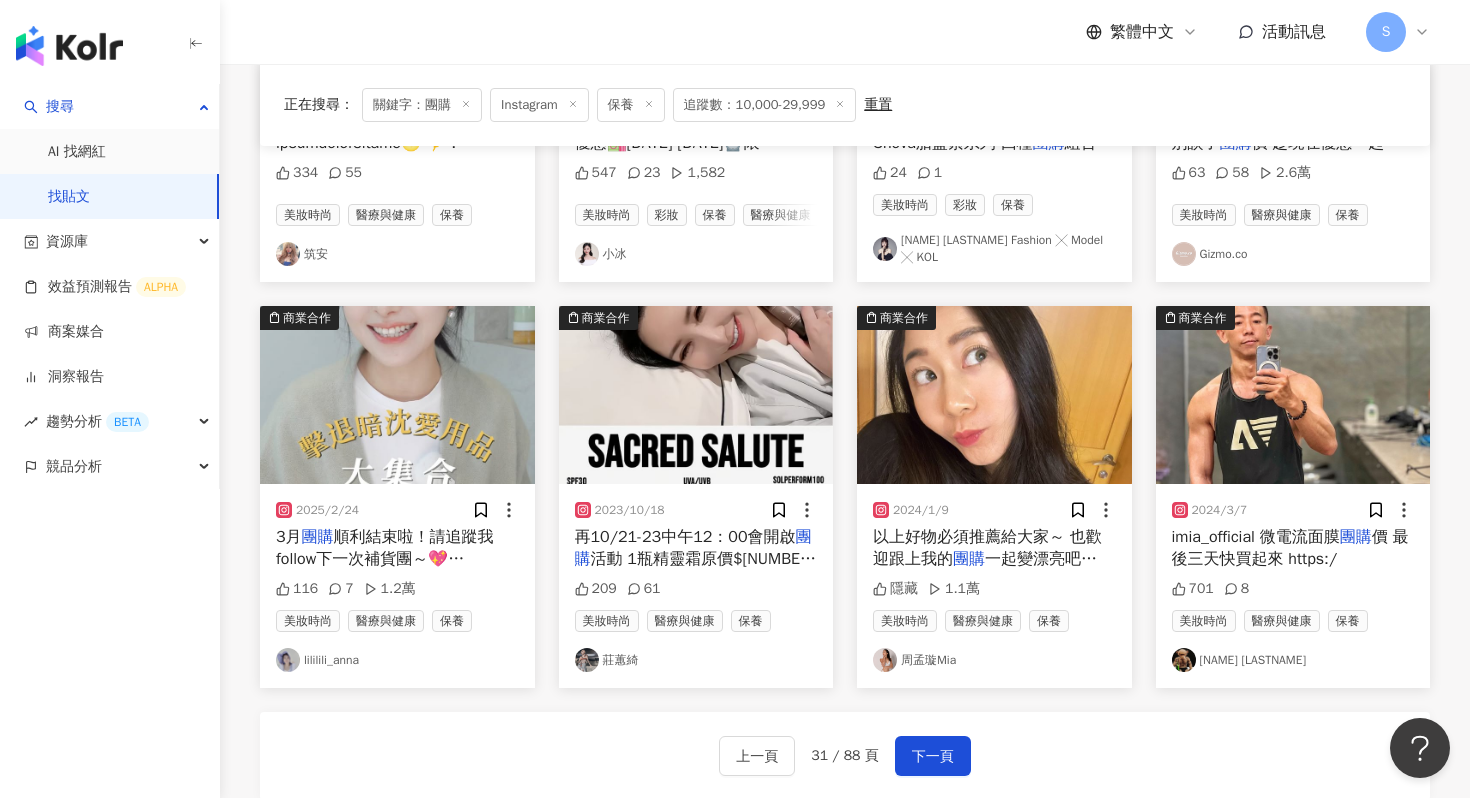 click at bounding box center (397, 395) 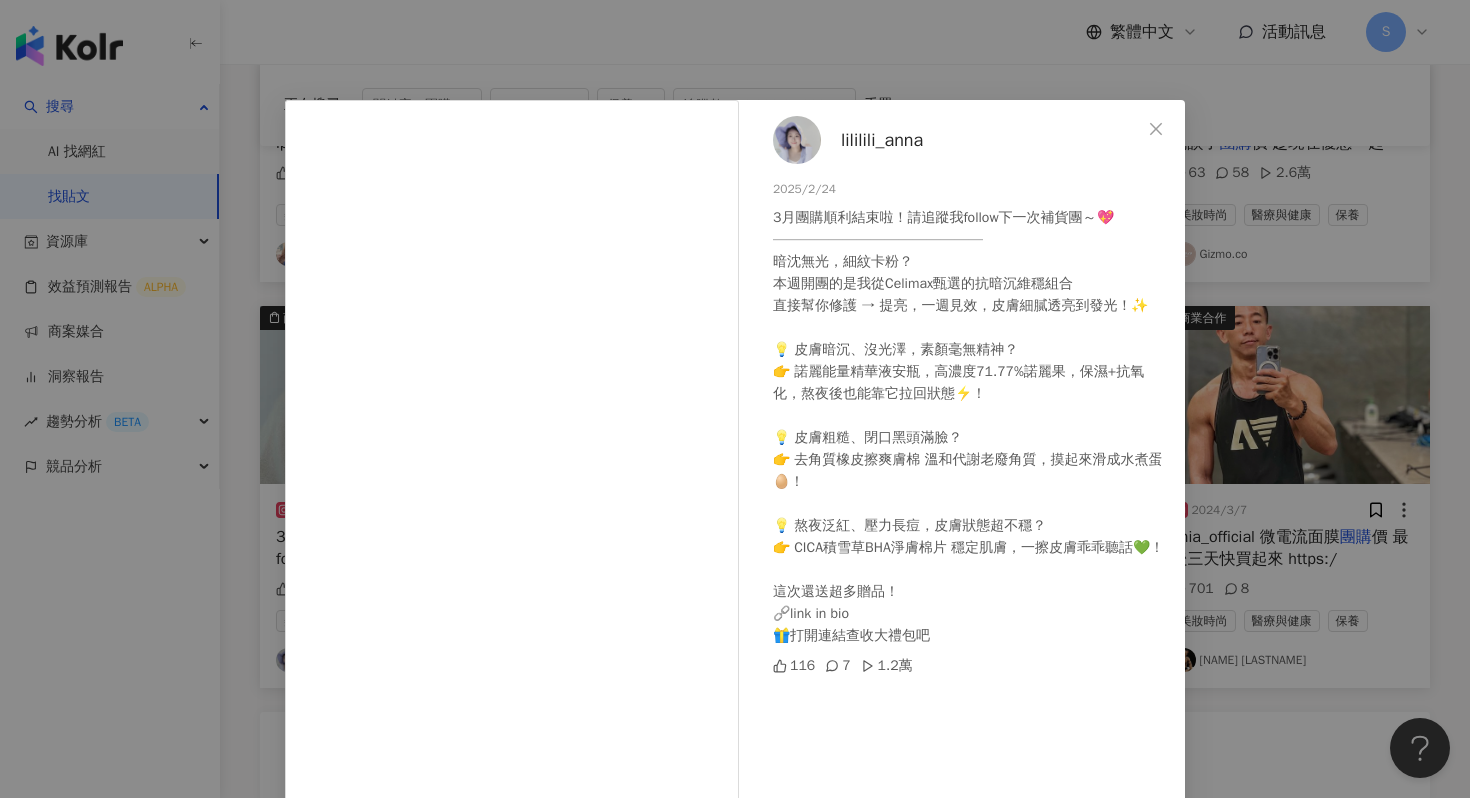 click on "lililili_anna 2025/2/24 3月團購順利結束啦！請追蹤我follow下一次補貨團～💖
———————————————
暗沈無光，細紋卡粉？
本週開團的是我從Celimax甄選的抗暗沉維穩組合
直接幫你修護 → 提亮，一週見效，皮膚細膩透亮到發光！✨
💡 皮膚暗沉、沒光澤，素顏毫無精神？
👉 諾麗能量精華液安瓶，高濃度71.77%諾麗果，保濕+抗氧化，熬夜後也能靠它拉回狀態⚡！
💡 皮膚粗糙、閉口黑頭滿臉？
👉 去角質橡皮擦爽膚棉 溫和代謝老廢角質，摸起來滑成水煮蛋🥚！
💡 熬夜泛紅、壓力長痘，皮膚狀態超不穩？
👉 CICA積雪草BHA淨膚棉片 穩定肌膚，一擦皮膚乖乖聽話💚！
這次還送超多贈品！
🔗link in bio
🎁打開連結查收大禮包吧 116 7 1.2萬 查看原始貼文" at bounding box center [735, 399] 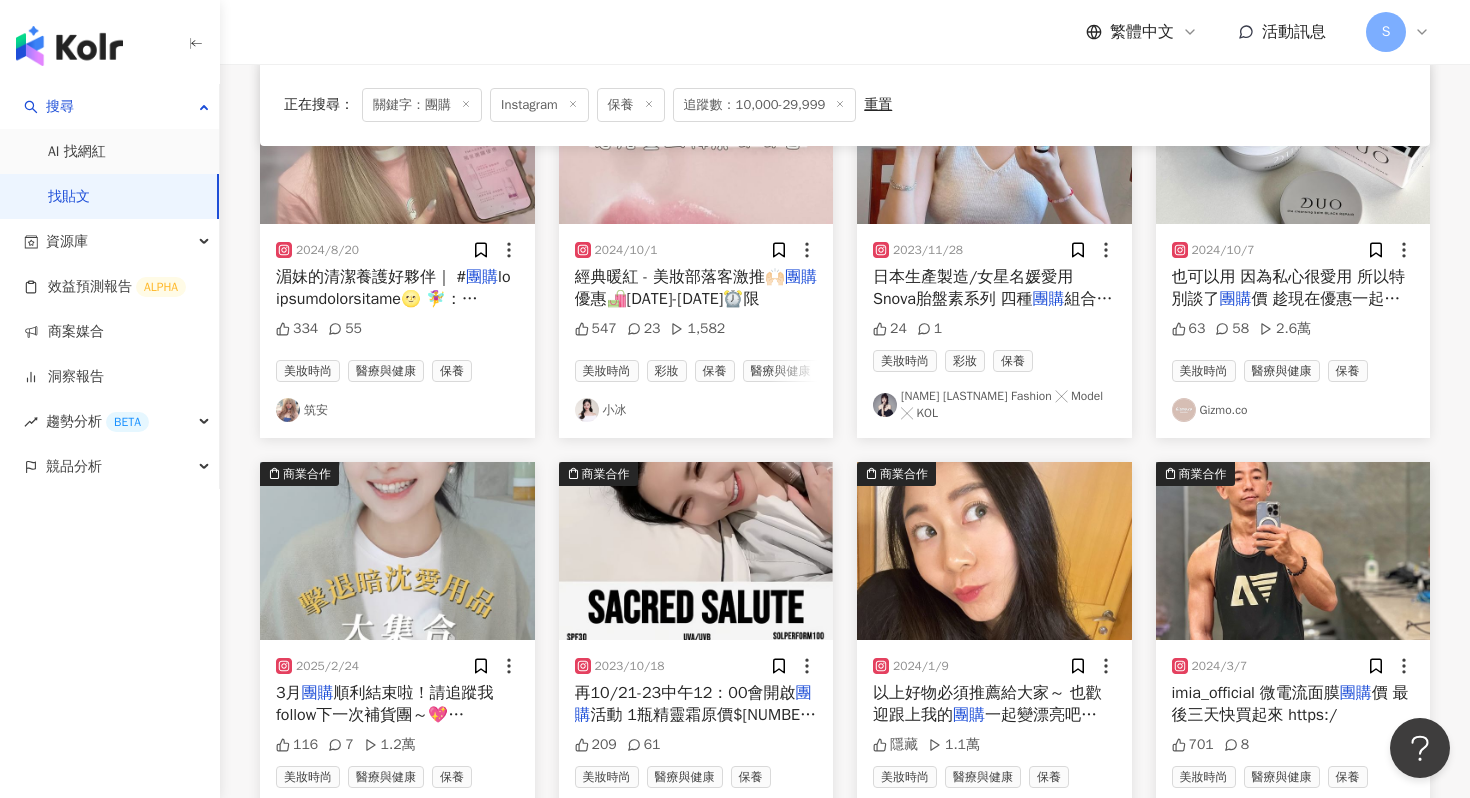 scroll, scrollTop: 762, scrollLeft: 0, axis: vertical 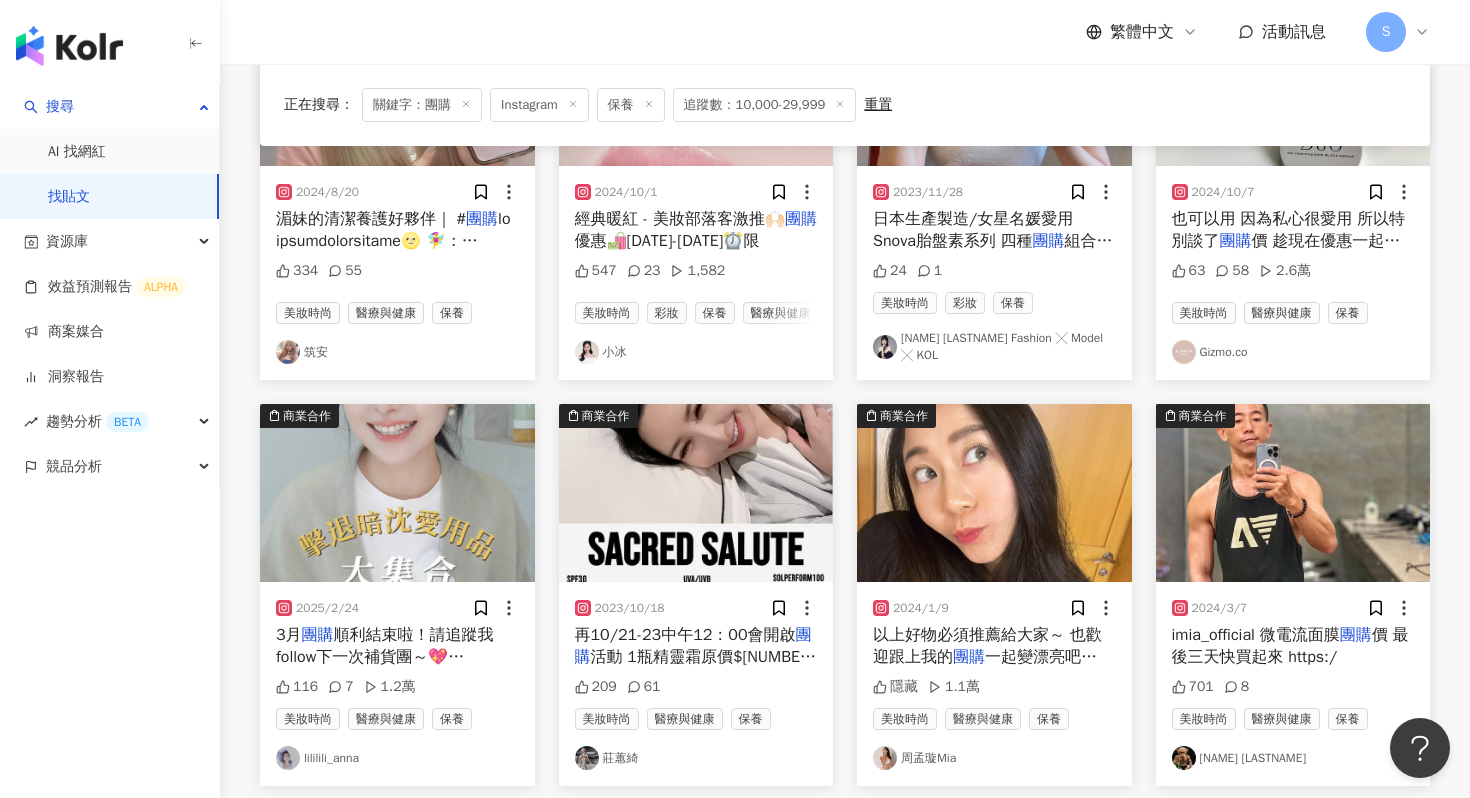 click at bounding box center (397, 493) 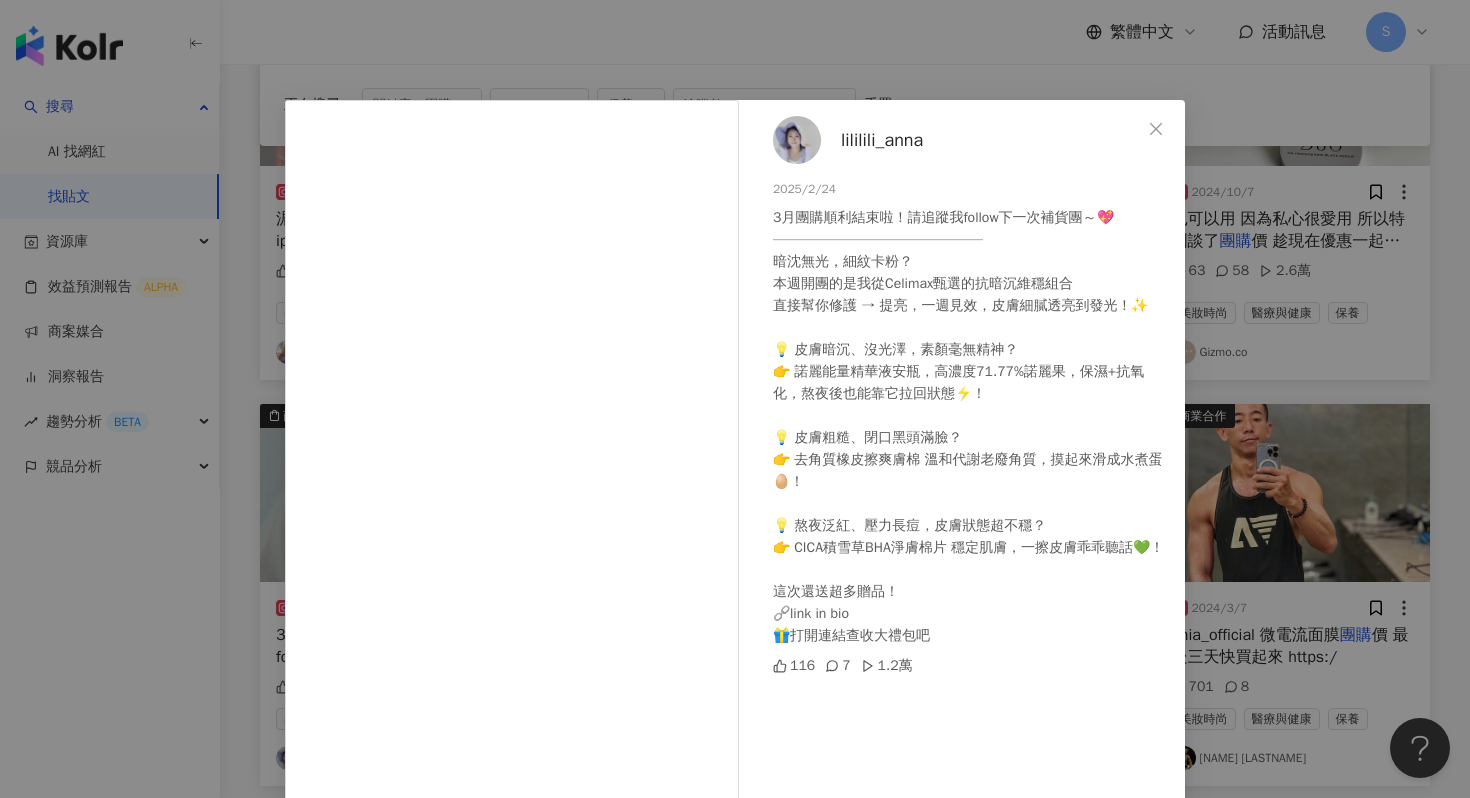 click at bounding box center [797, 140] 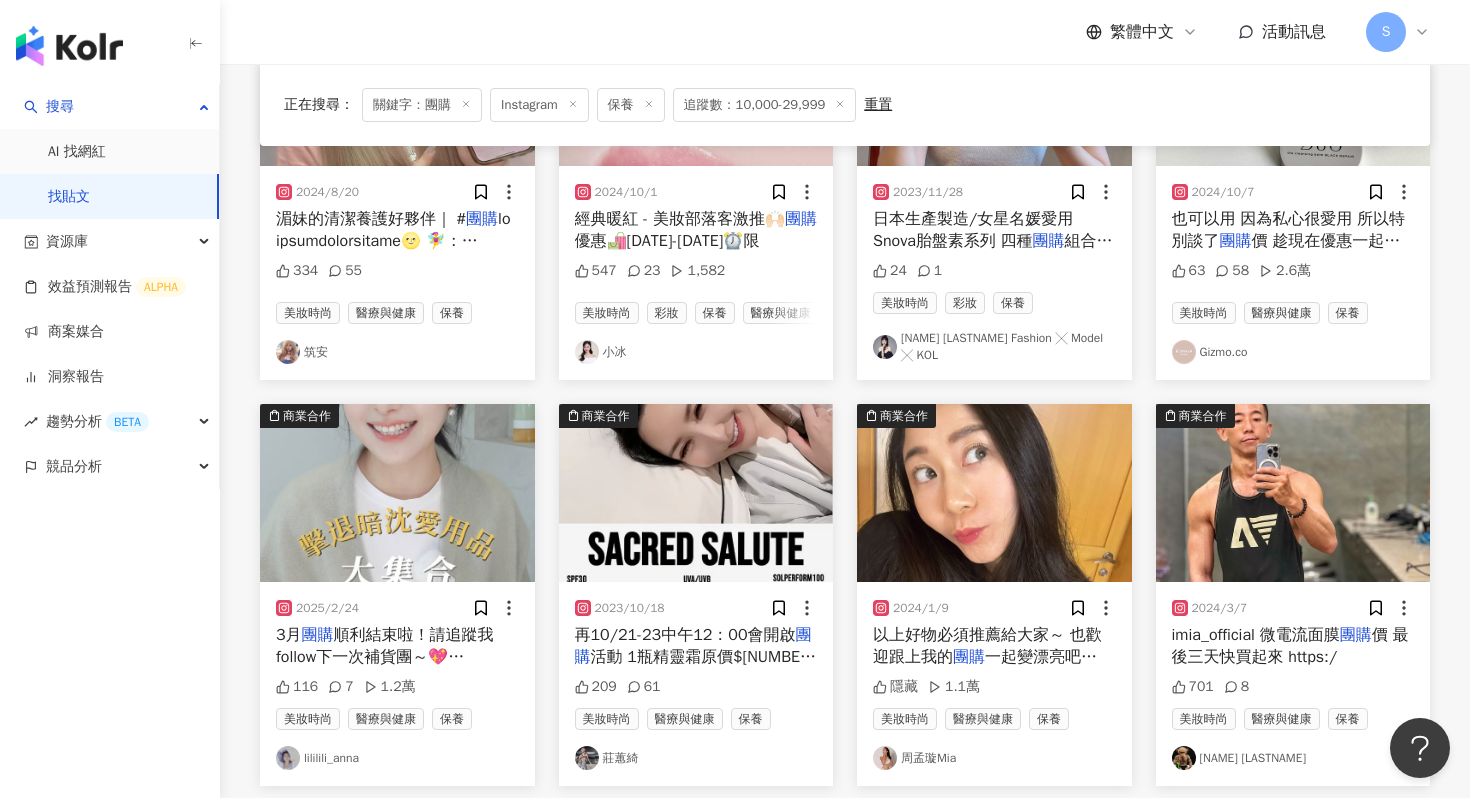 scroll, scrollTop: 1125, scrollLeft: 0, axis: vertical 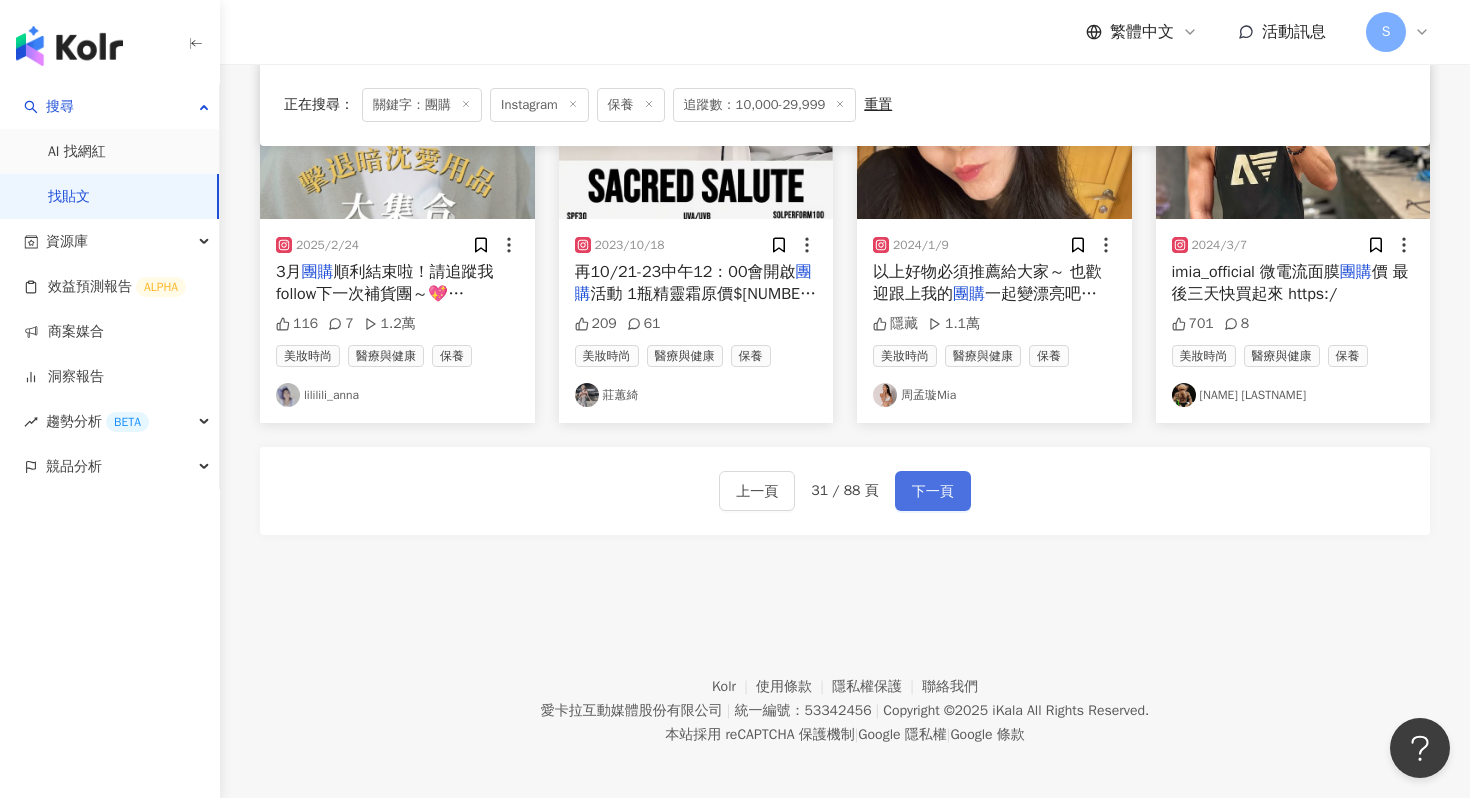 click on "下一頁" at bounding box center (933, 492) 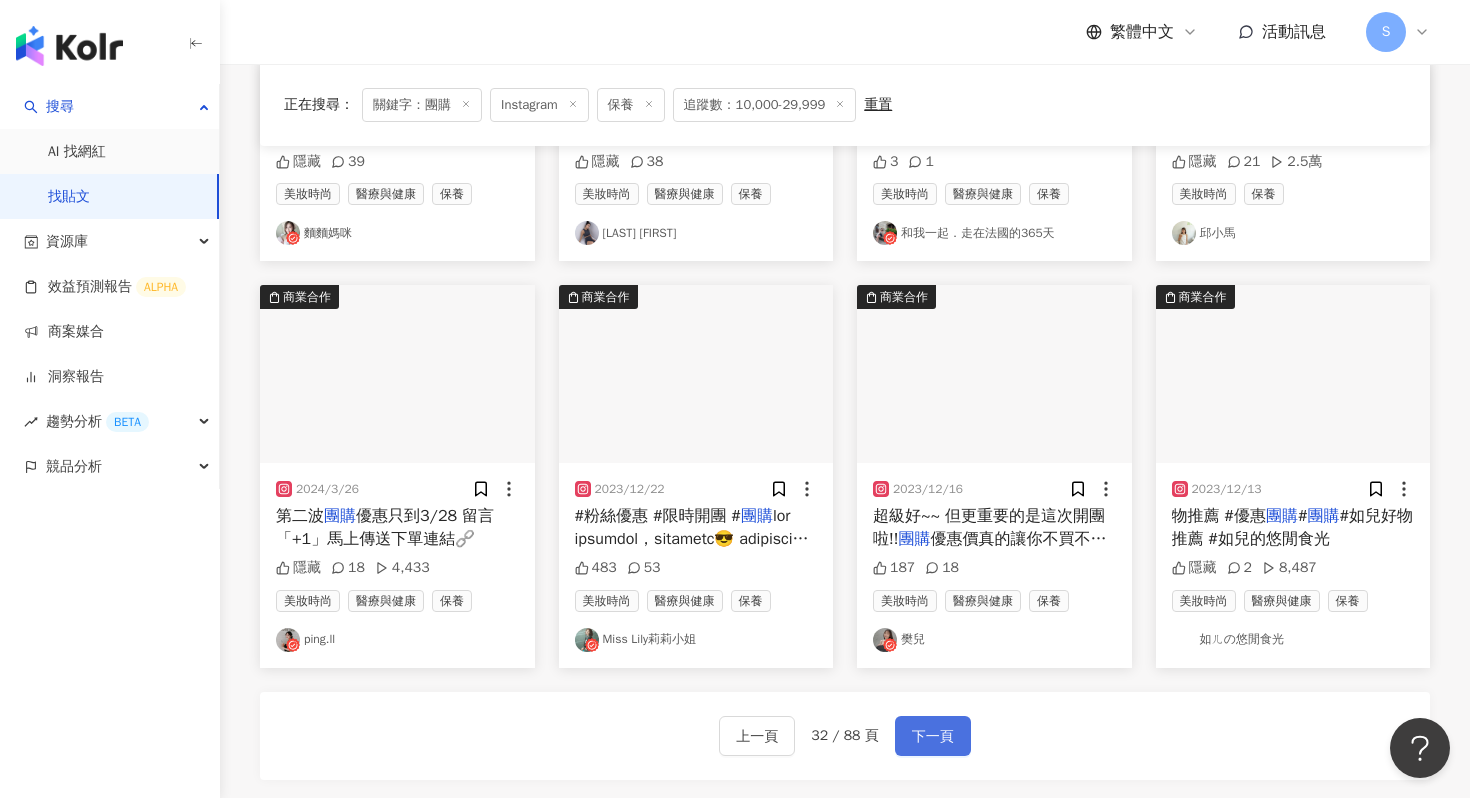 scroll, scrollTop: 847, scrollLeft: 0, axis: vertical 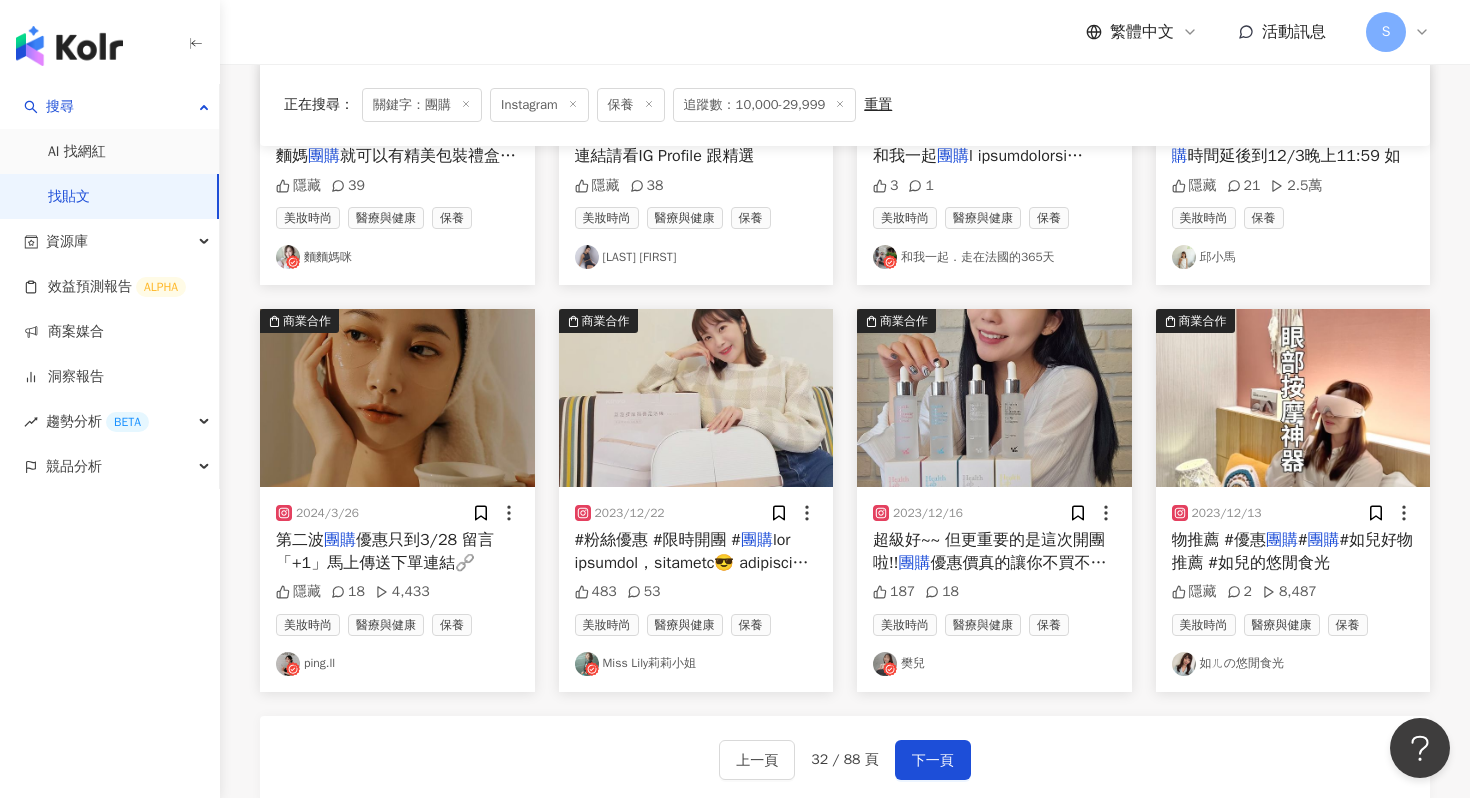 click at bounding box center [397, 398] 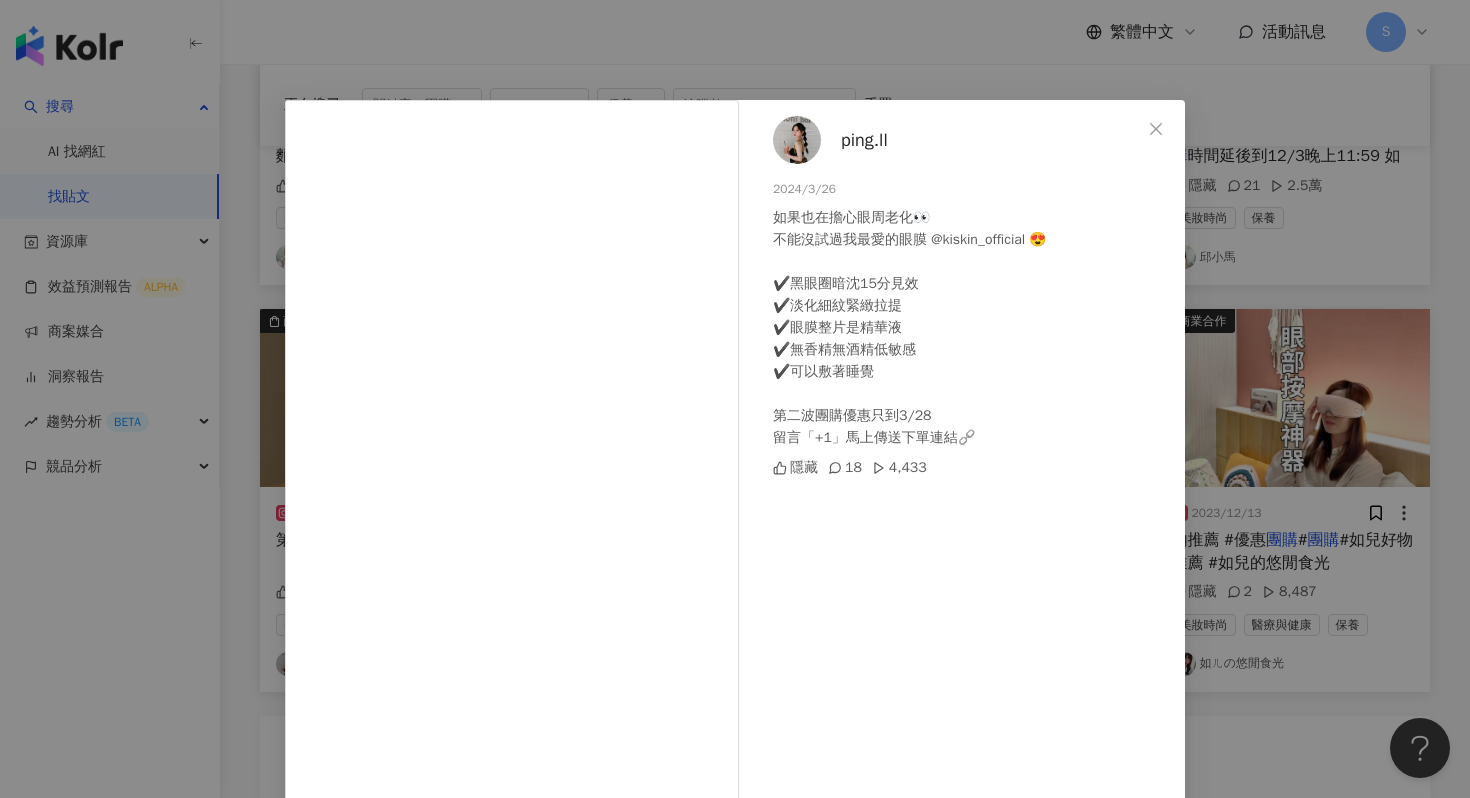 click at bounding box center [797, 140] 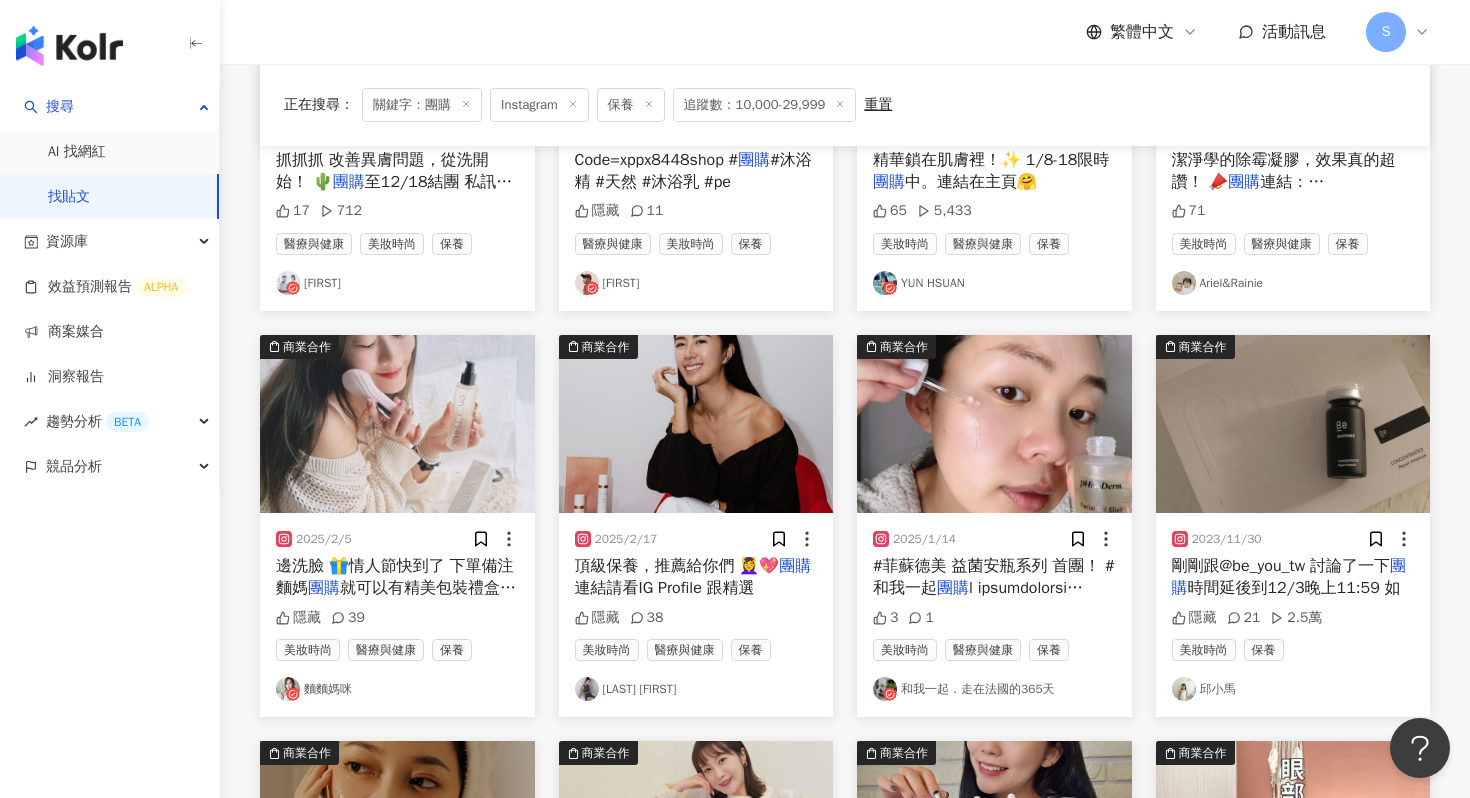 scroll, scrollTop: 1125, scrollLeft: 0, axis: vertical 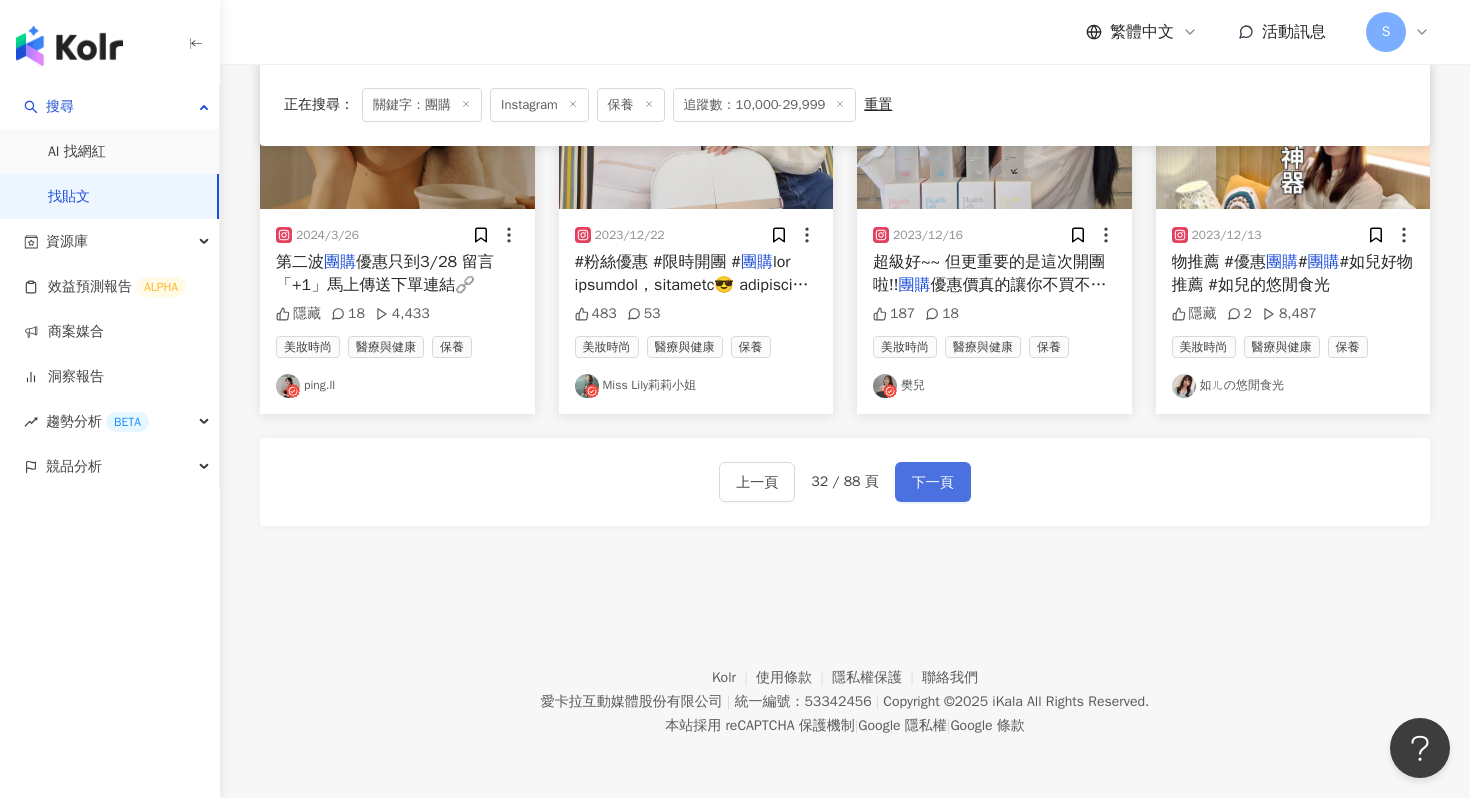 click on "下一頁" at bounding box center [933, 482] 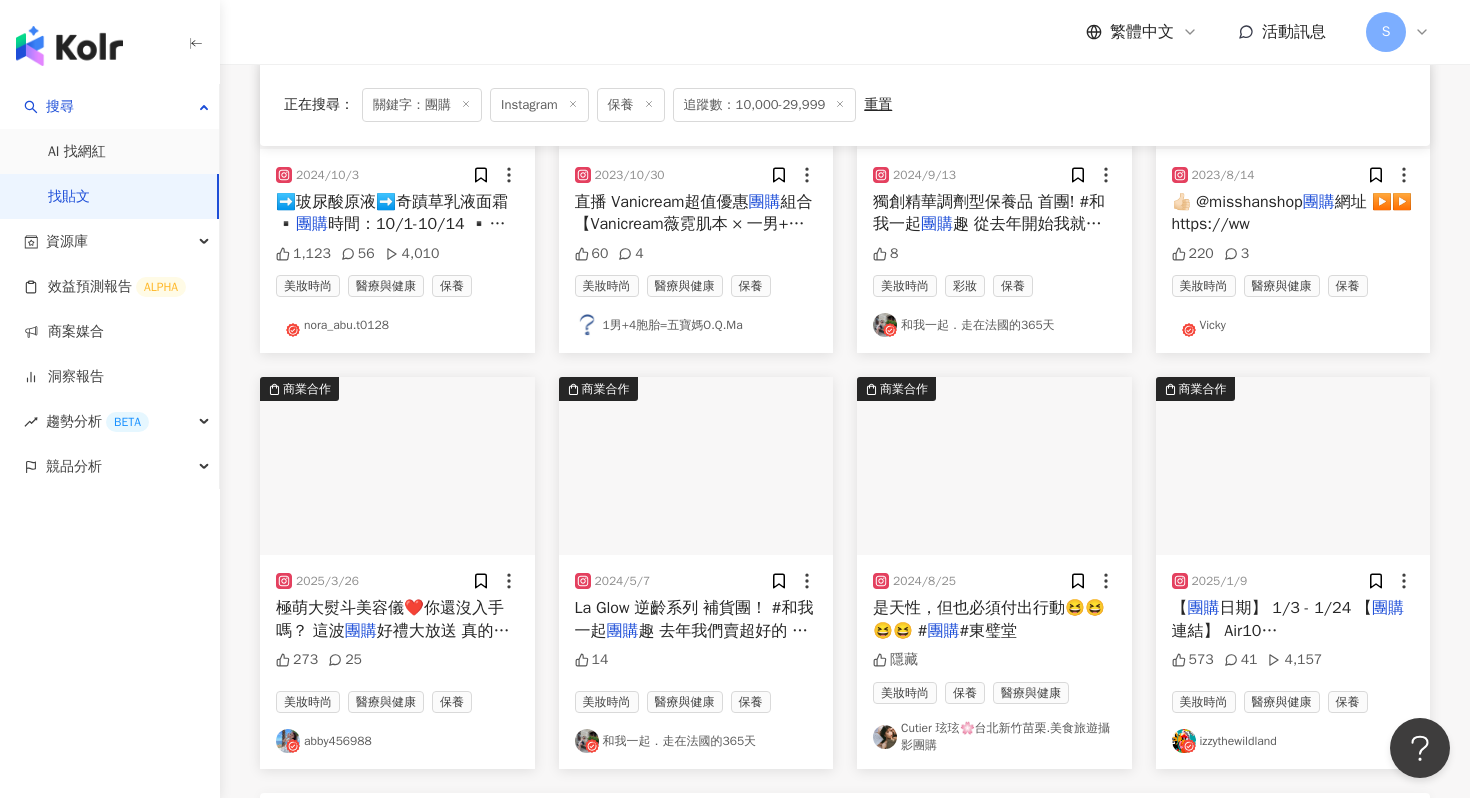 scroll, scrollTop: 0, scrollLeft: 0, axis: both 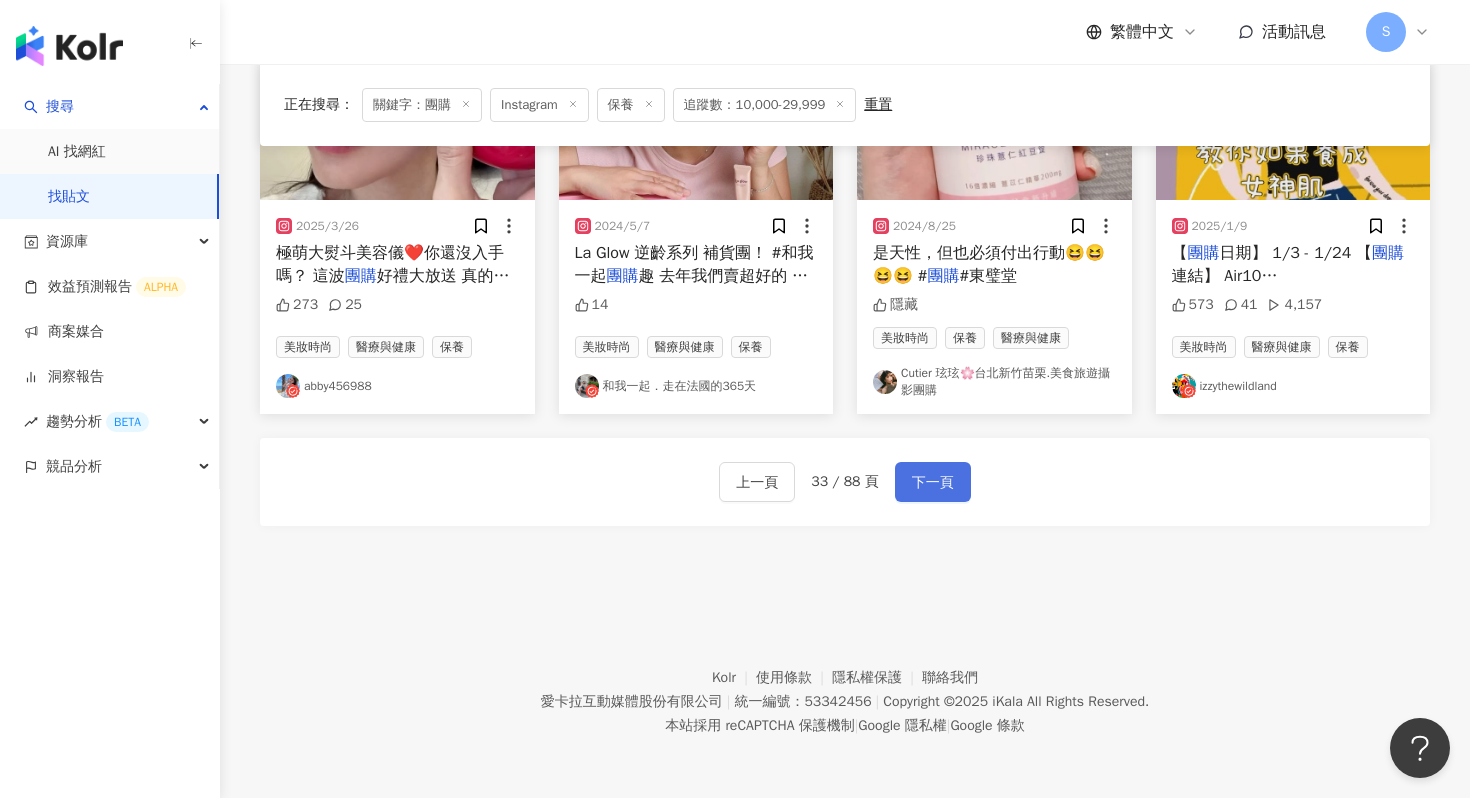 click on "下一頁" at bounding box center (933, 483) 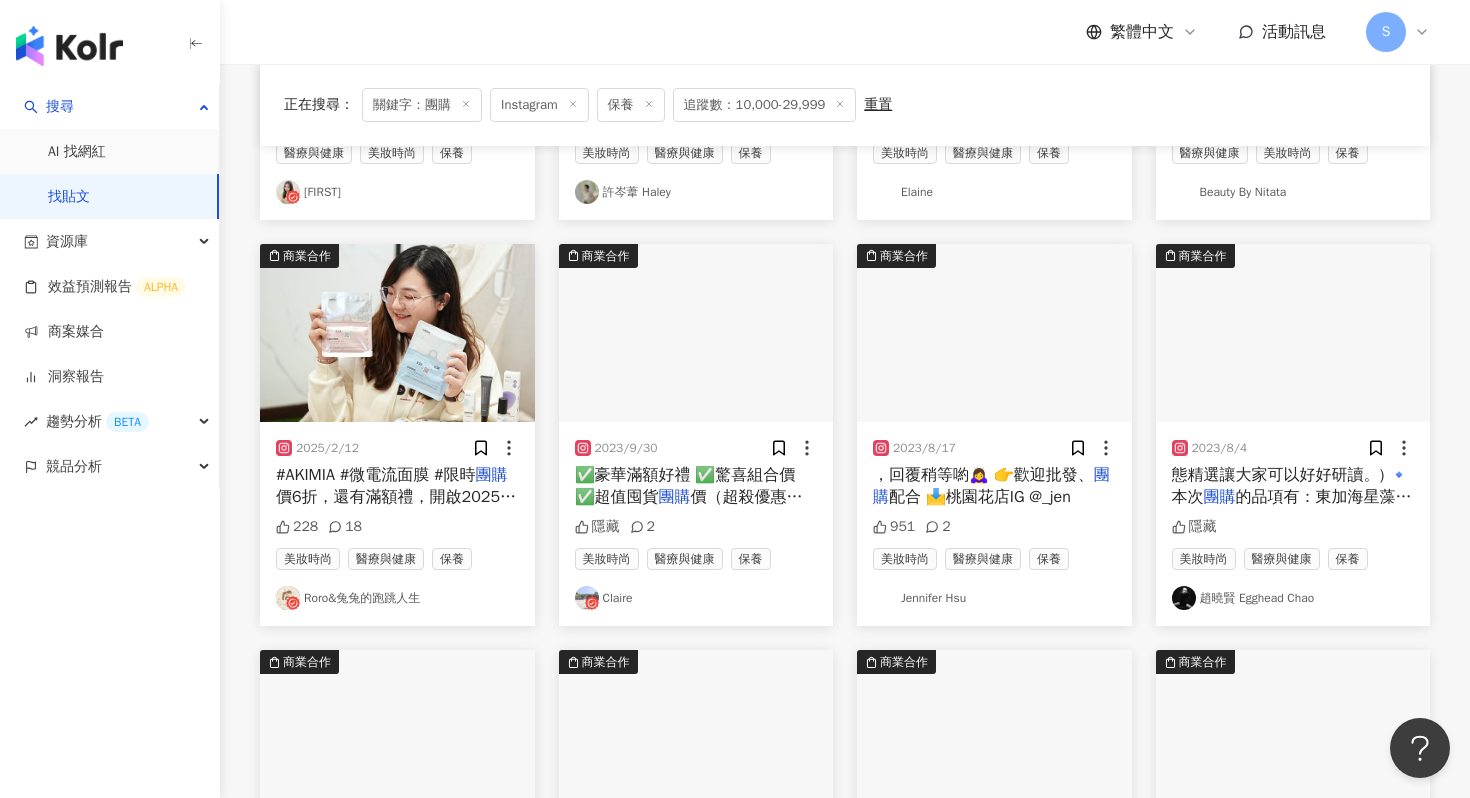 scroll, scrollTop: 511, scrollLeft: 0, axis: vertical 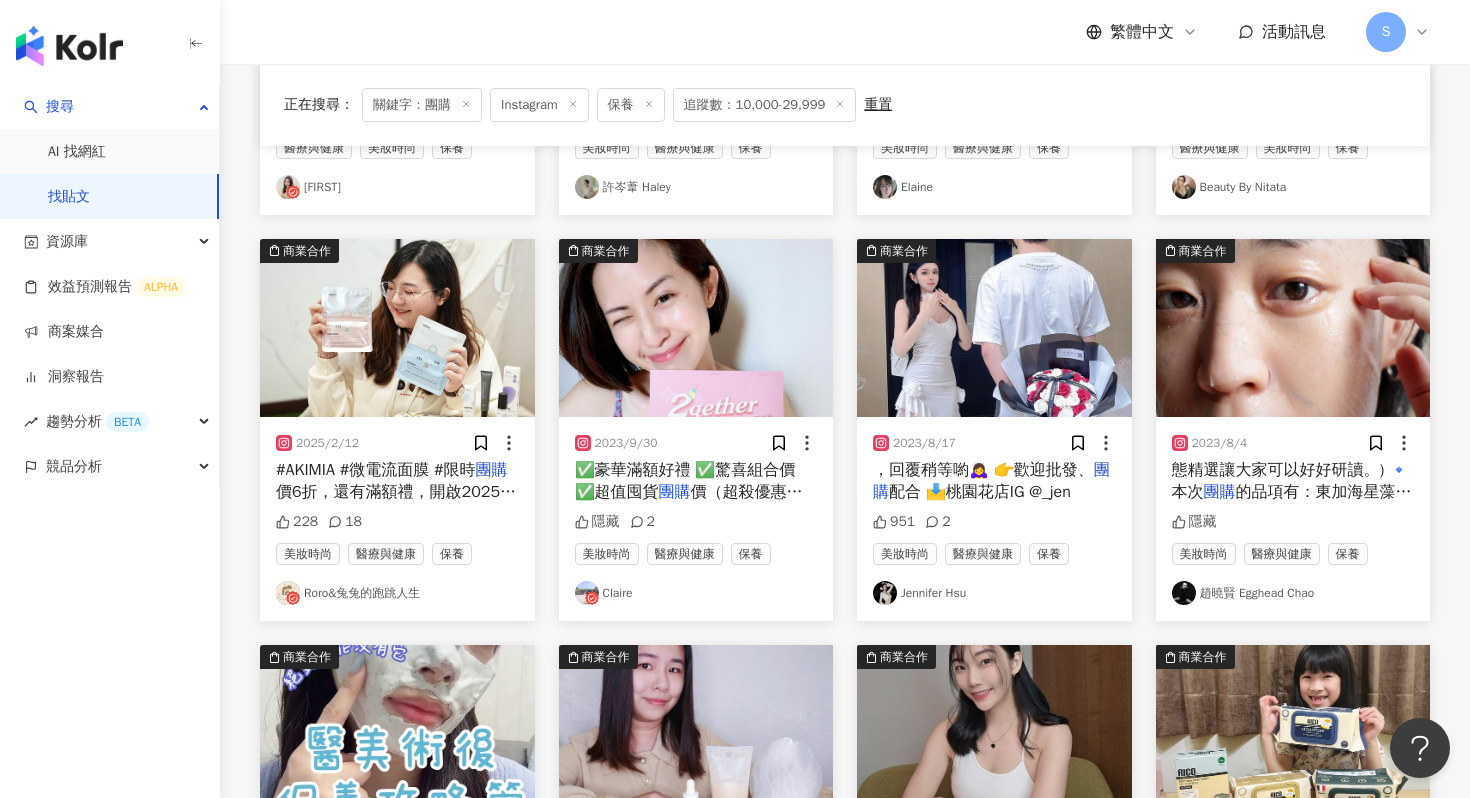 click at bounding box center [1293, 328] 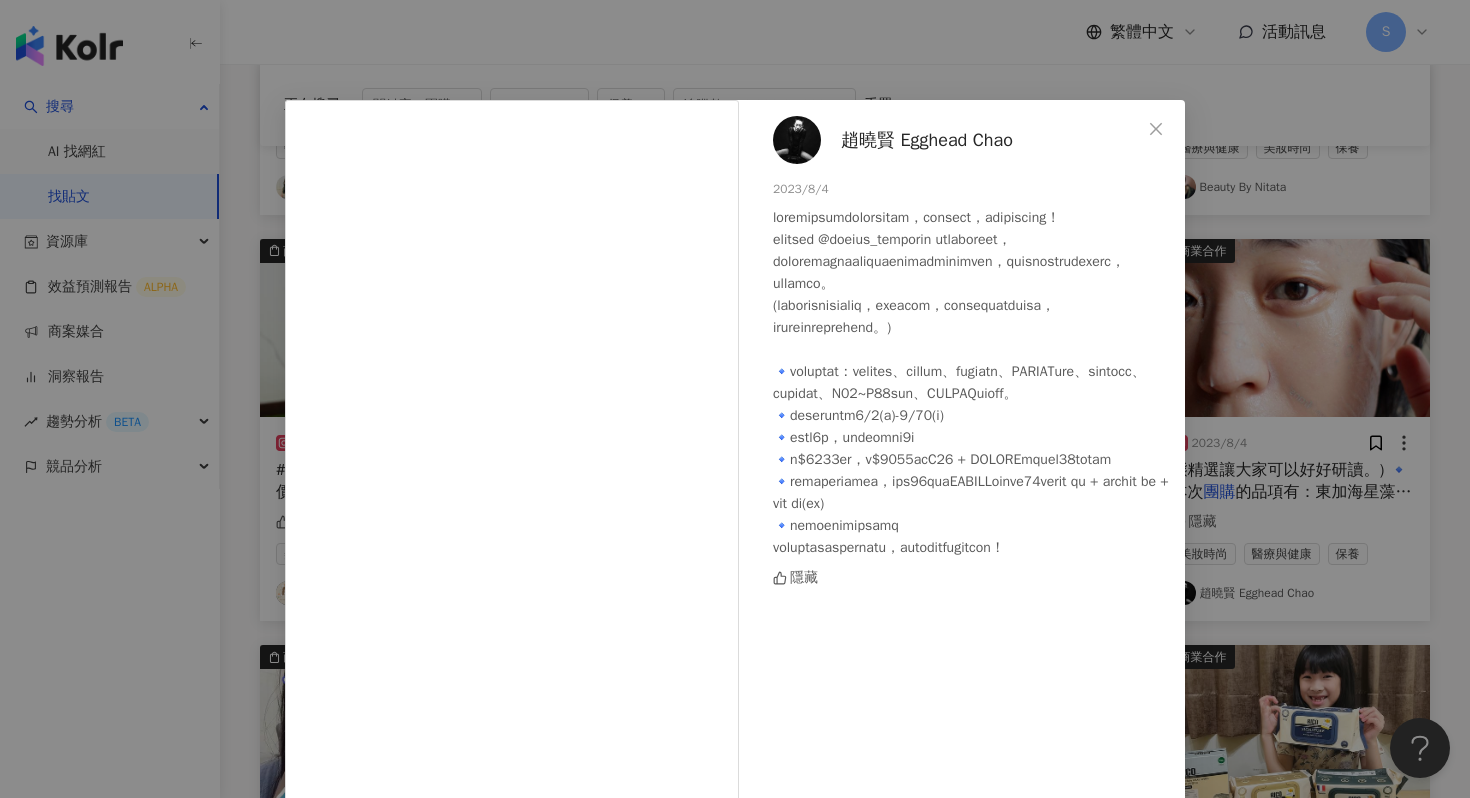 click on "趙曉賢 Egghead Chao" at bounding box center [927, 140] 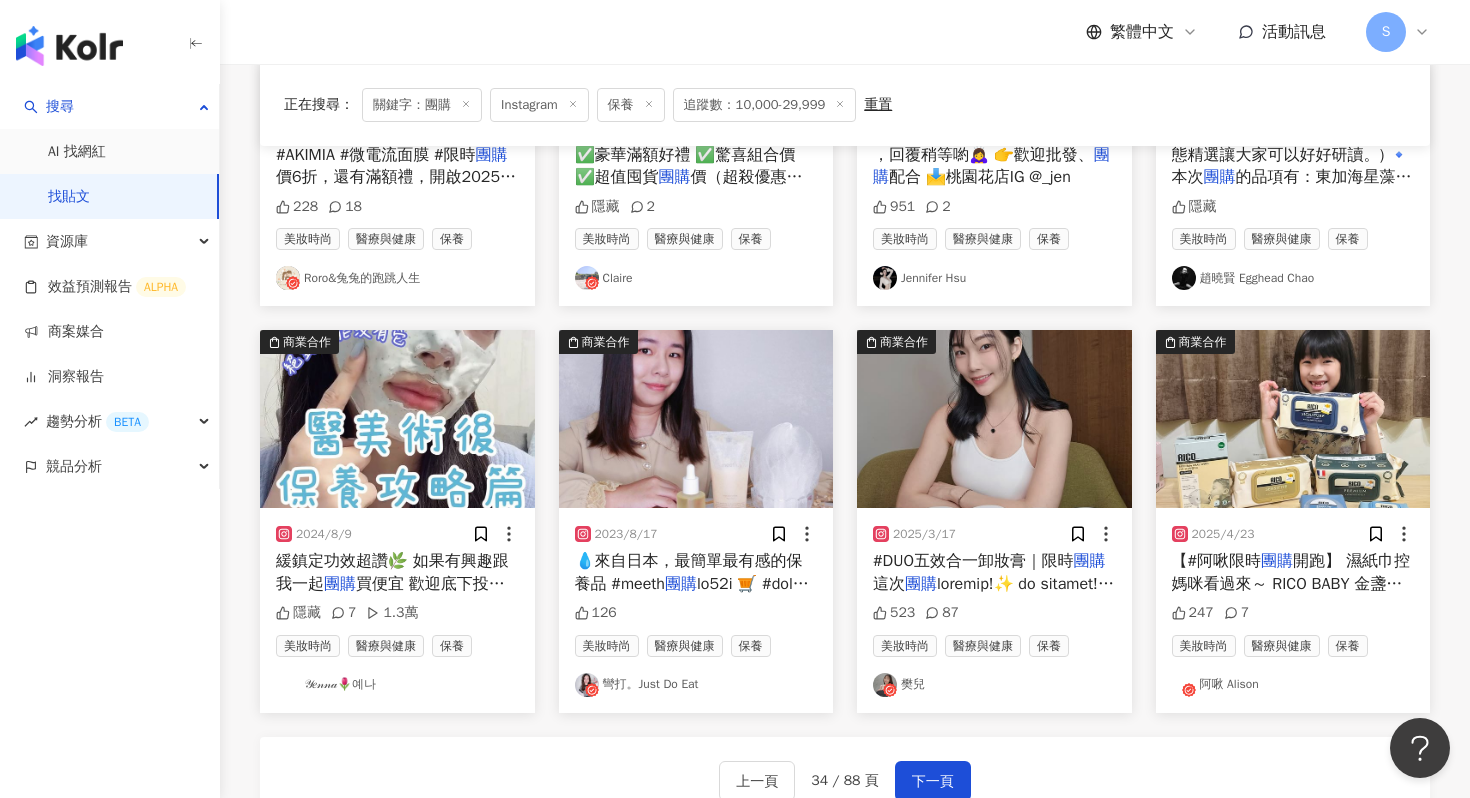 scroll, scrollTop: 859, scrollLeft: 0, axis: vertical 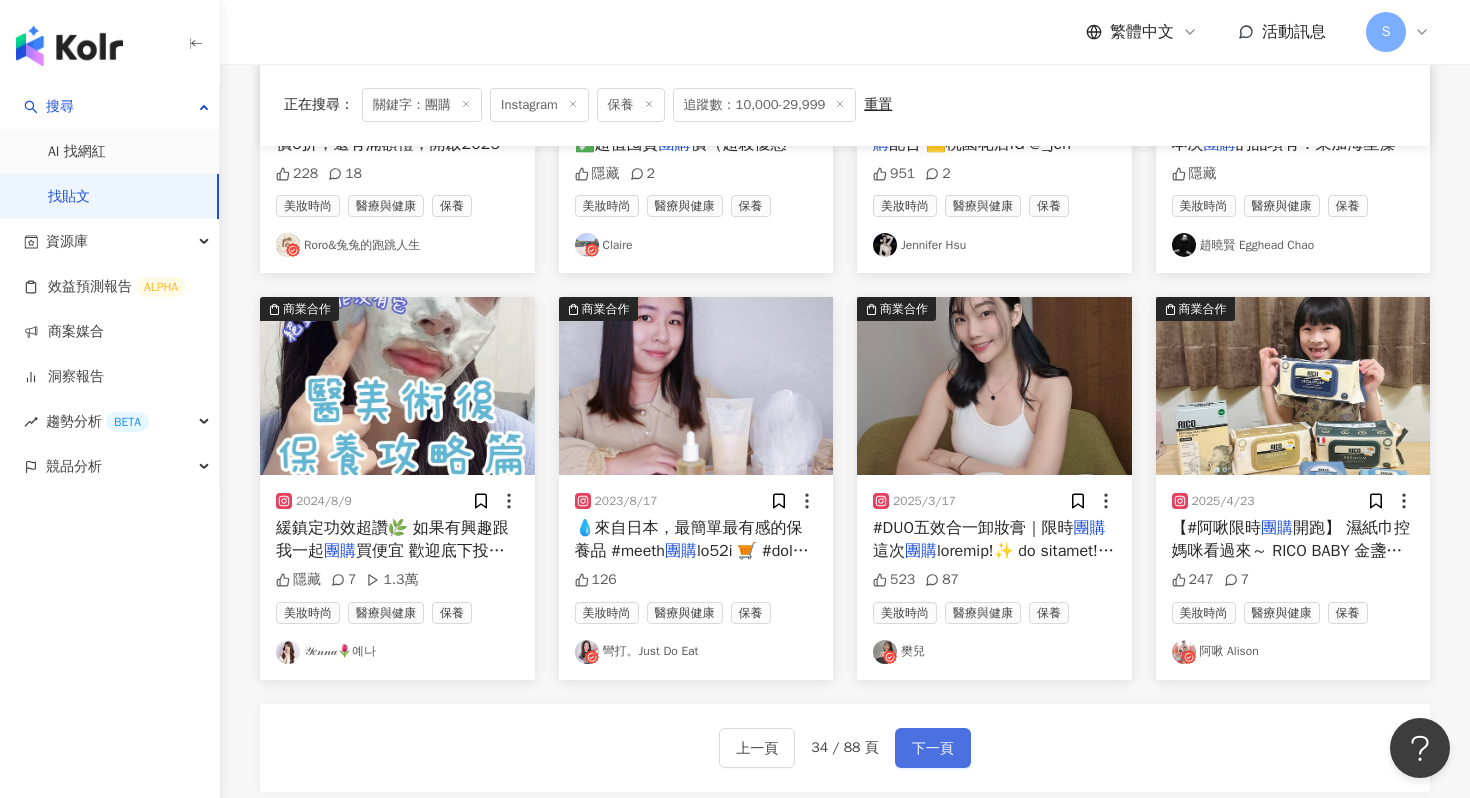 click on "下一頁" at bounding box center [933, 749] 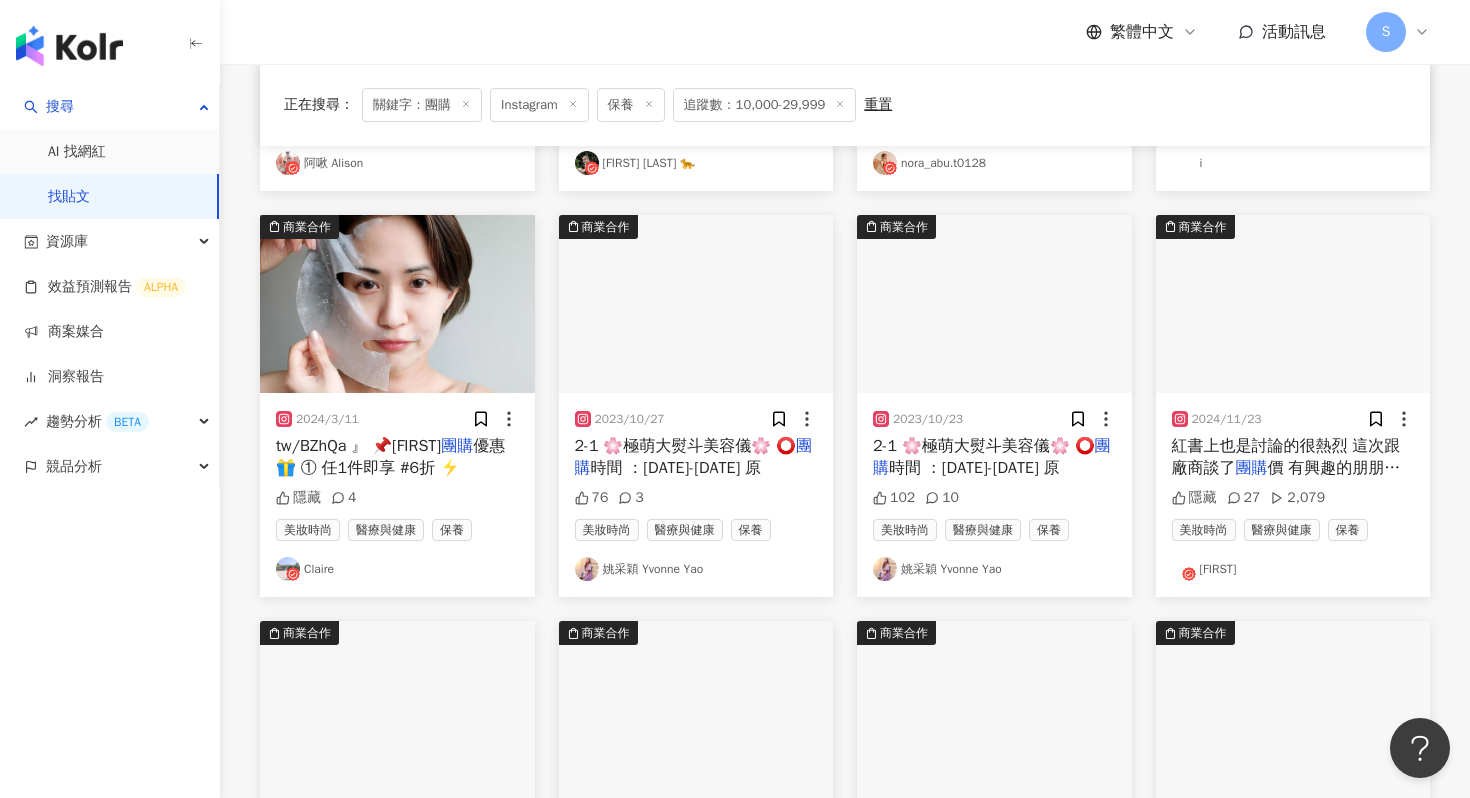 scroll, scrollTop: 522, scrollLeft: 0, axis: vertical 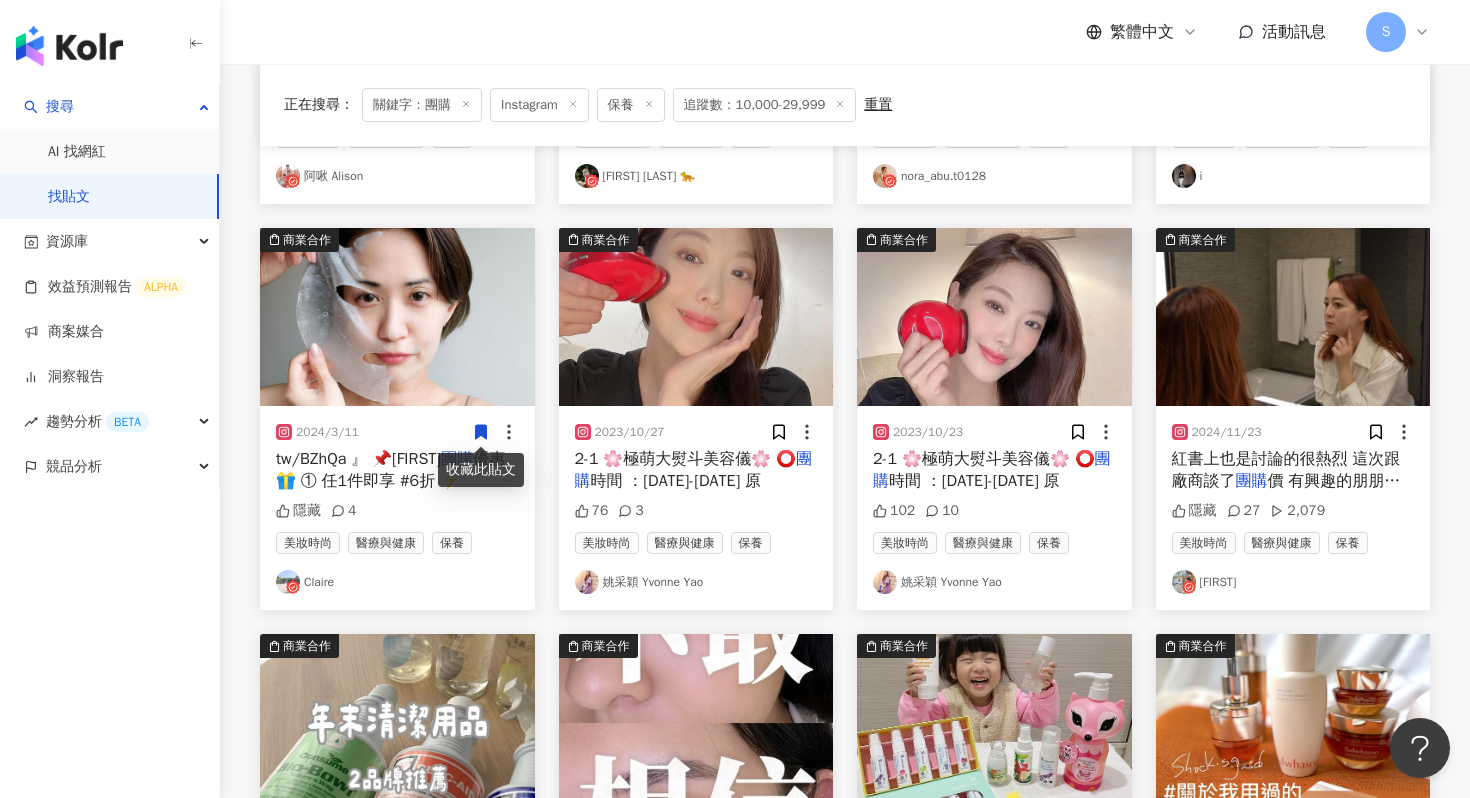 click at bounding box center [397, 317] 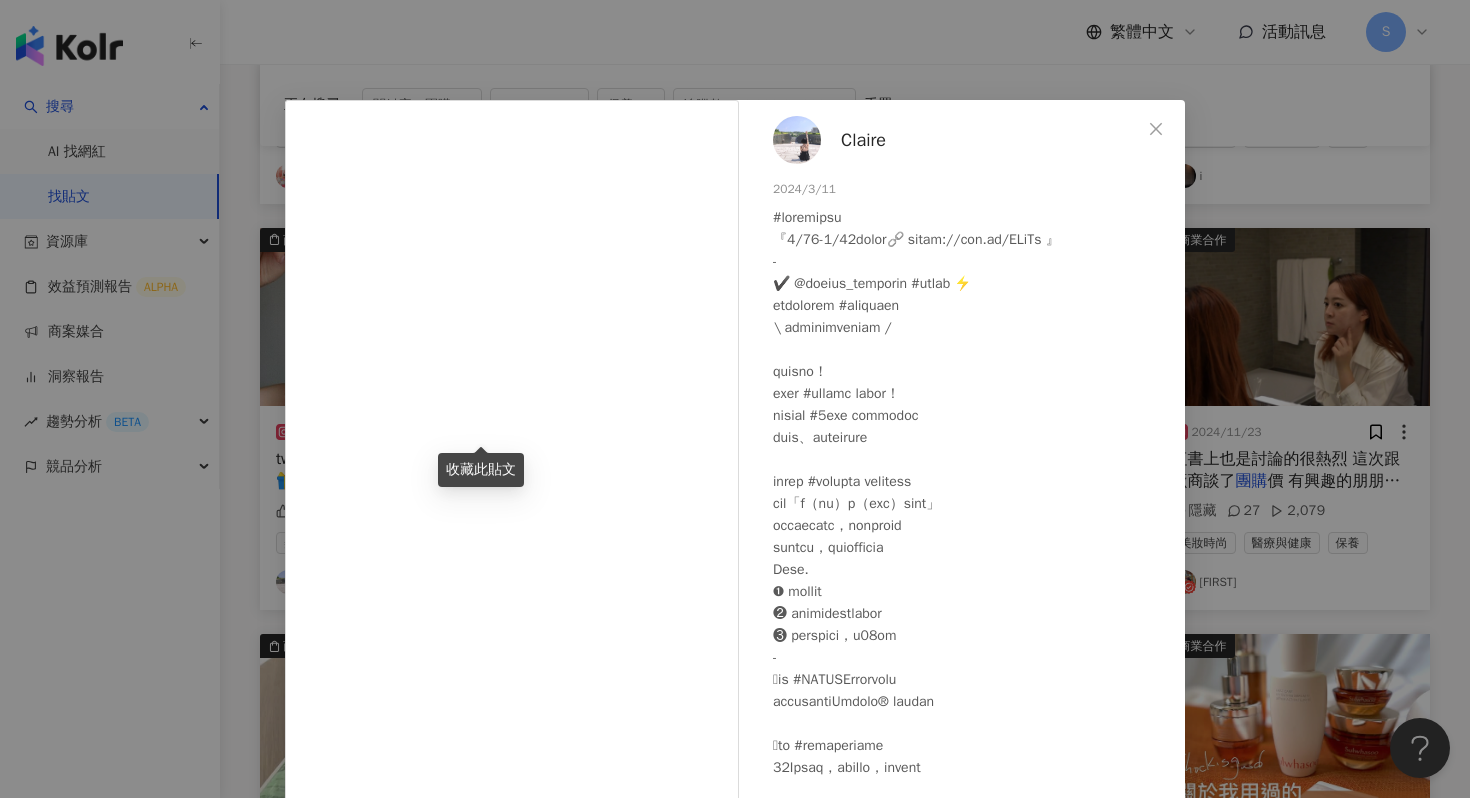click on "Claire" at bounding box center [863, 140] 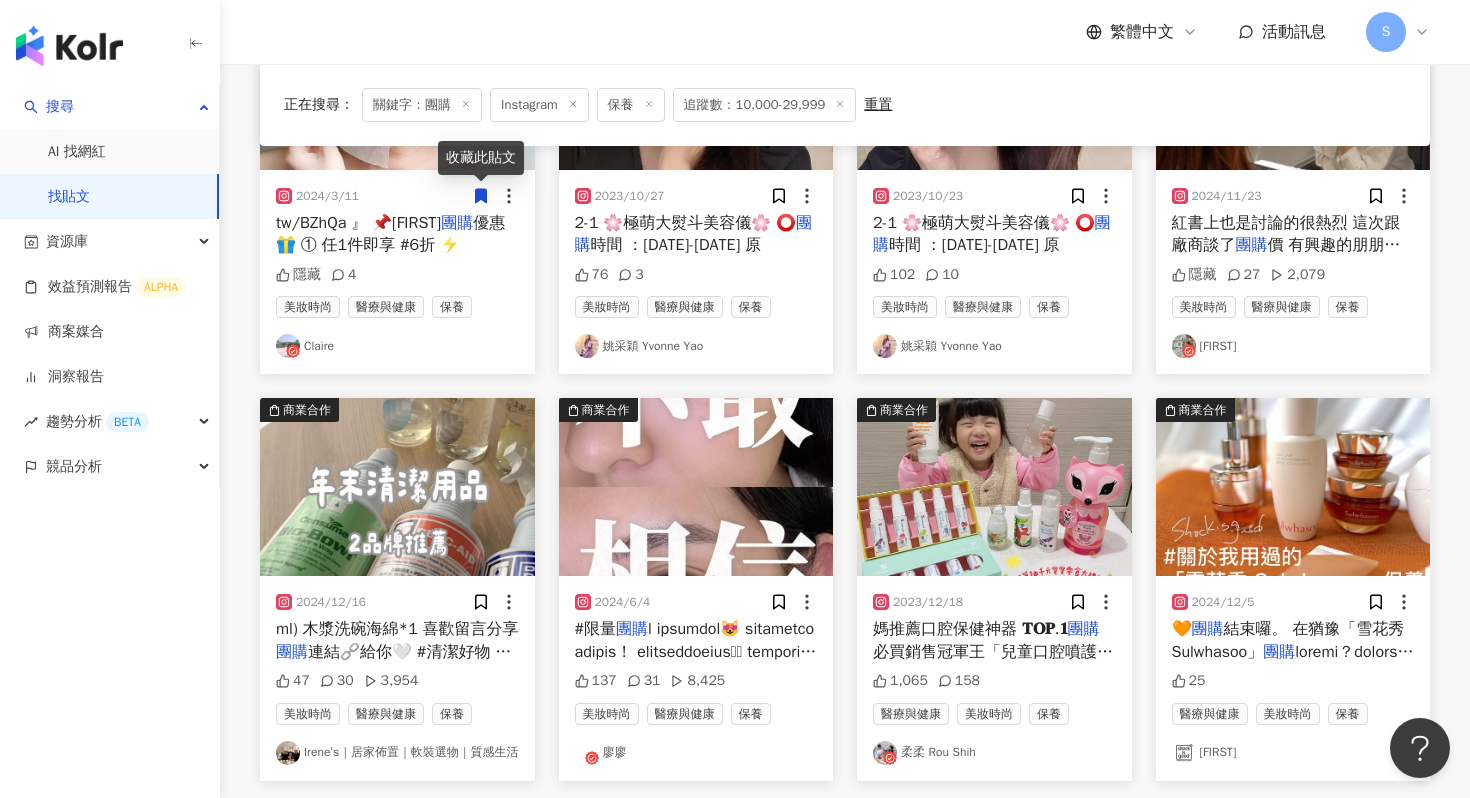 scroll, scrollTop: 1073, scrollLeft: 0, axis: vertical 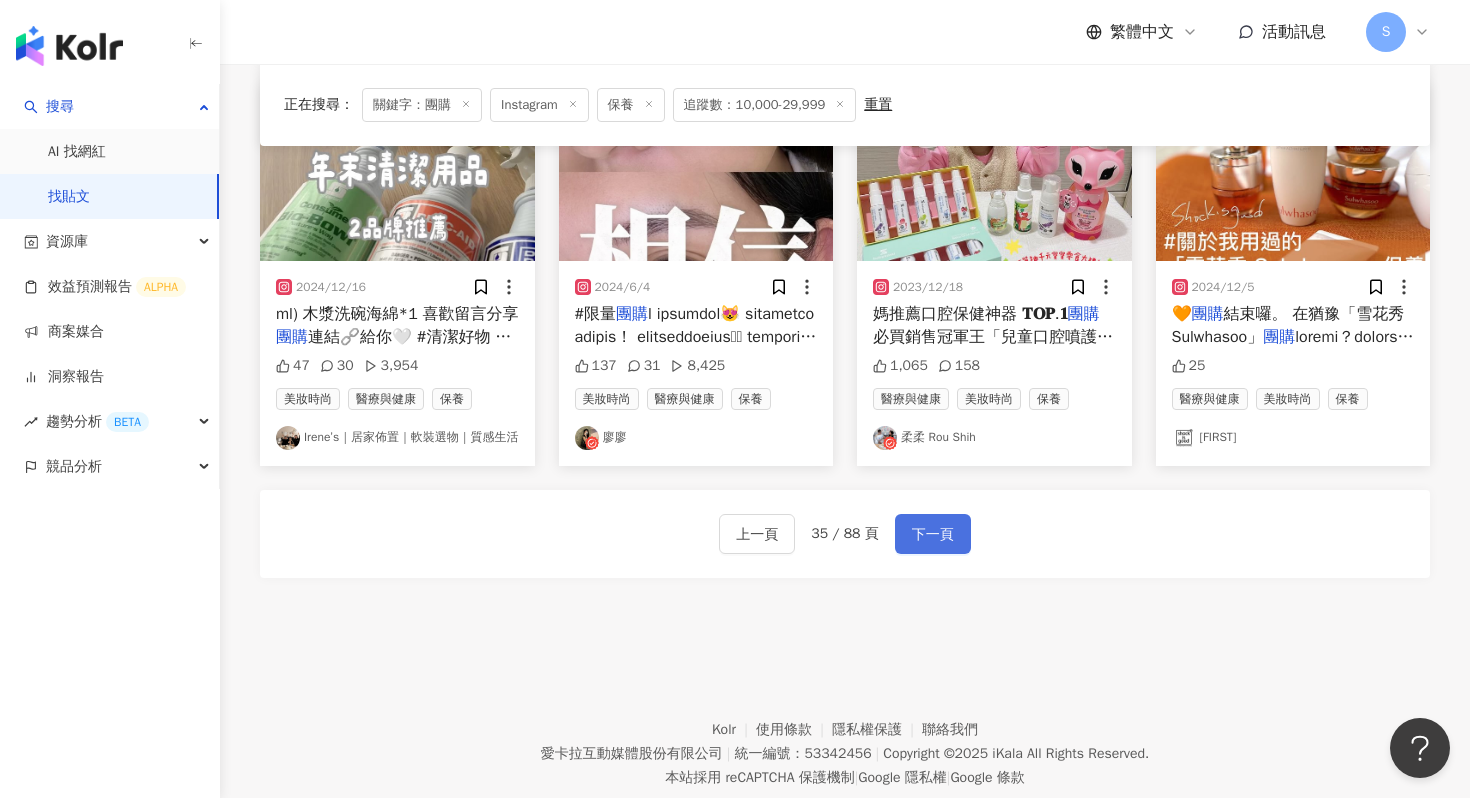 click on "下一頁" at bounding box center [933, 534] 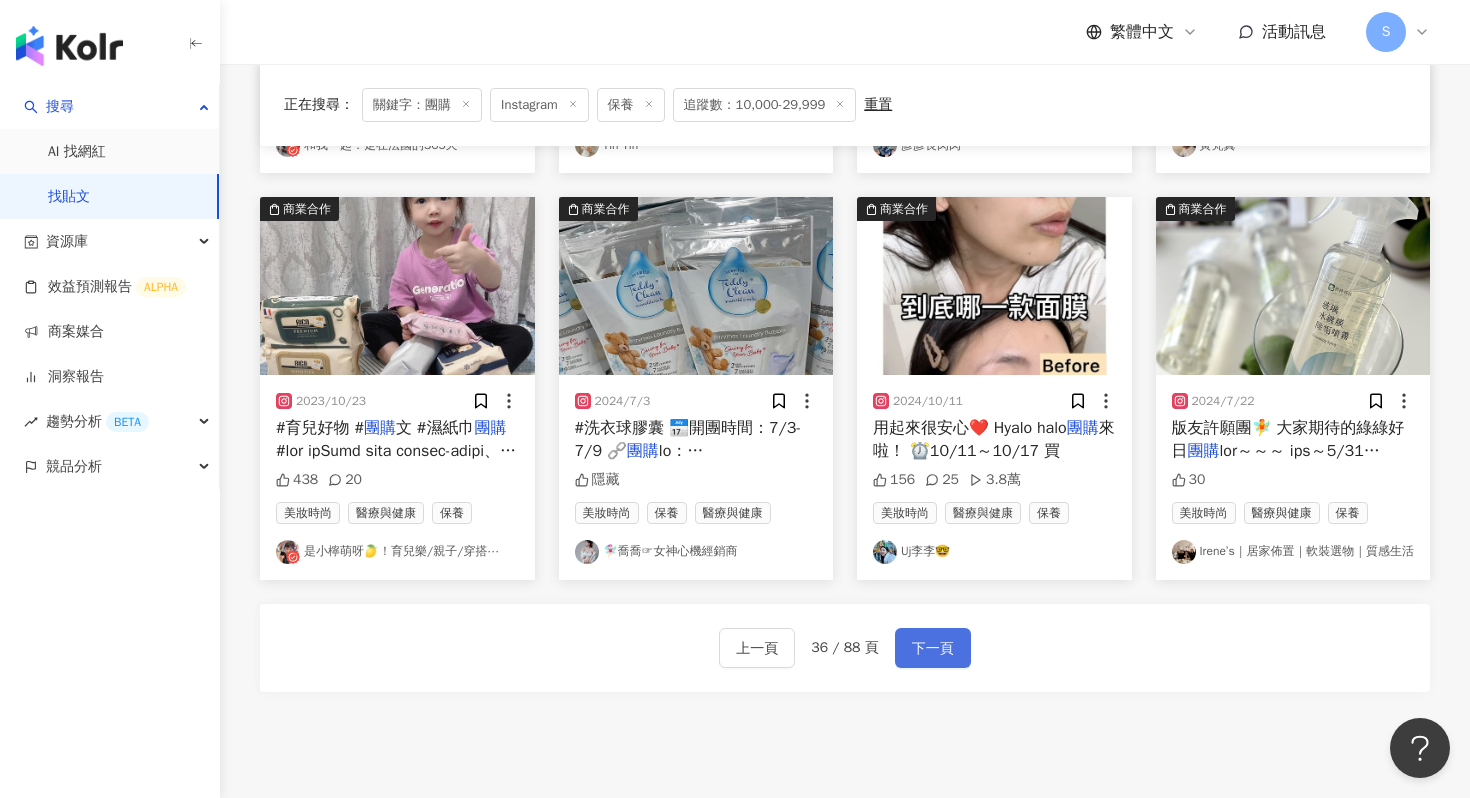 scroll, scrollTop: 960, scrollLeft: 0, axis: vertical 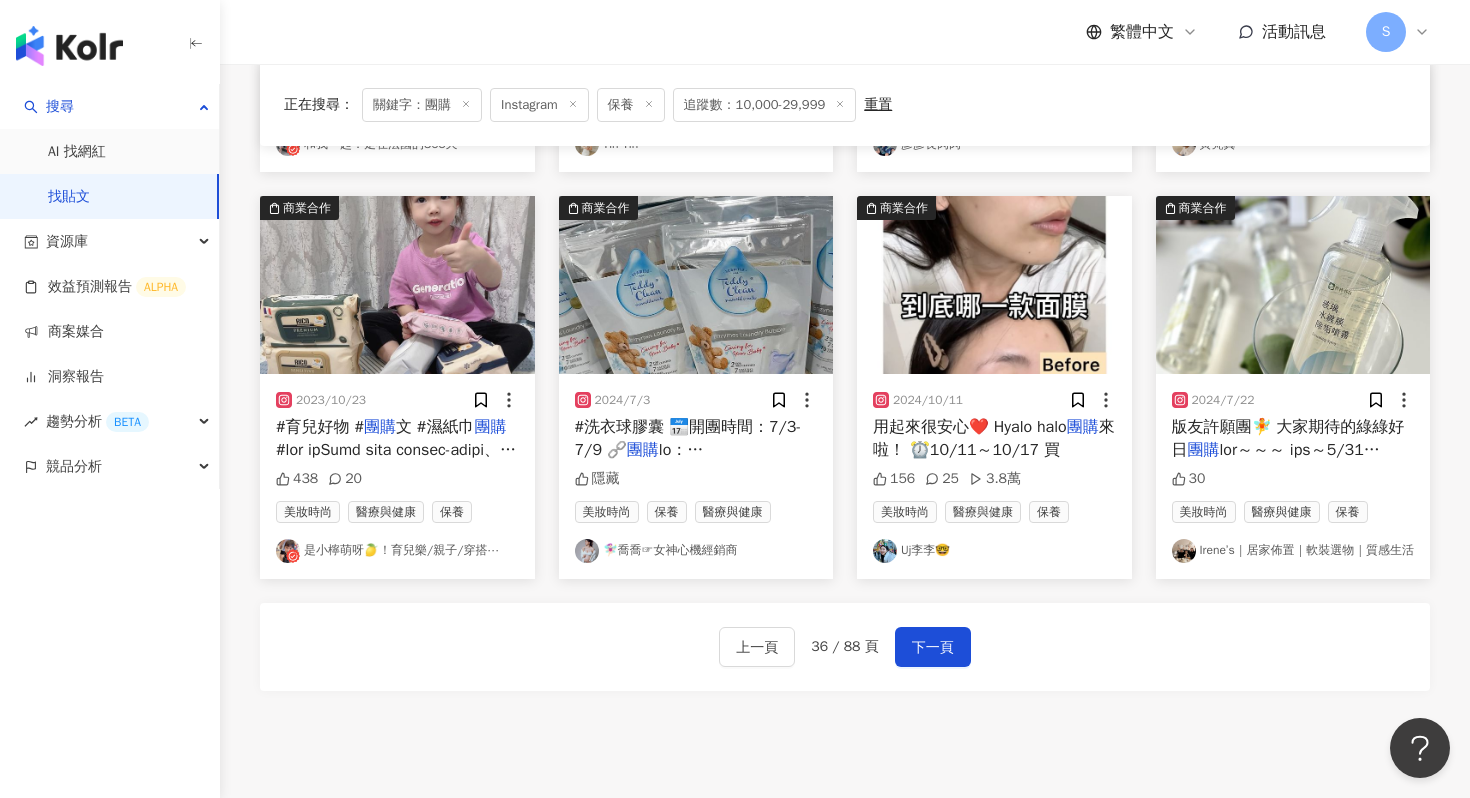 click on "Uj李李🤓" at bounding box center (994, 551) 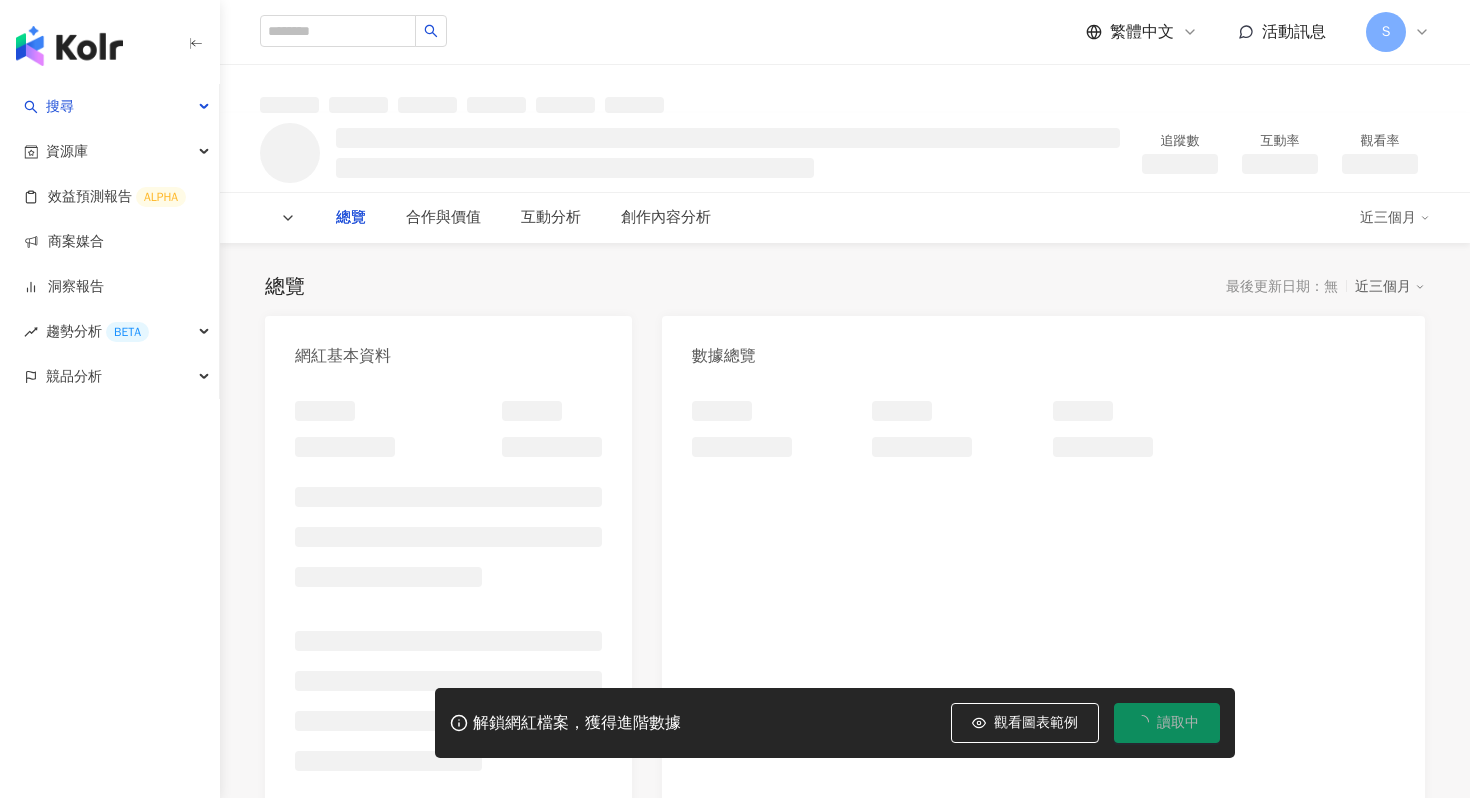 scroll, scrollTop: 0, scrollLeft: 0, axis: both 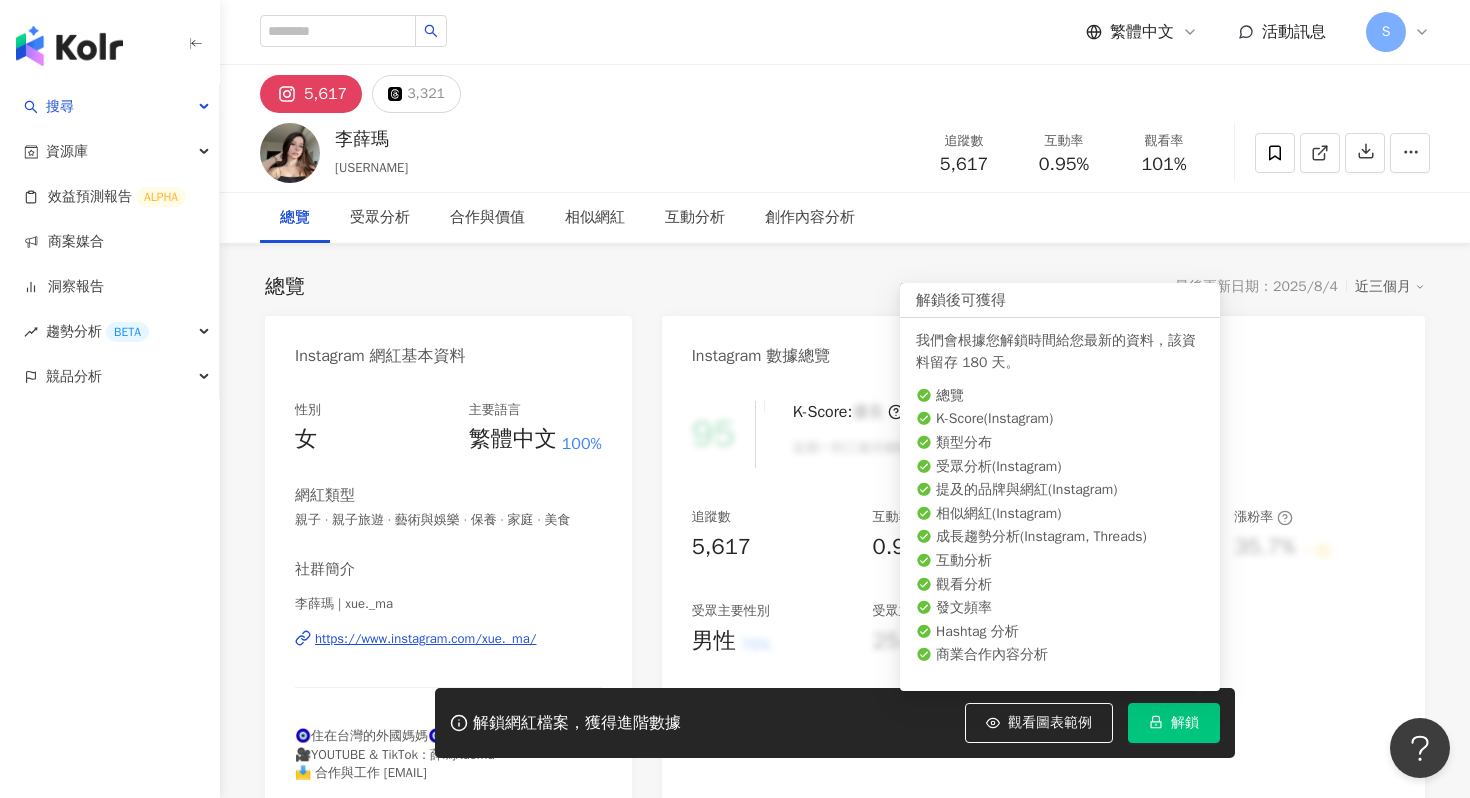 click on "解鎖" at bounding box center [1185, 723] 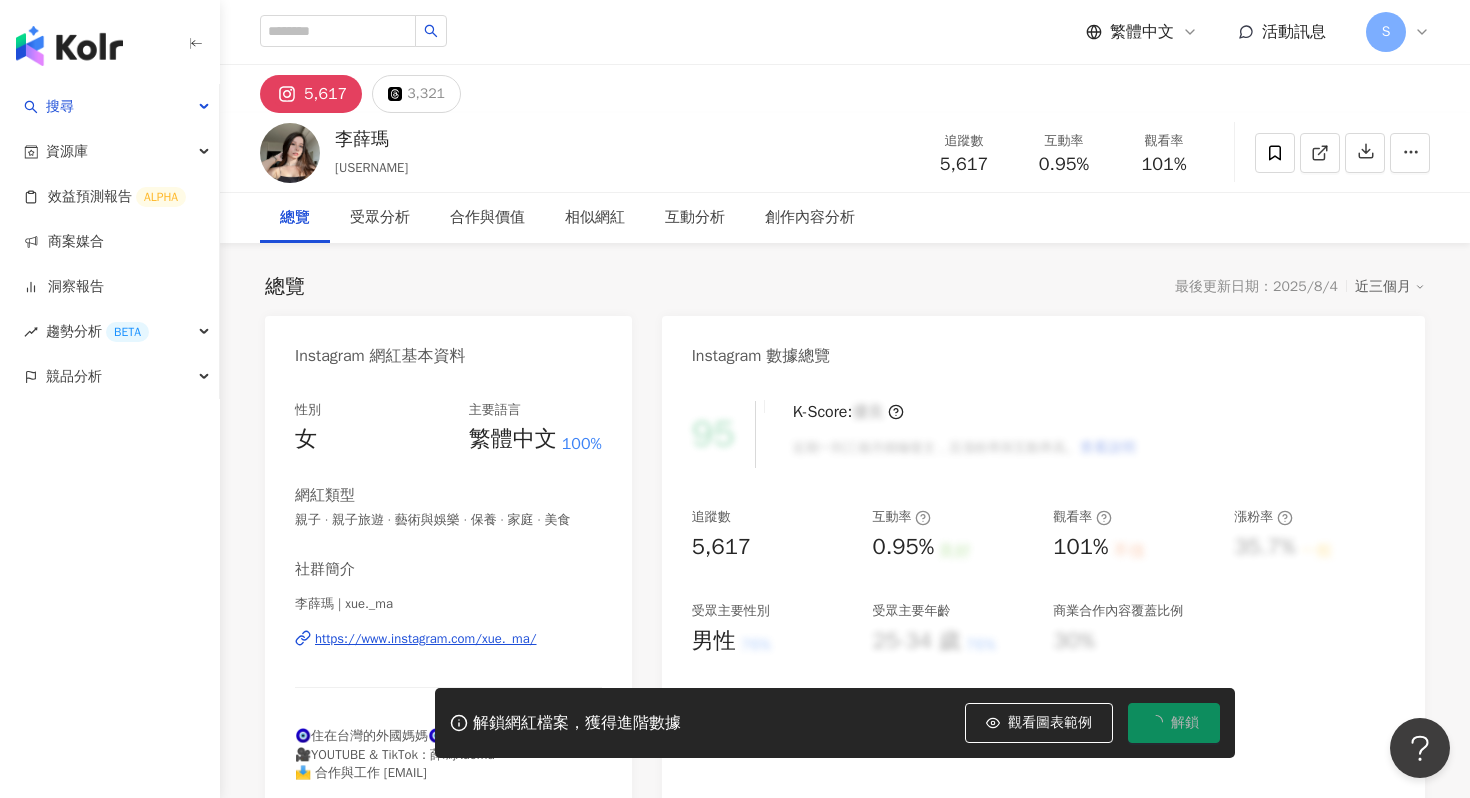 click on "https://www.instagram.com/xue._ma/" at bounding box center (426, 639) 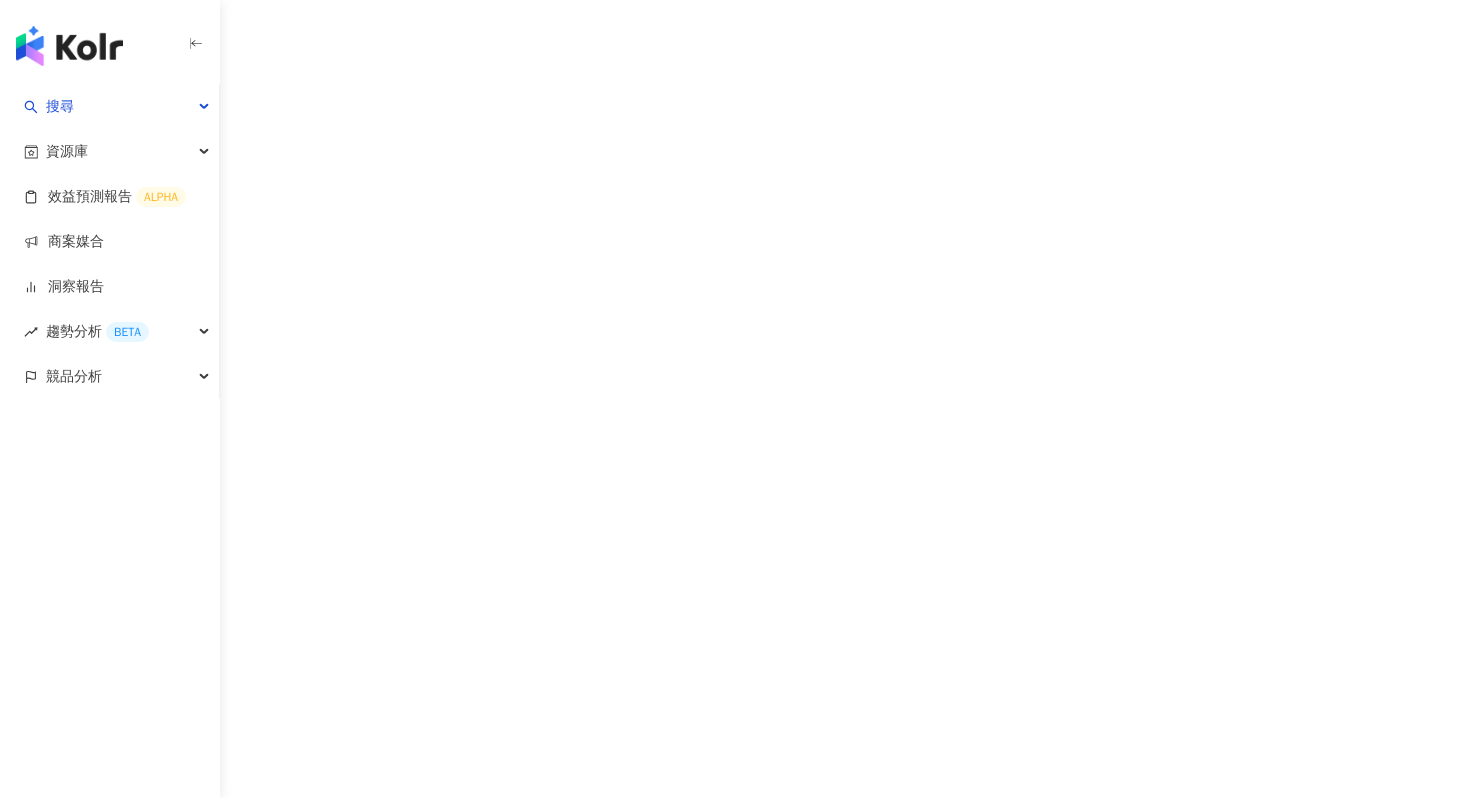 scroll, scrollTop: 0, scrollLeft: 0, axis: both 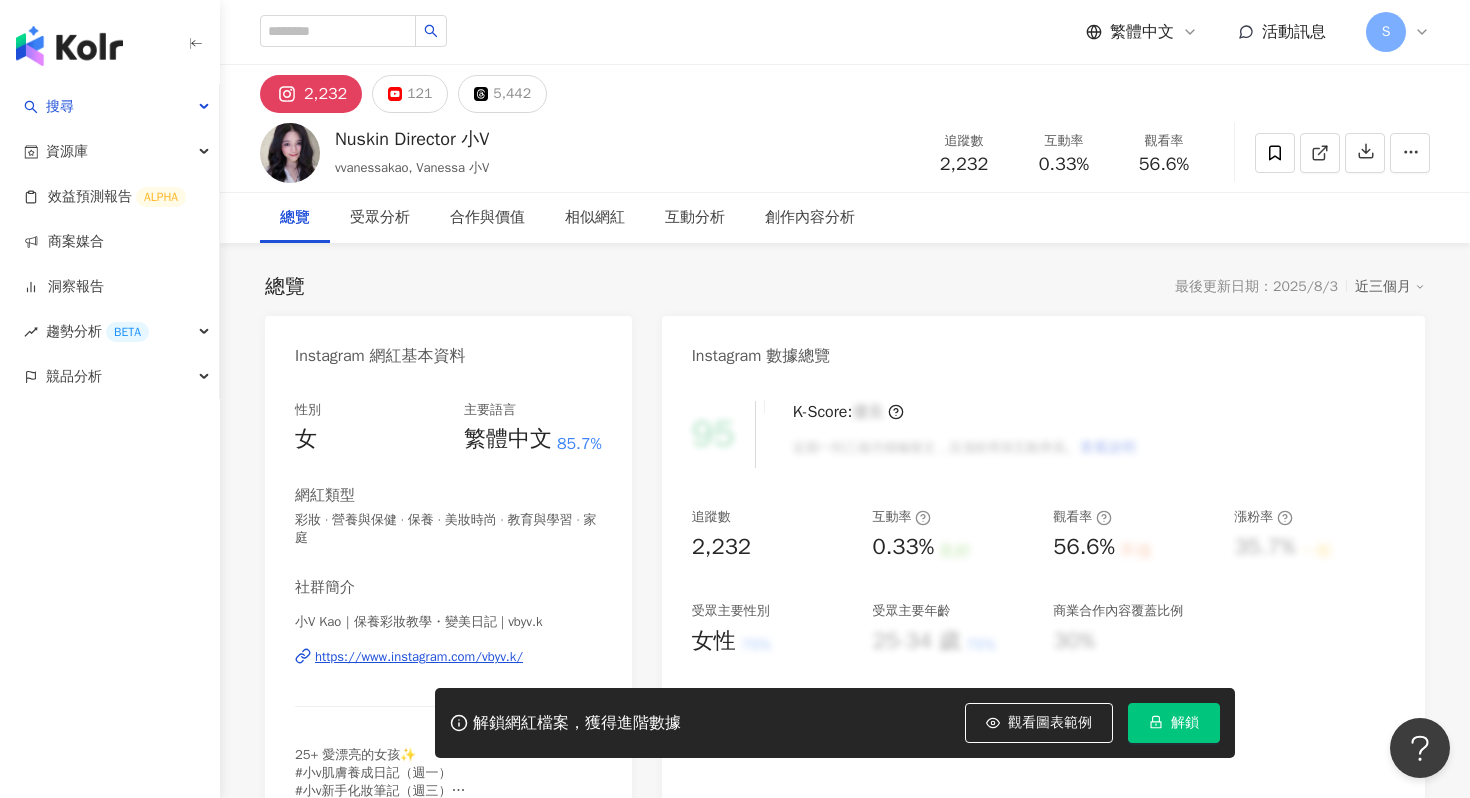 click on "https://www.instagram.com/vbyv.k/" at bounding box center (419, 657) 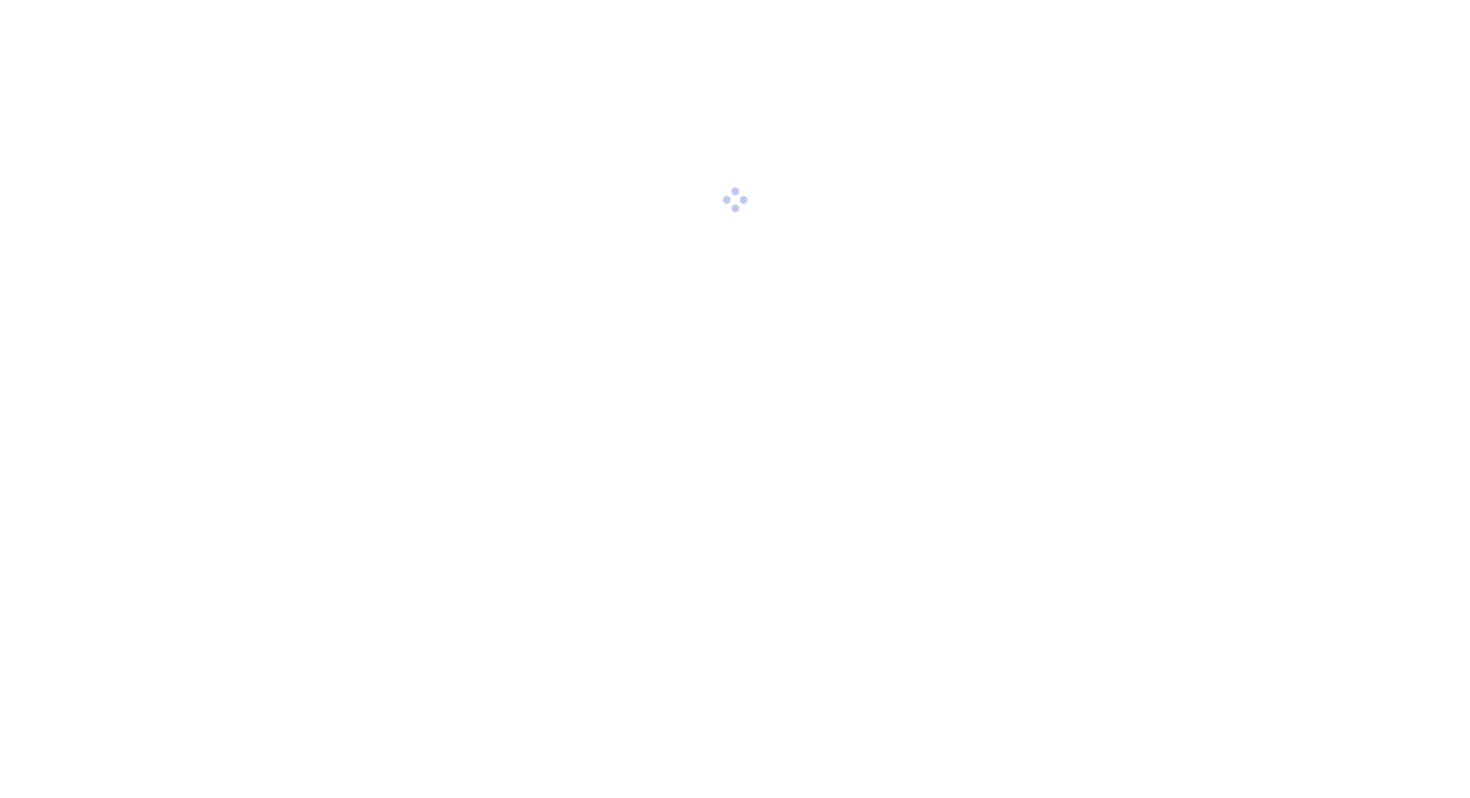 scroll, scrollTop: 0, scrollLeft: 0, axis: both 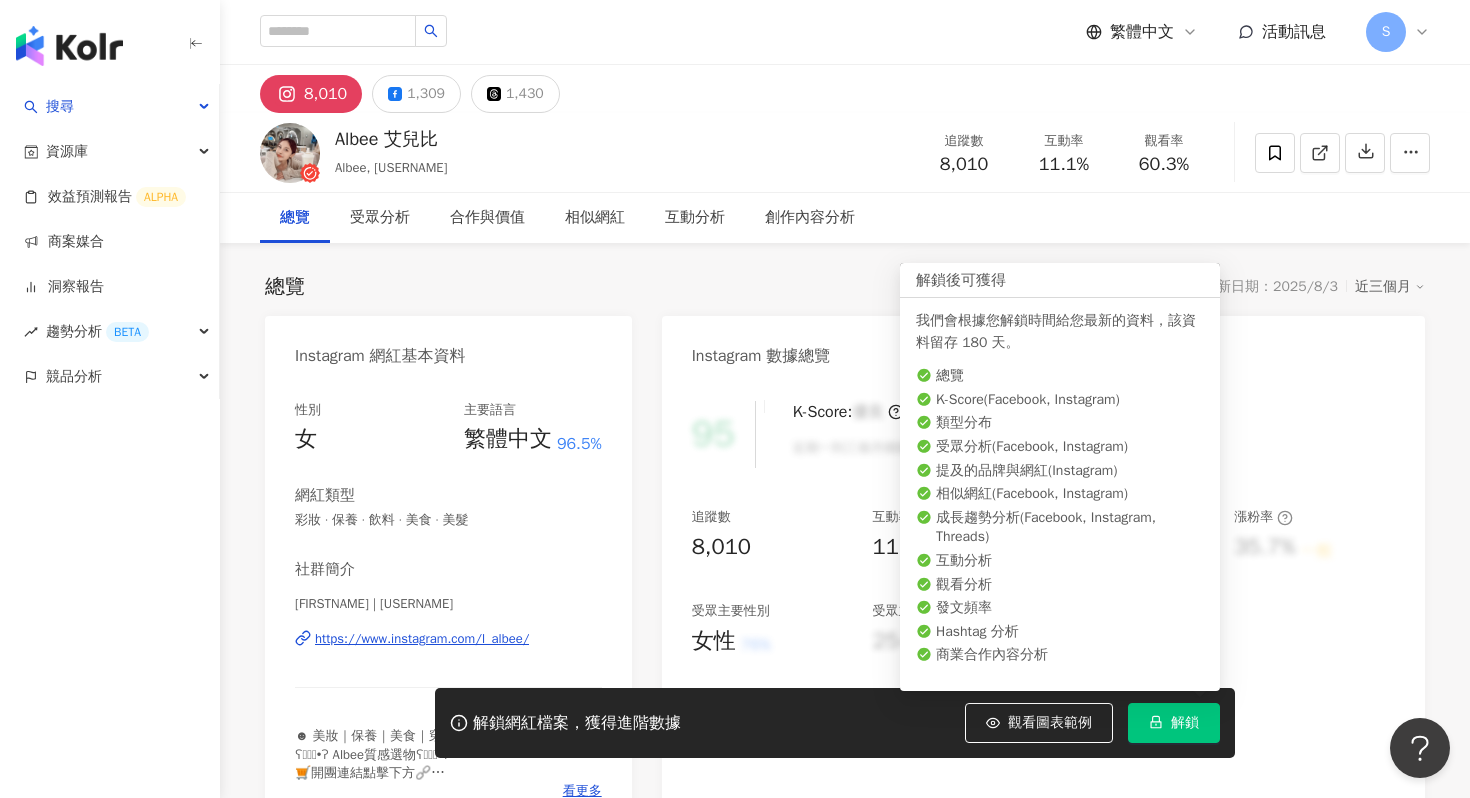 click on "解鎖" at bounding box center (1174, 723) 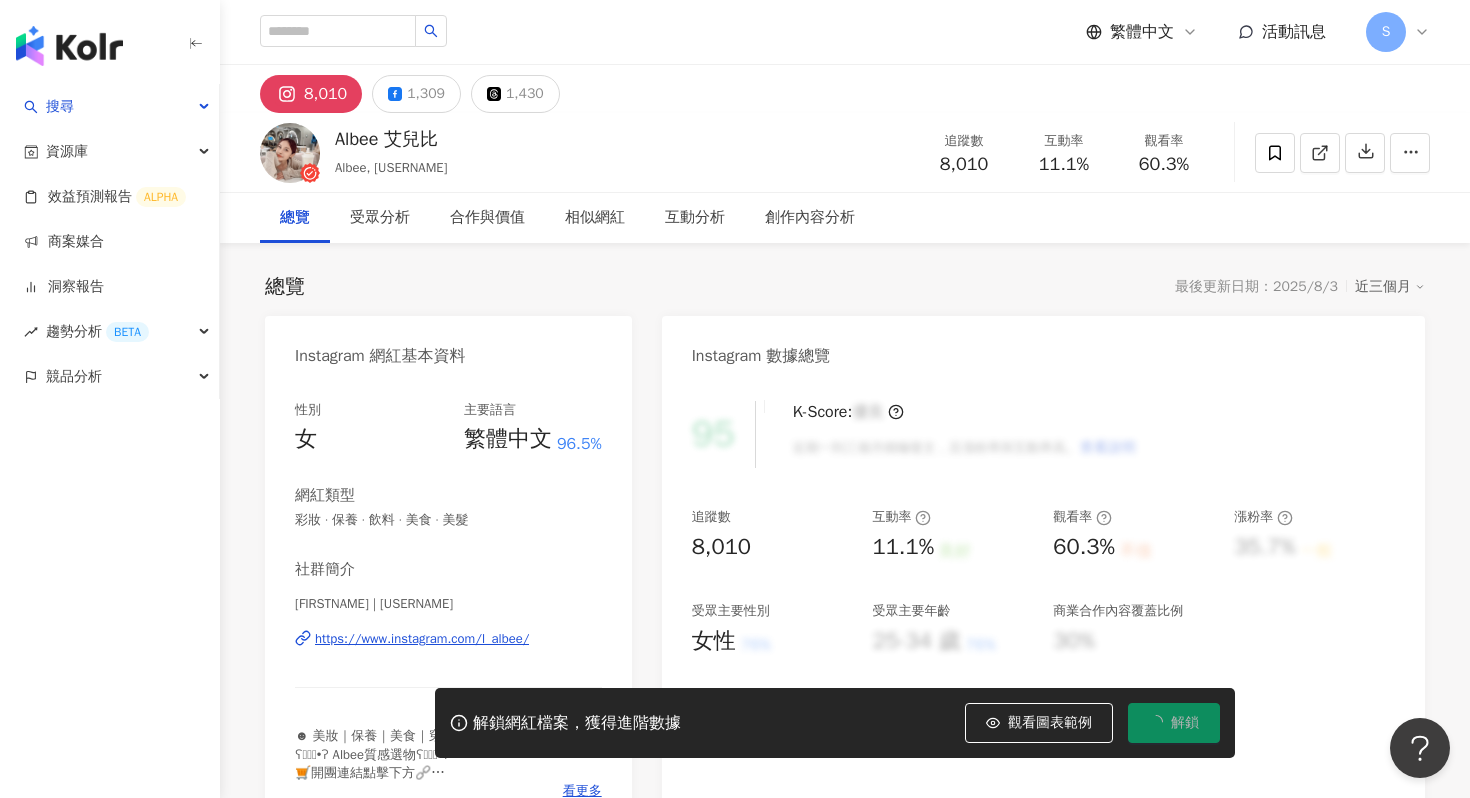 click on "https://www.instagram.com/l_albee/" at bounding box center (422, 639) 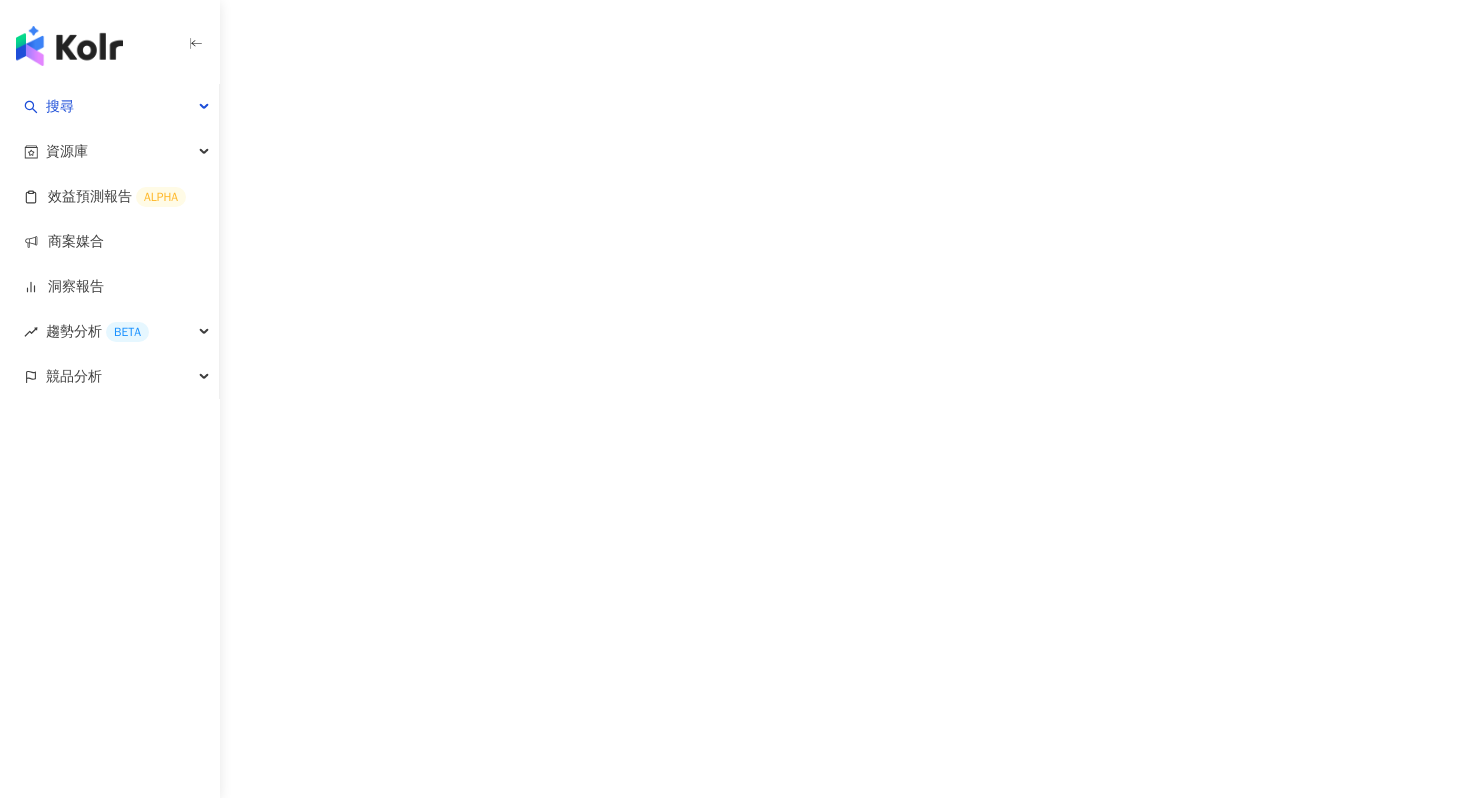 scroll, scrollTop: 0, scrollLeft: 0, axis: both 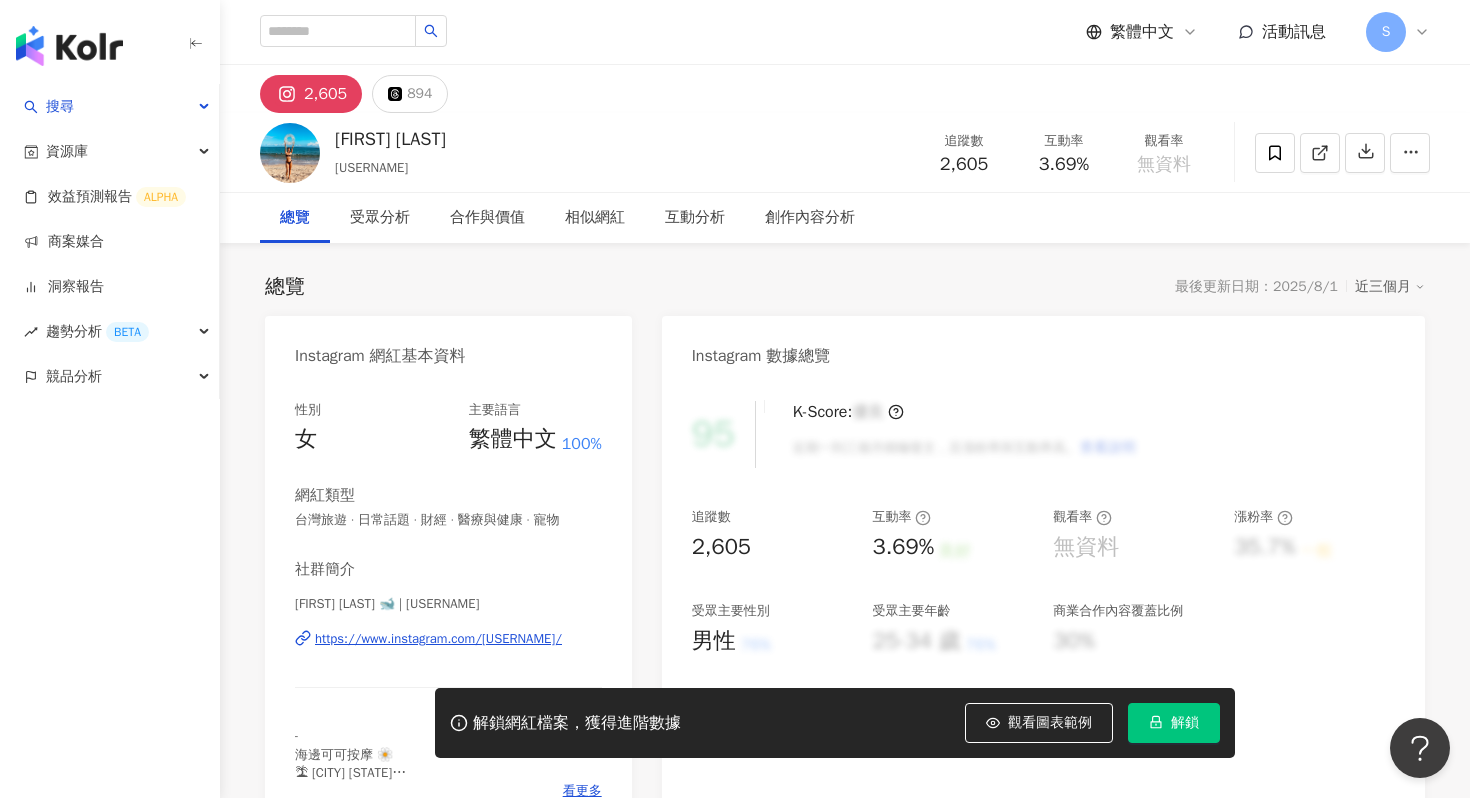 click on "https://www.instagram.com/shi_ting_wang/" at bounding box center (438, 639) 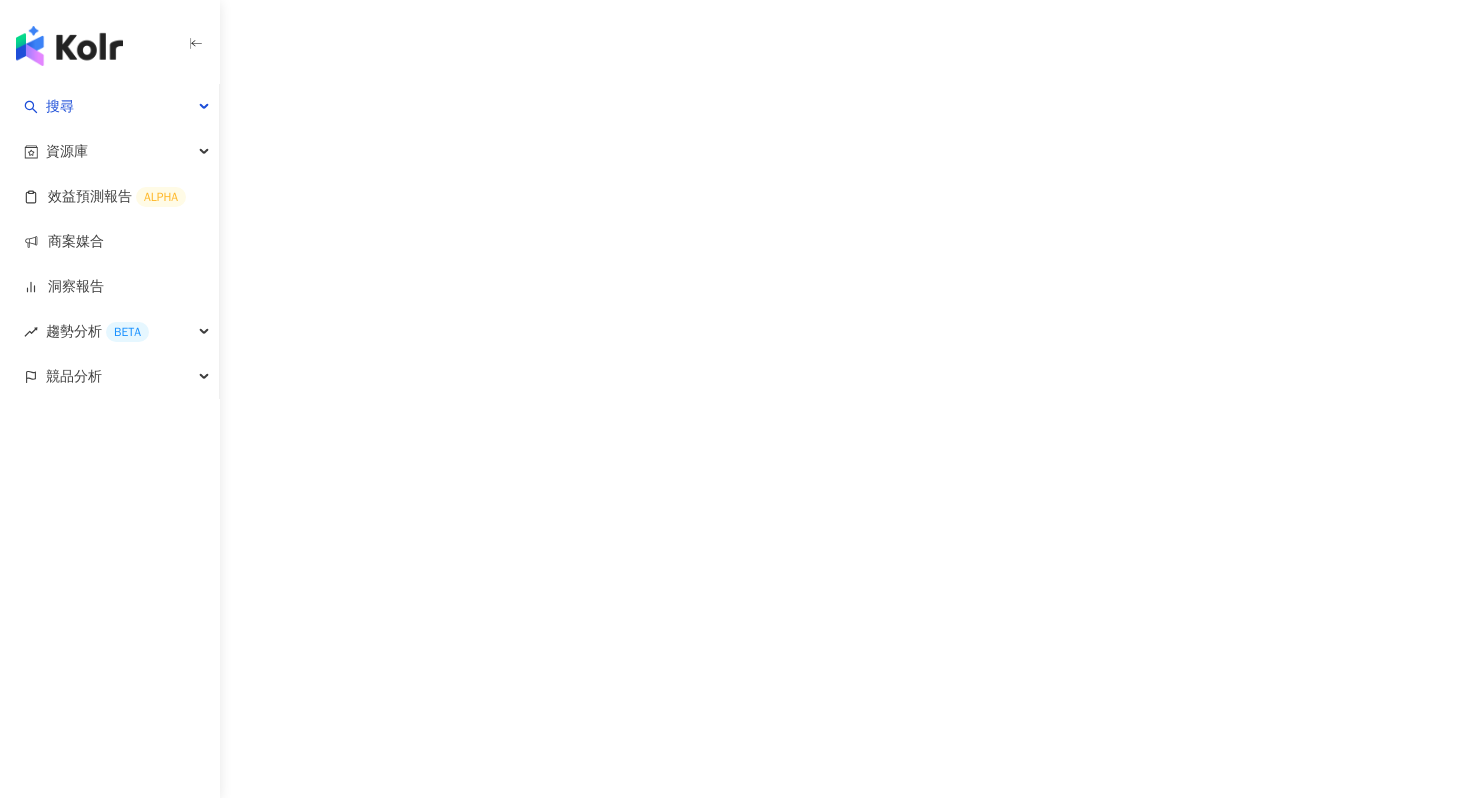 scroll, scrollTop: 0, scrollLeft: 0, axis: both 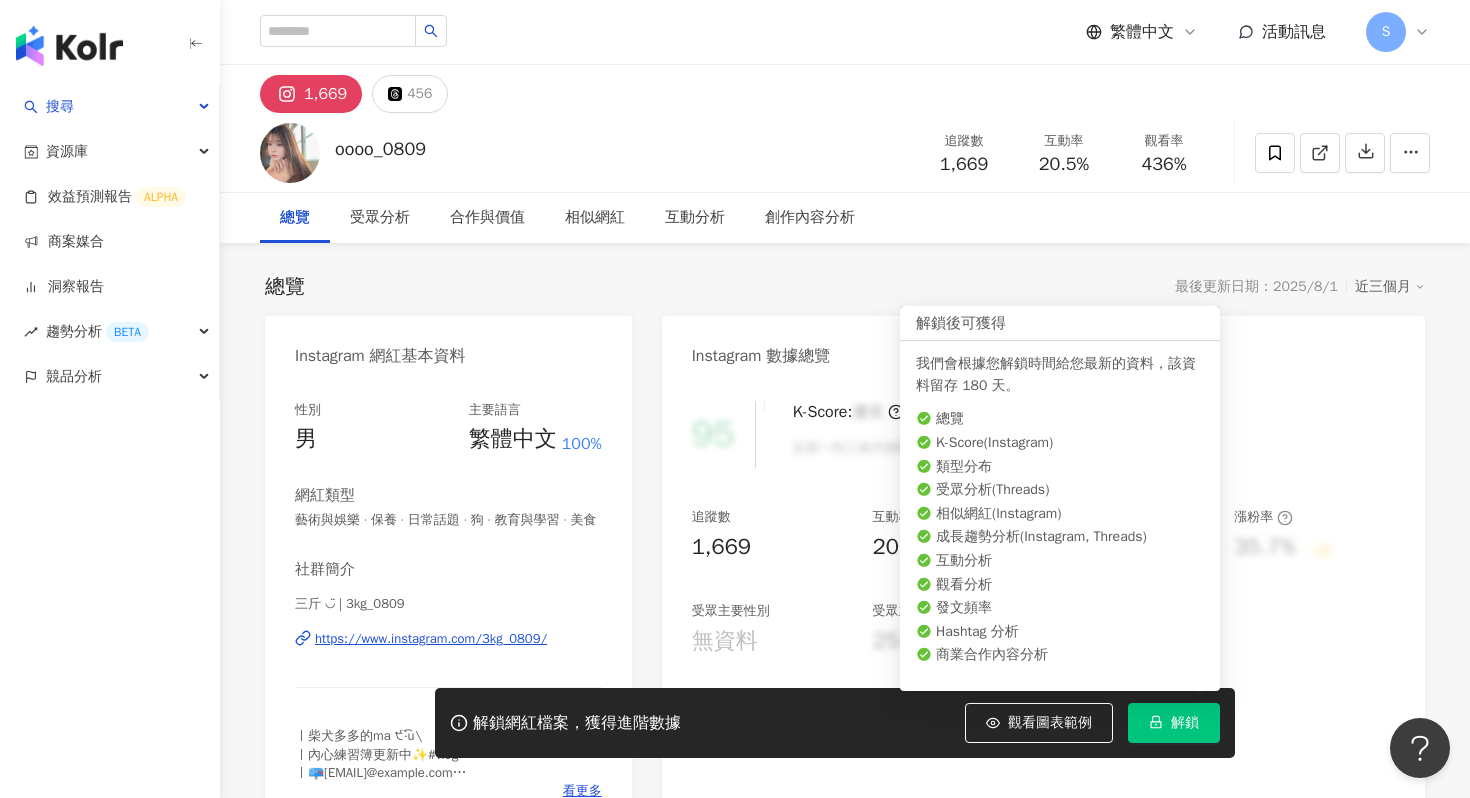 click on "解鎖" at bounding box center [1174, 723] 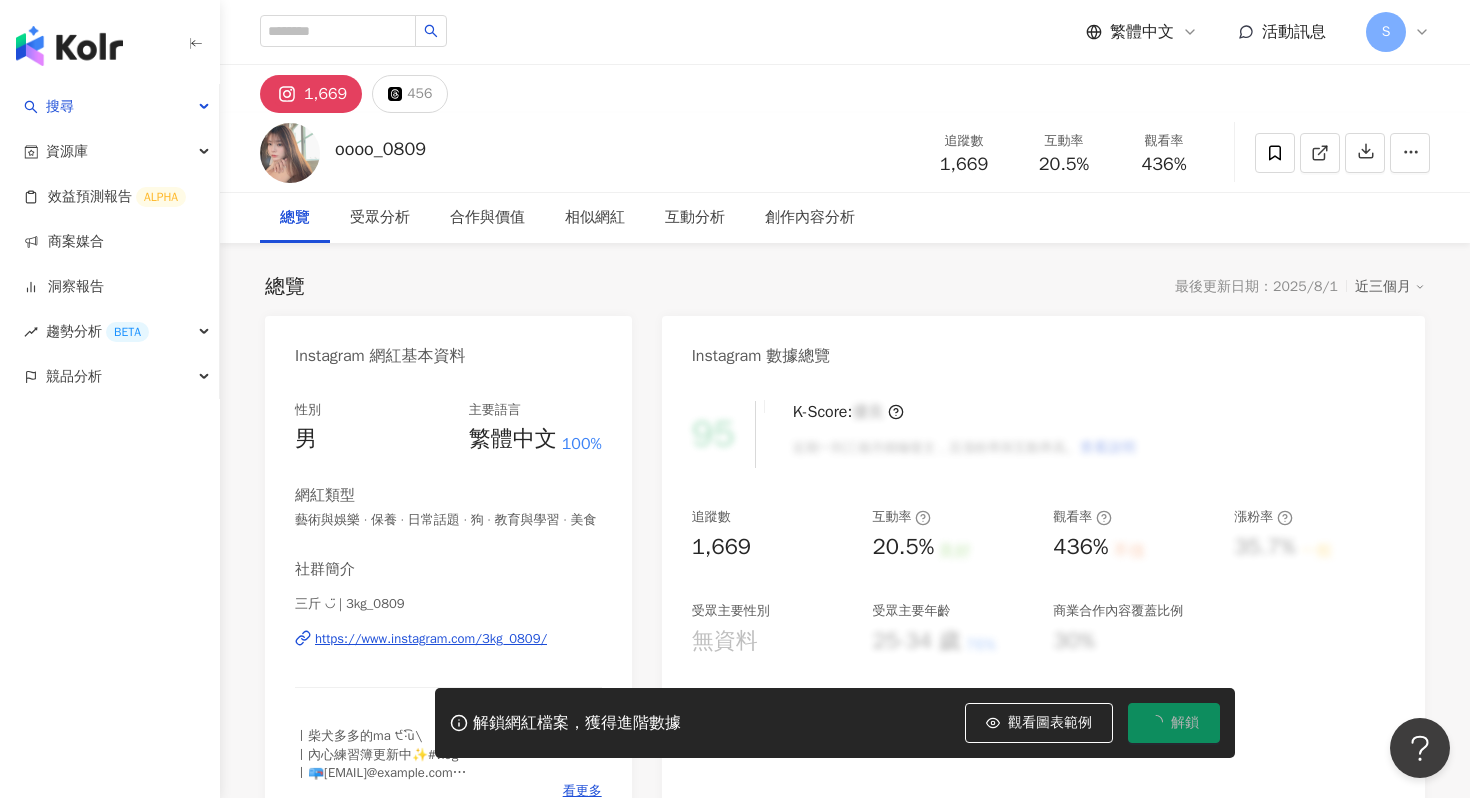 click on "https://www.instagram.com/3kg_0809/" at bounding box center [431, 639] 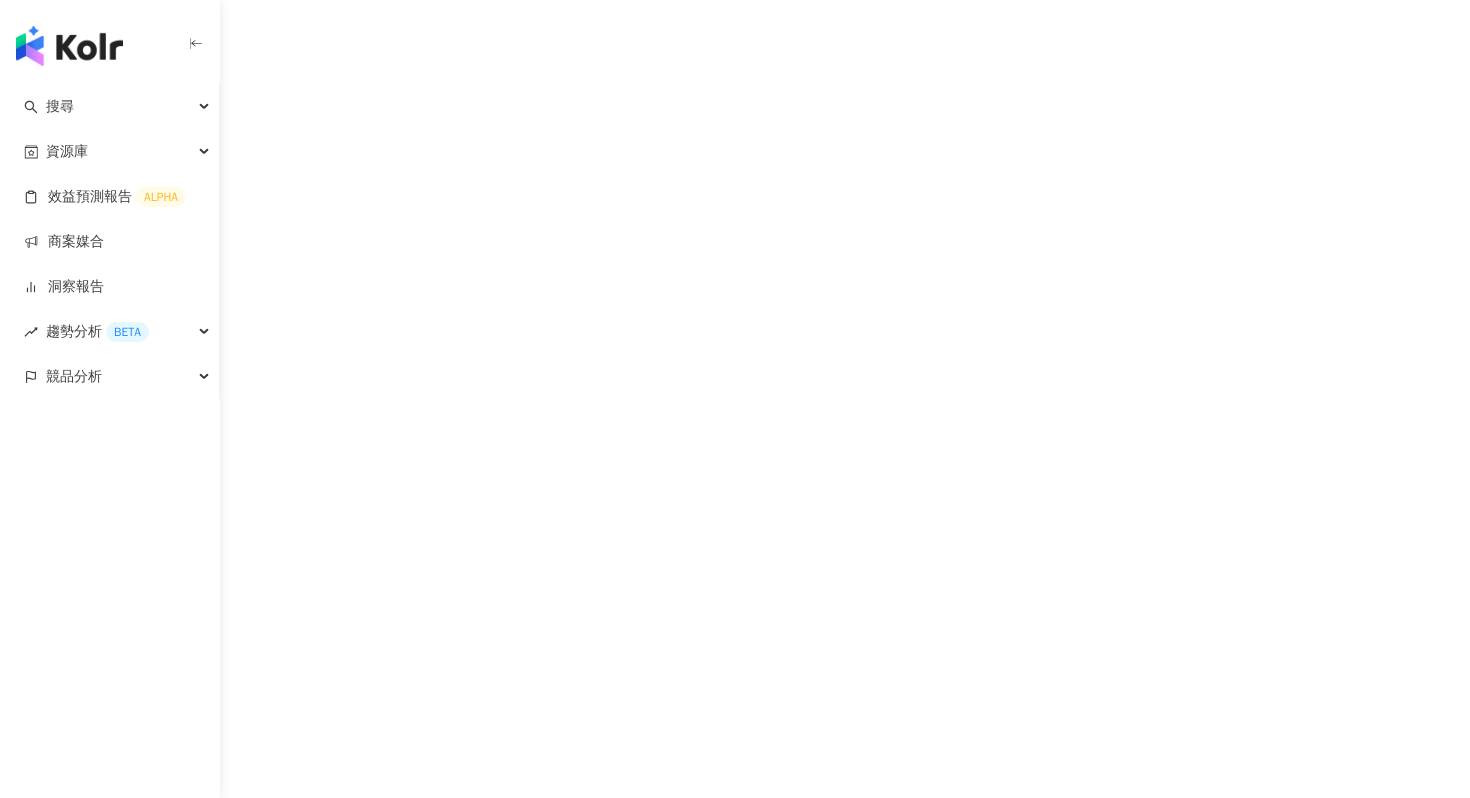 scroll, scrollTop: 0, scrollLeft: 0, axis: both 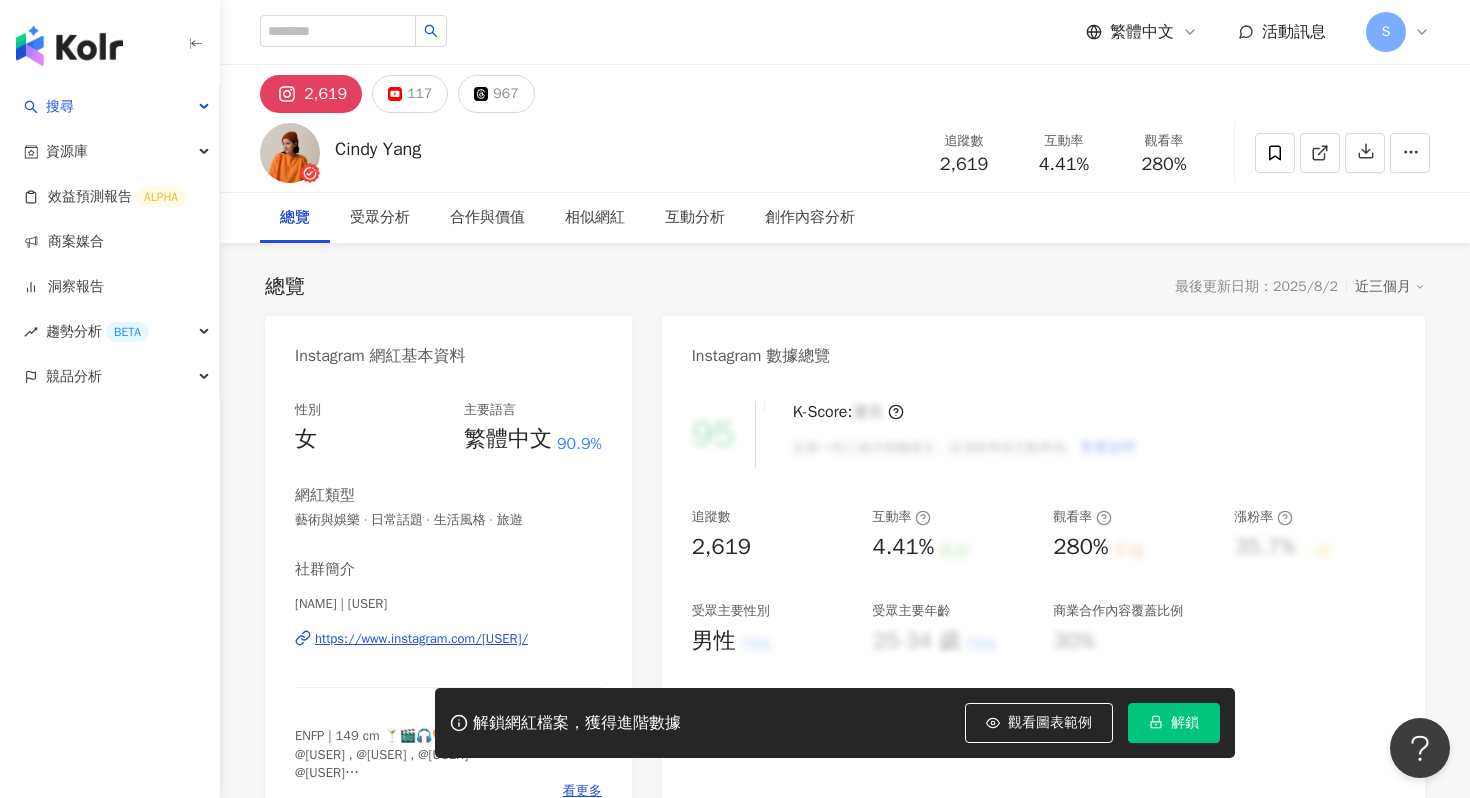 click on "解鎖" at bounding box center (1174, 723) 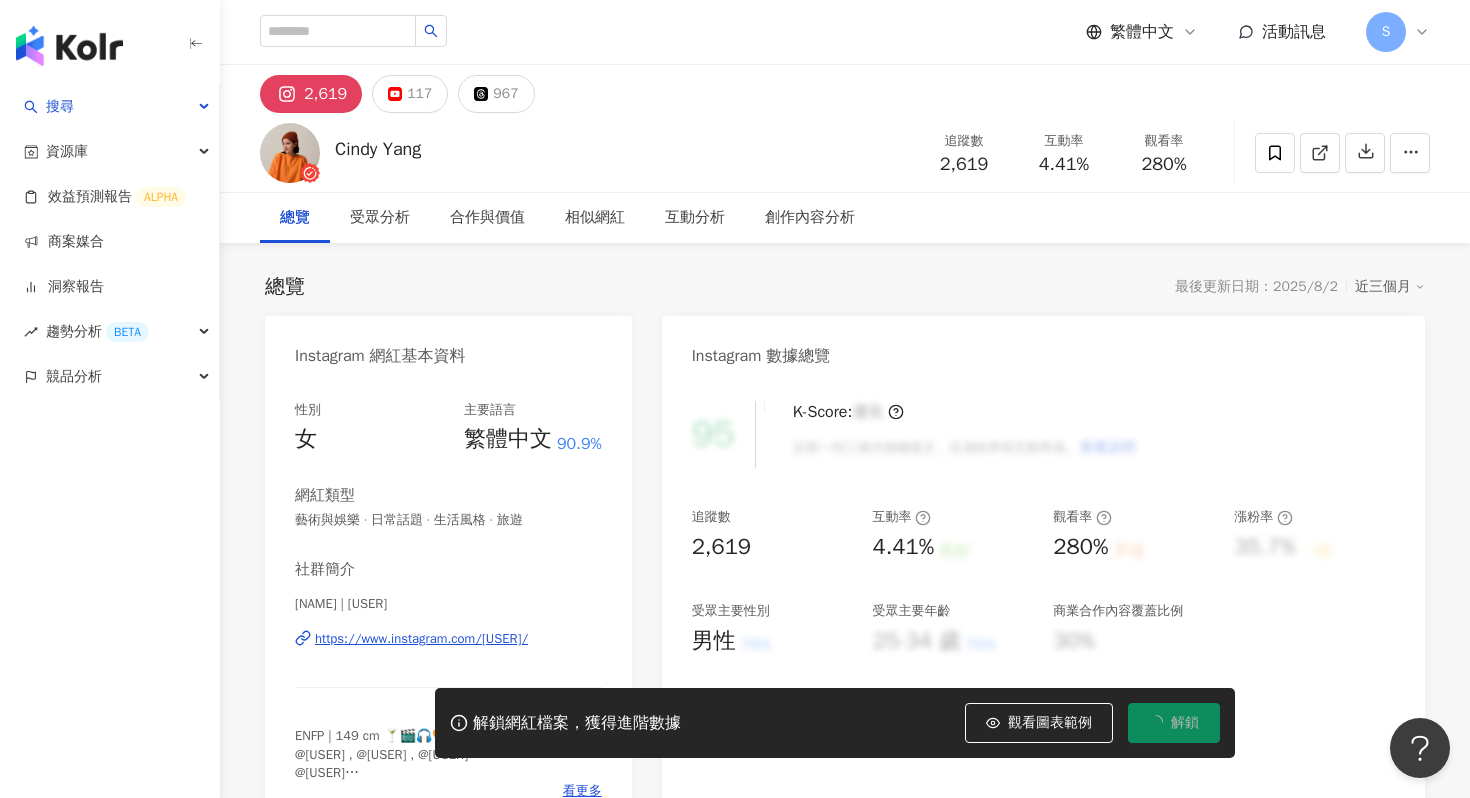 click on "https://www.instagram.com/cindy_yang__/" at bounding box center (421, 639) 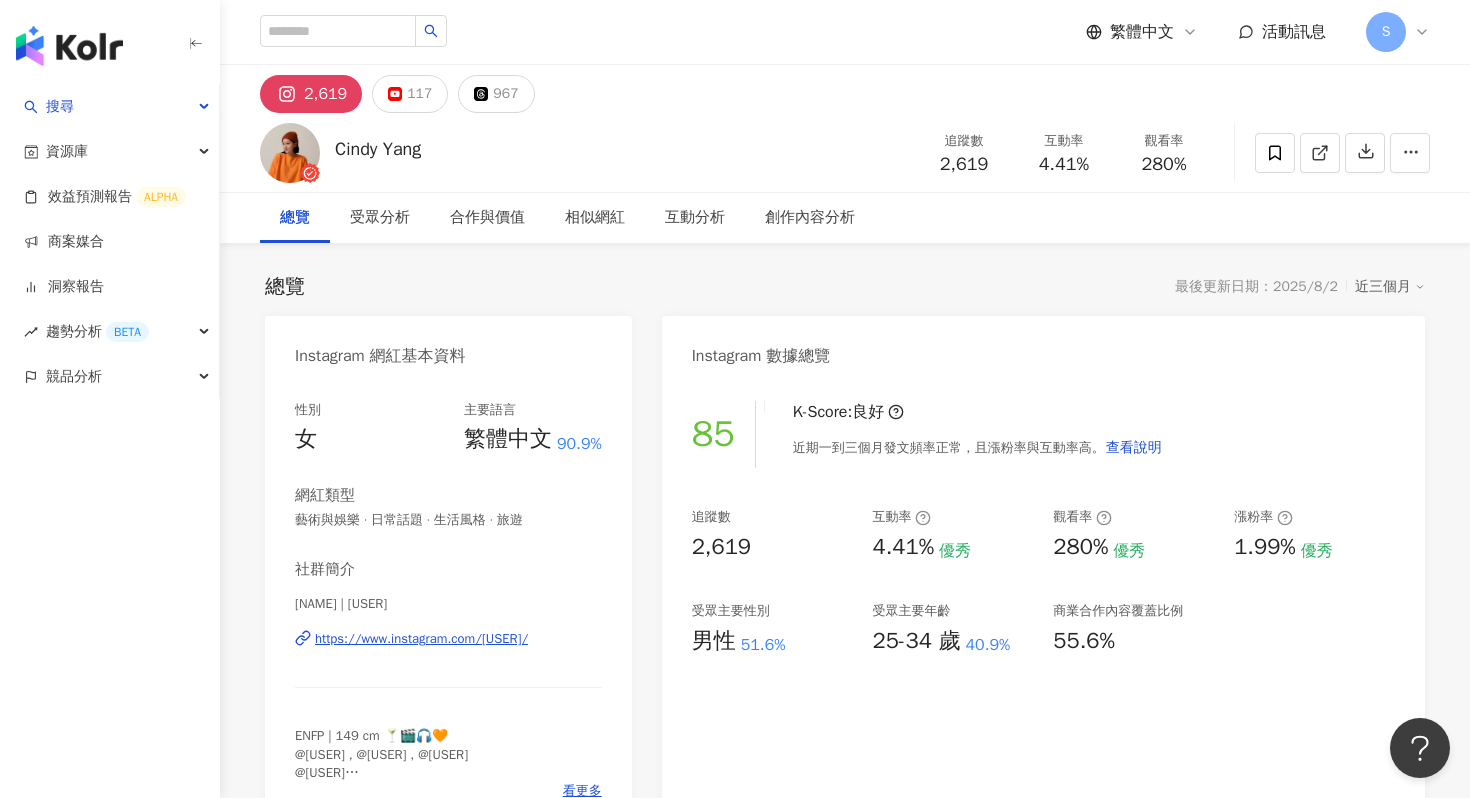 click on "https://www.instagram.com/cindy_yang__/" at bounding box center [421, 639] 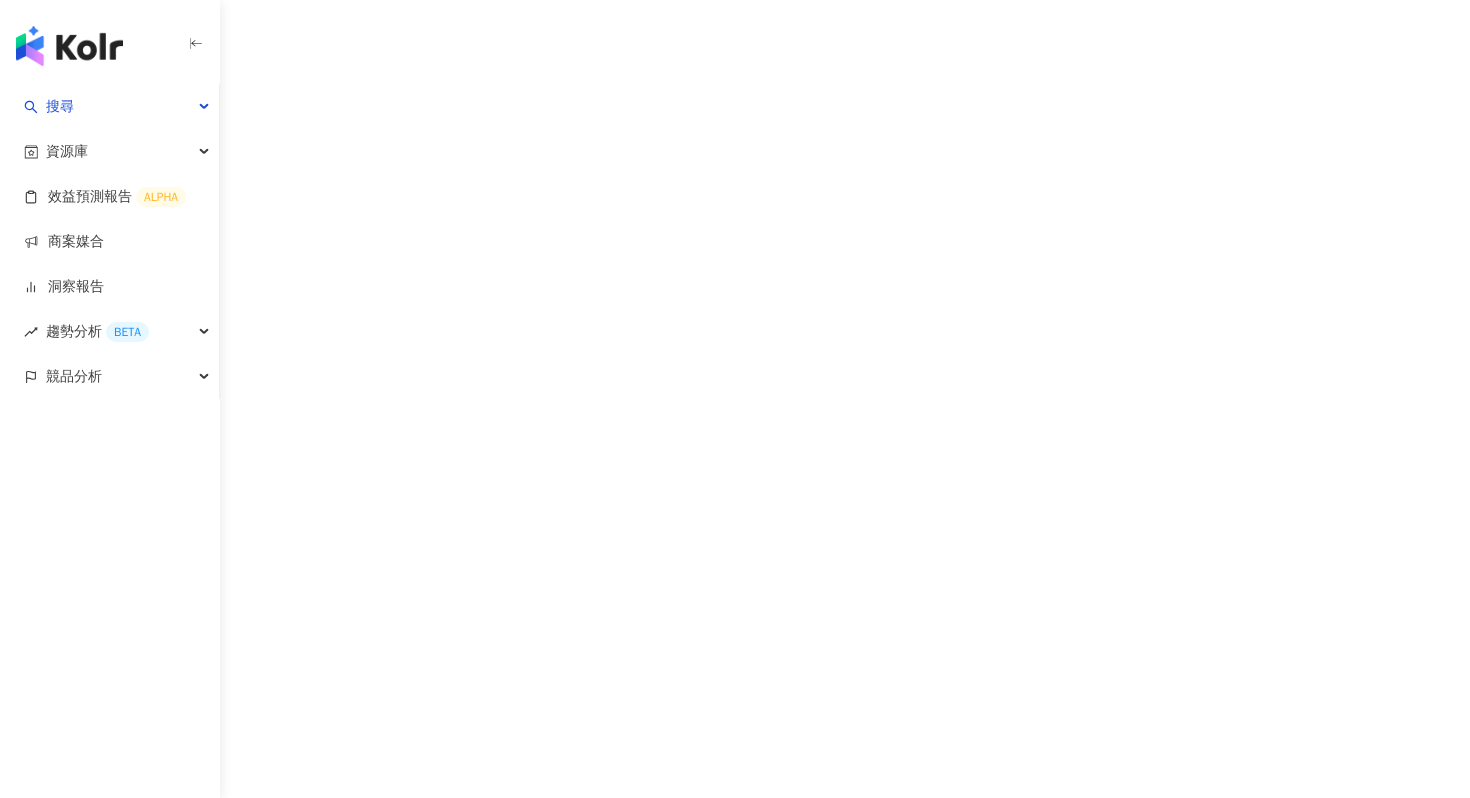 scroll, scrollTop: 0, scrollLeft: 0, axis: both 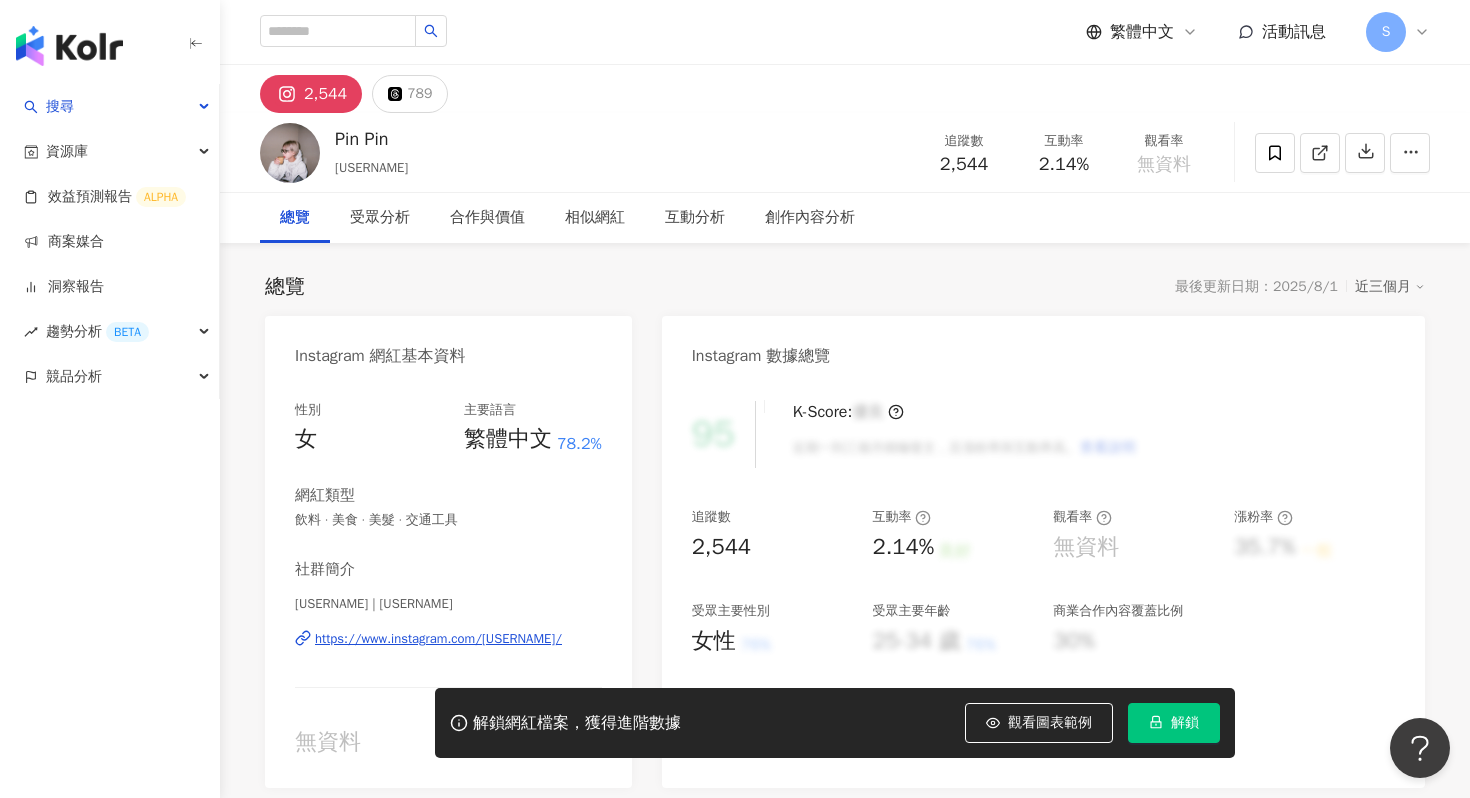 click 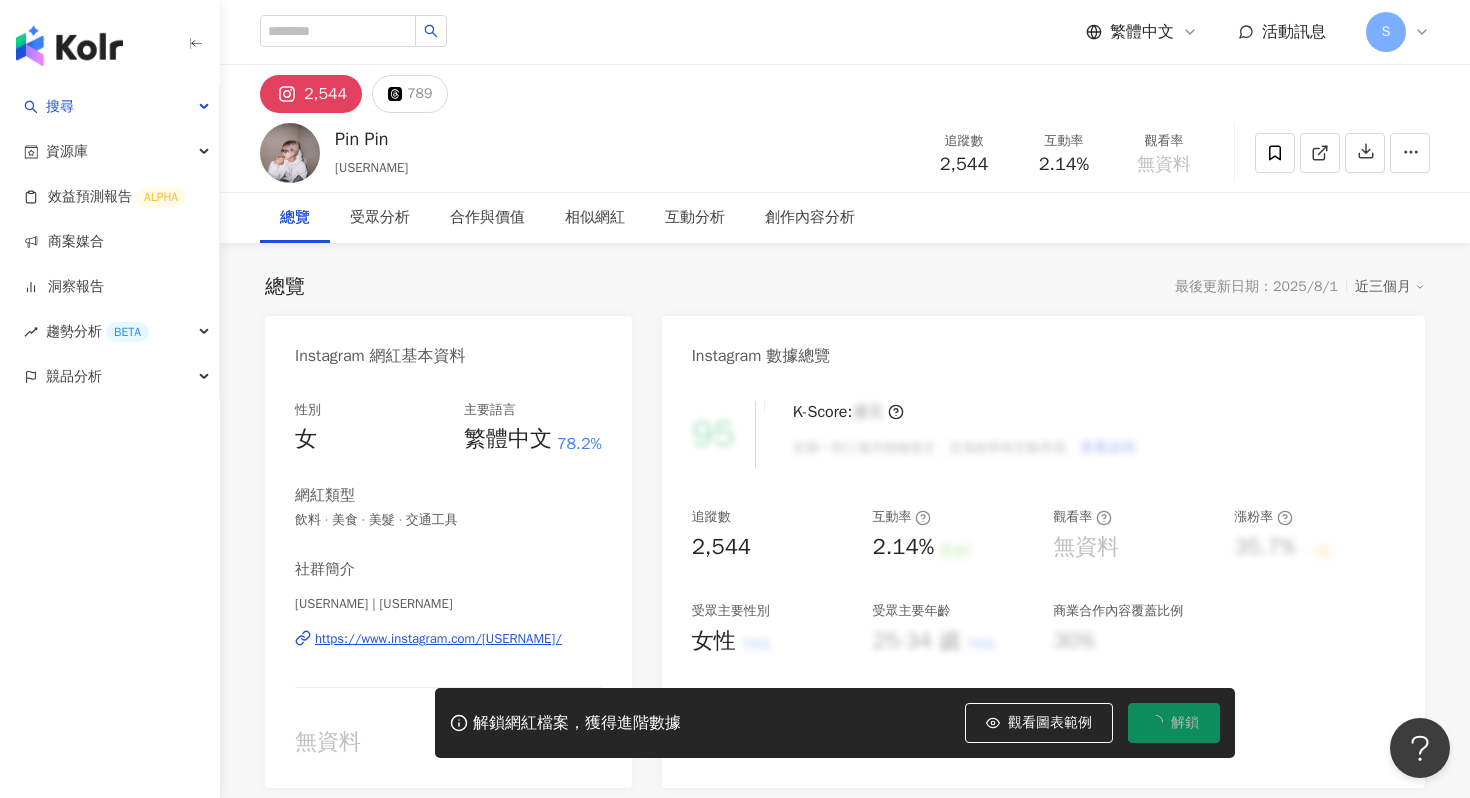 click on "https://www.instagram.com/pin_pigpig/" at bounding box center (438, 639) 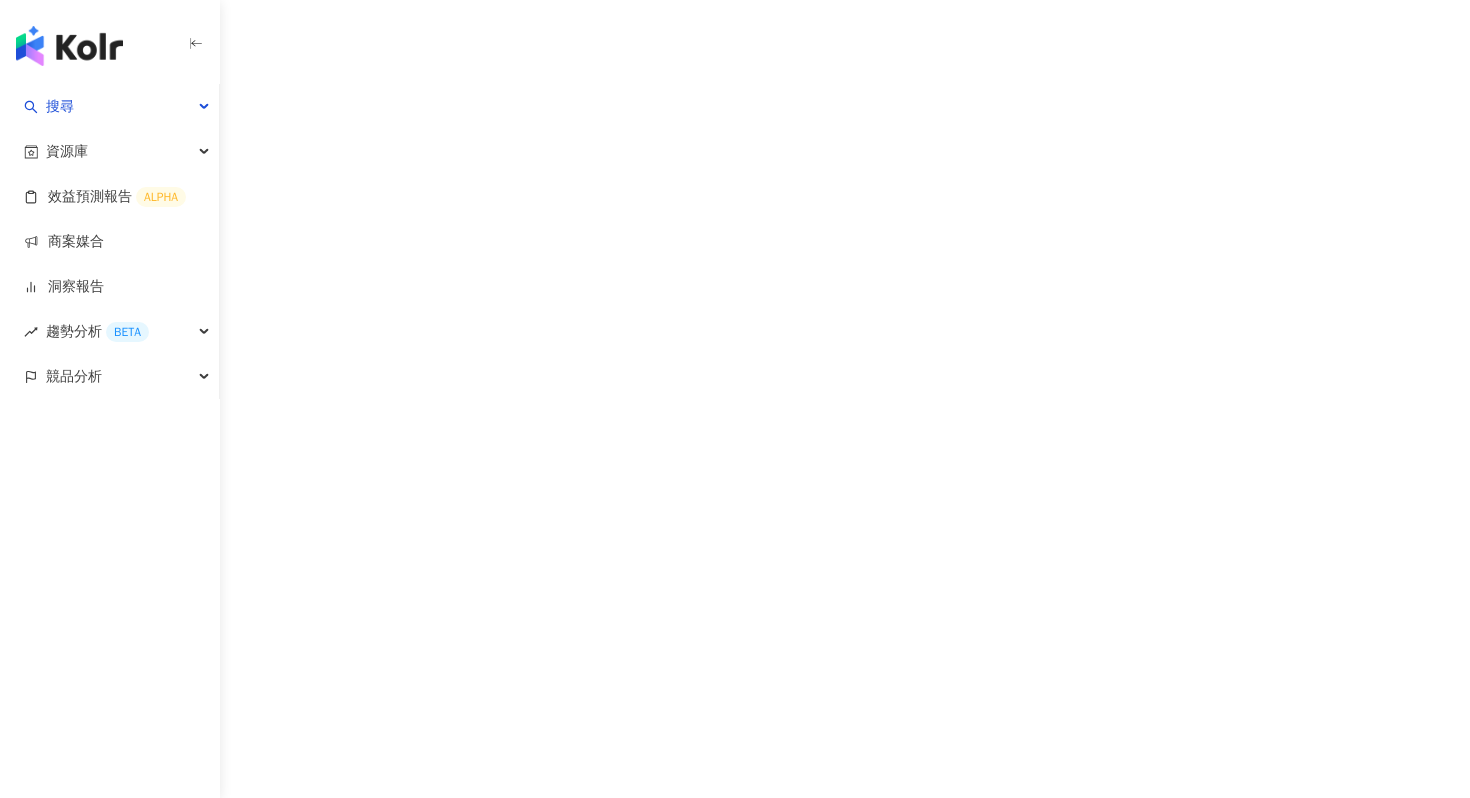 scroll, scrollTop: 0, scrollLeft: 0, axis: both 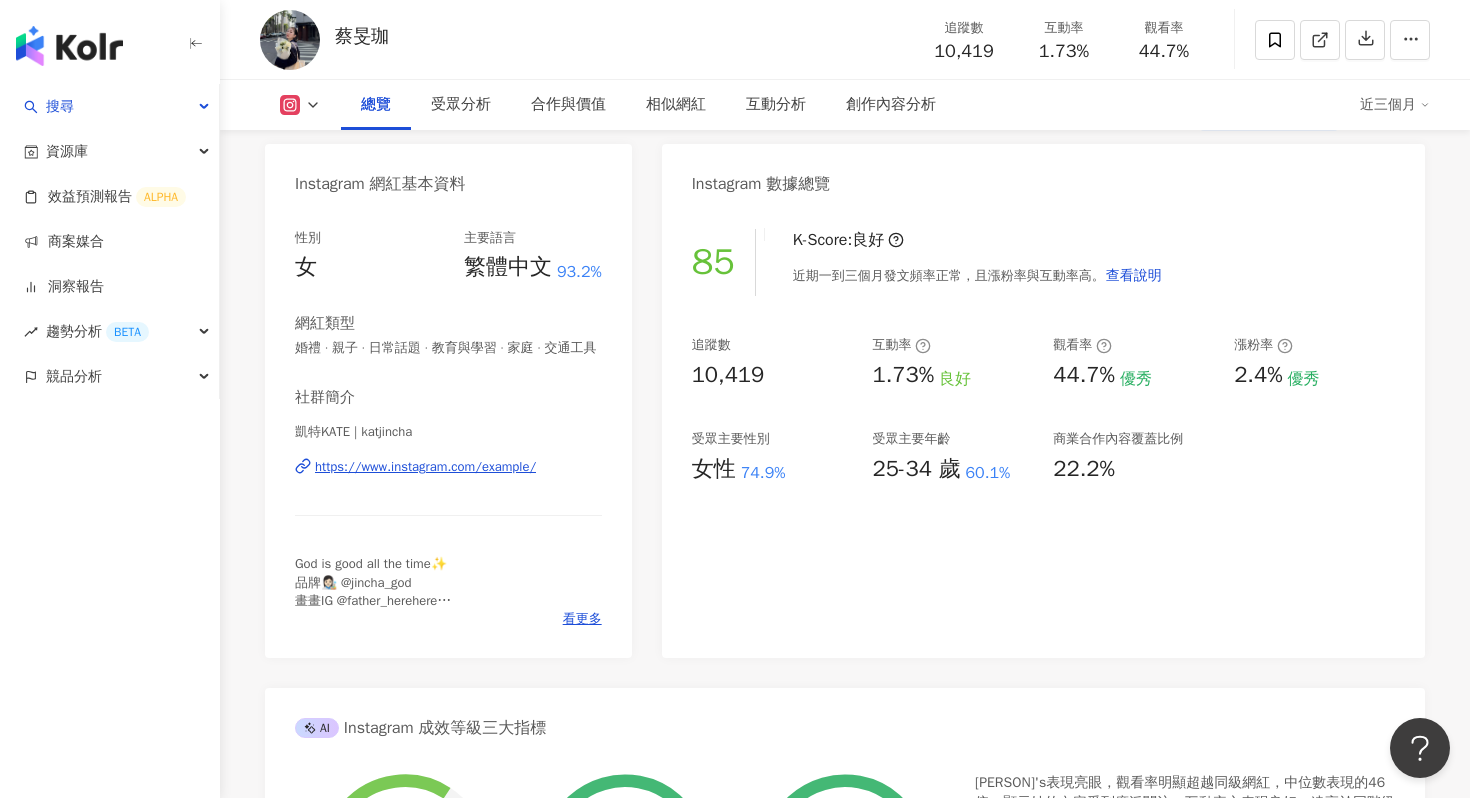 click on "https://www.instagram.com/katjincha/" at bounding box center [425, 467] 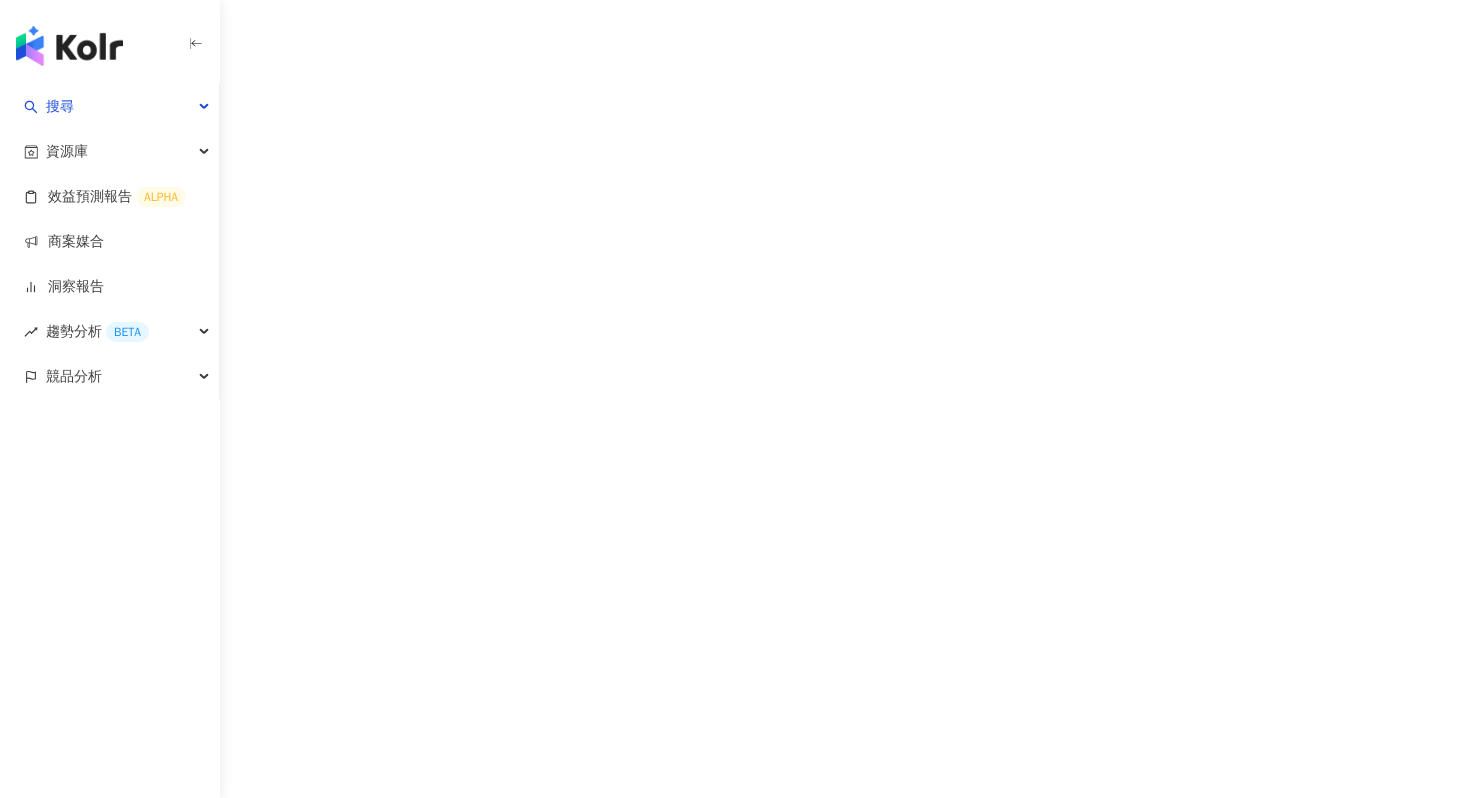 scroll, scrollTop: 0, scrollLeft: 0, axis: both 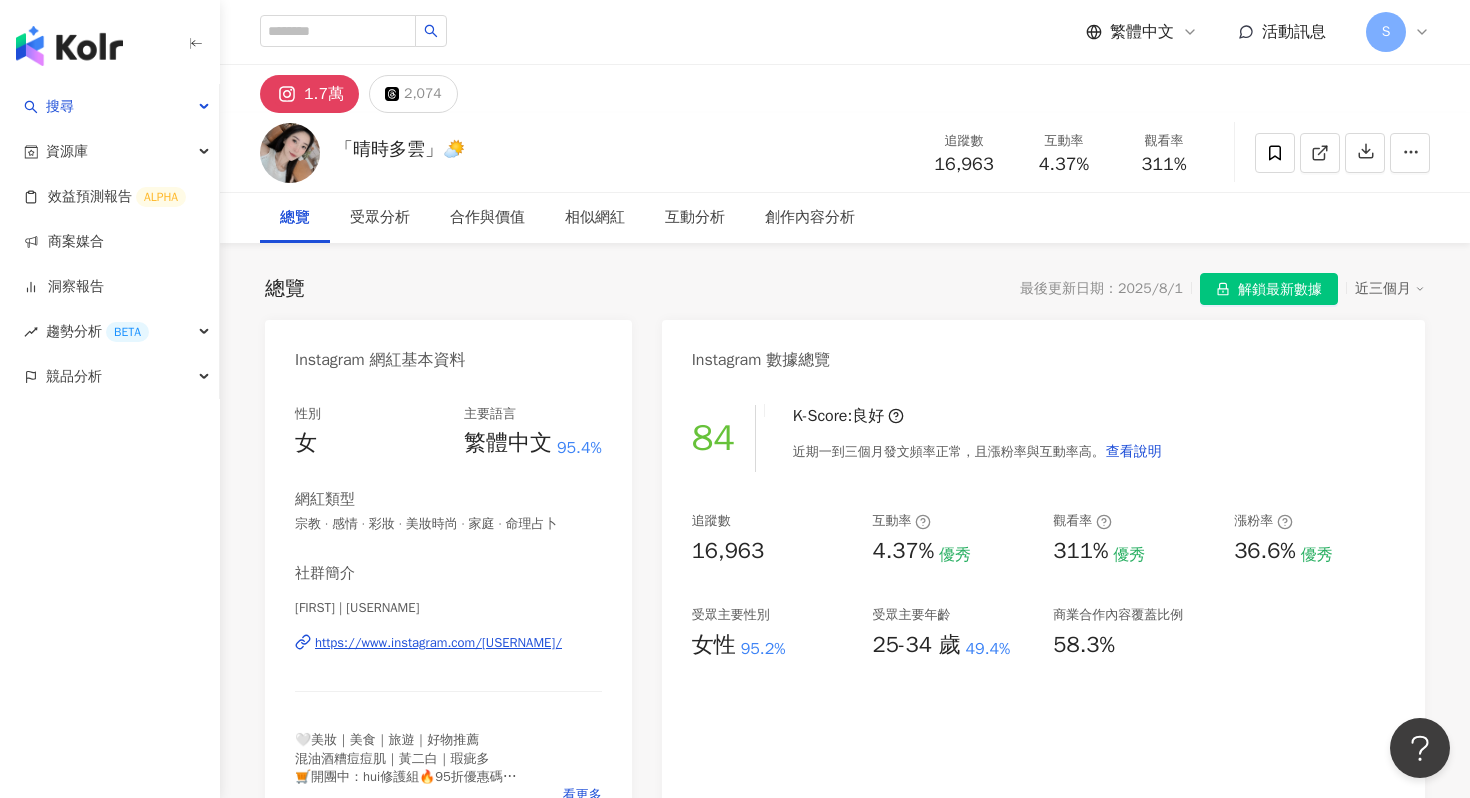 click on "https://www.instagram.com/[USERNAME]/" at bounding box center (438, 643) 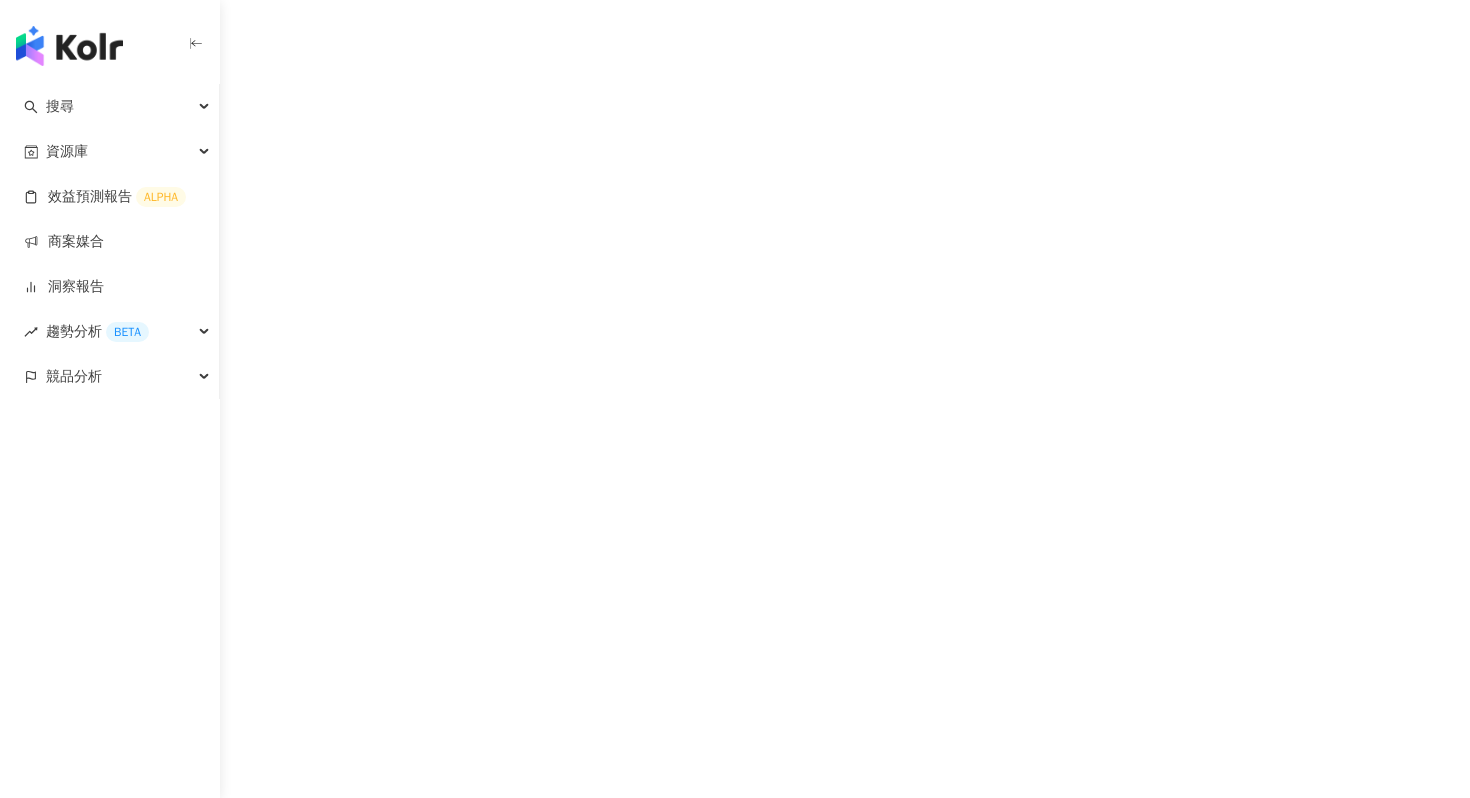 scroll, scrollTop: 0, scrollLeft: 0, axis: both 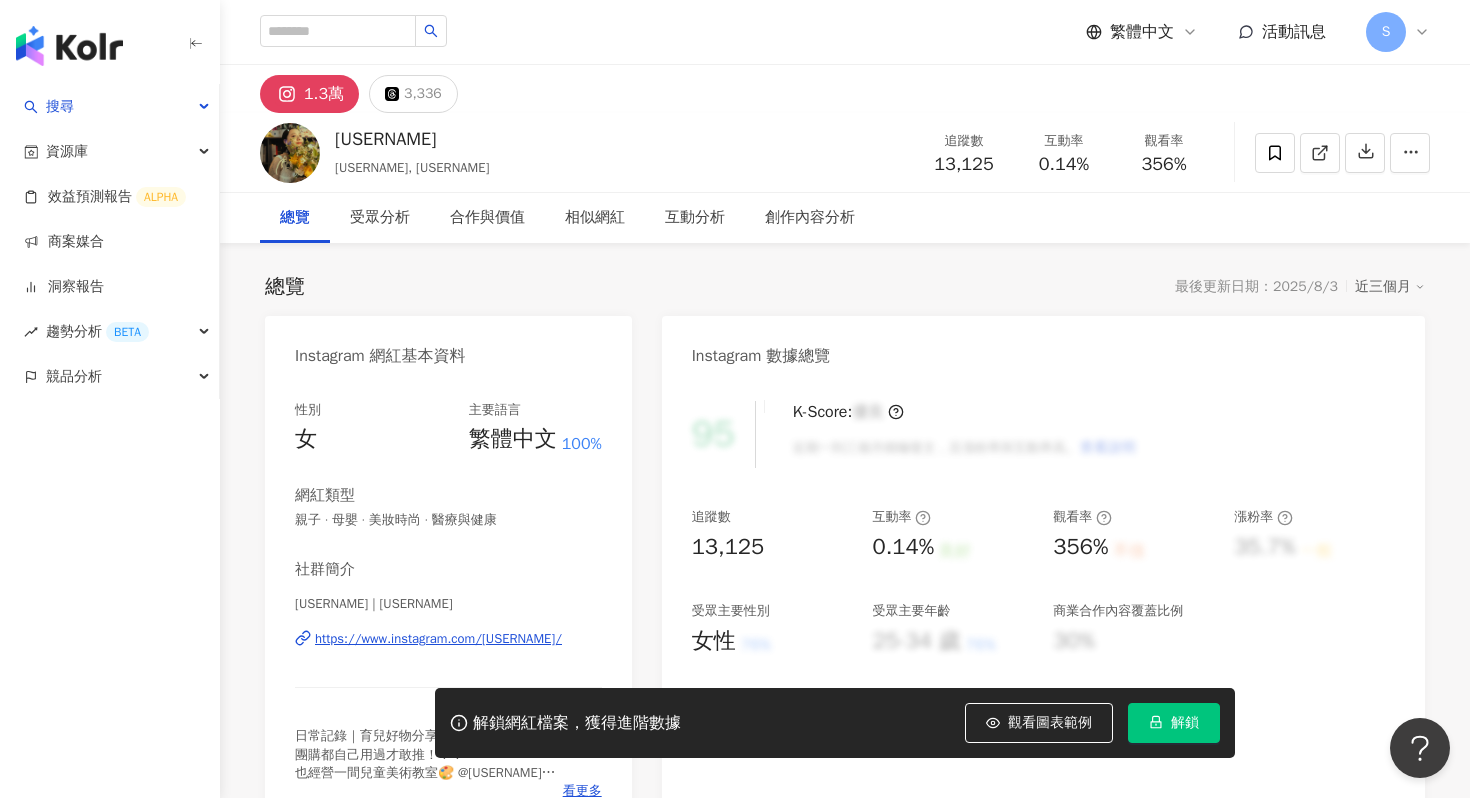 click on "解鎖" at bounding box center [1185, 723] 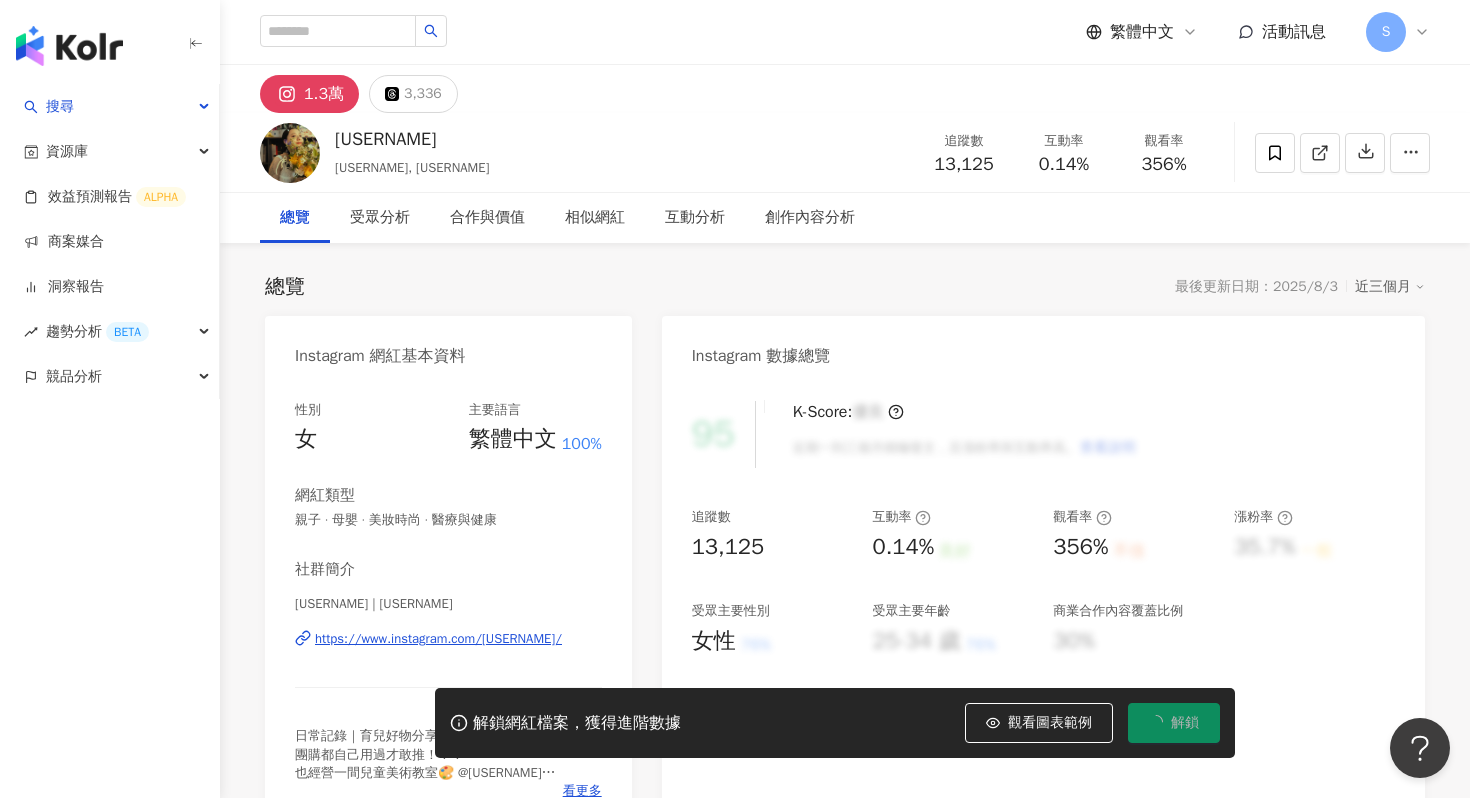 click on "https://www.instagram.com/pandasun66/" at bounding box center (438, 639) 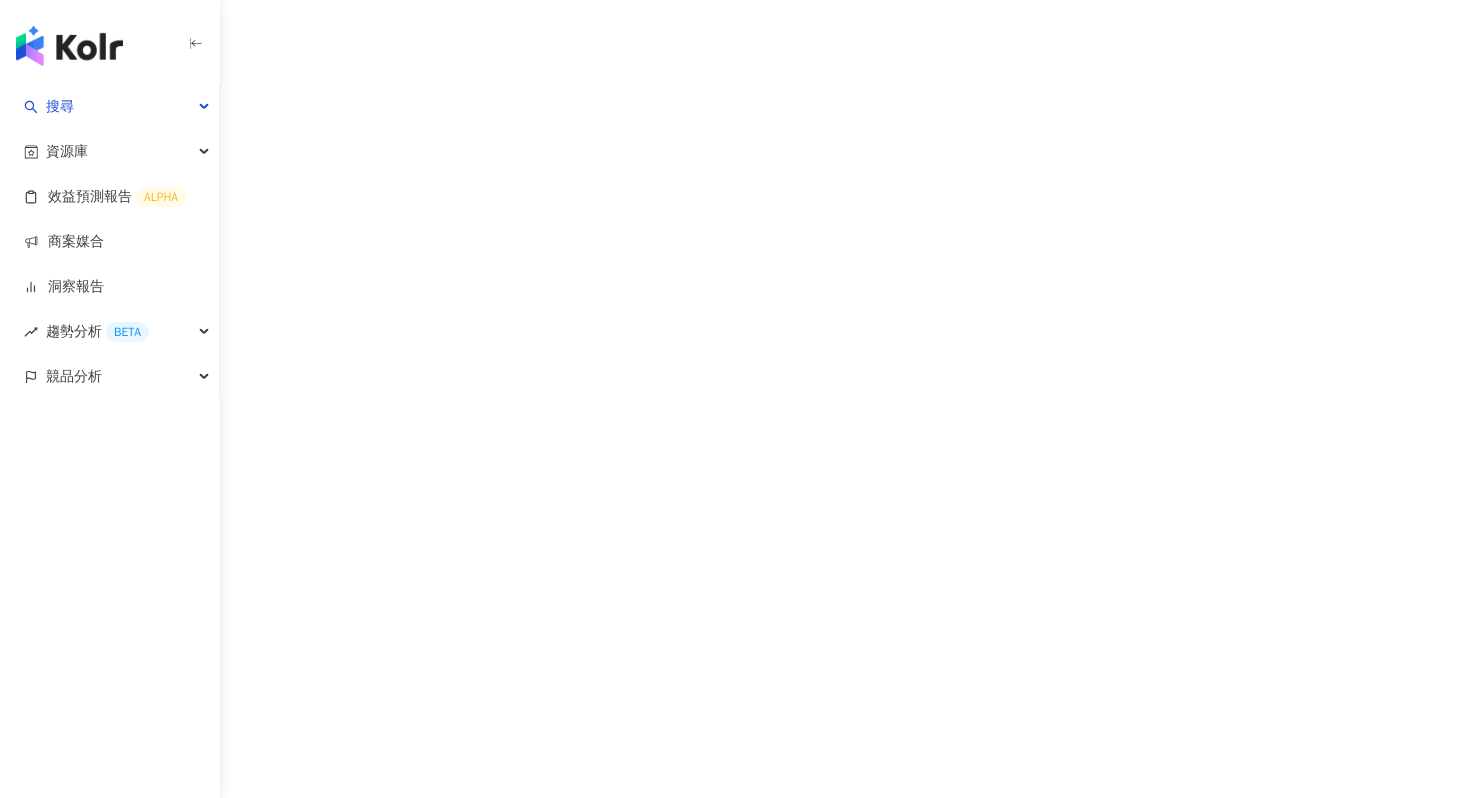 scroll, scrollTop: 0, scrollLeft: 0, axis: both 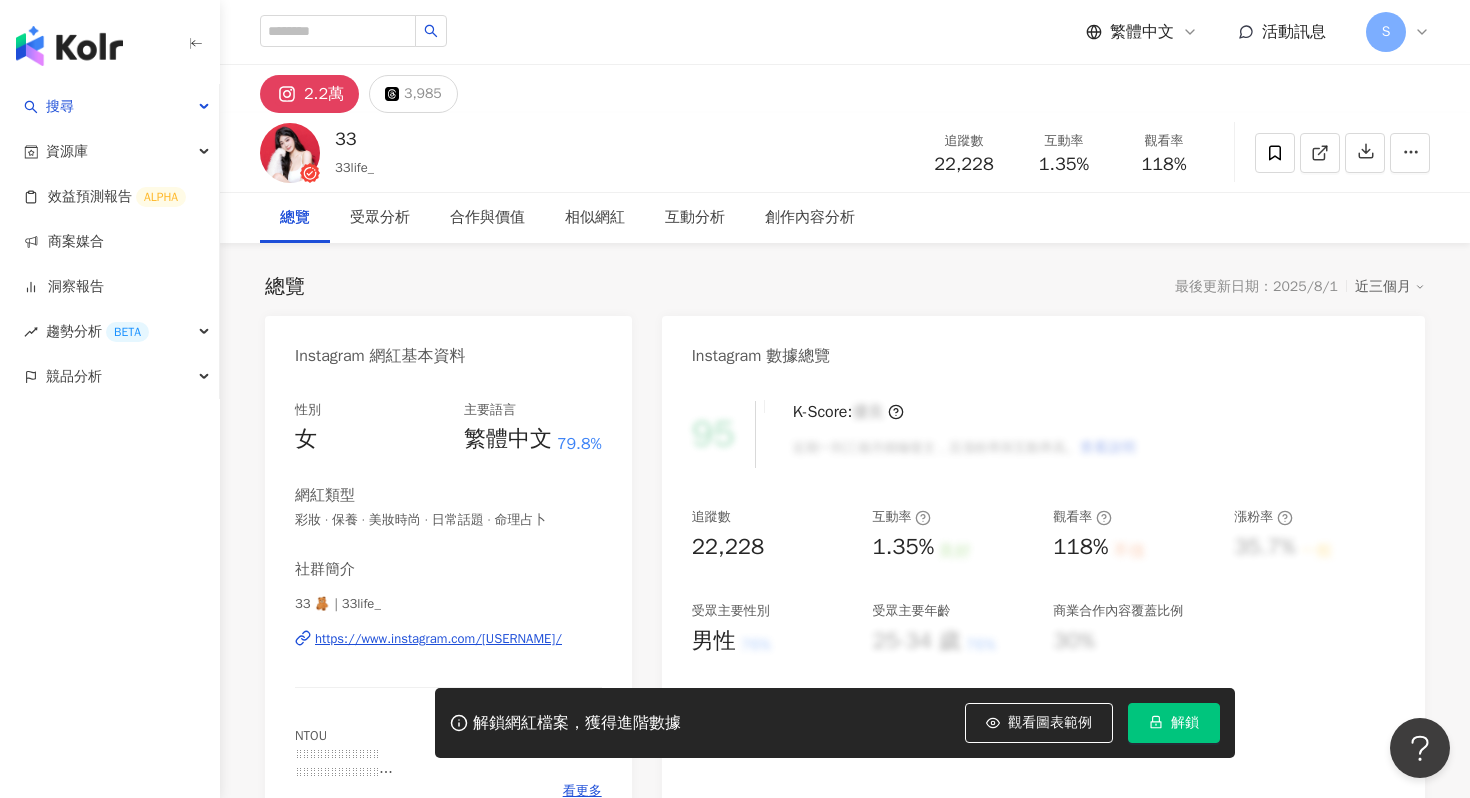 click on "https://www.instagram.com/[USERNAME]/" at bounding box center [438, 639] 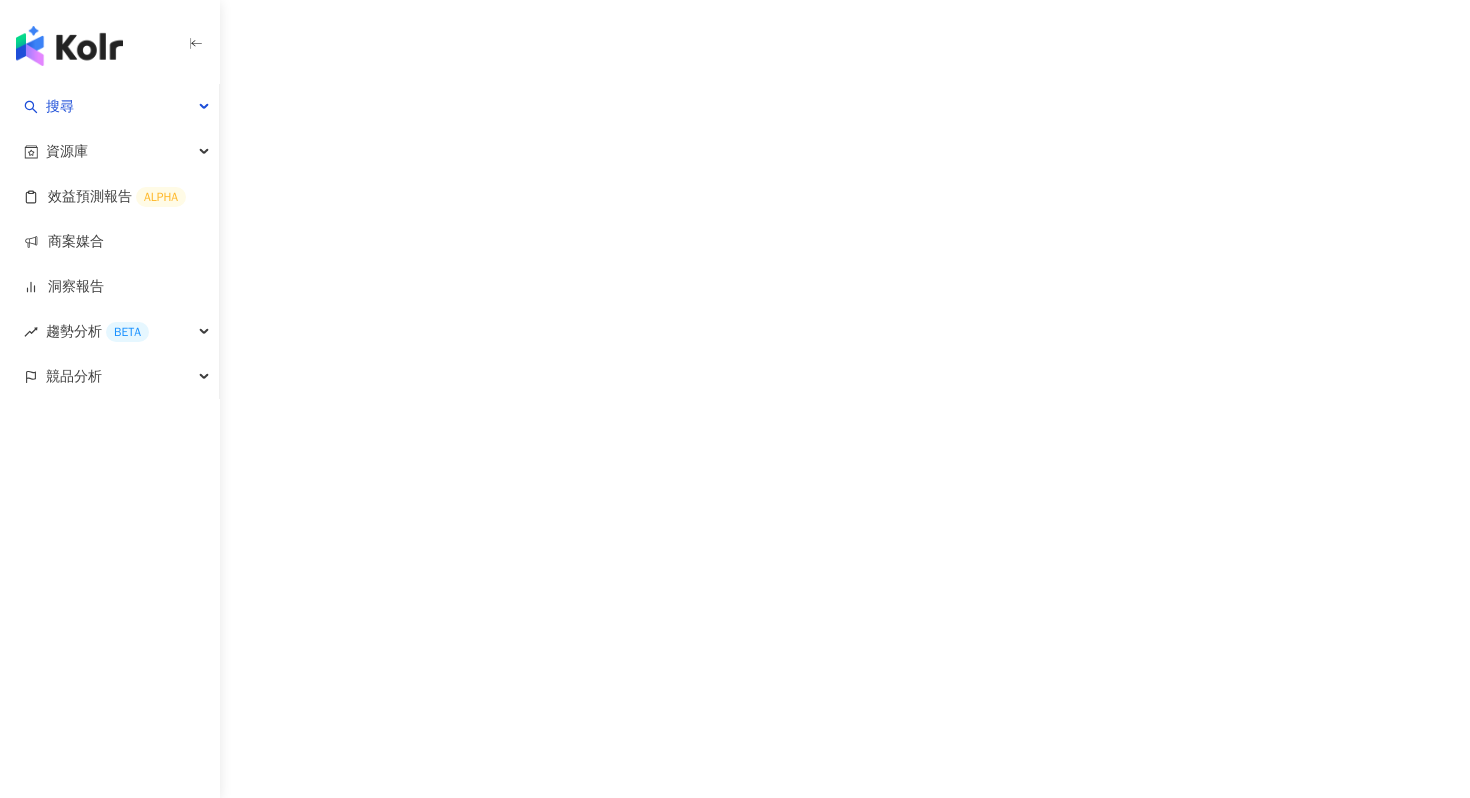 scroll, scrollTop: 0, scrollLeft: 0, axis: both 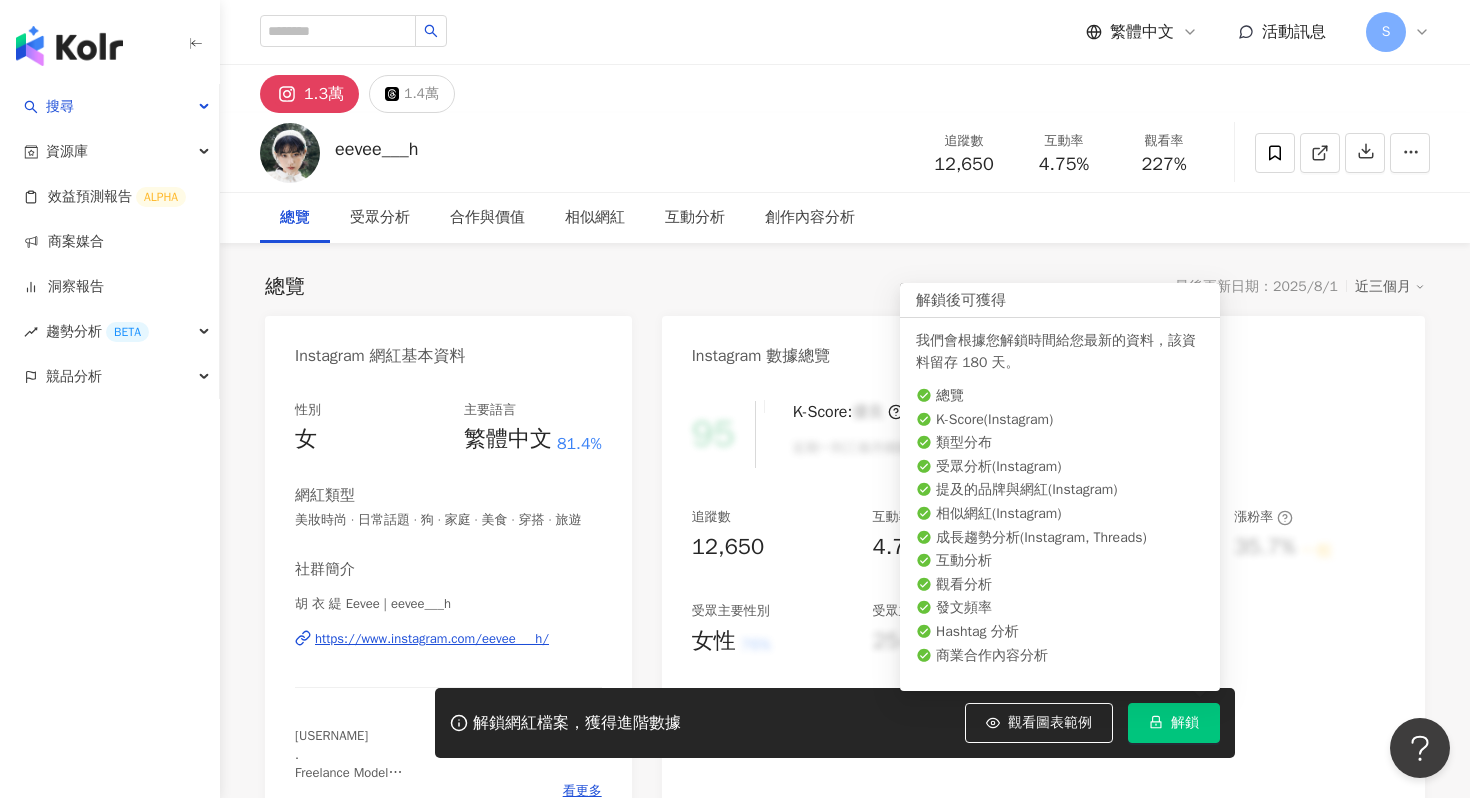 click on "解鎖" at bounding box center [1174, 723] 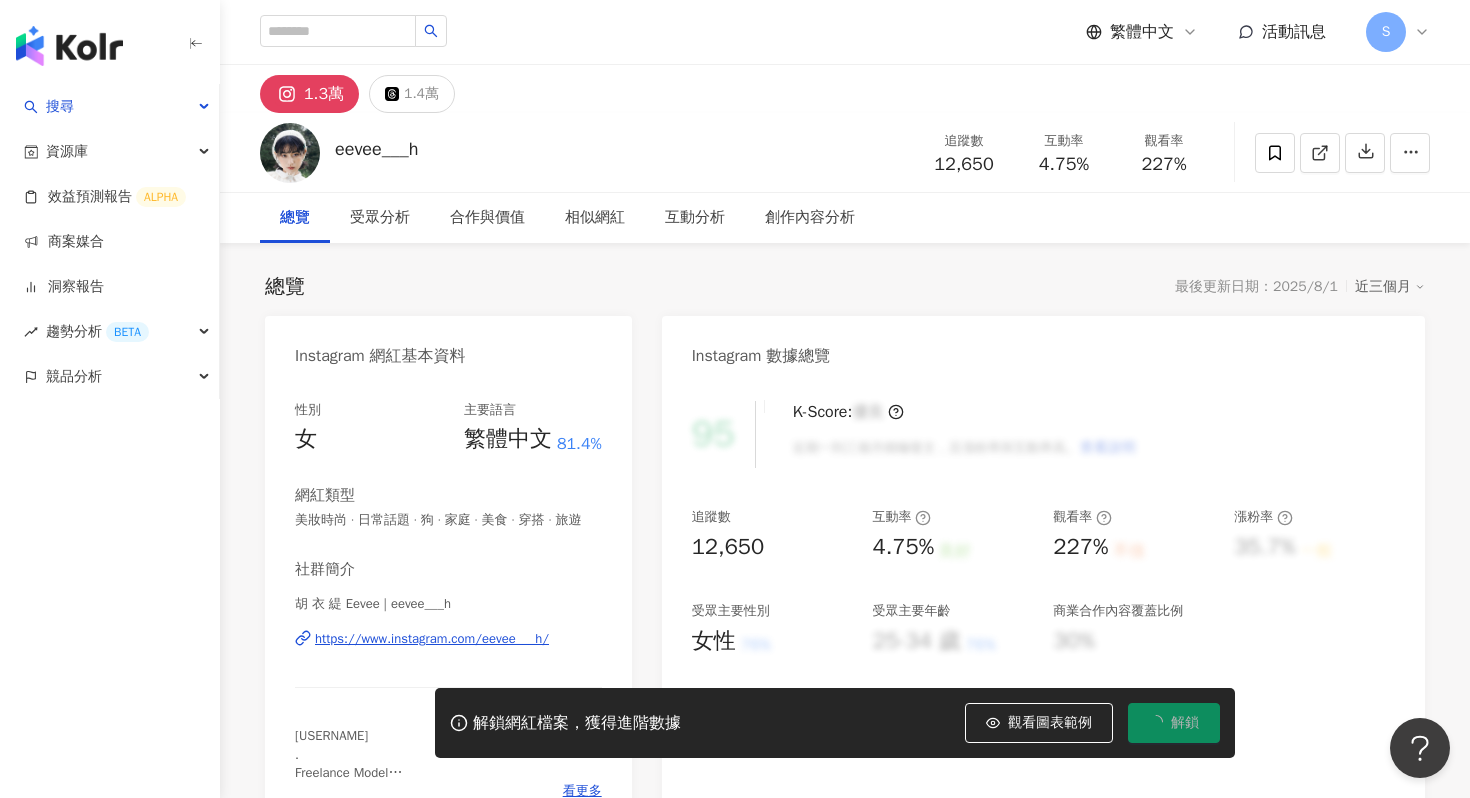 click on "https://www.instagram.com/eevee___h/" at bounding box center (432, 639) 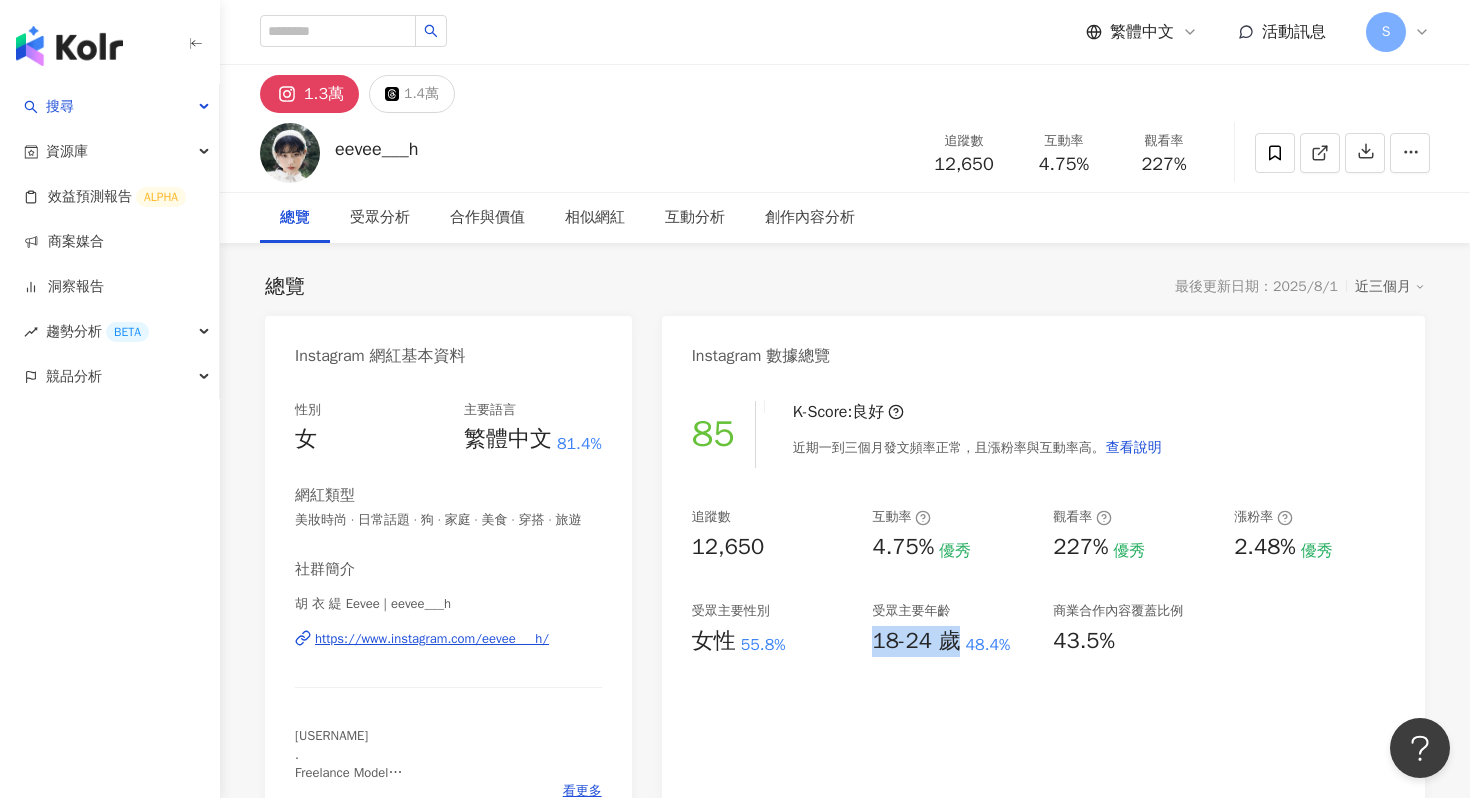 drag, startPoint x: 868, startPoint y: 653, endPoint x: 956, endPoint y: 652, distance: 88.005684 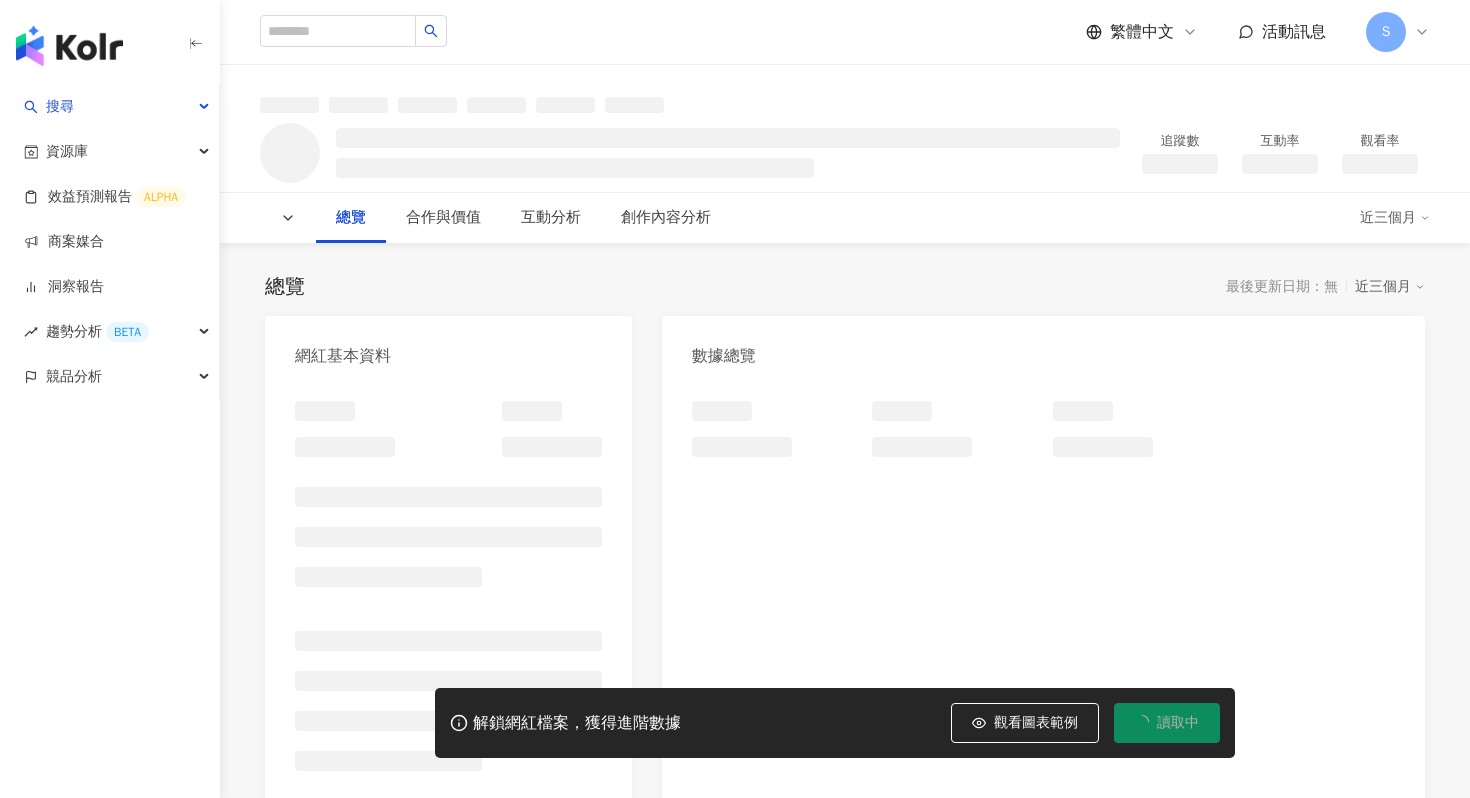 scroll, scrollTop: 0, scrollLeft: 0, axis: both 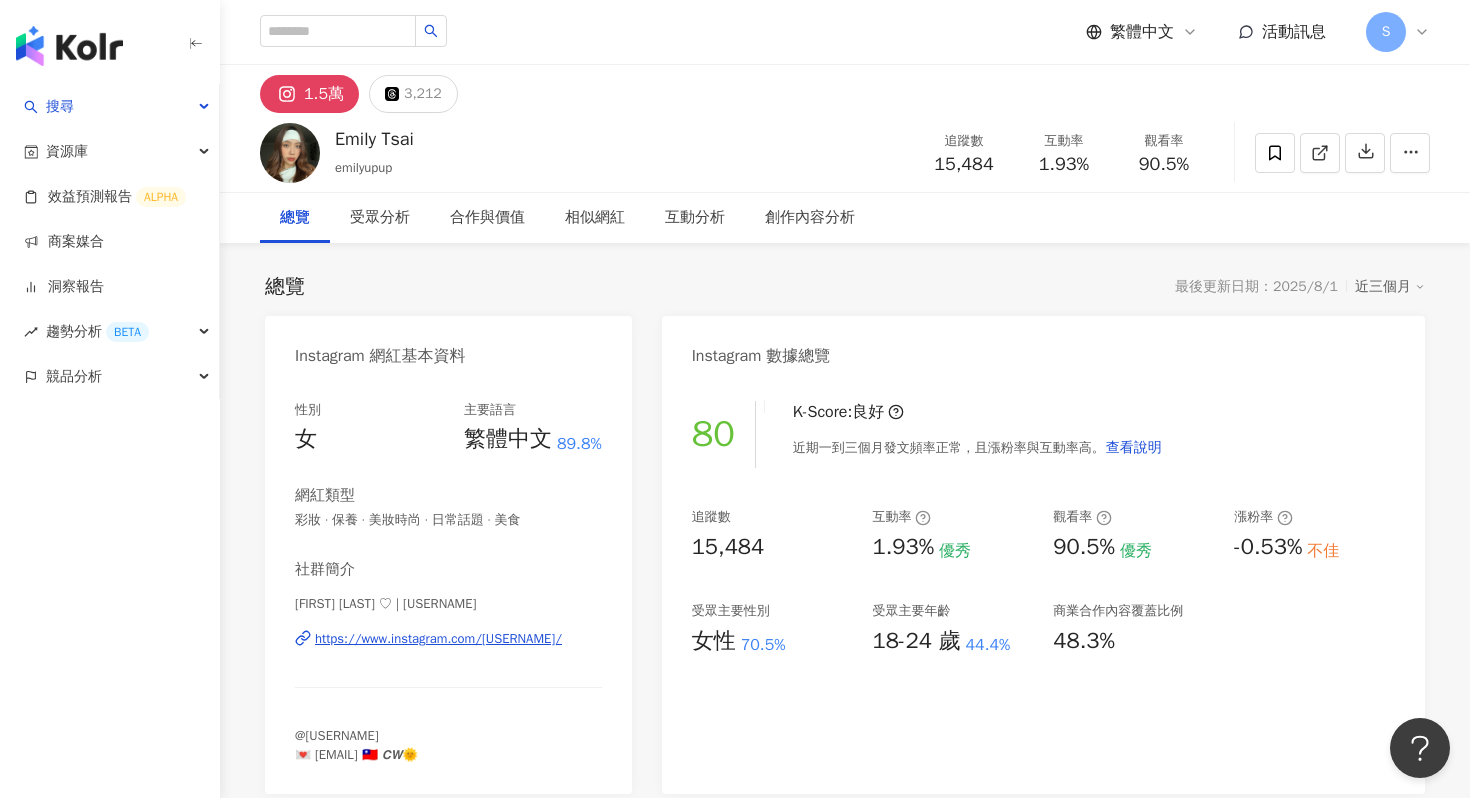 click on "https://www.instagram.com/emilyupup/" at bounding box center [438, 639] 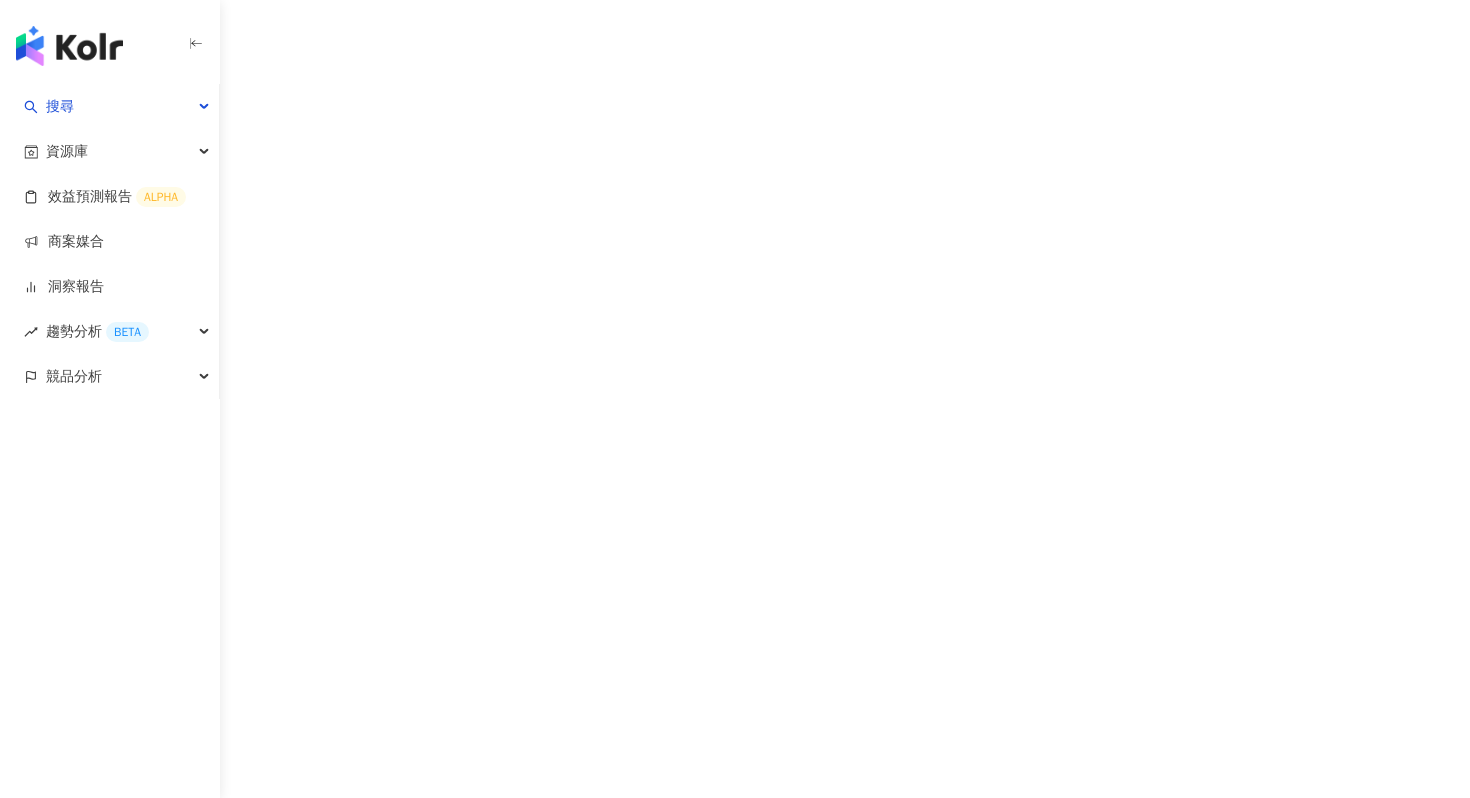 scroll, scrollTop: 0, scrollLeft: 0, axis: both 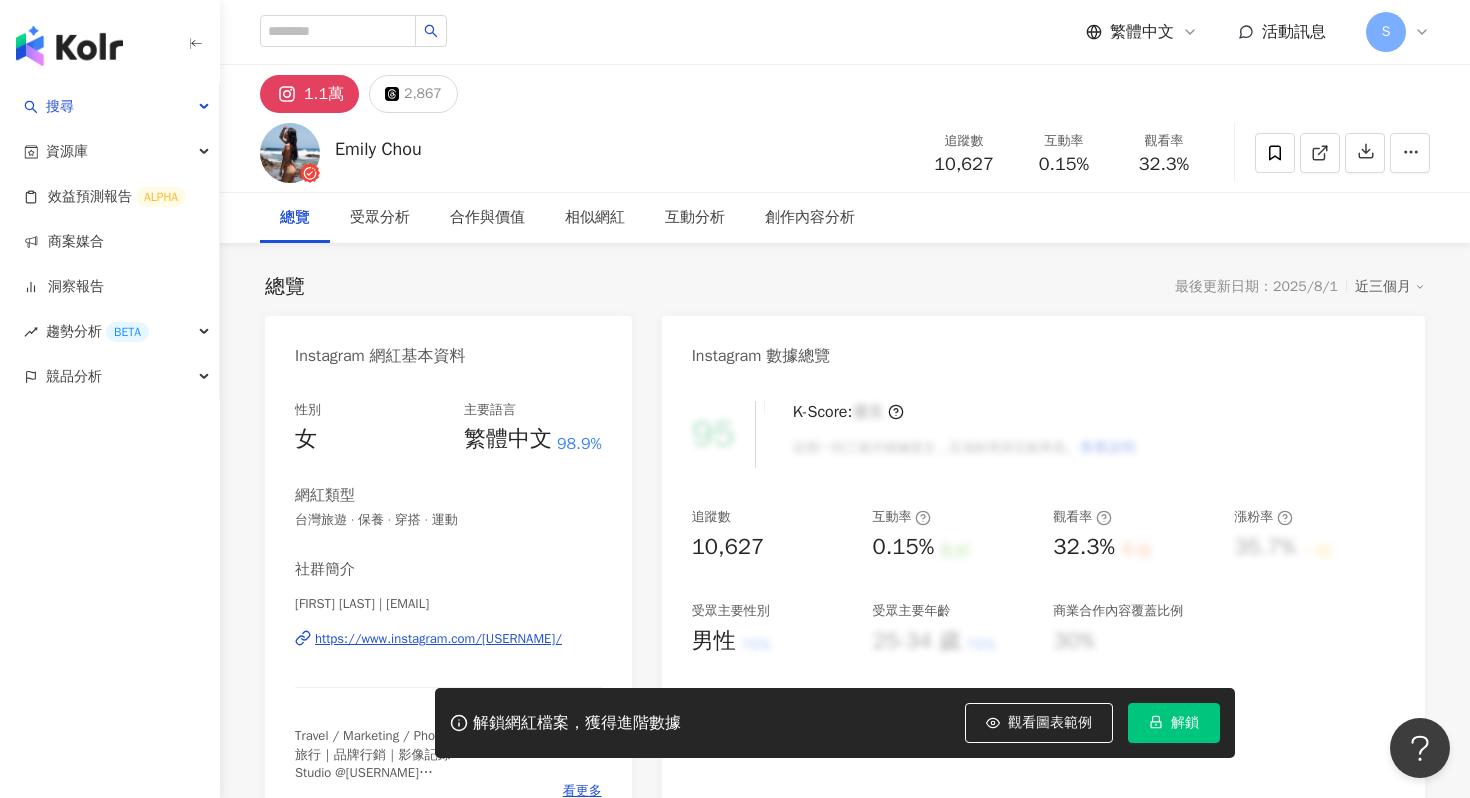 click on "https://www.instagram.com/[USERNAME]/" at bounding box center [438, 639] 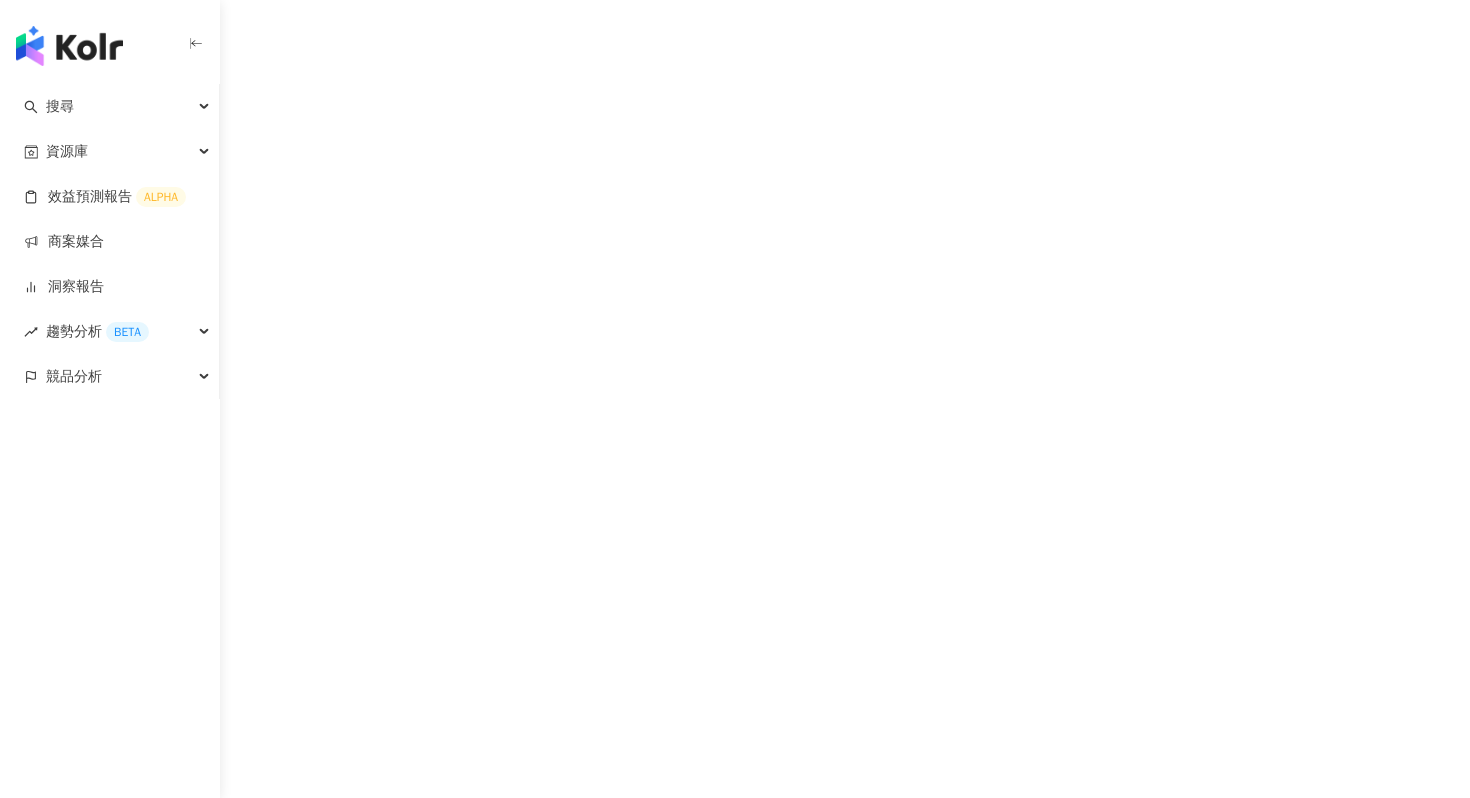 scroll, scrollTop: 0, scrollLeft: 0, axis: both 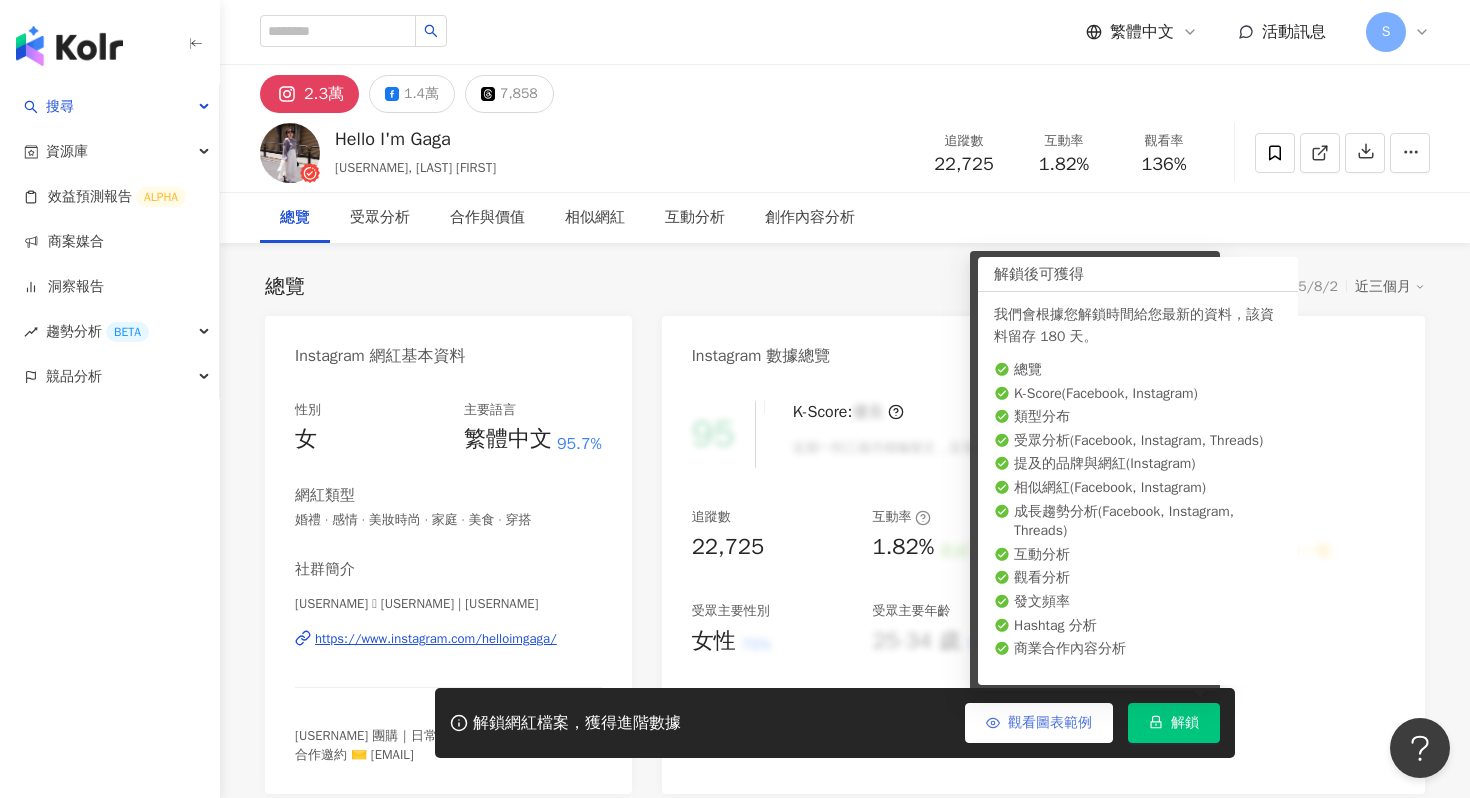 click on "解鎖" at bounding box center (1185, 723) 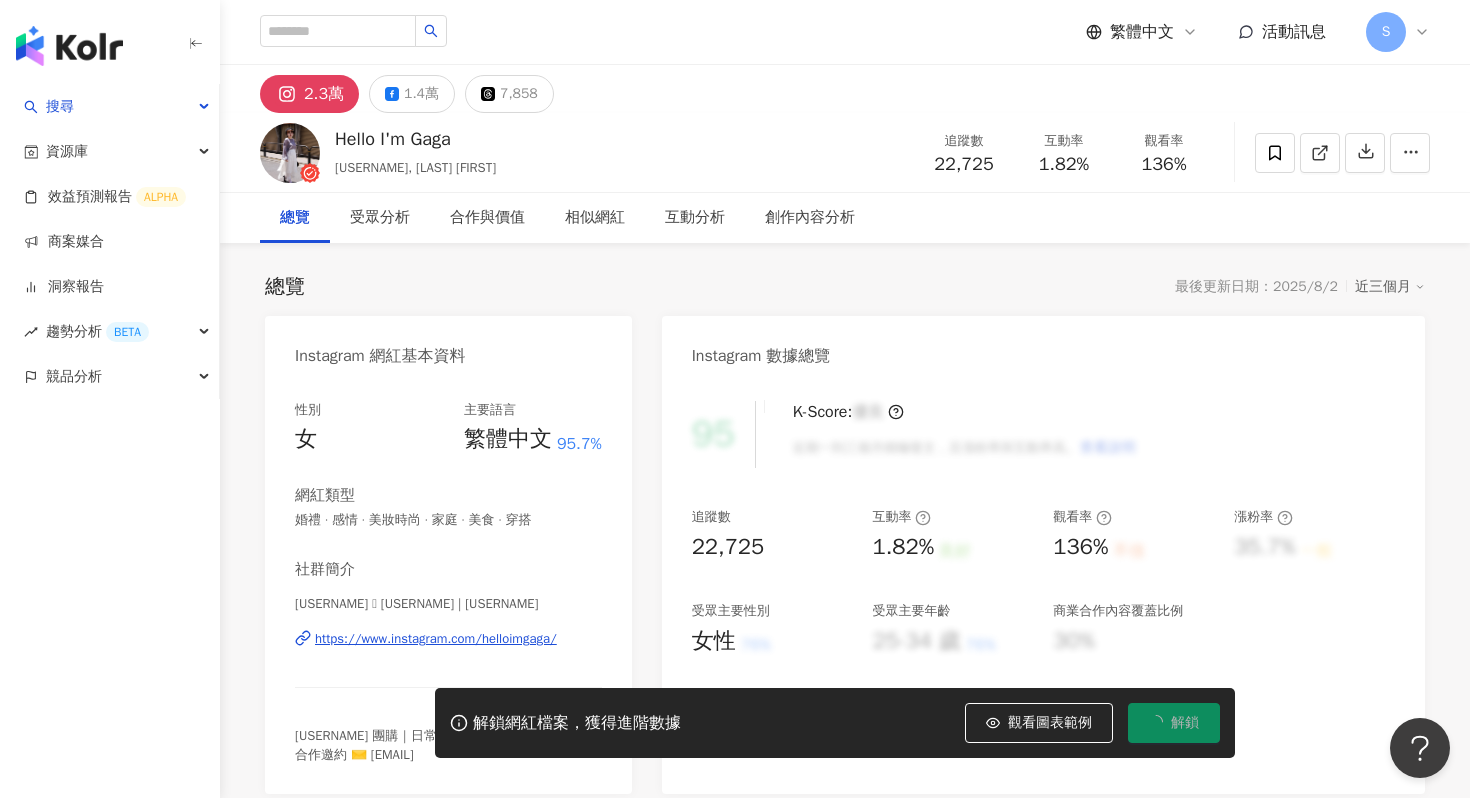 click on "https://www.instagram.com/helloimgaga/" at bounding box center [436, 639] 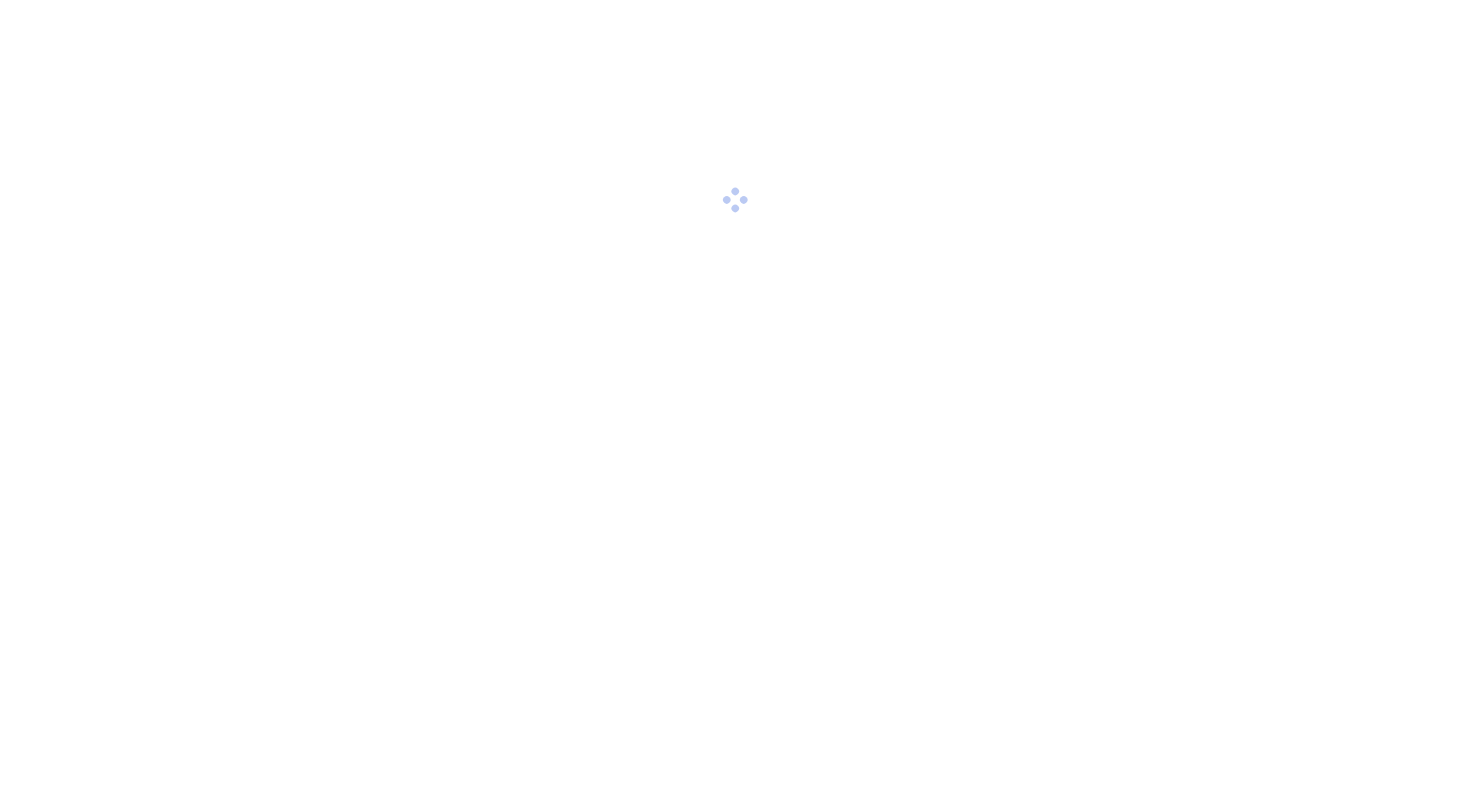 scroll, scrollTop: 0, scrollLeft: 0, axis: both 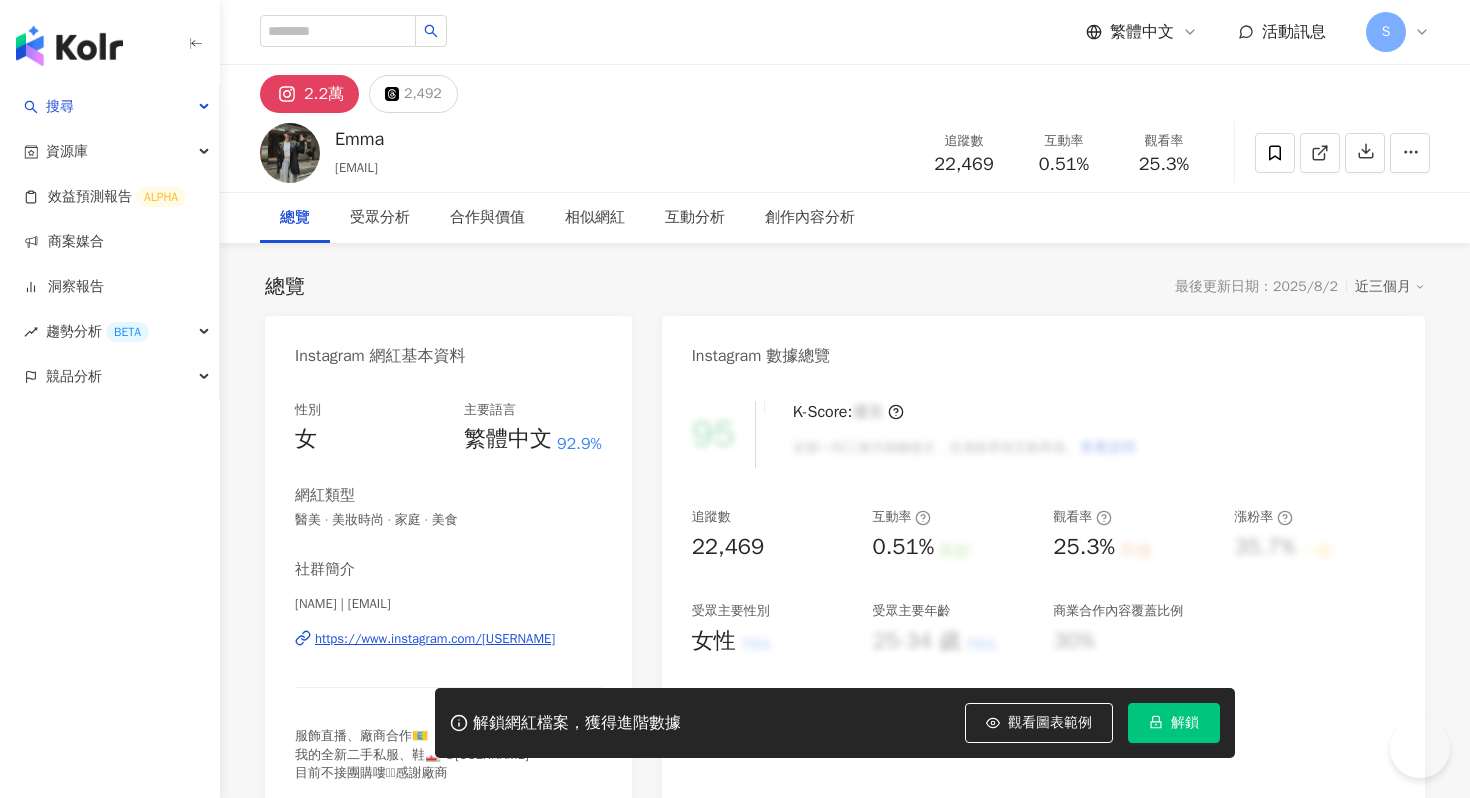 click 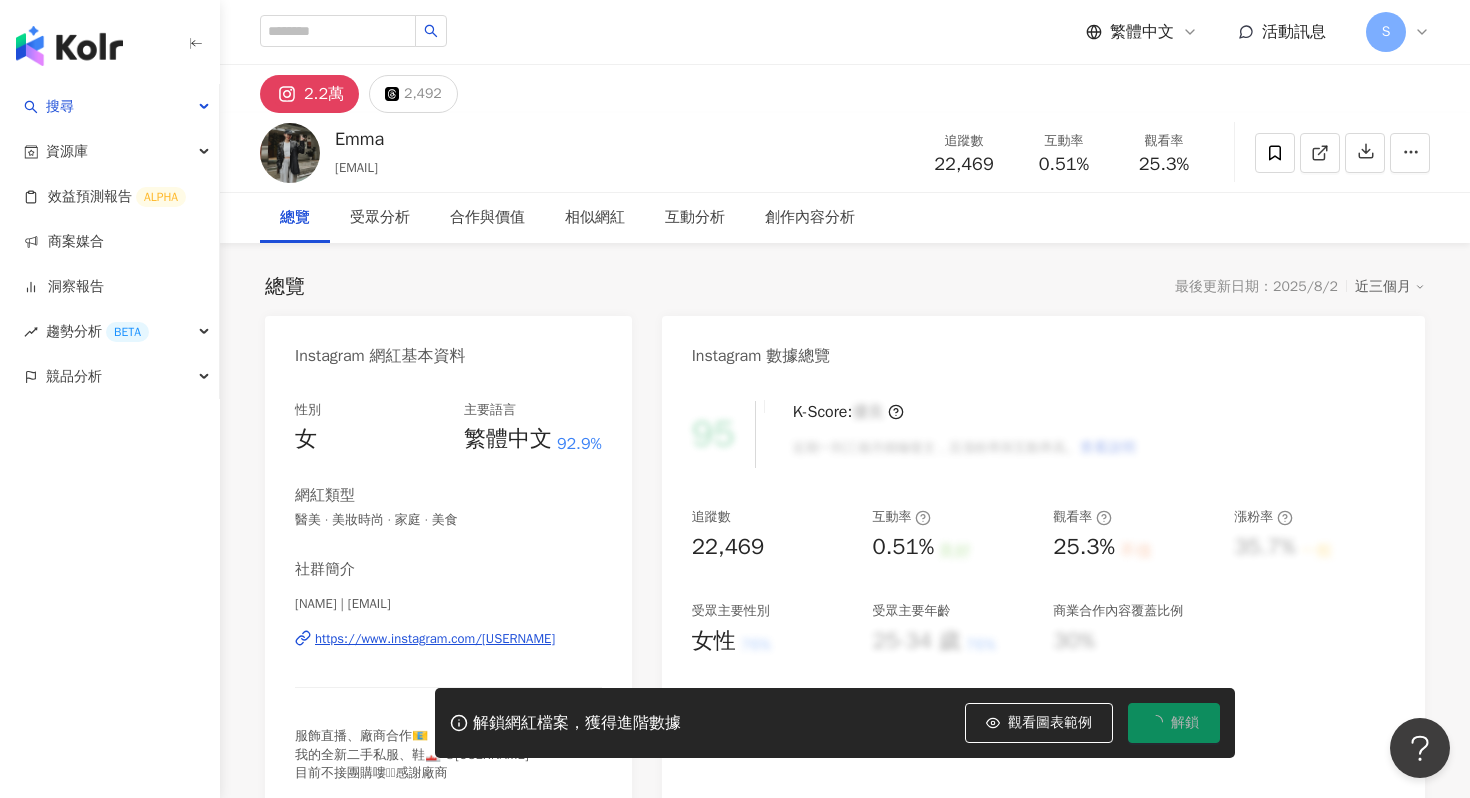 scroll, scrollTop: 0, scrollLeft: 0, axis: both 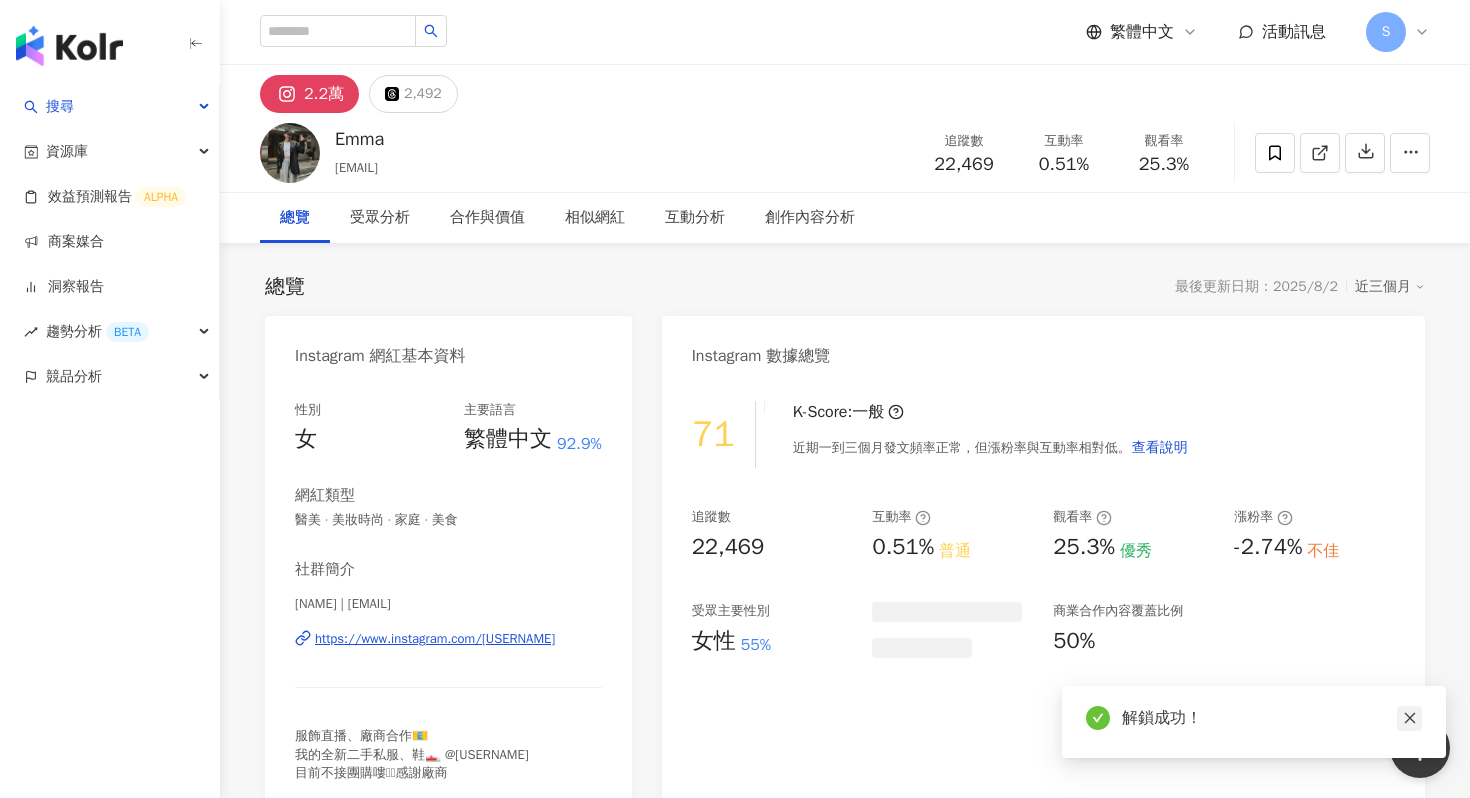 click at bounding box center (1409, 718) 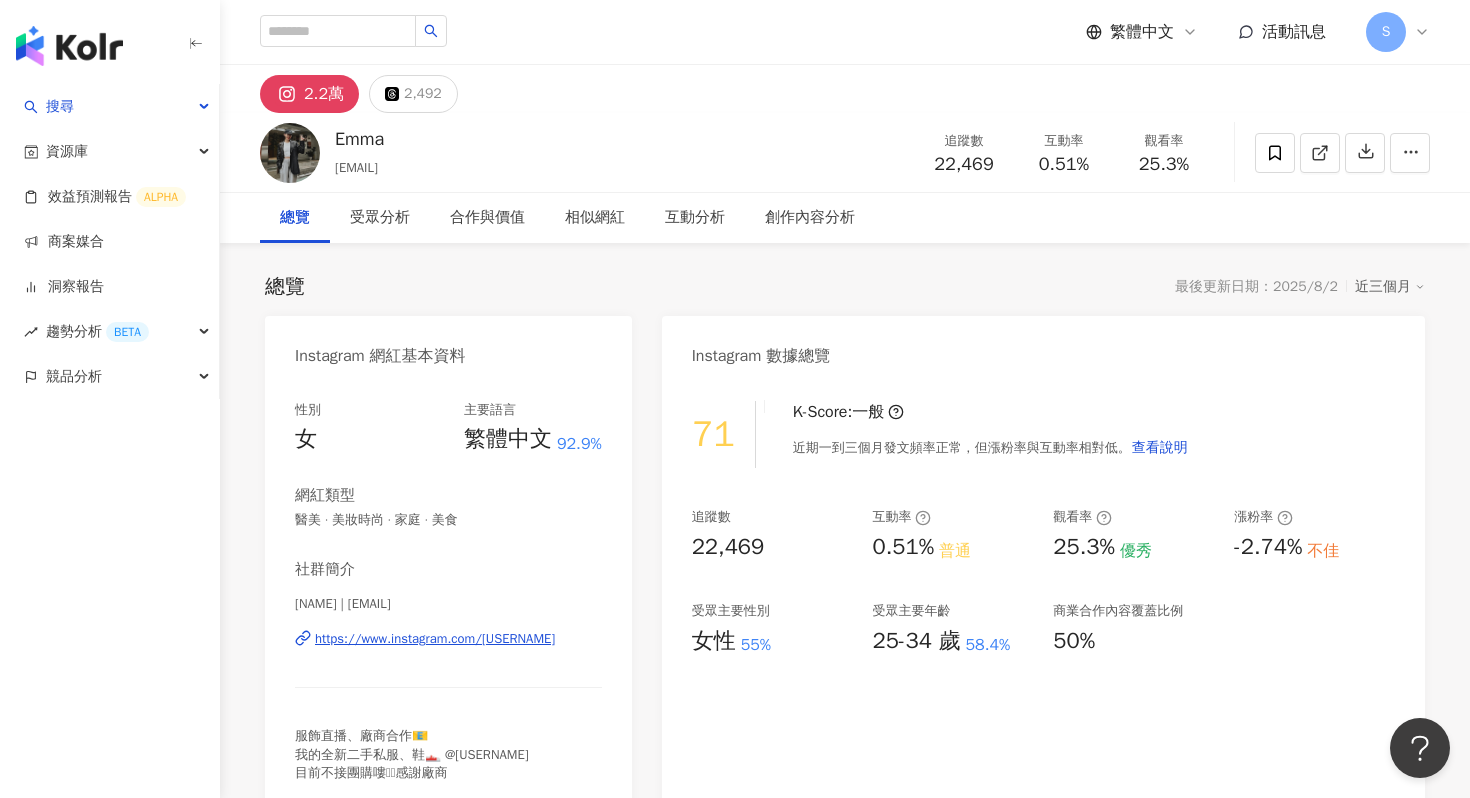 click on "https://www.instagram.com/emmma.cc/" at bounding box center [435, 639] 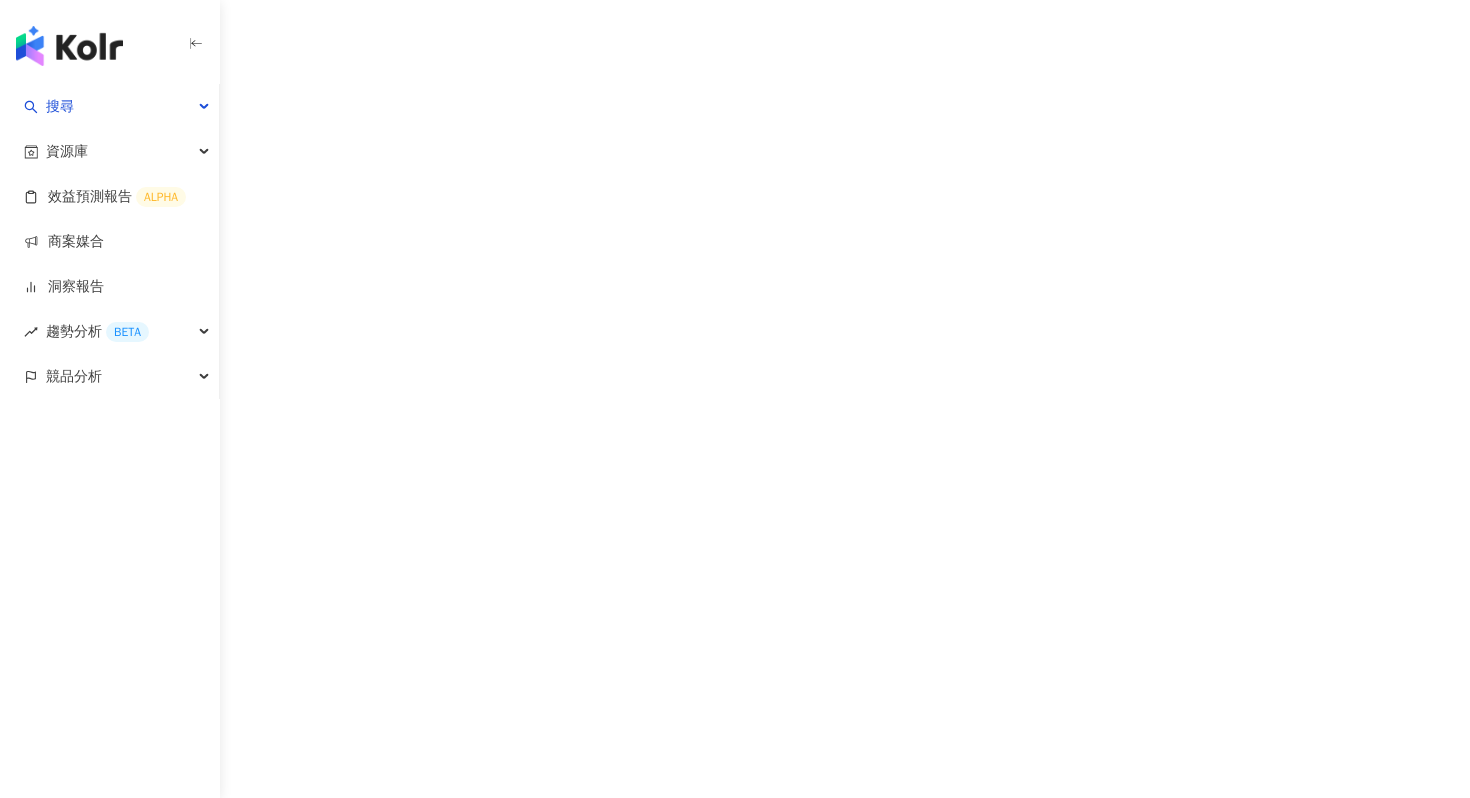 scroll, scrollTop: 0, scrollLeft: 0, axis: both 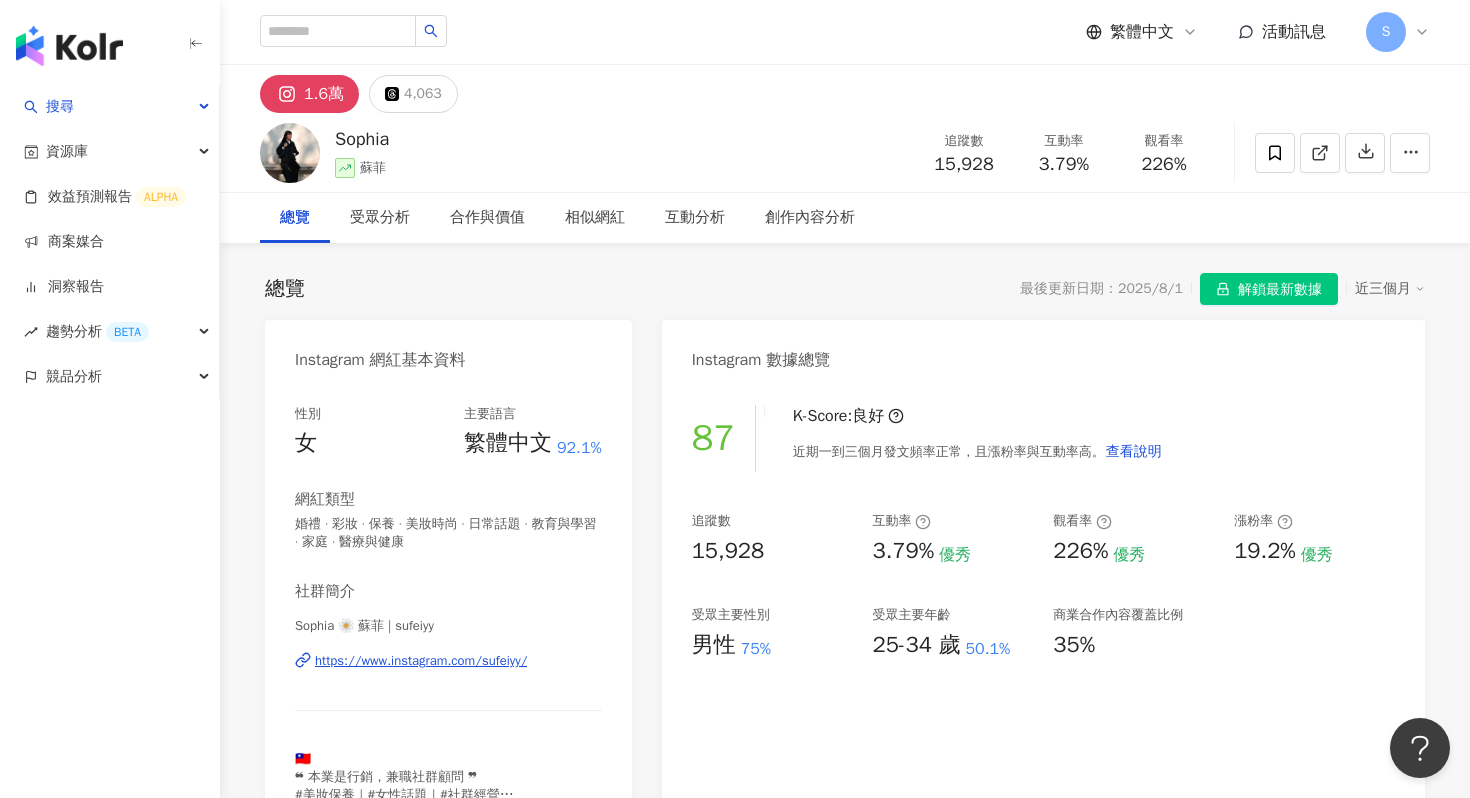 click on "https://www.instagram.com/sufeiyy/" at bounding box center [421, 661] 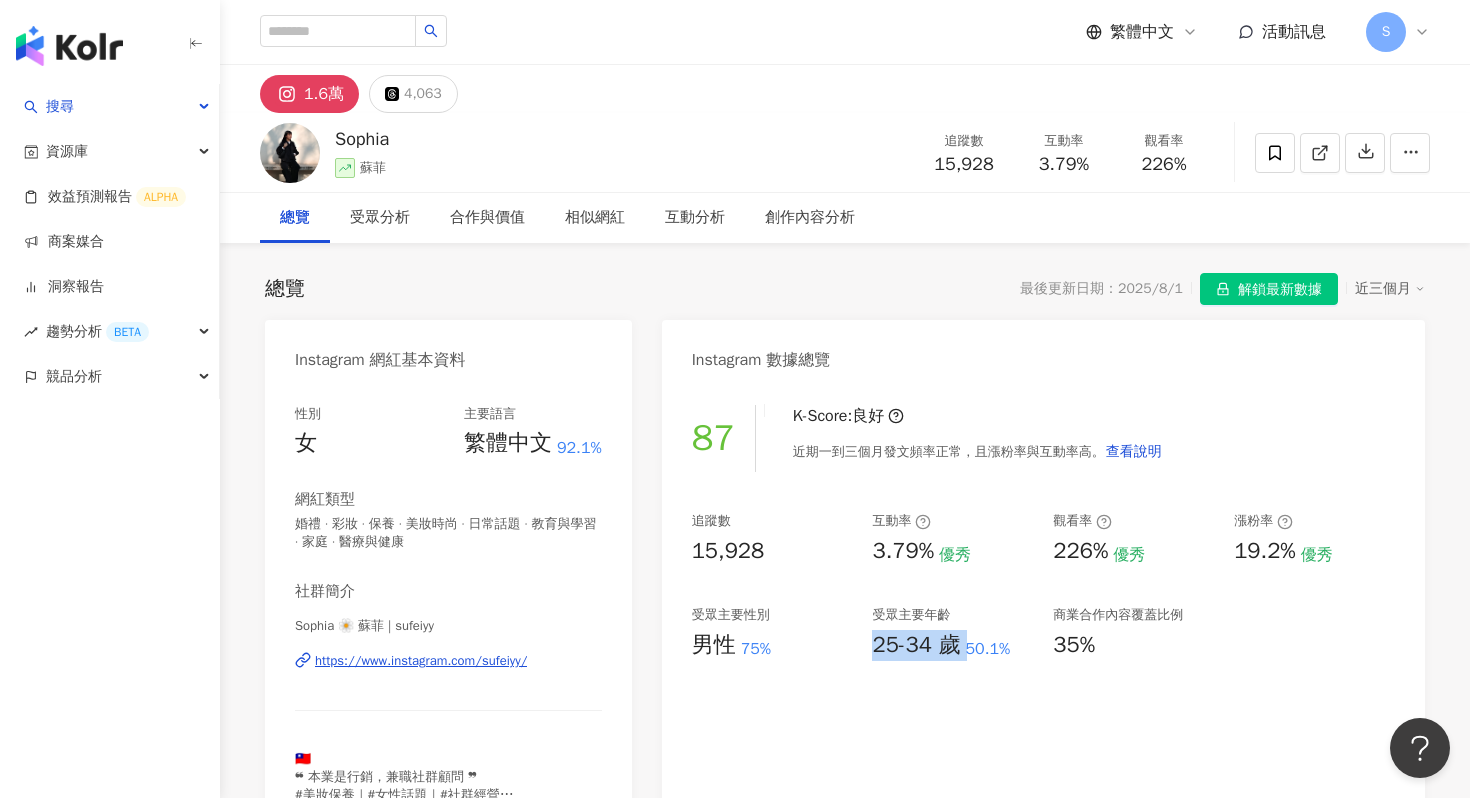 drag, startPoint x: 862, startPoint y: 656, endPoint x: 964, endPoint y: 658, distance: 102.01961 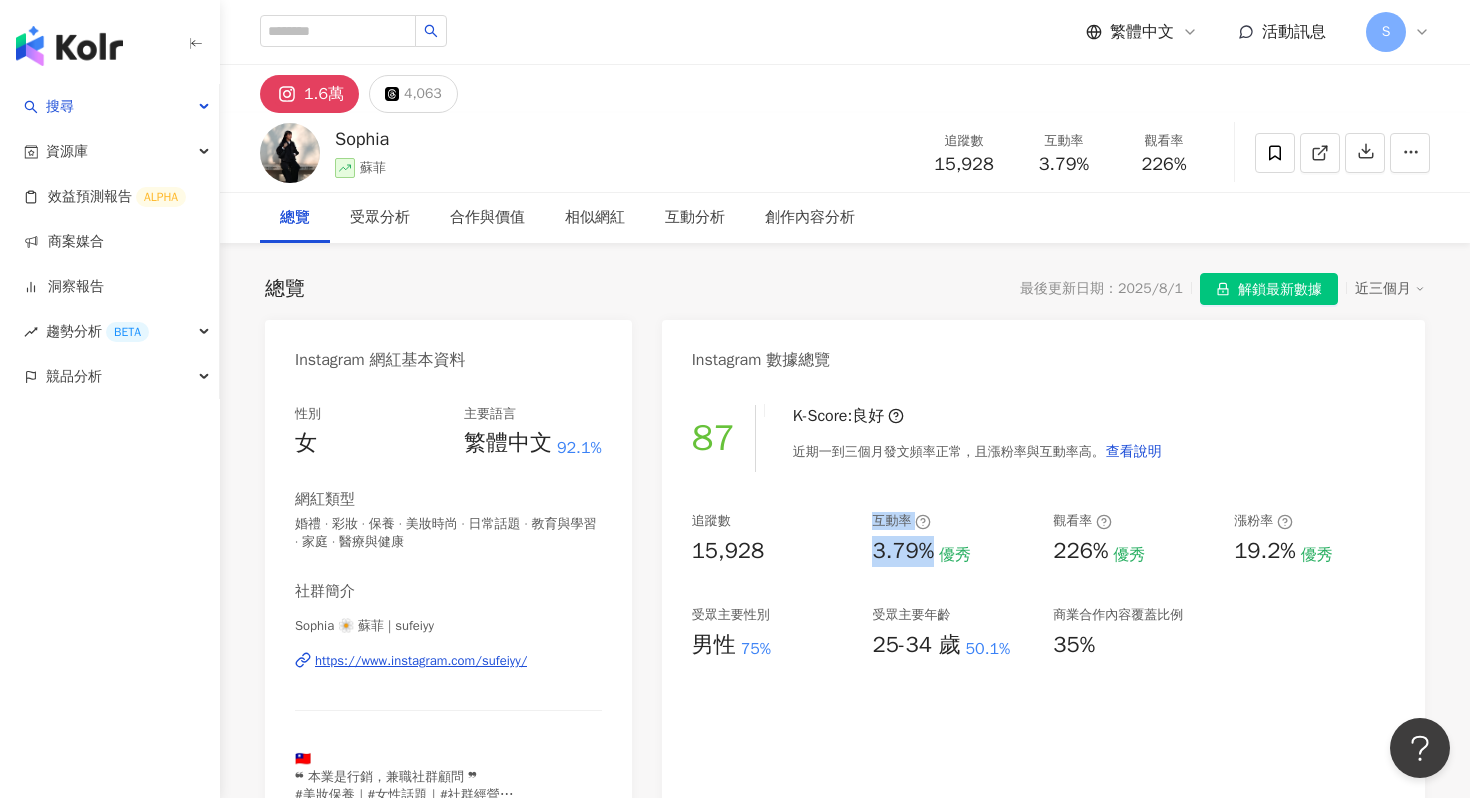 drag, startPoint x: 854, startPoint y: 562, endPoint x: 922, endPoint y: 570, distance: 68.46897 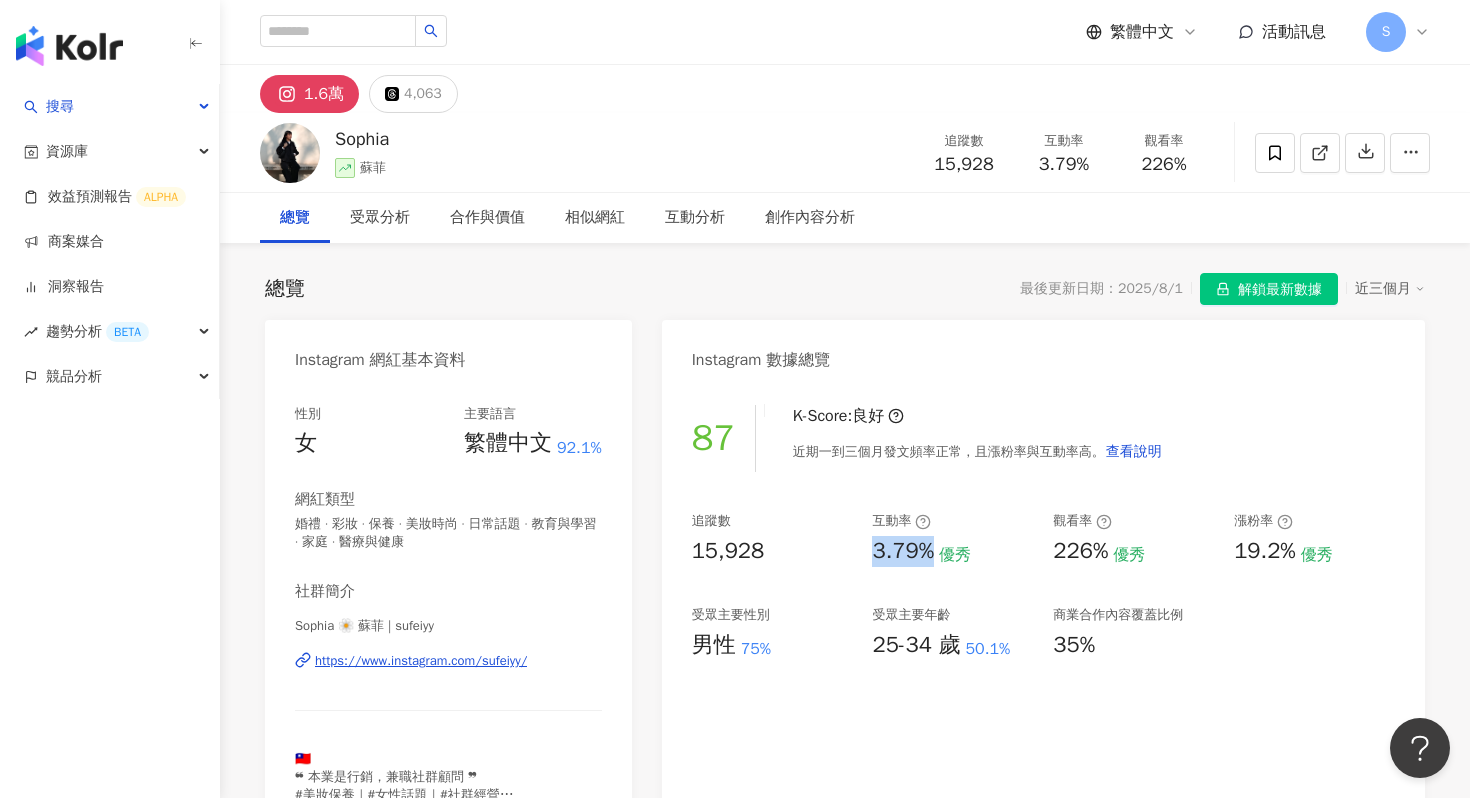 drag, startPoint x: 869, startPoint y: 563, endPoint x: 931, endPoint y: 564, distance: 62.008064 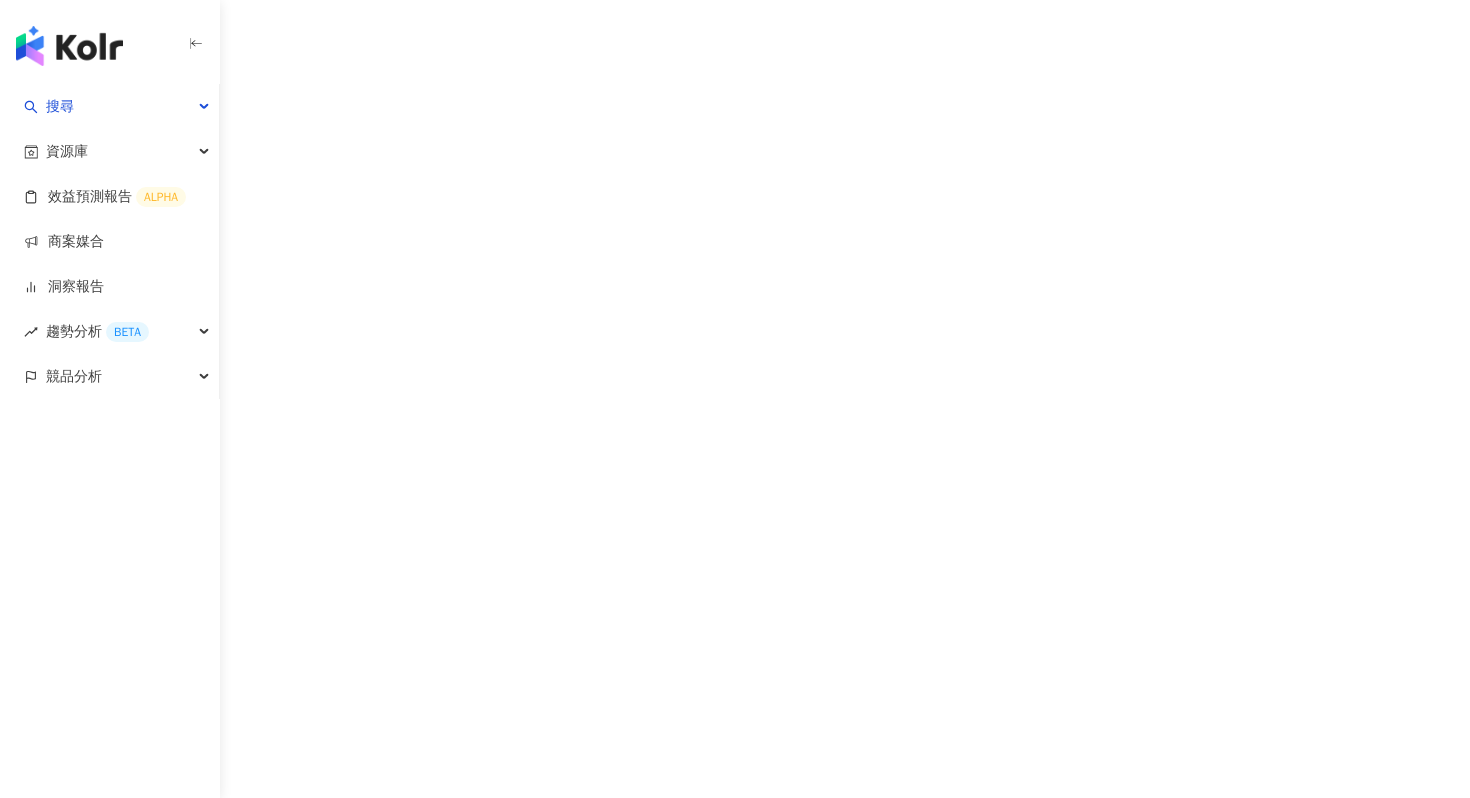 scroll, scrollTop: 0, scrollLeft: 0, axis: both 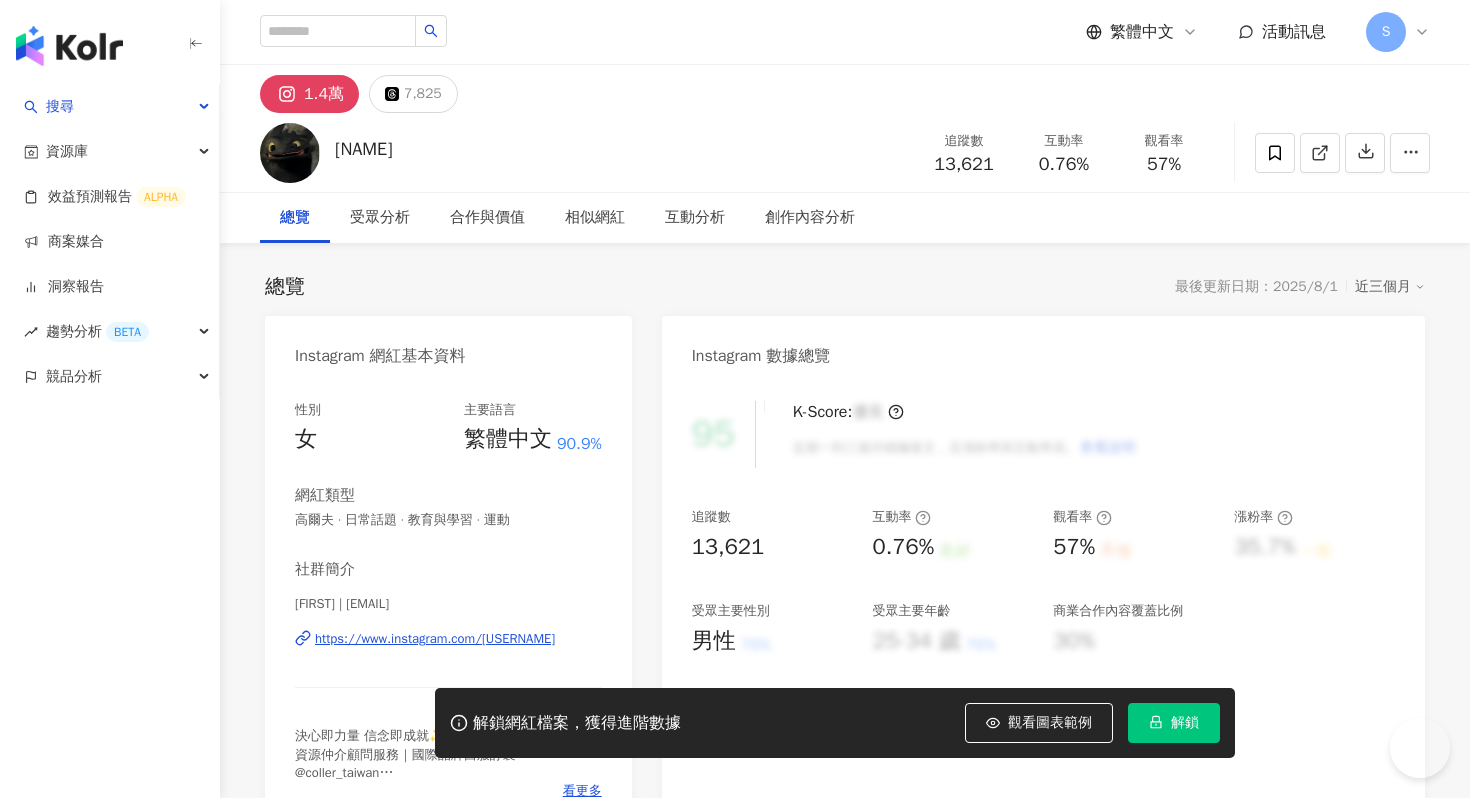 click on "https://www.instagram.com/[USERNAME]" at bounding box center (435, 639) 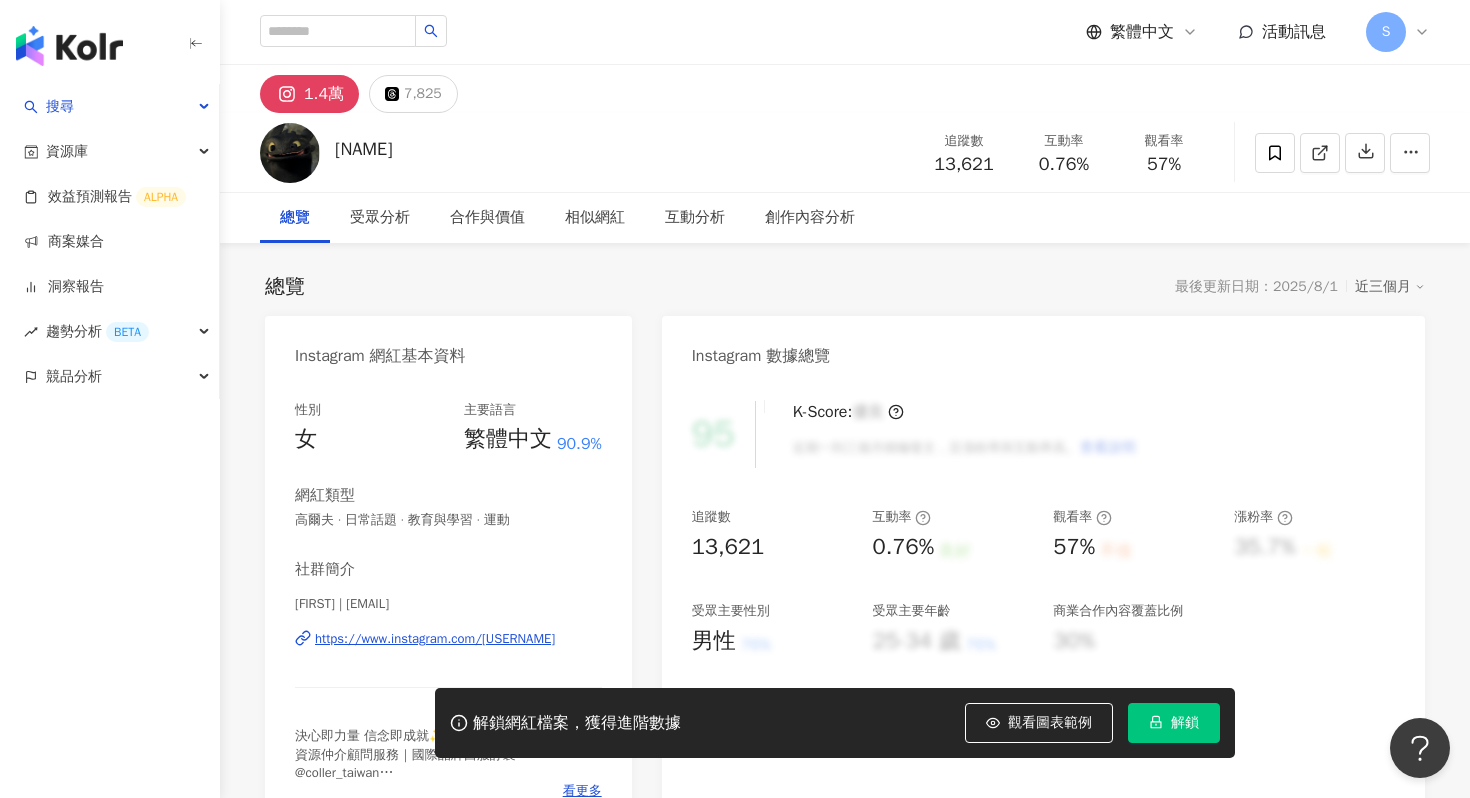 scroll, scrollTop: 0, scrollLeft: 0, axis: both 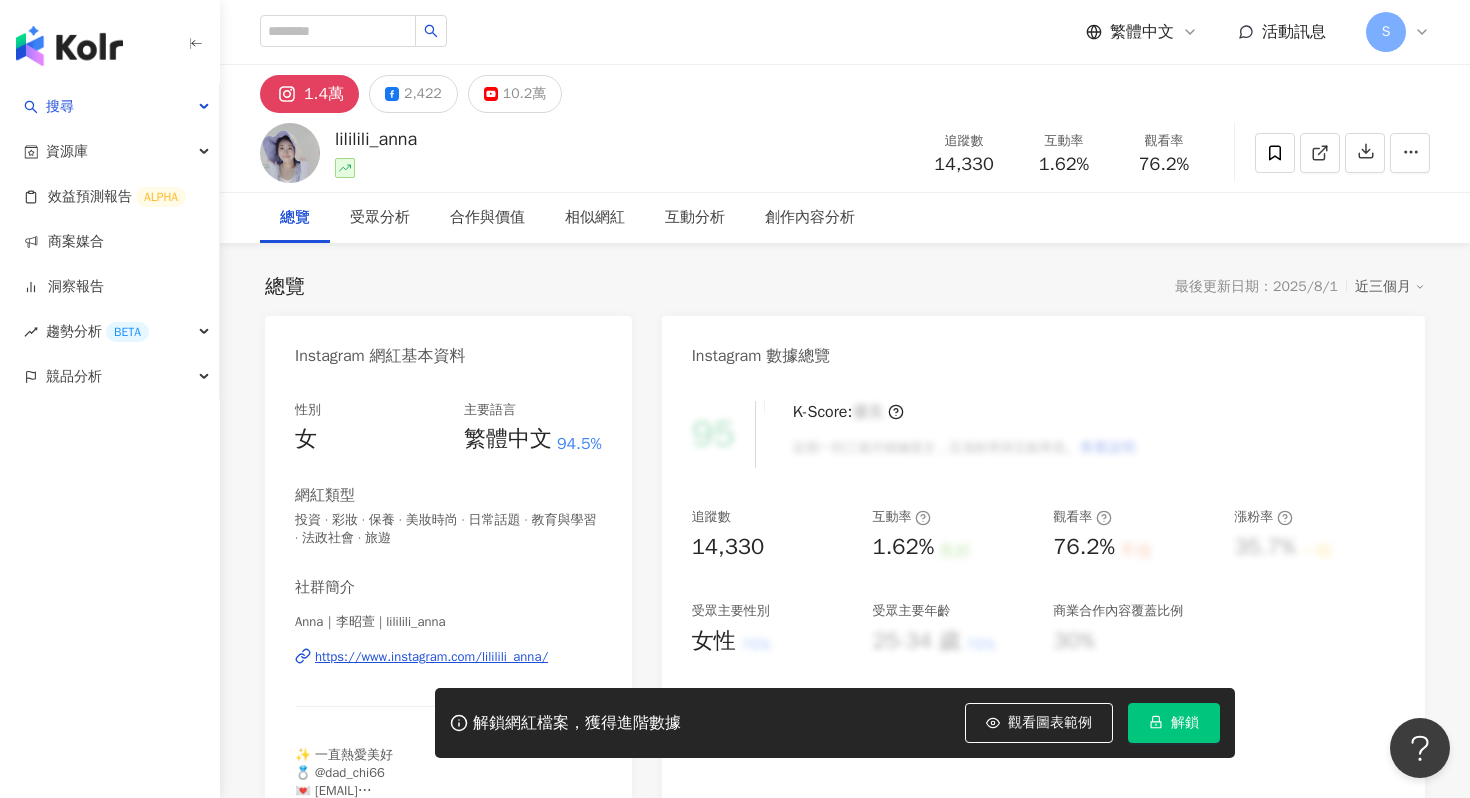 click on "https://www.instagram.com/lililili_anna/" at bounding box center [431, 657] 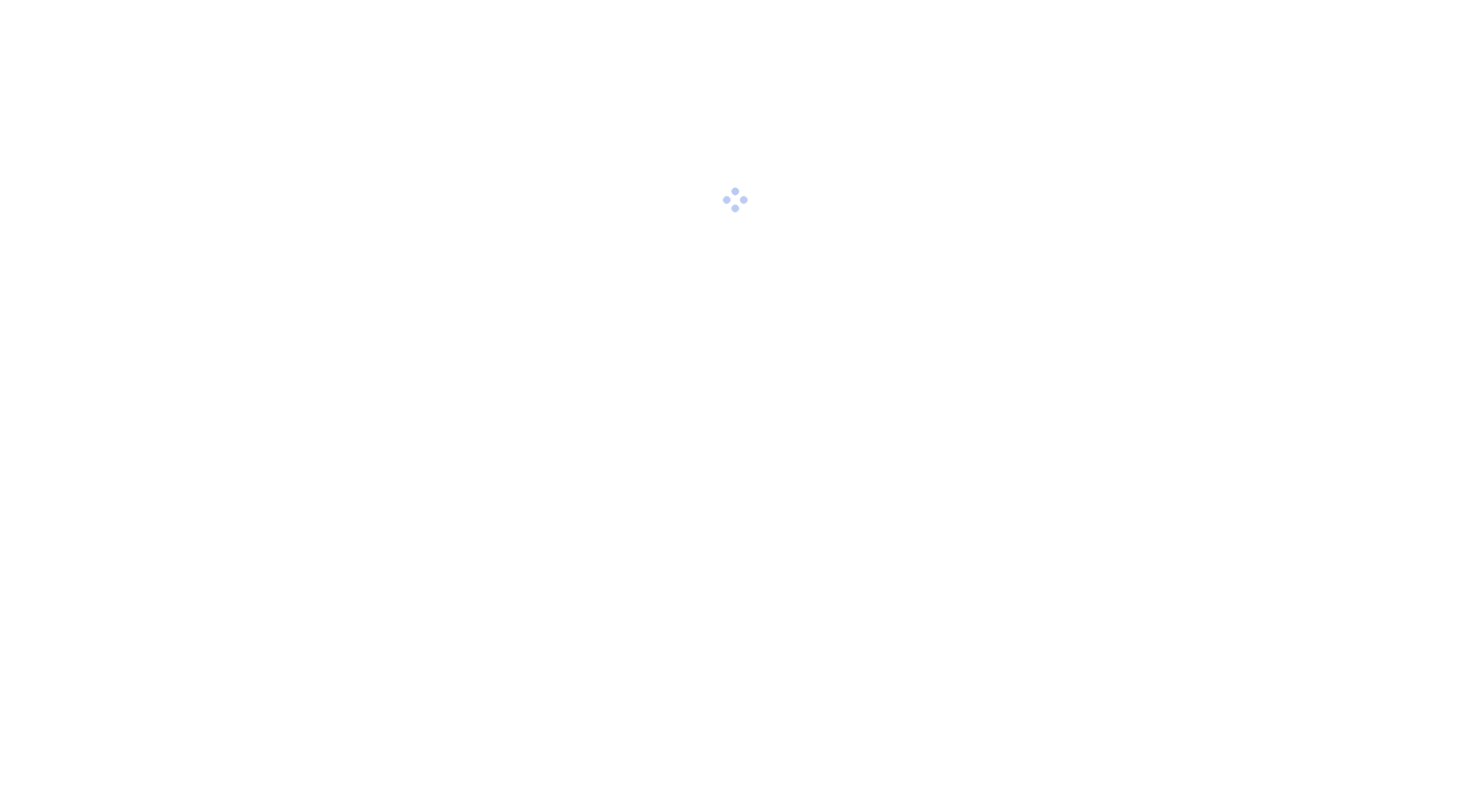 scroll, scrollTop: 0, scrollLeft: 0, axis: both 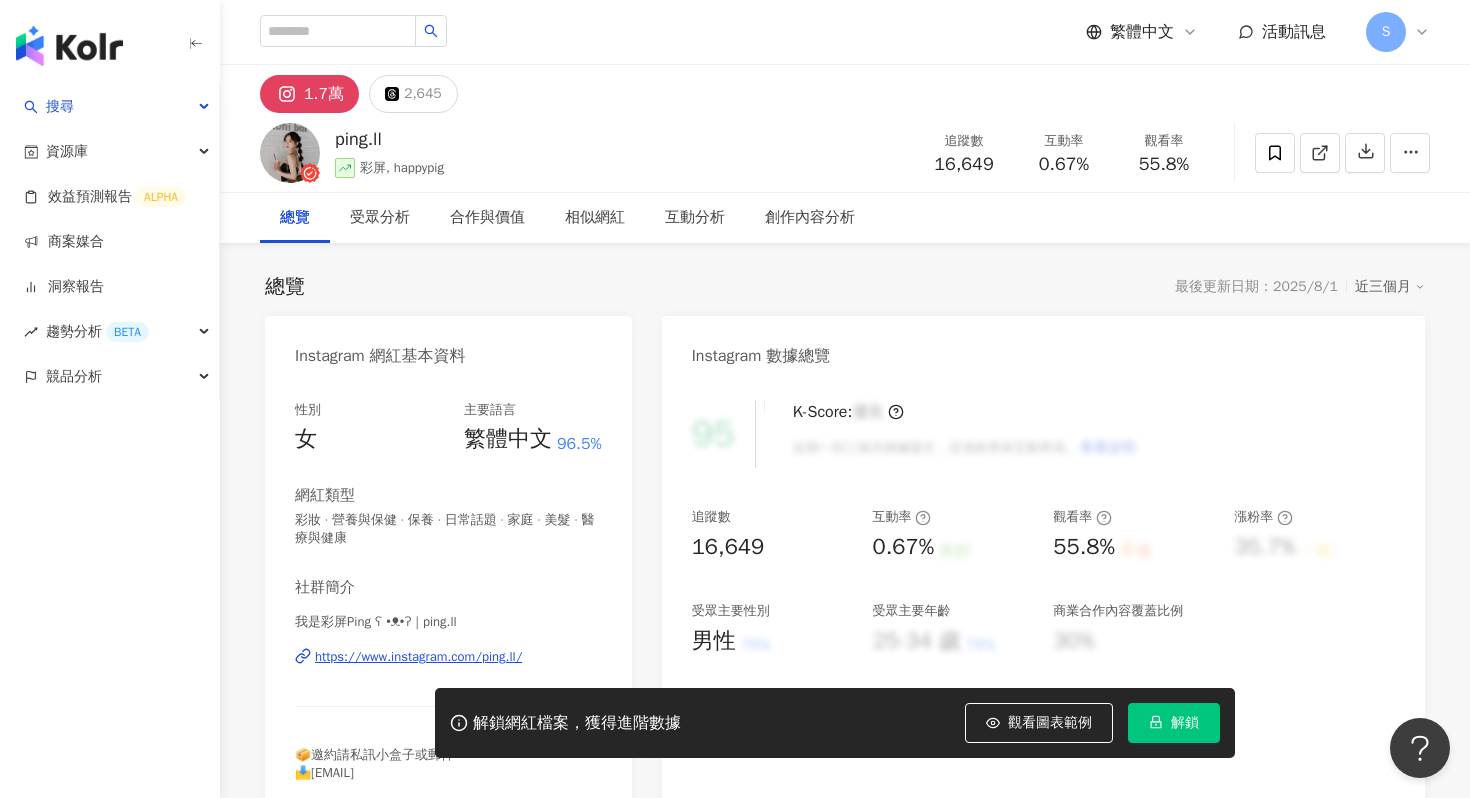 click on "解鎖" at bounding box center [1174, 723] 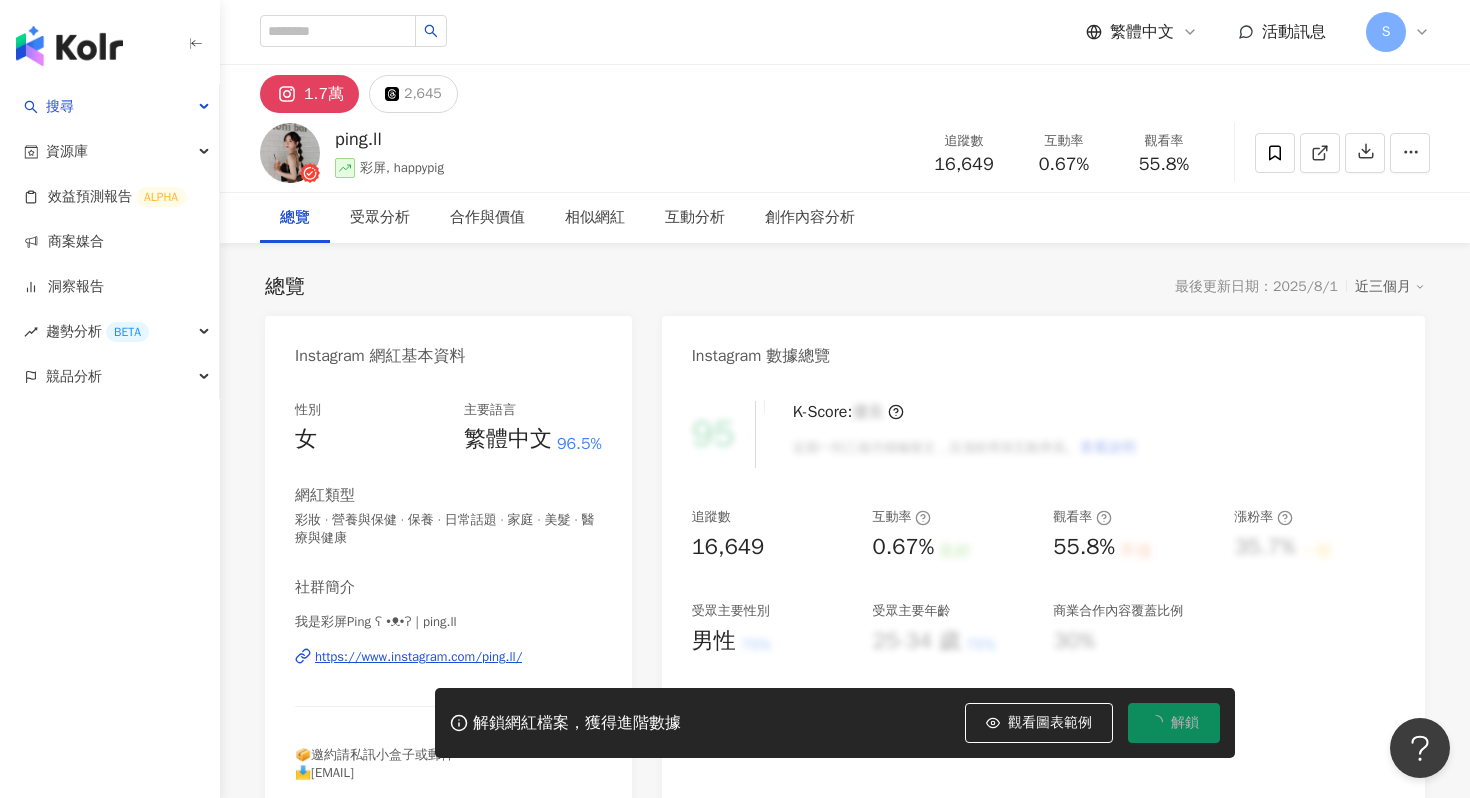 click on "https://www.instagram.com/ping.ll/" at bounding box center (418, 657) 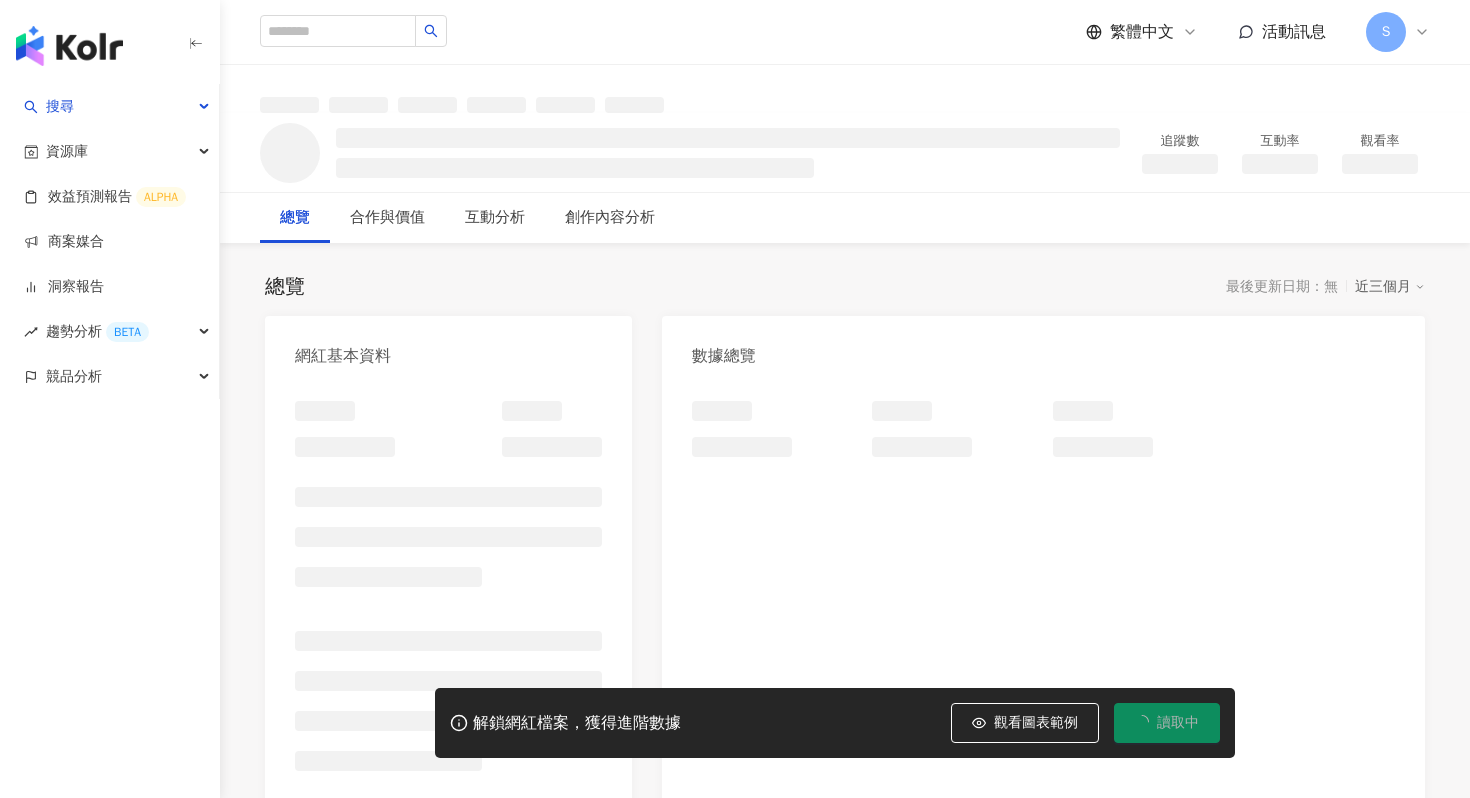 scroll, scrollTop: 0, scrollLeft: 0, axis: both 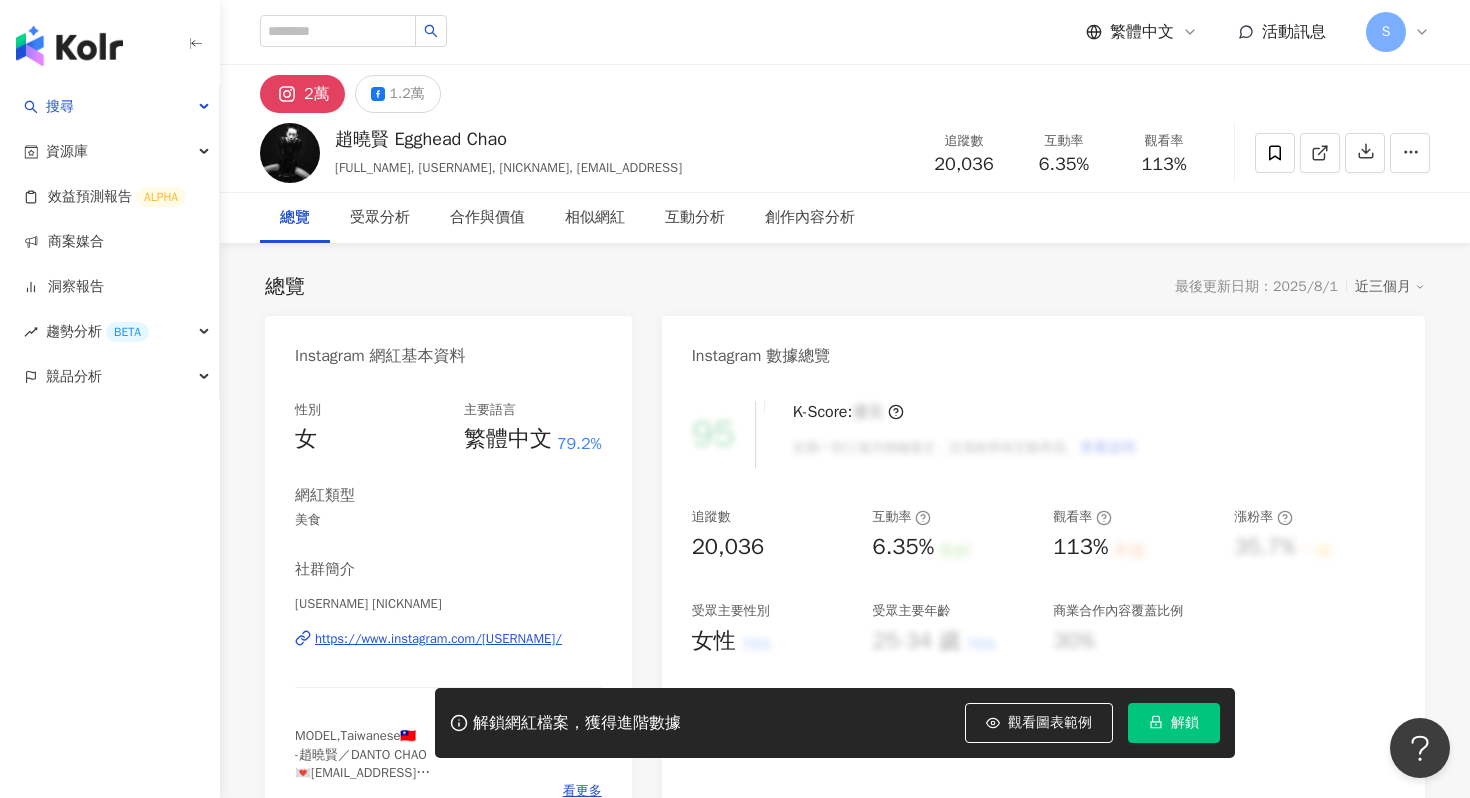 click on "https://www.instagram.com/egghead.chao/" at bounding box center [438, 639] 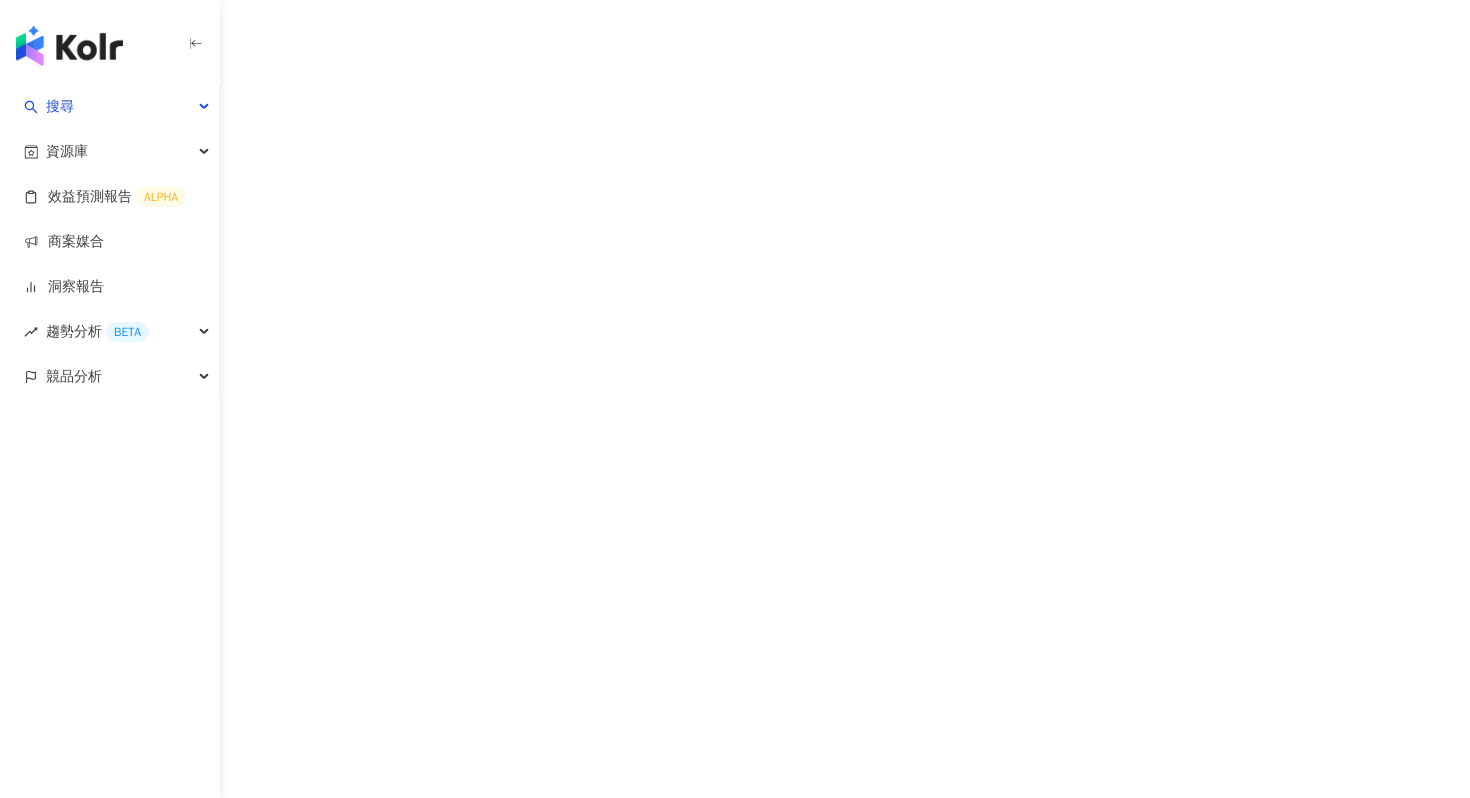 scroll, scrollTop: 0, scrollLeft: 0, axis: both 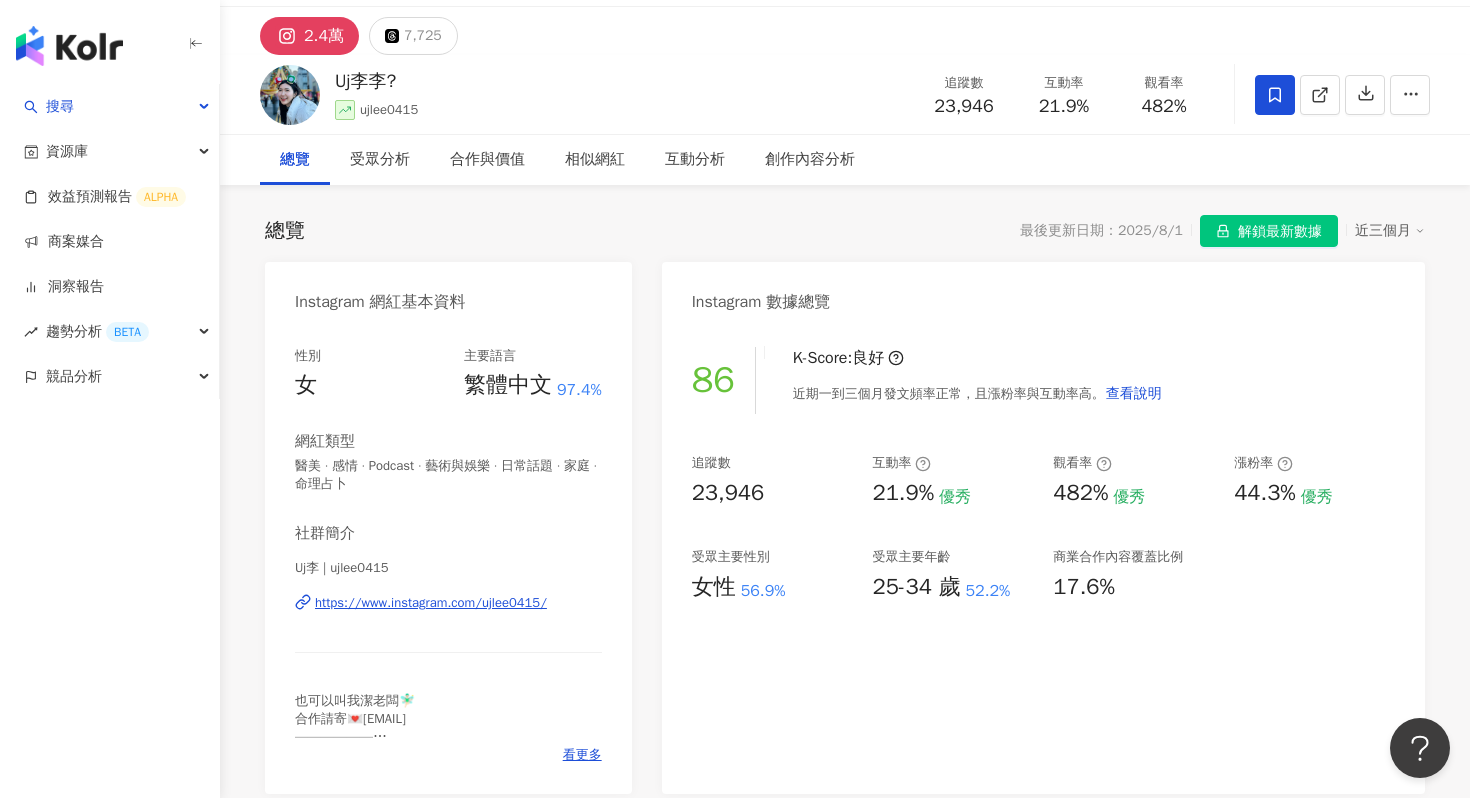click on "https://www.instagram.com/ujlee0415/" at bounding box center (448, 603) 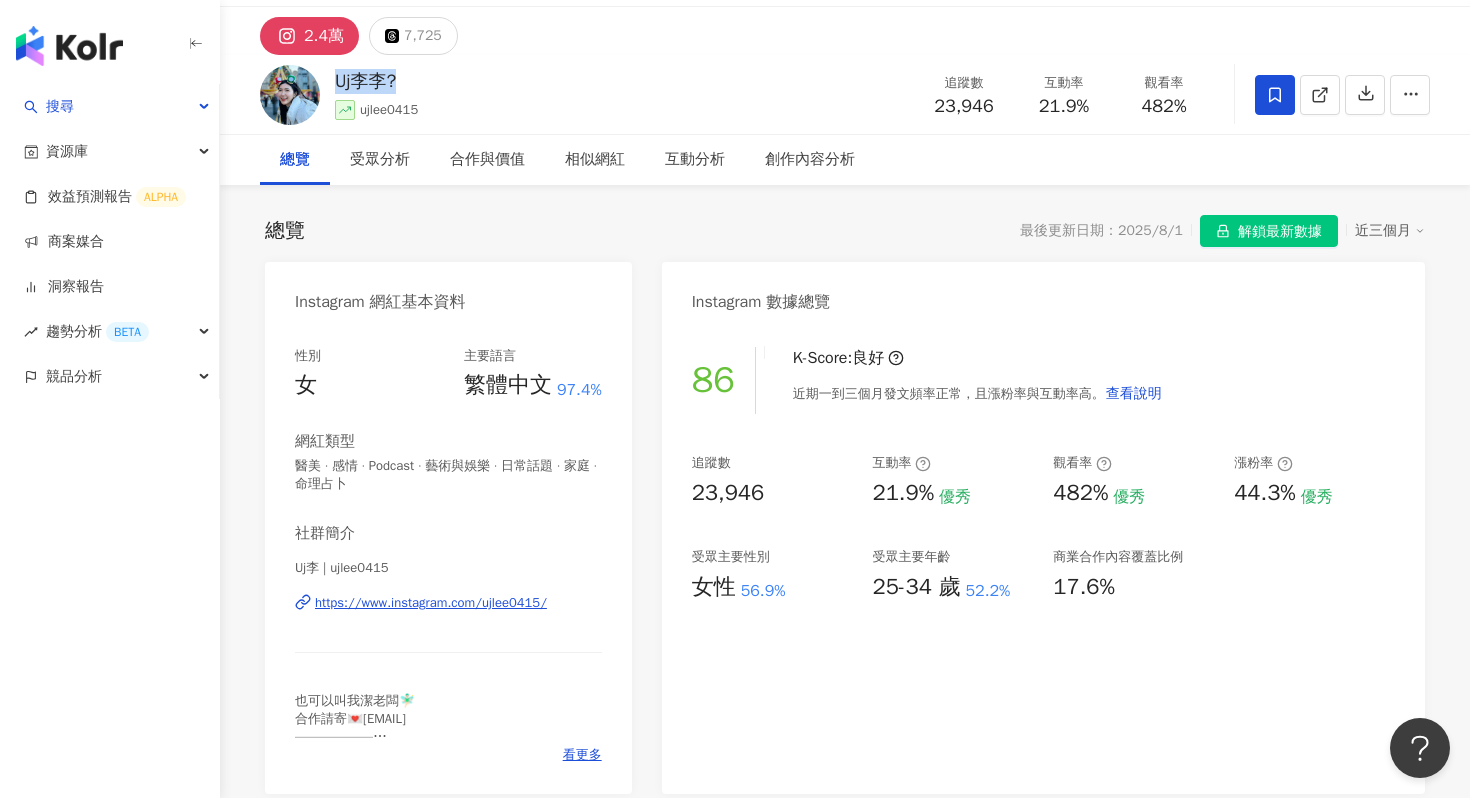 drag, startPoint x: 329, startPoint y: 78, endPoint x: 401, endPoint y: 79, distance: 72.00694 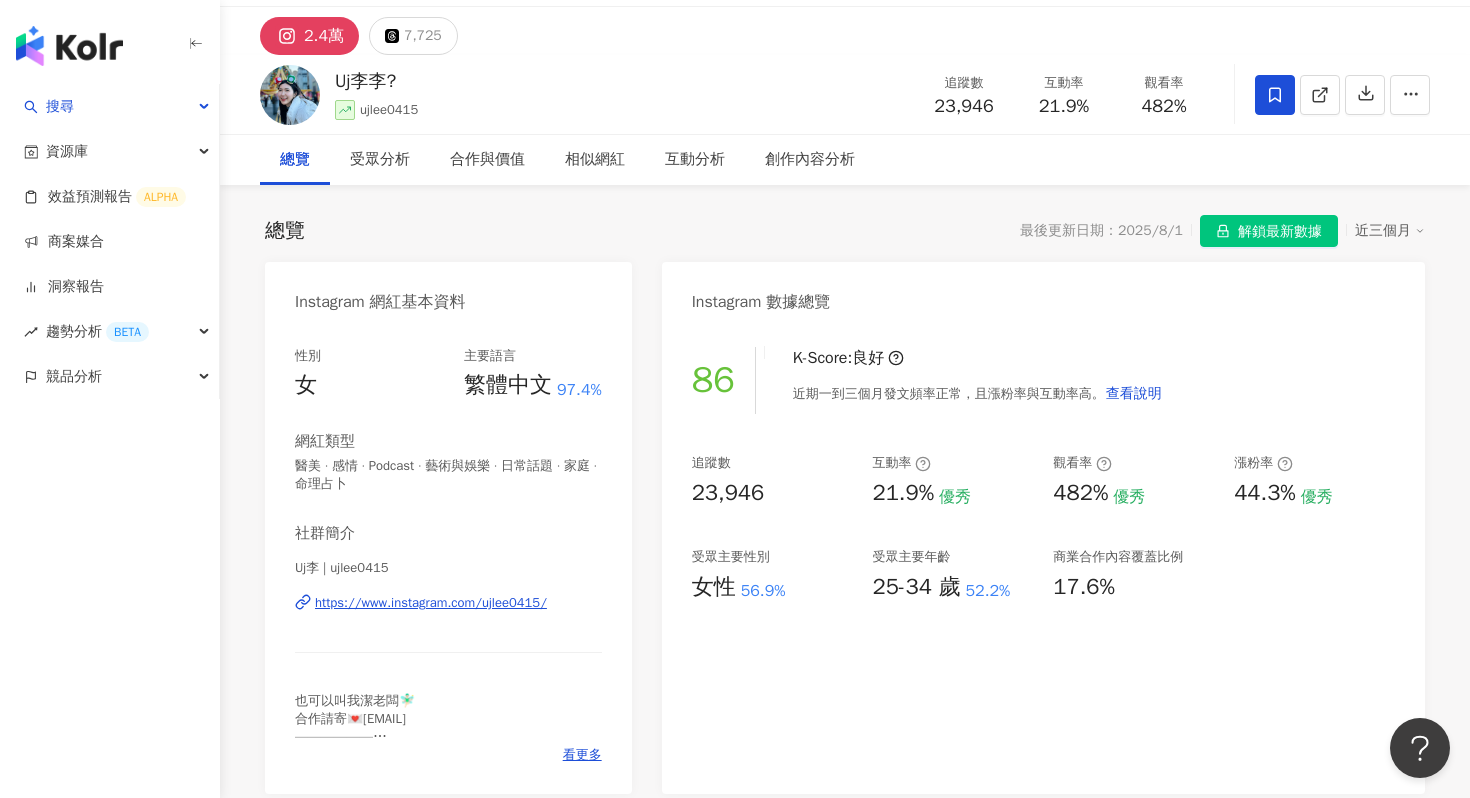 click on "追蹤數   23,946 互動率   21.9% 優秀 觀看率   482% 優秀 漲粉率   44.3% 優秀 受眾主要性別   女性 56.9% 受眾主要年齡   25-34 歲 52.2% 商業合作內容覆蓋比例   17.6%" at bounding box center (1043, 528) 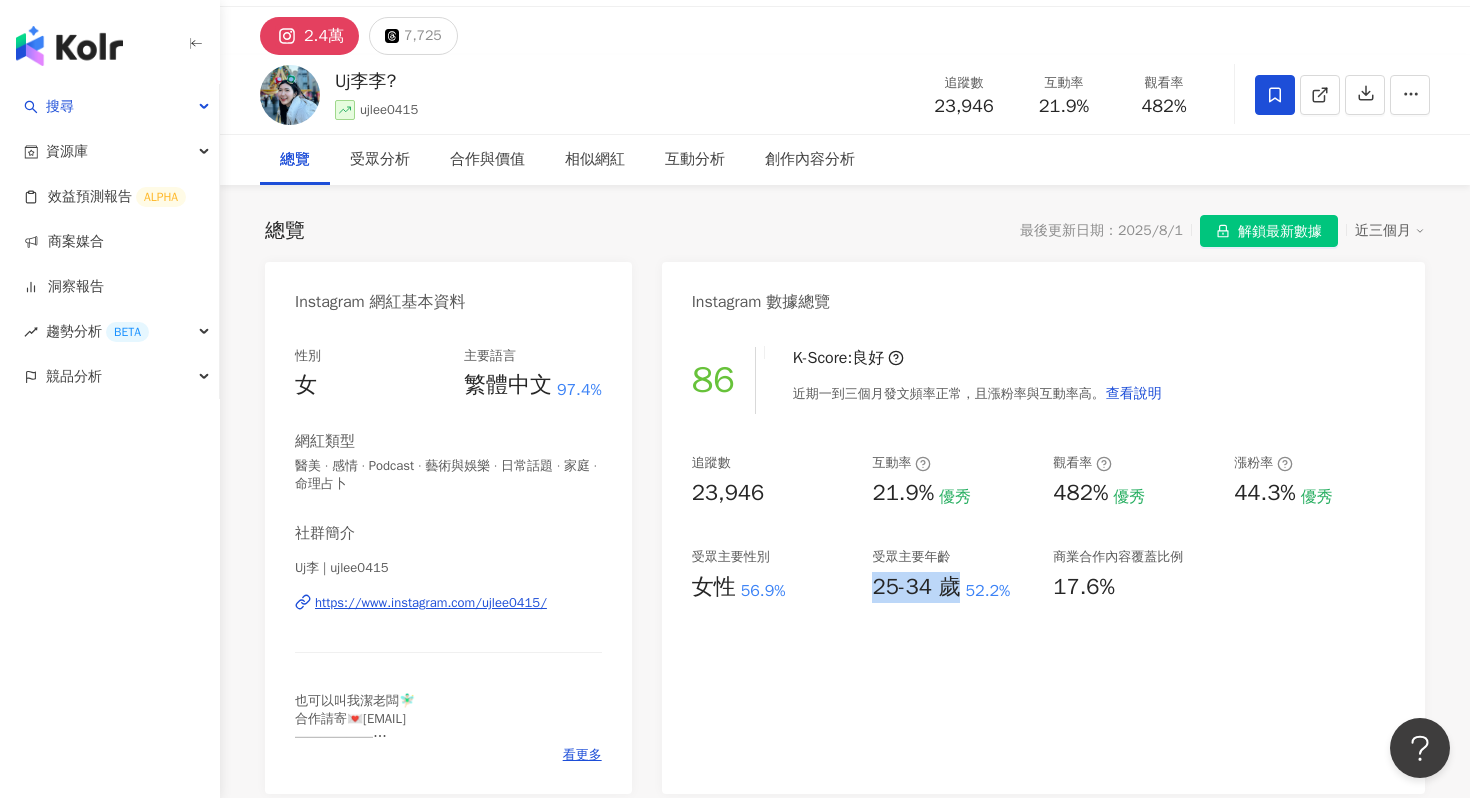 drag, startPoint x: 864, startPoint y: 581, endPoint x: 955, endPoint y: 583, distance: 91.02197 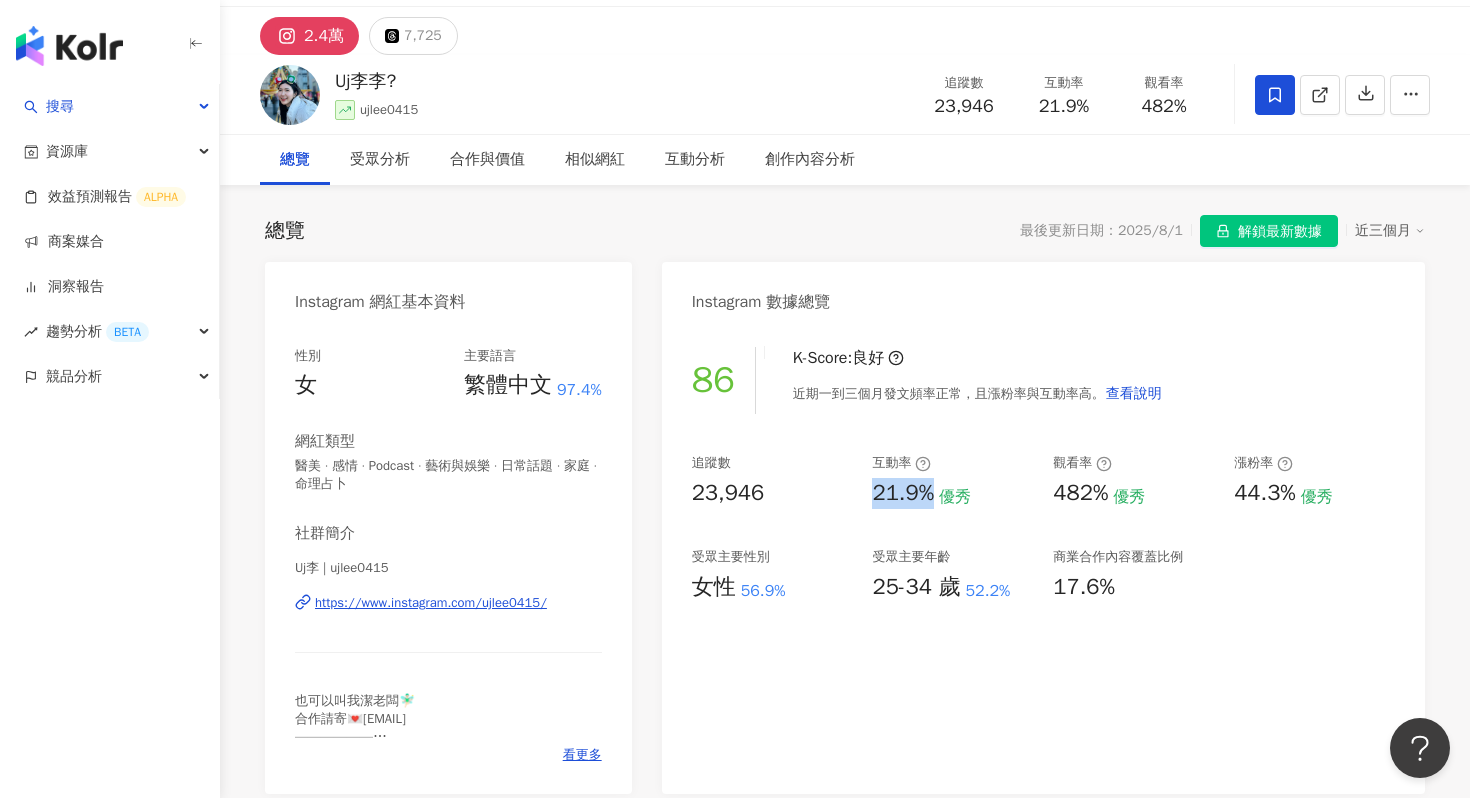 drag, startPoint x: 870, startPoint y: 501, endPoint x: 930, endPoint y: 500, distance: 60.00833 